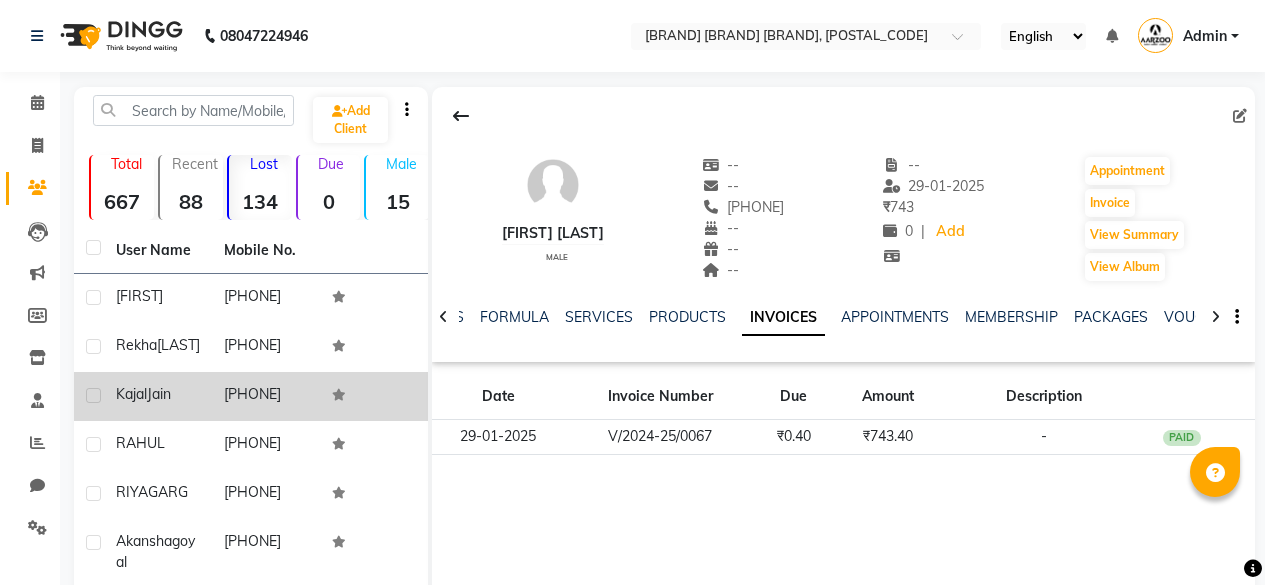 scroll, scrollTop: 360, scrollLeft: 0, axis: vertical 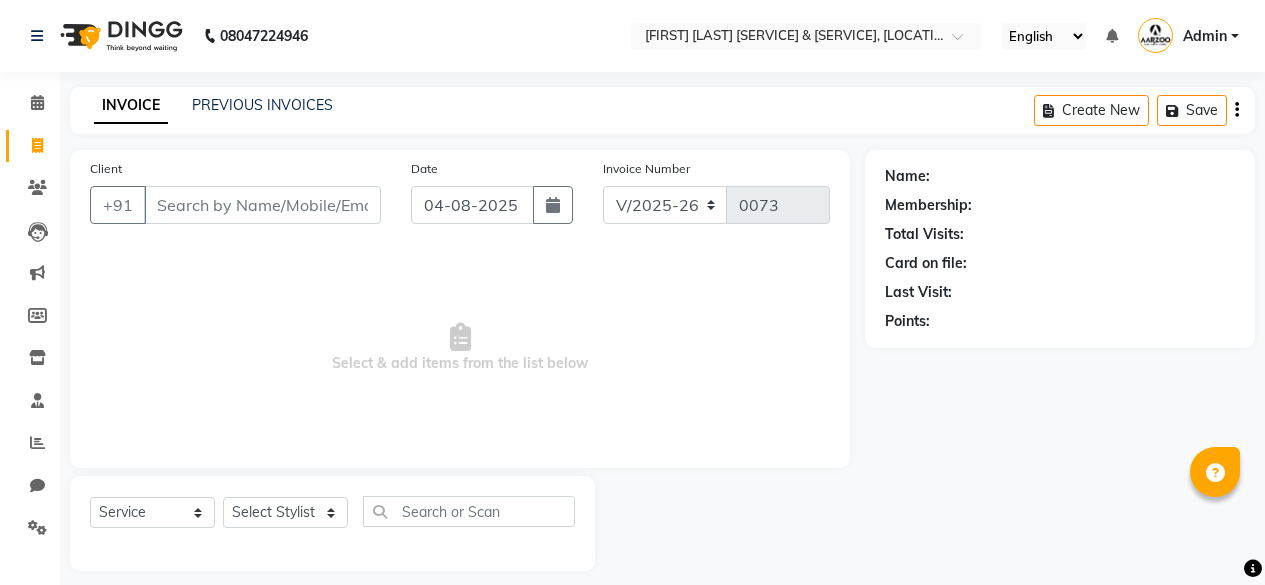 select on "6943" 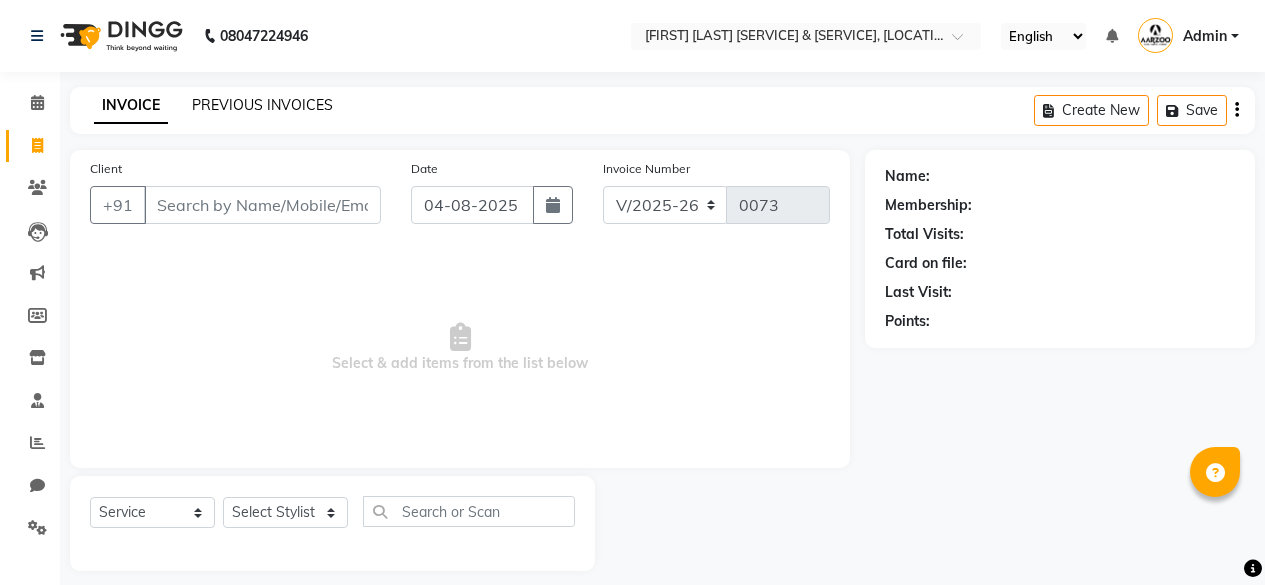 scroll, scrollTop: 0, scrollLeft: 0, axis: both 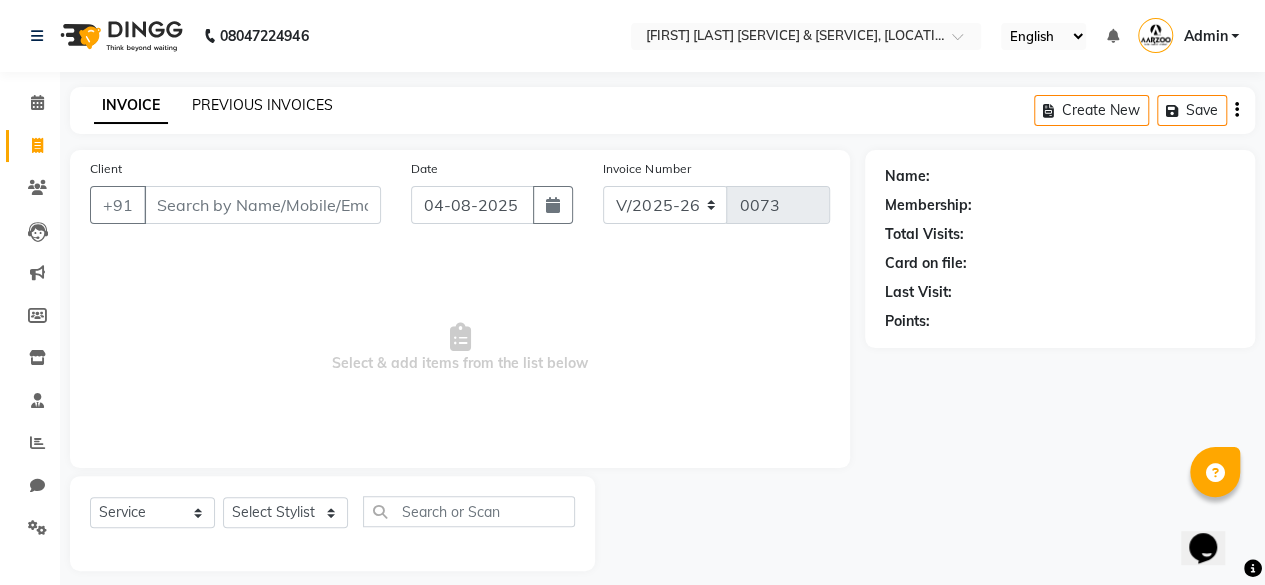 click on "PREVIOUS INVOICES" 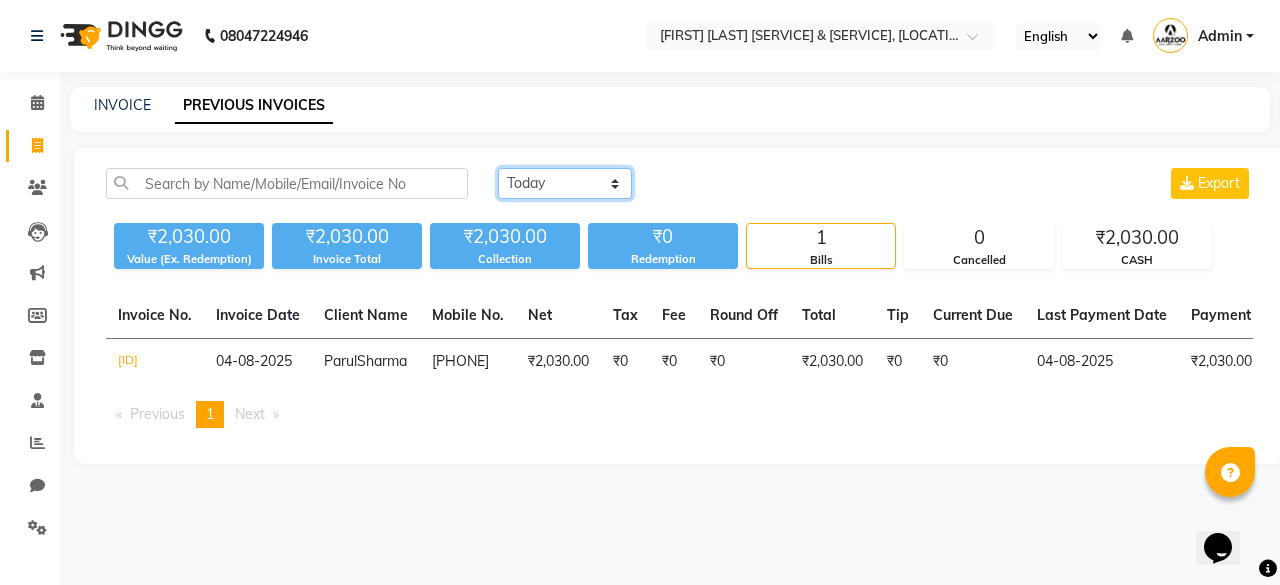 click on "Today Yesterday Custom Range" 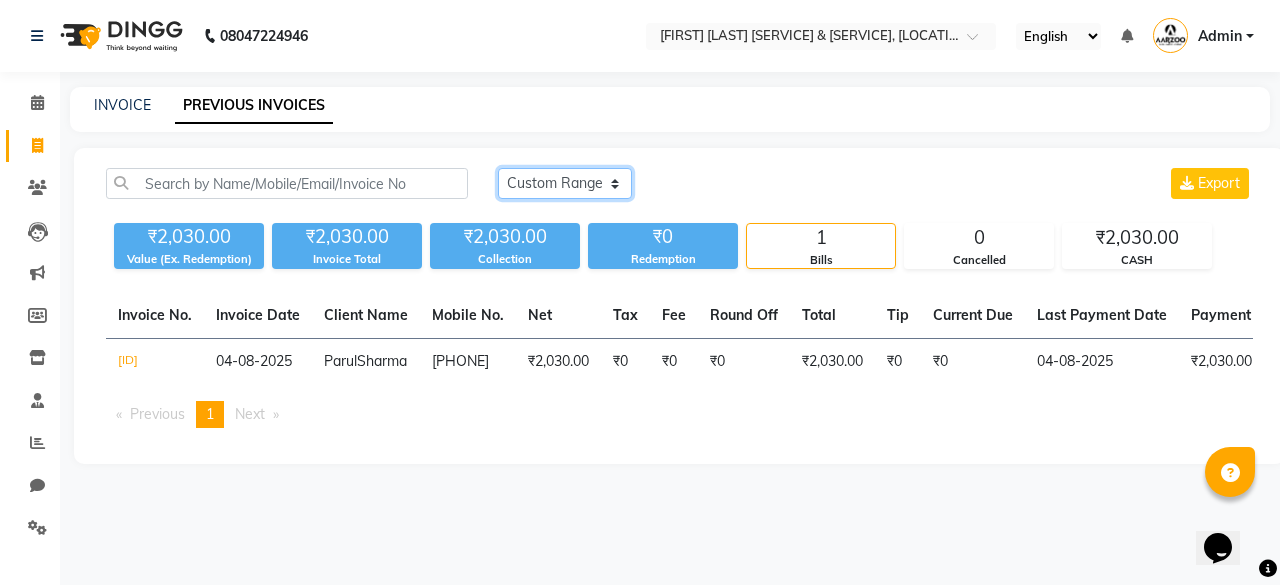 click on "Today Yesterday Custom Range" 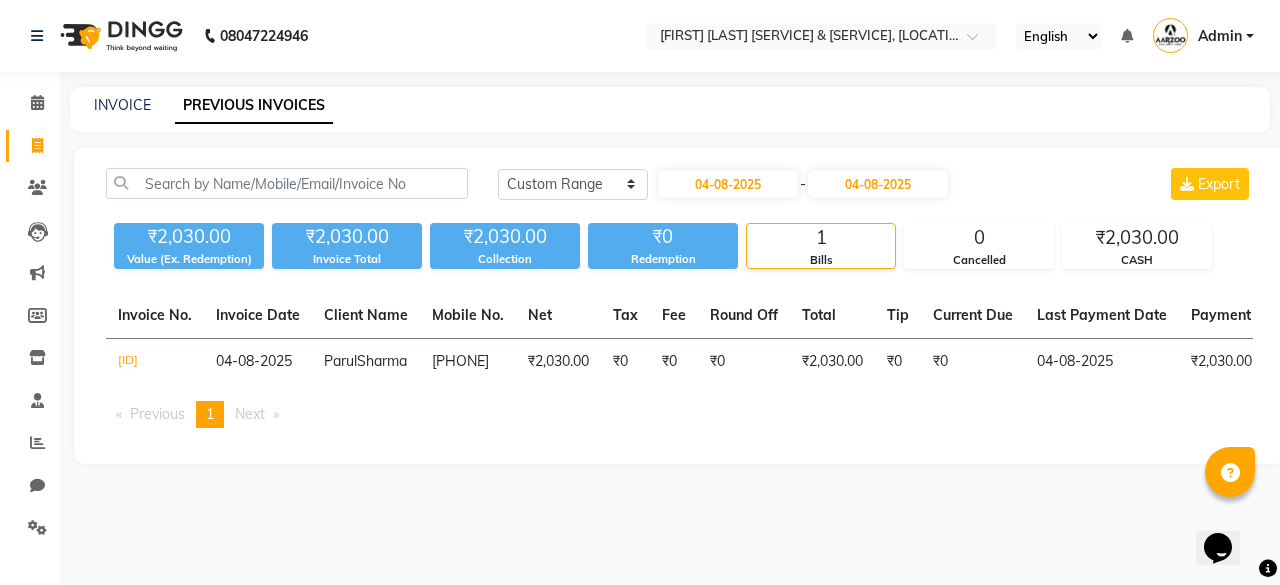 click on "-" 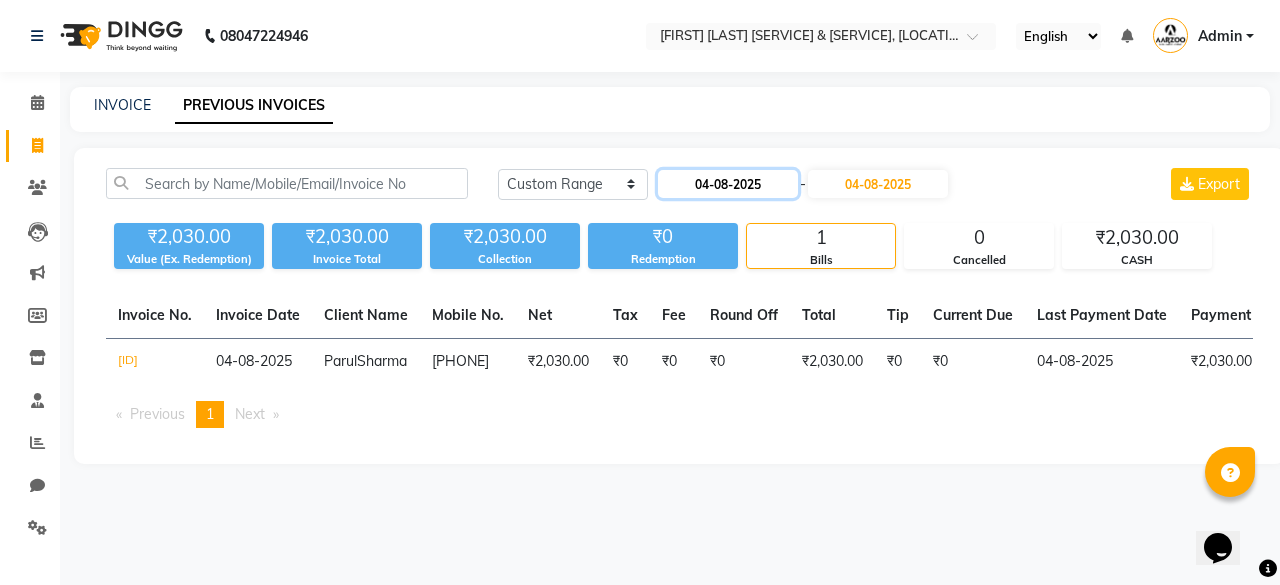 click on "04-08-2025" 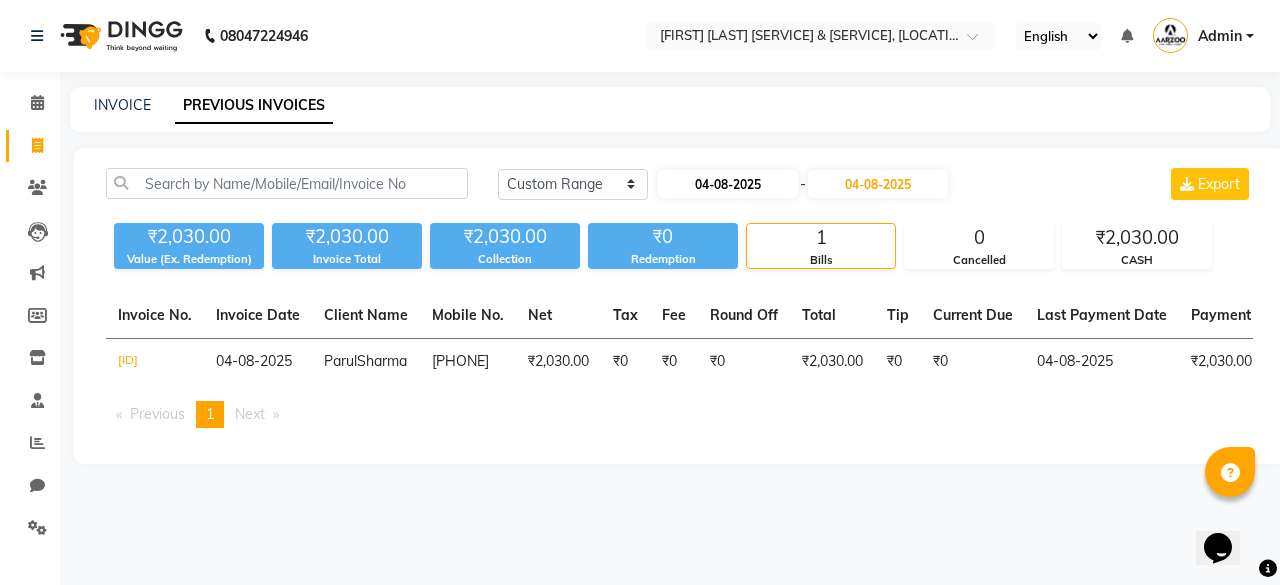 select on "8" 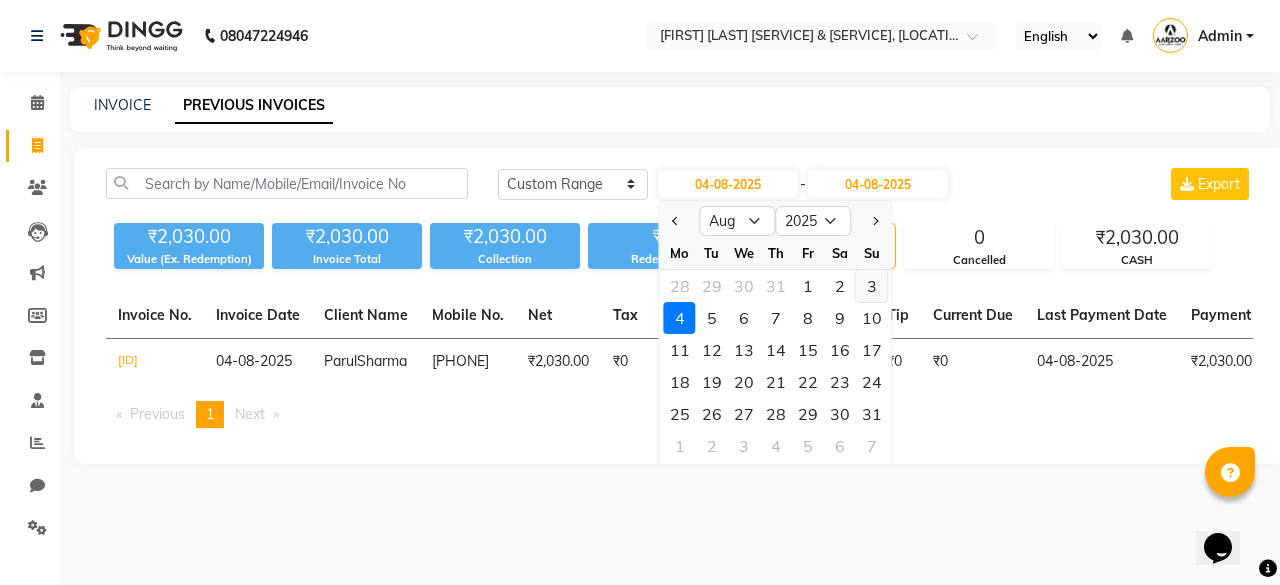 click on "3" 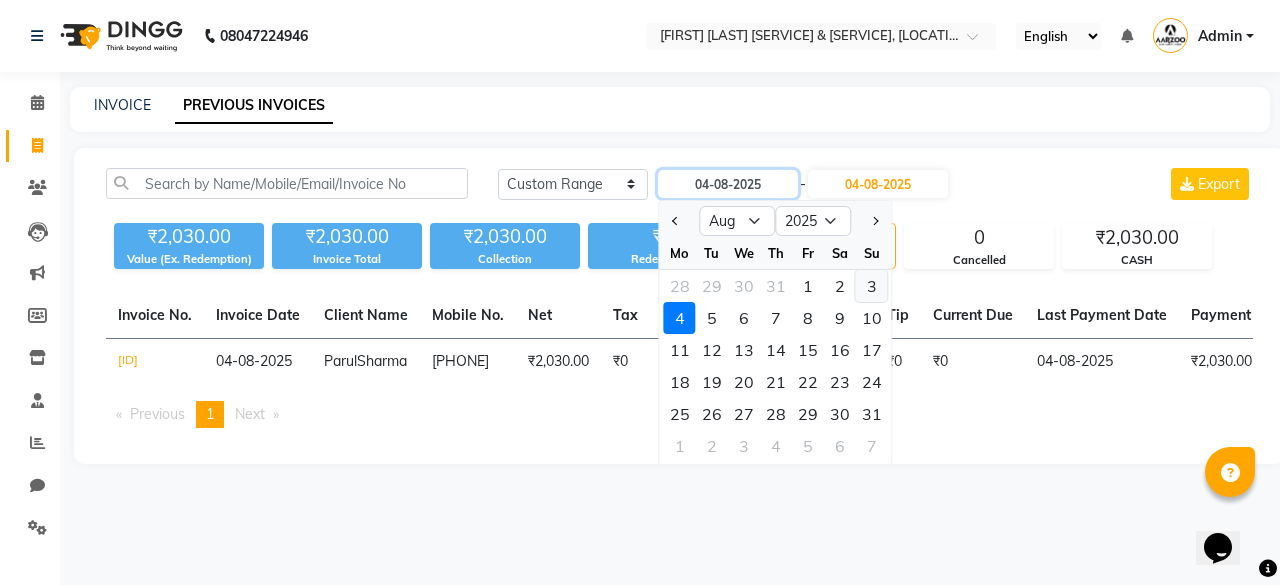 type on "03-08-2025" 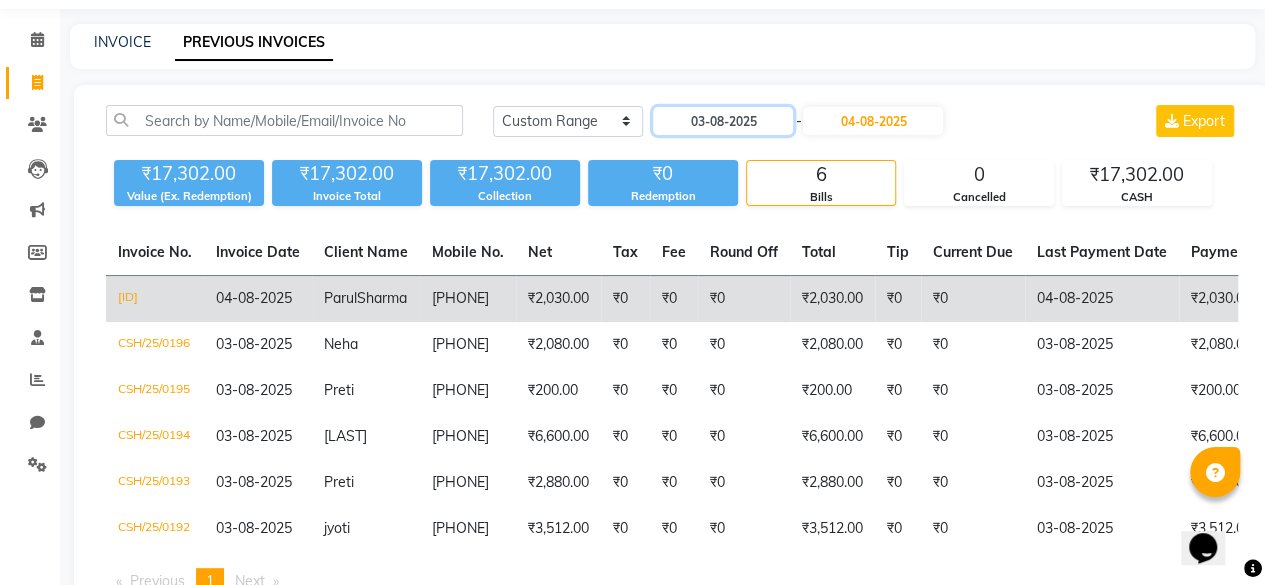 scroll, scrollTop: 0, scrollLeft: 0, axis: both 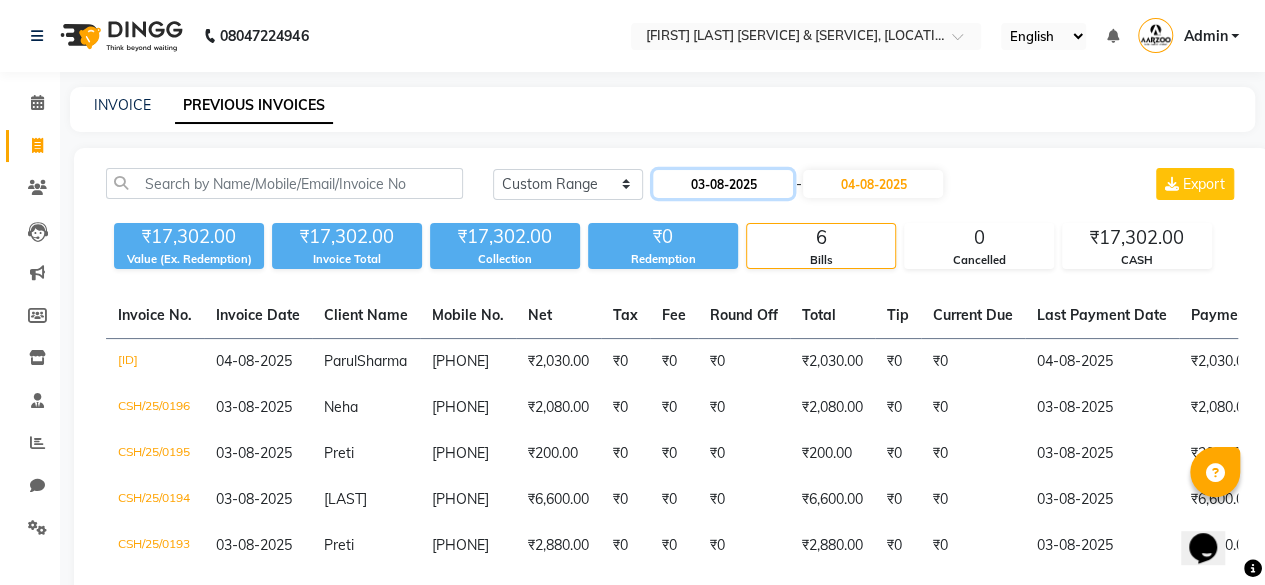 click on "03-08-2025" 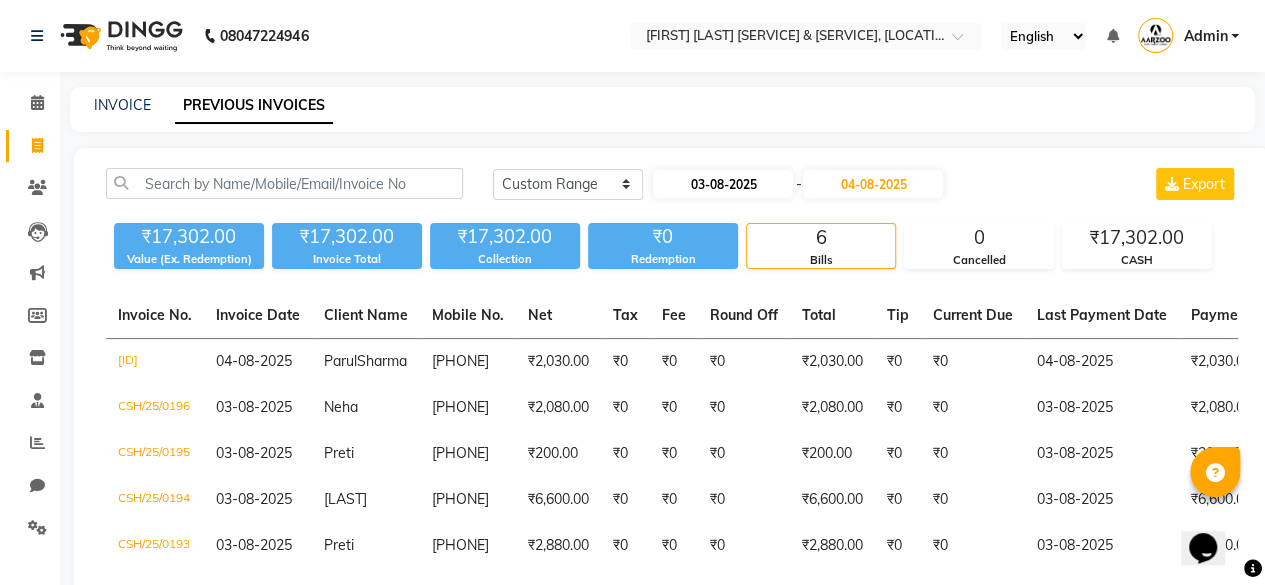 select on "8" 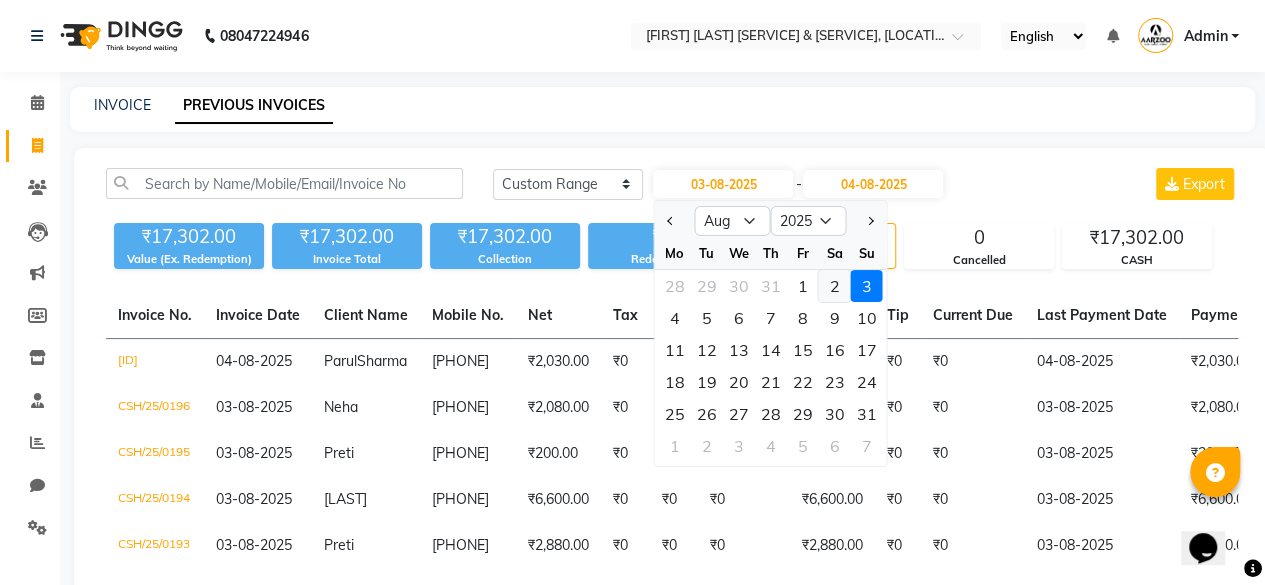 click on "2" 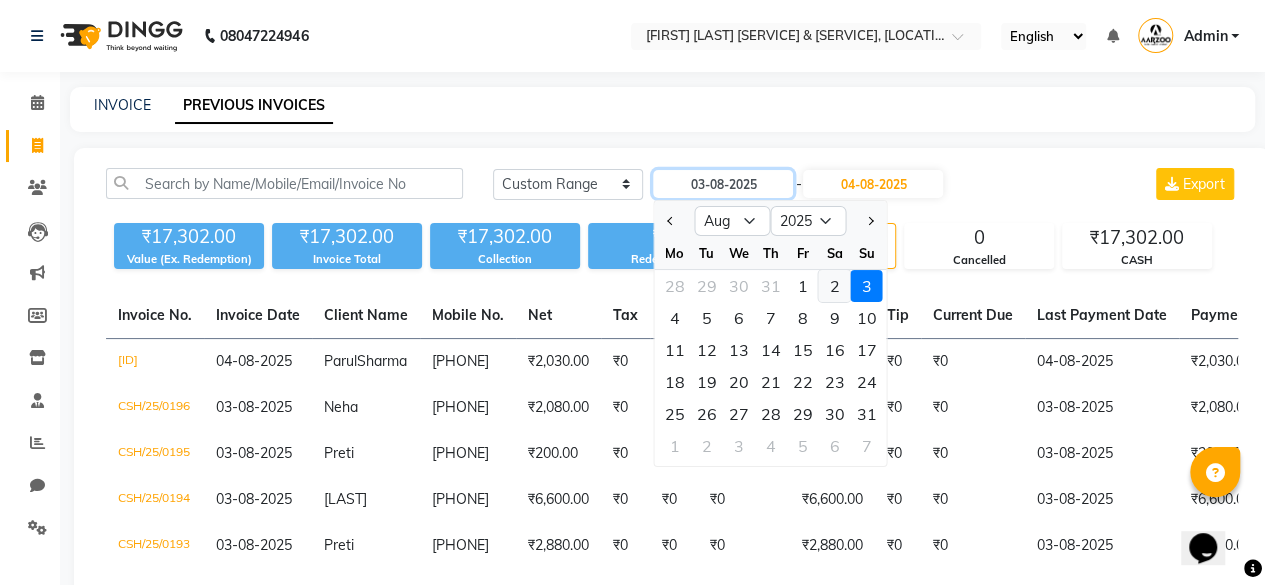 type on "02-08-2025" 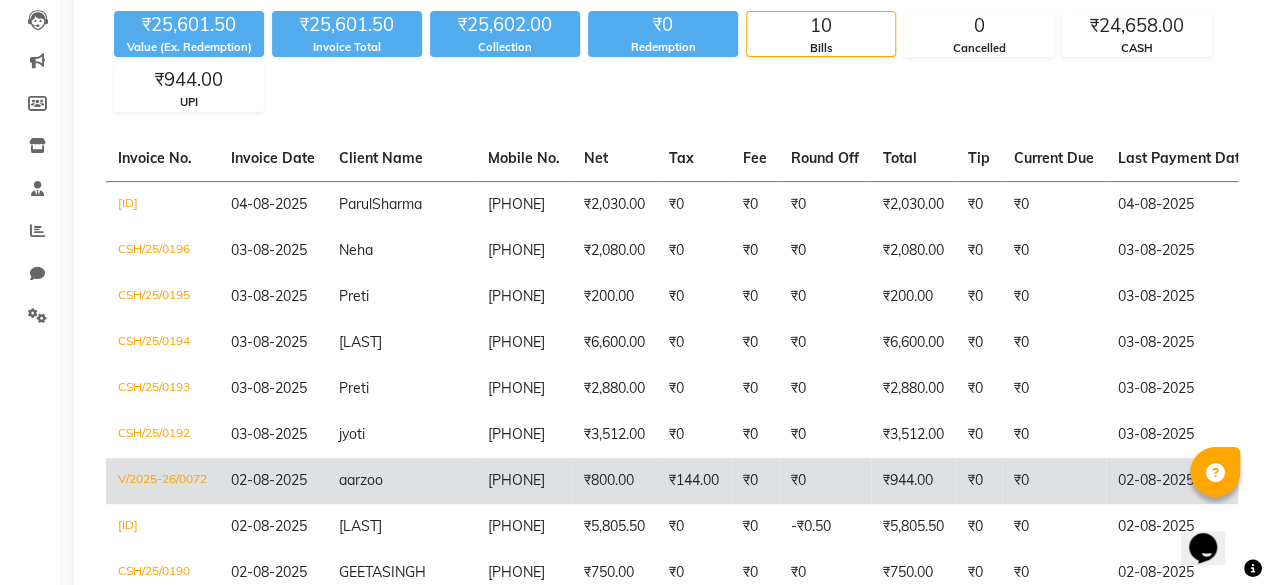 scroll, scrollTop: 0, scrollLeft: 0, axis: both 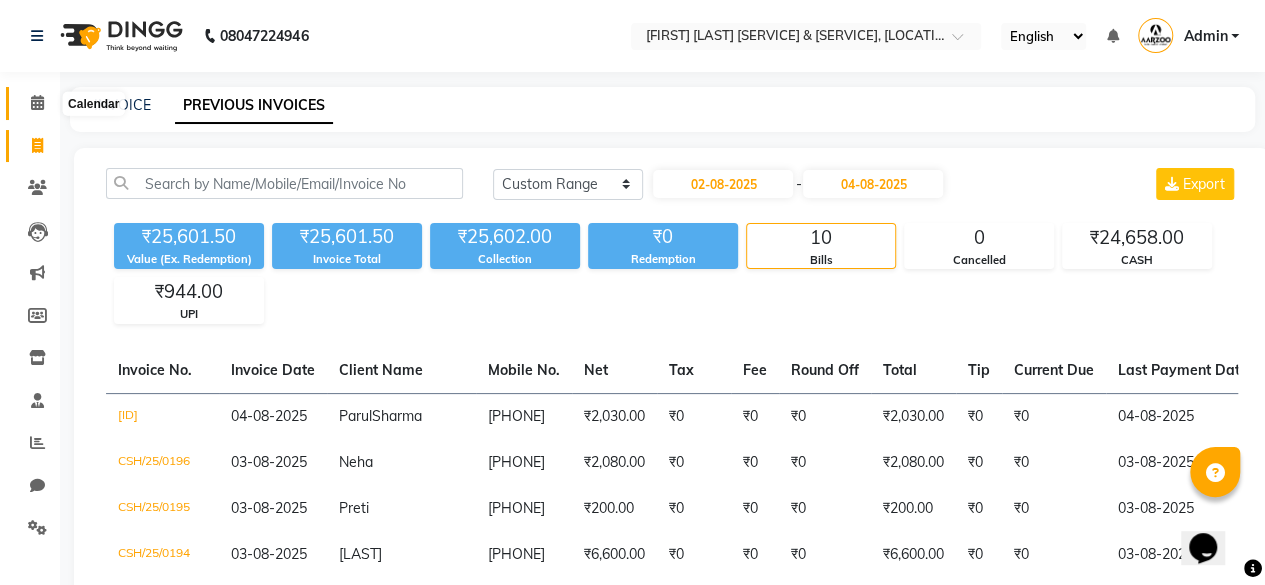click 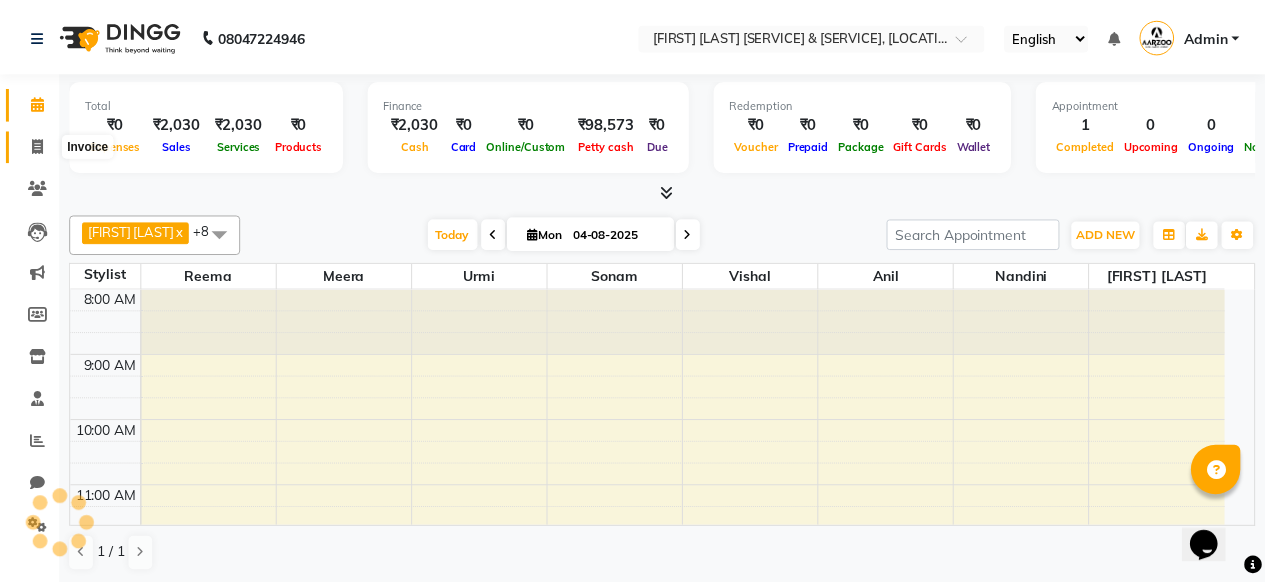scroll, scrollTop: 568, scrollLeft: 0, axis: vertical 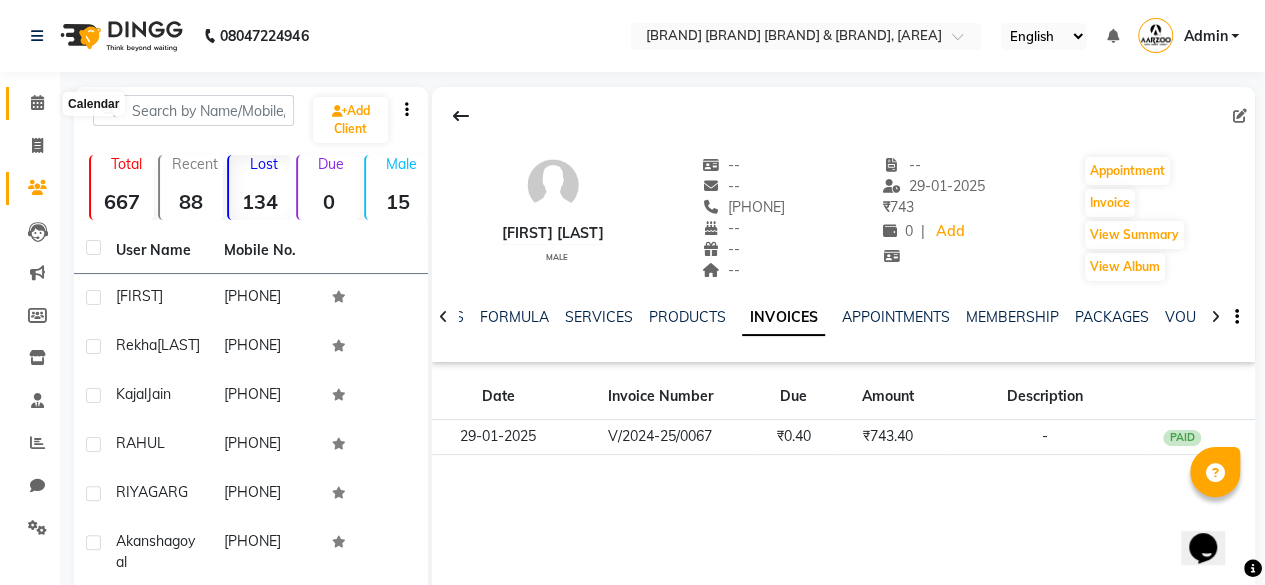 click 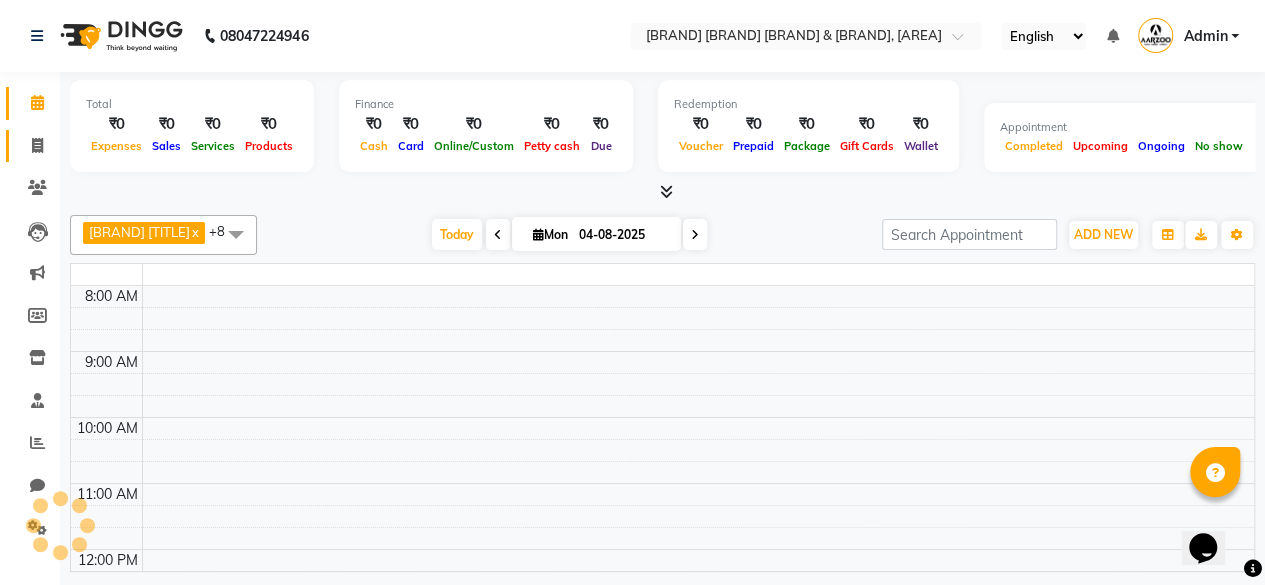 scroll, scrollTop: 0, scrollLeft: 0, axis: both 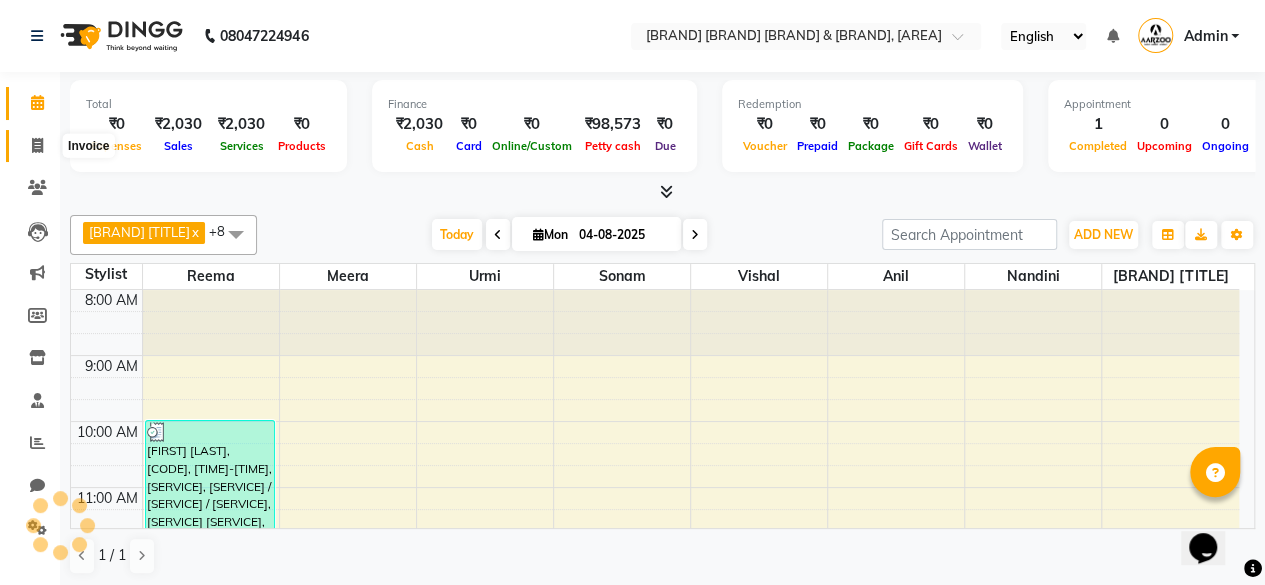 click 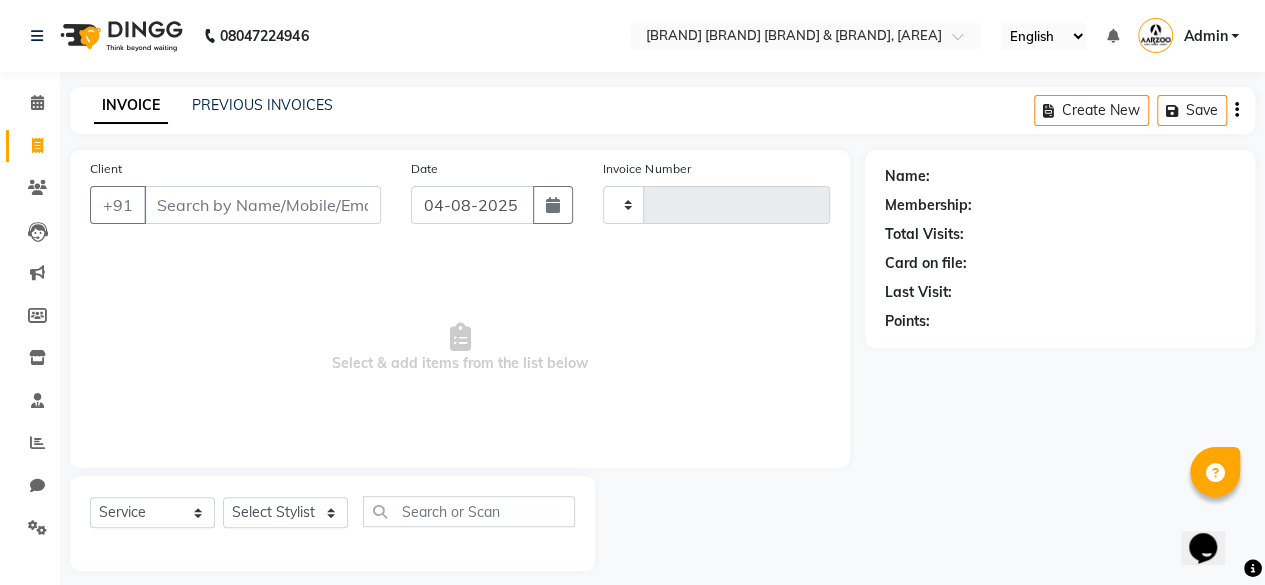 type on "0073" 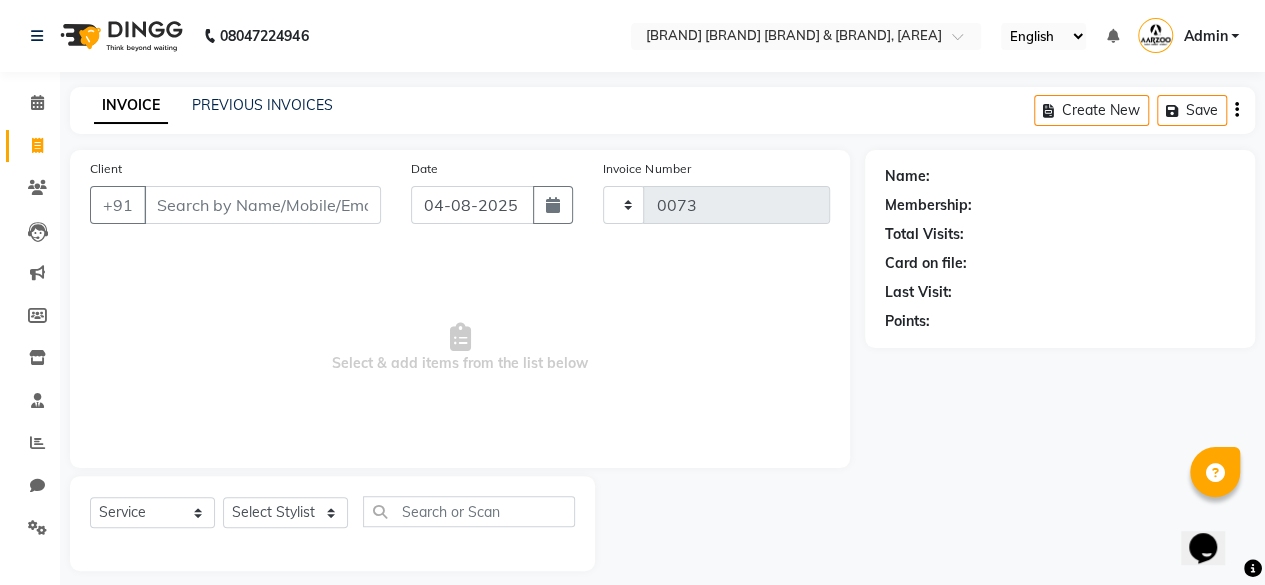 select on "6943" 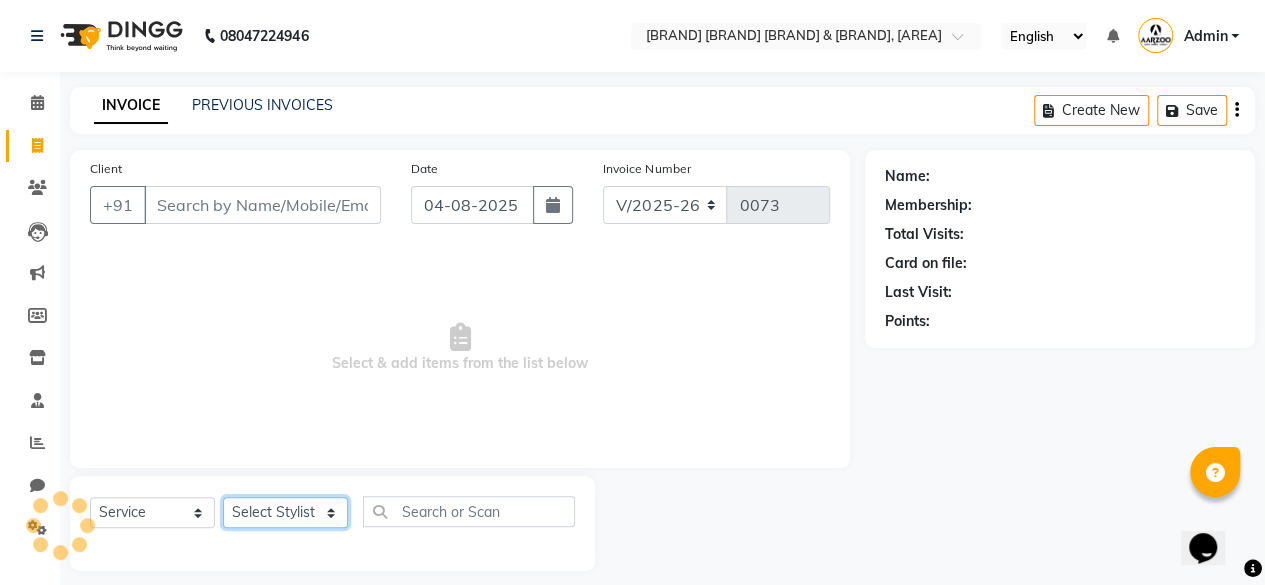click on "Select Stylist" 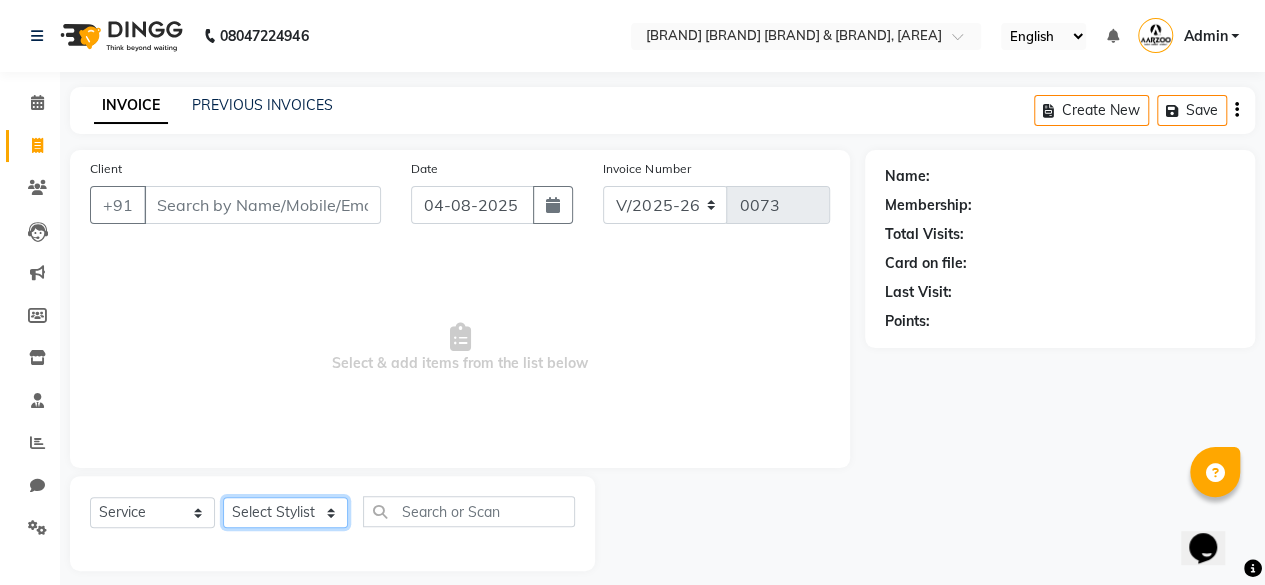 select on "85185" 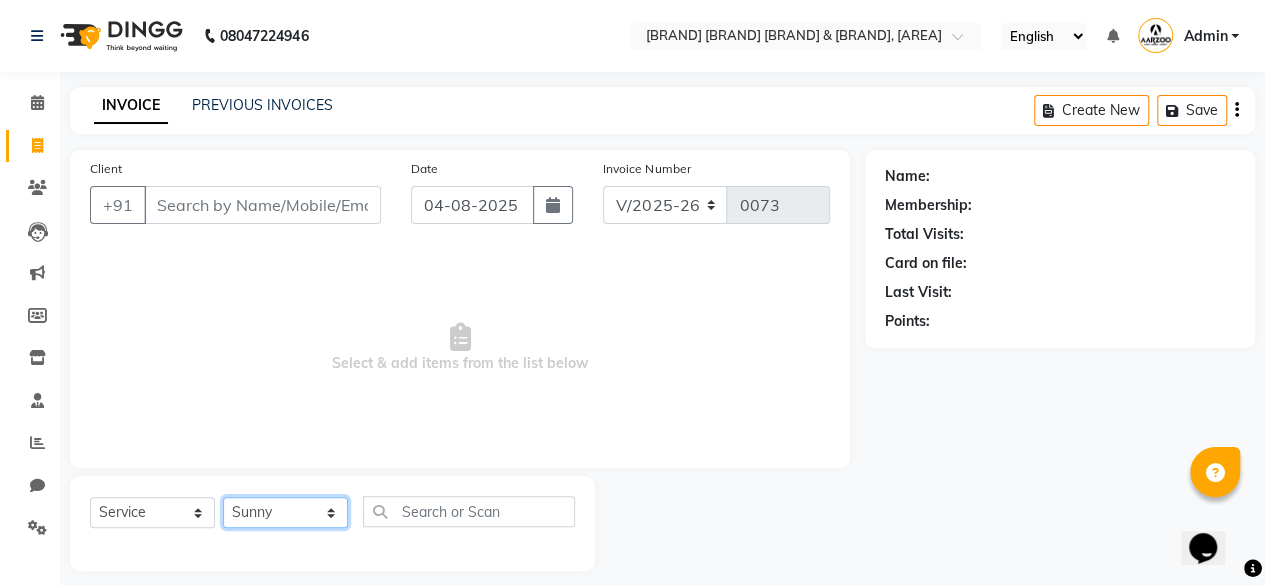 click on "Select Stylist aarzoo mam [PERSON] [PERSON] [PERSON] [PERSON] [PERSON] [PERSON] [PERSON]" 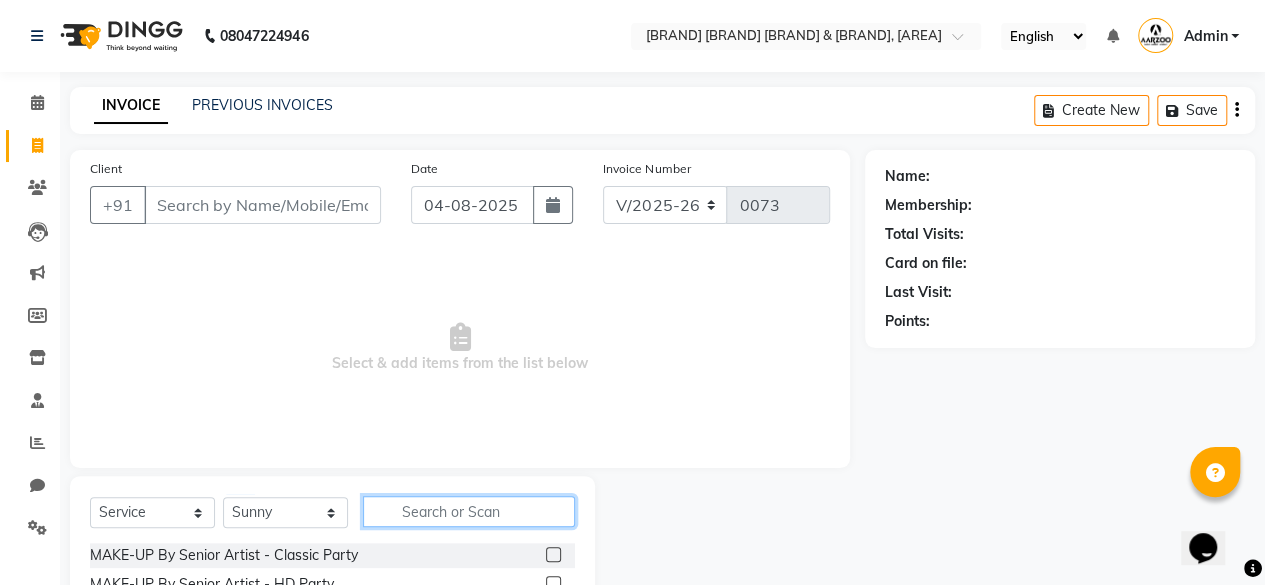 click 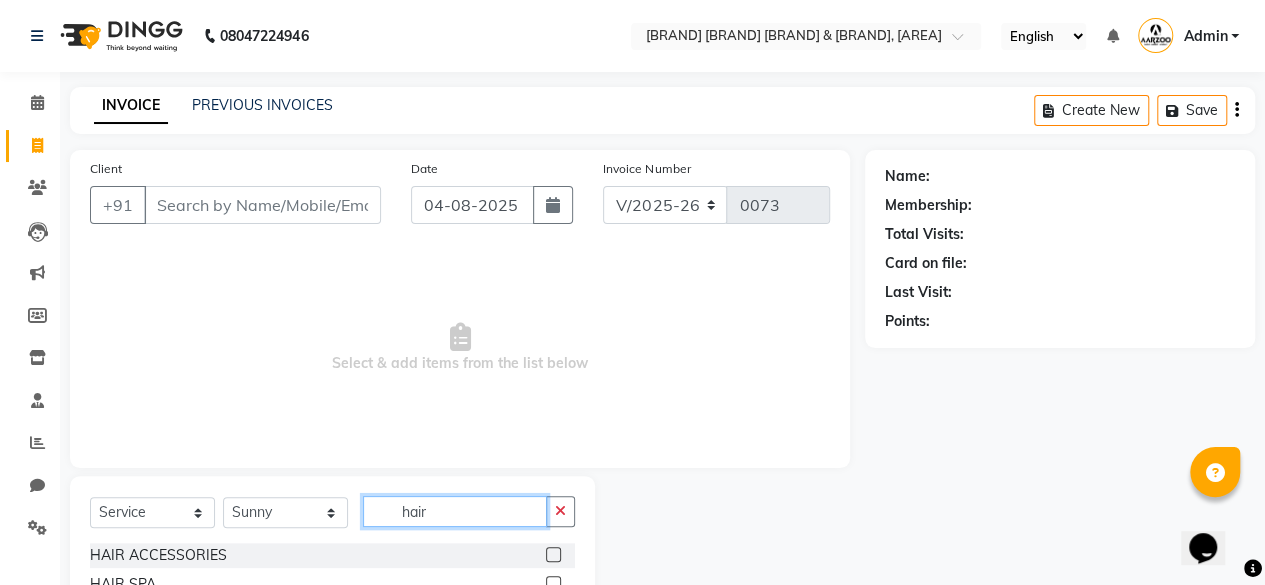 scroll, scrollTop: 2, scrollLeft: 0, axis: vertical 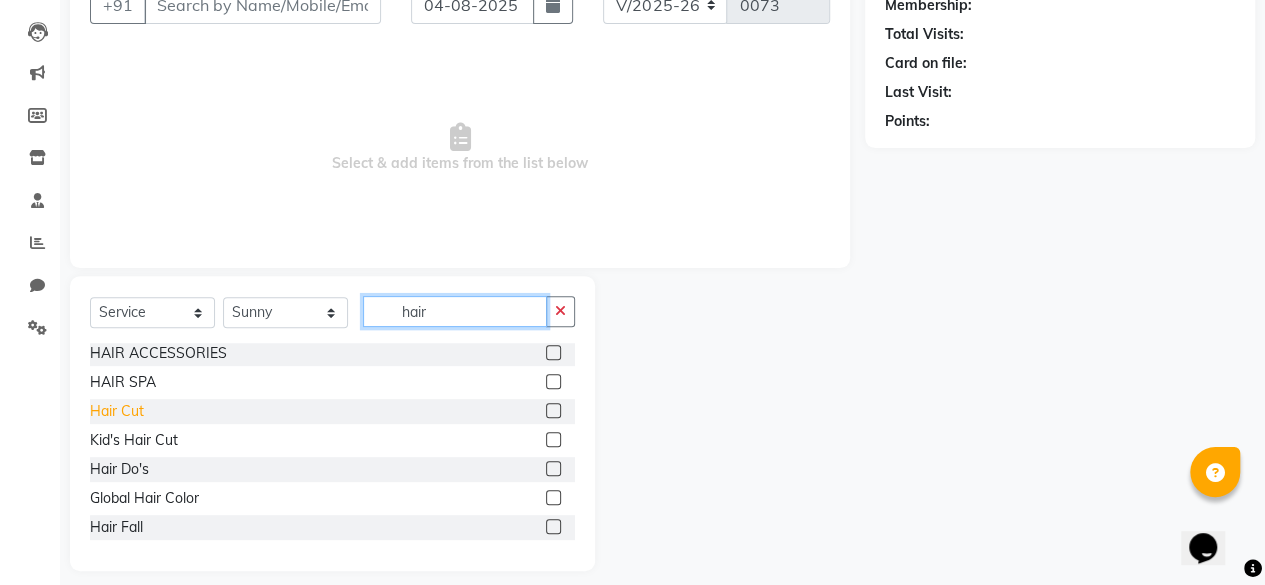 type on "hair" 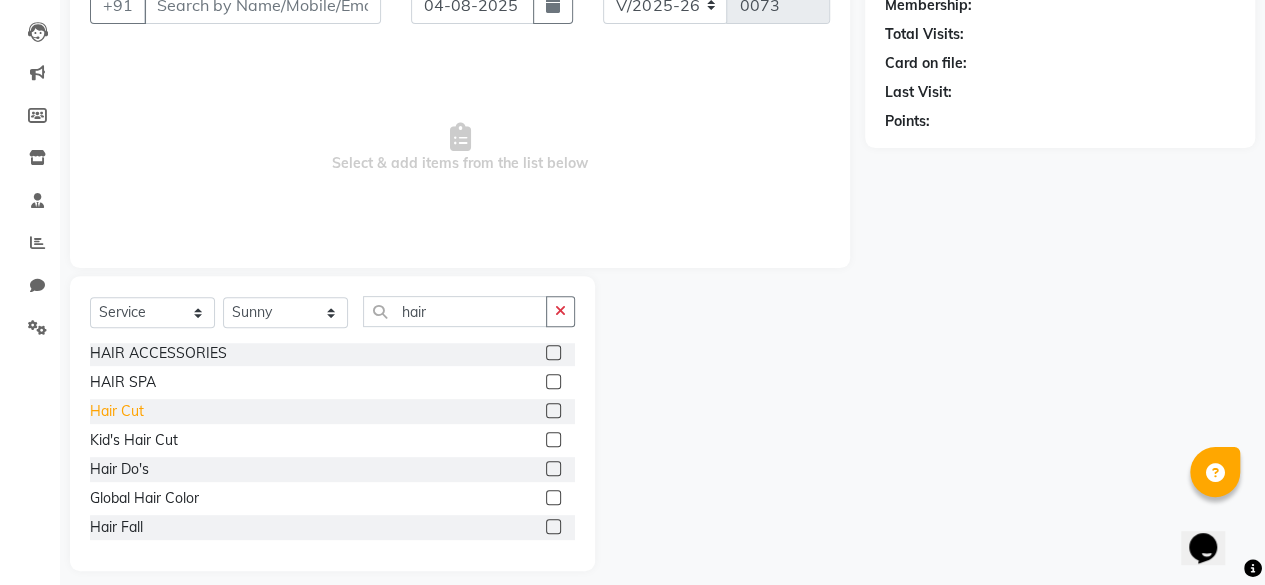 click on "Hair Cut" 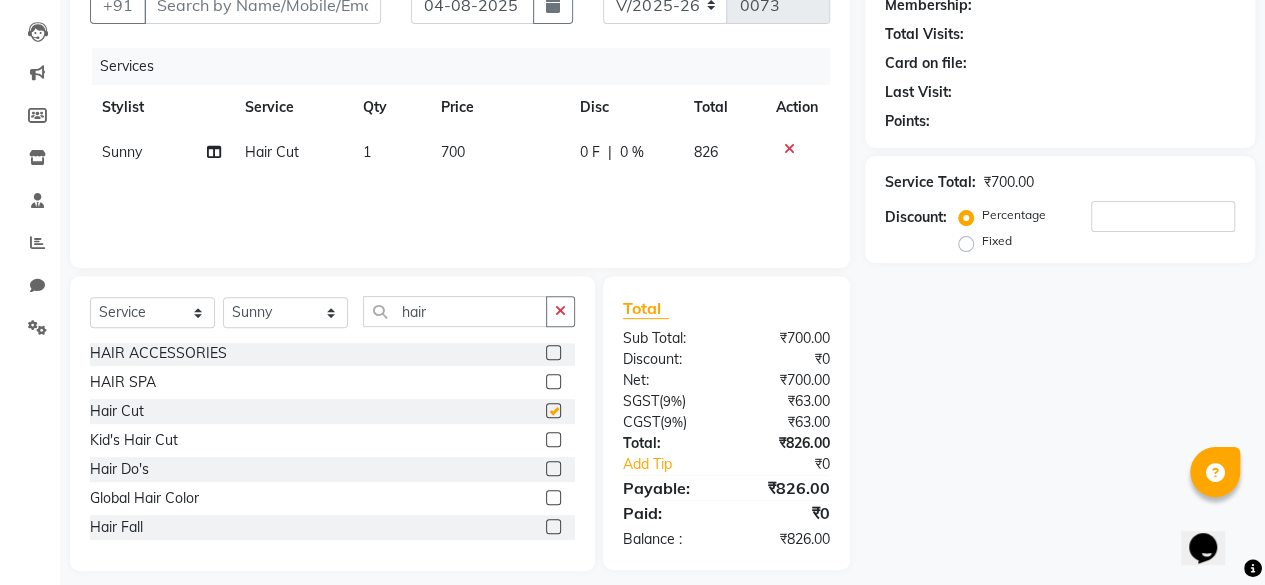 checkbox on "false" 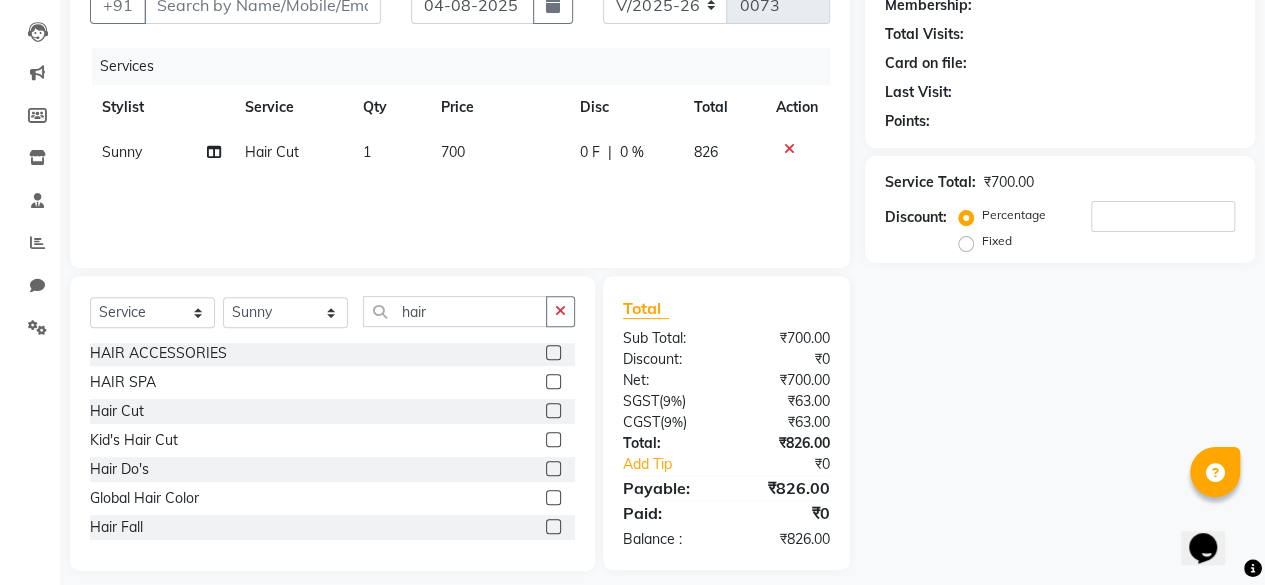 click on "Services Stylist Service Qty Price Disc Total Action Sunny Hair Cut 1 700 0 F | 0 % 826" 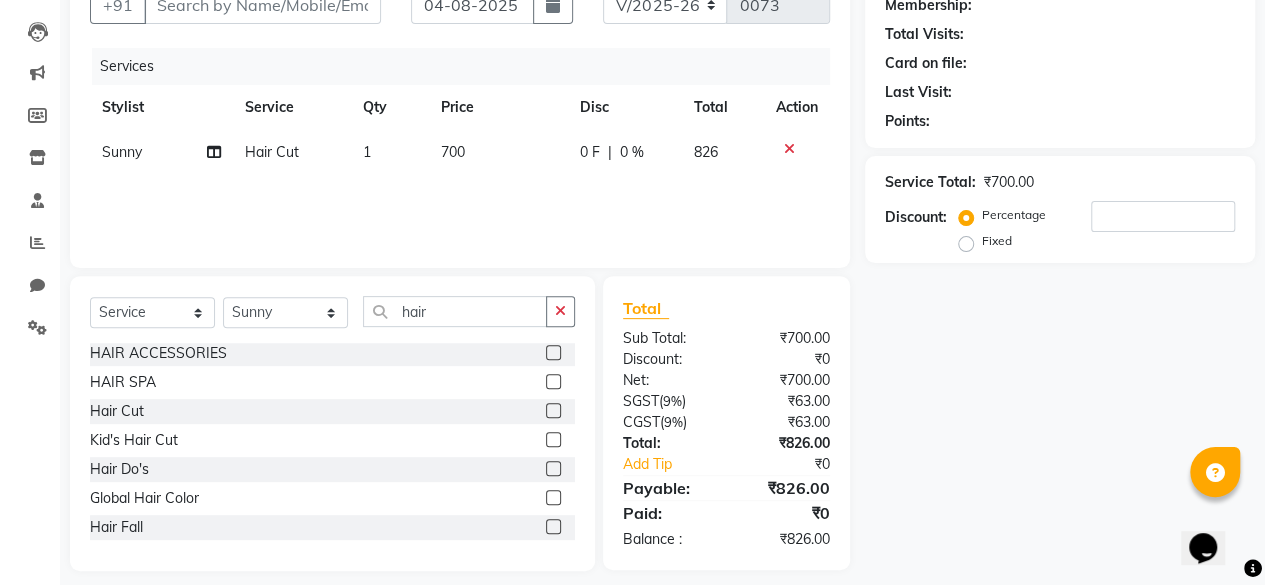 click on "700" 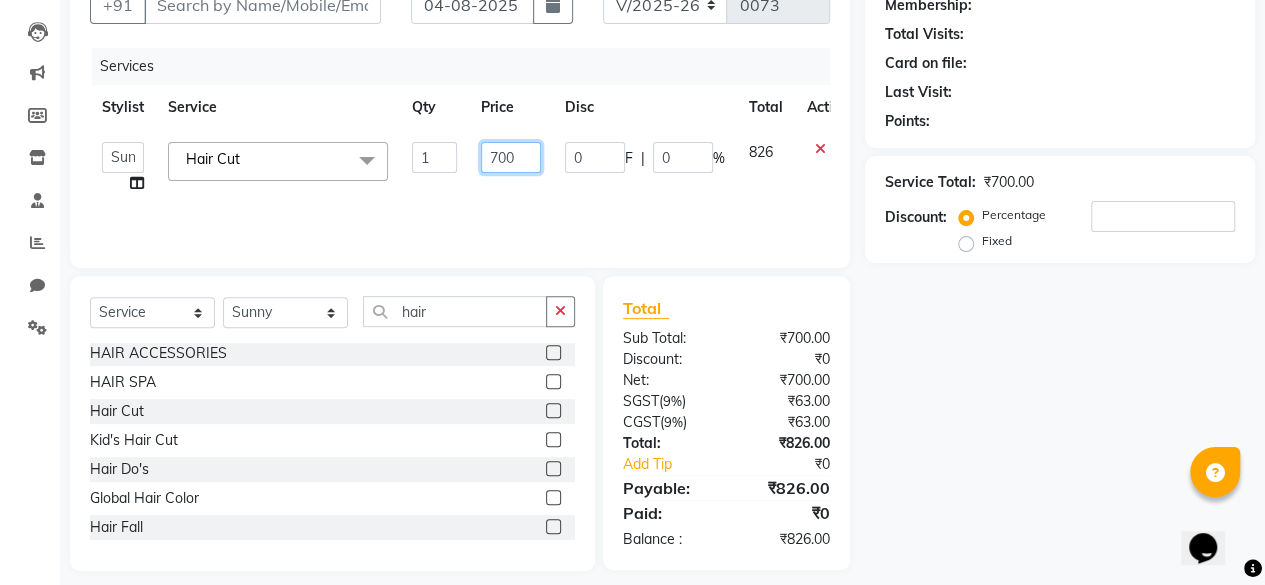 click on "700" 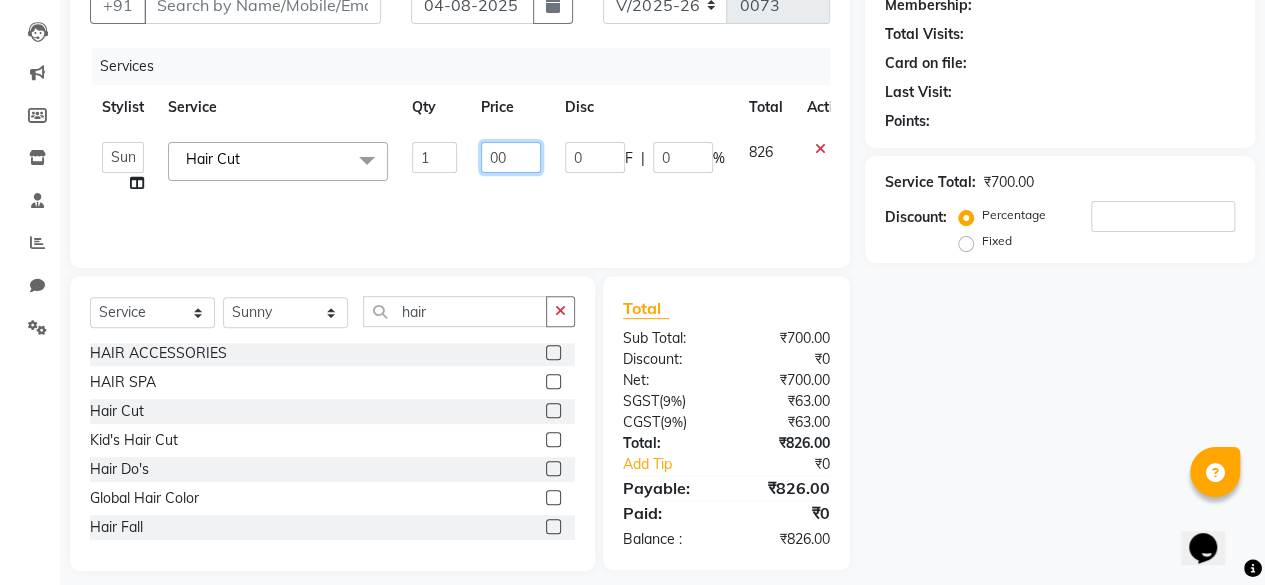 type on "500" 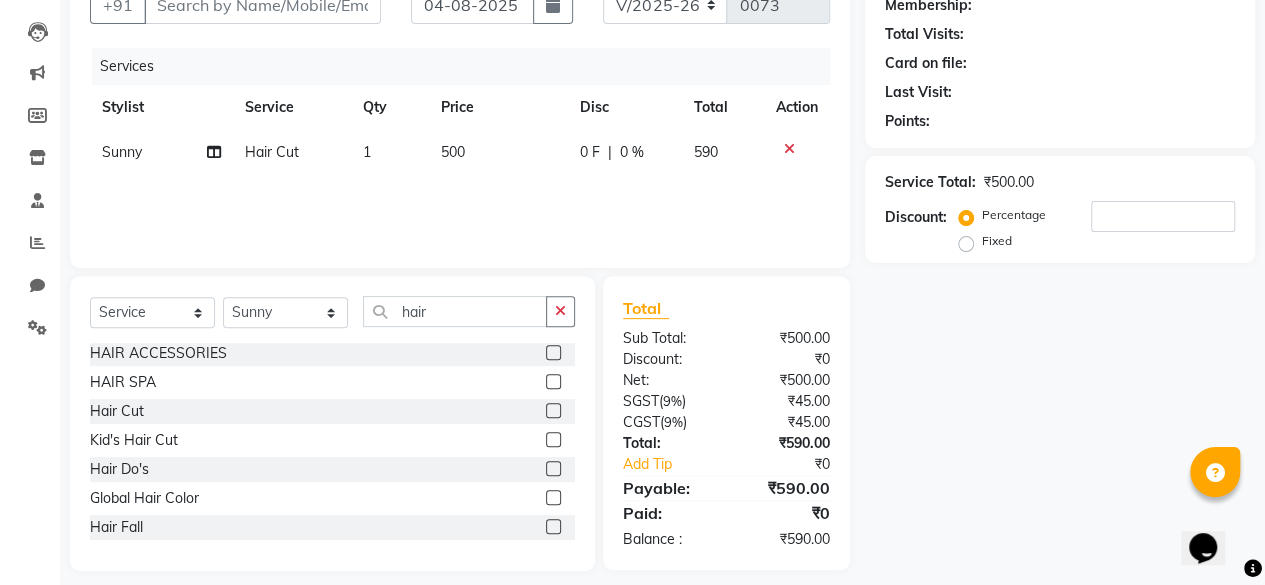 click on "Name: Membership: Total Visits: Card on file: Last Visit:  Points:  Service Total:  ₹500.00  Discount:  Percentage   Fixed" 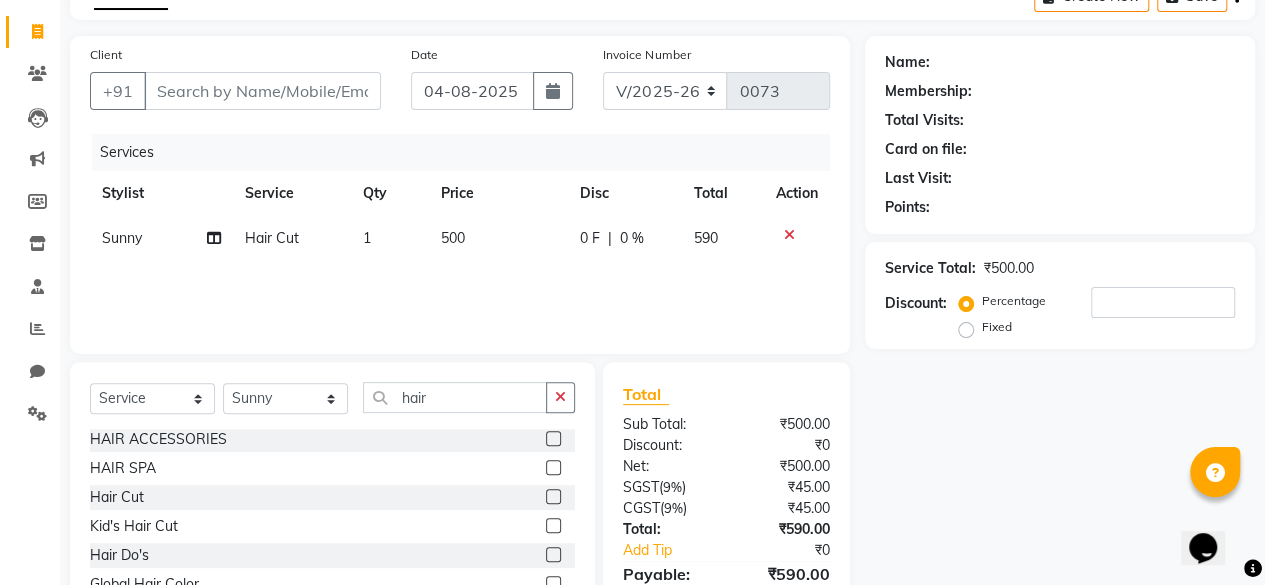 scroll, scrollTop: 0, scrollLeft: 0, axis: both 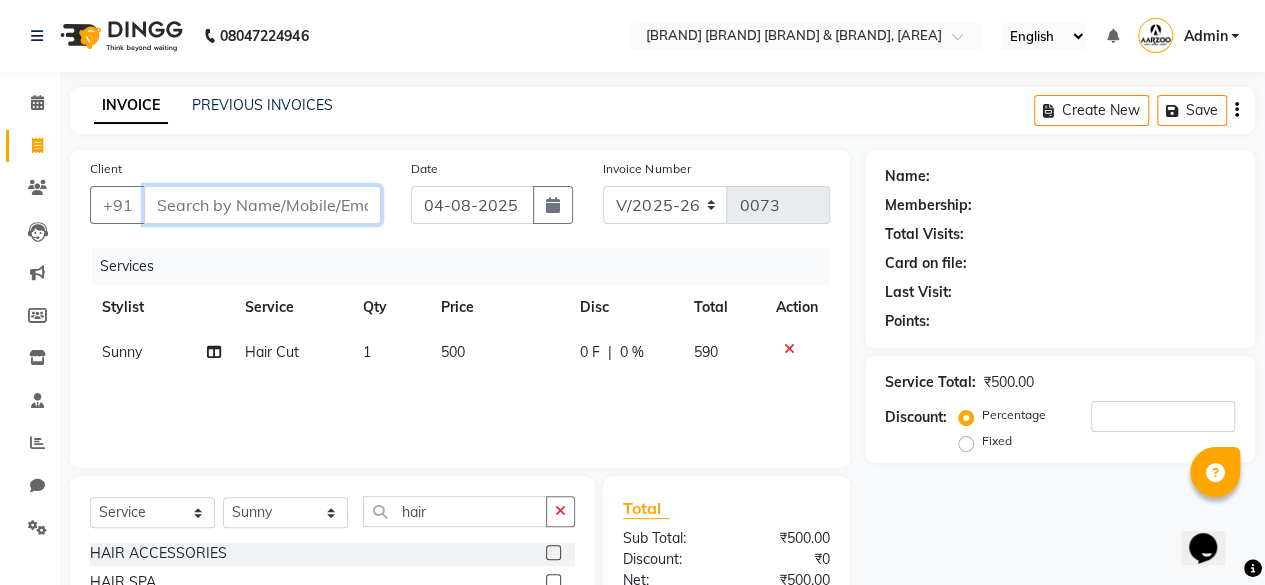 click on "Client" at bounding box center (262, 205) 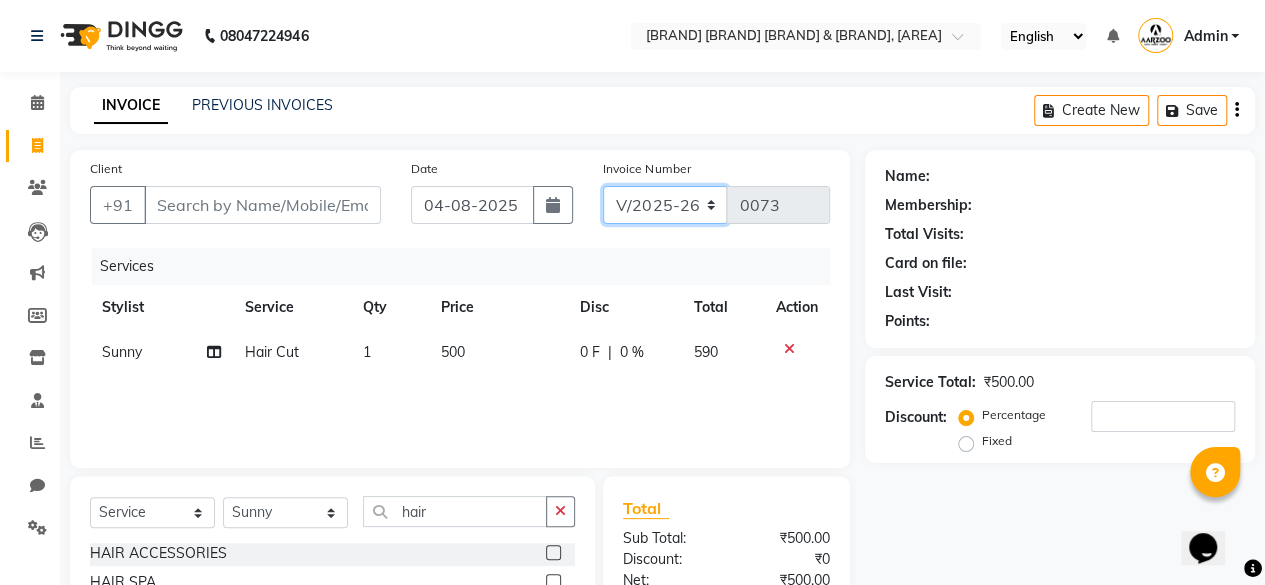 click on "CSH/25 V/2025 V/2025-26" 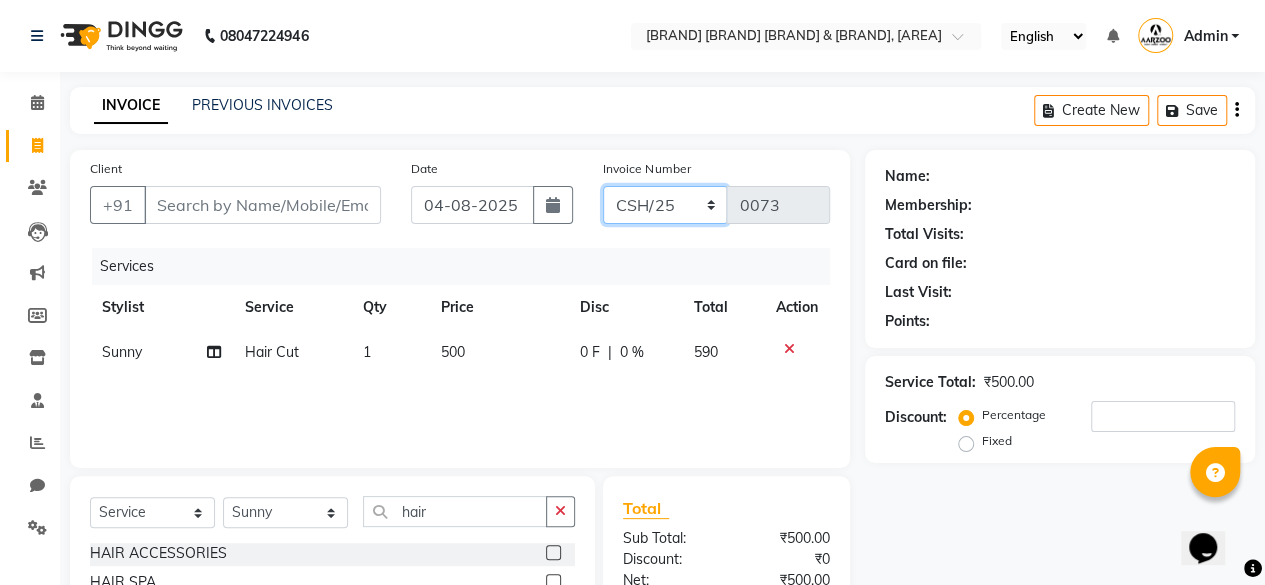 click on "CSH/25 V/2025 V/2025-26" 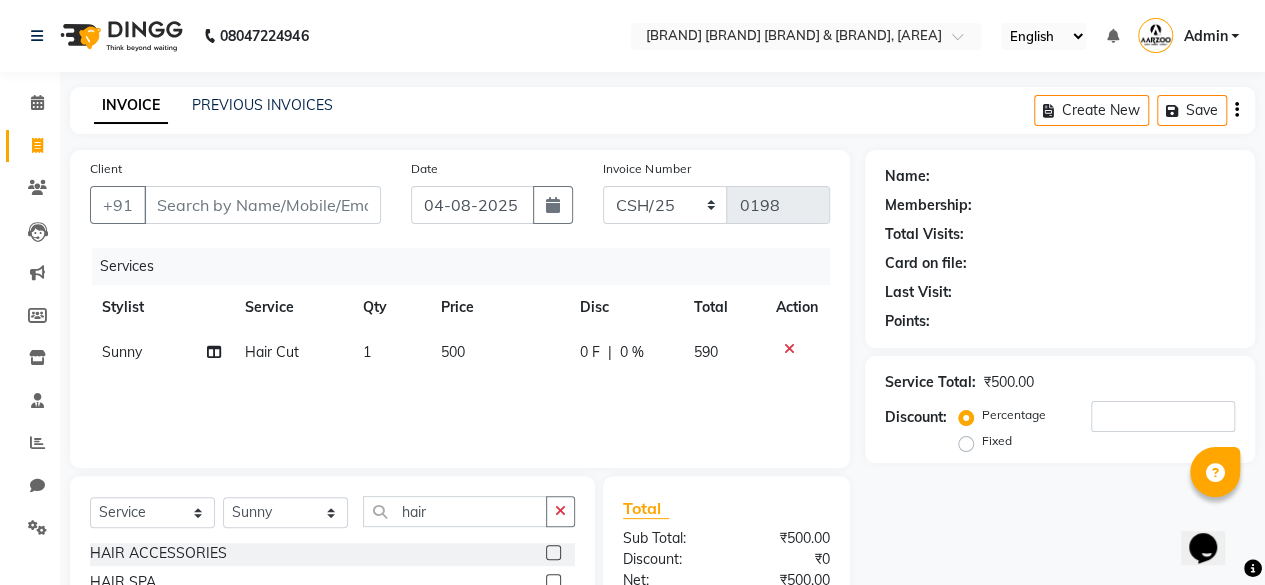 click on "Create New   Save" 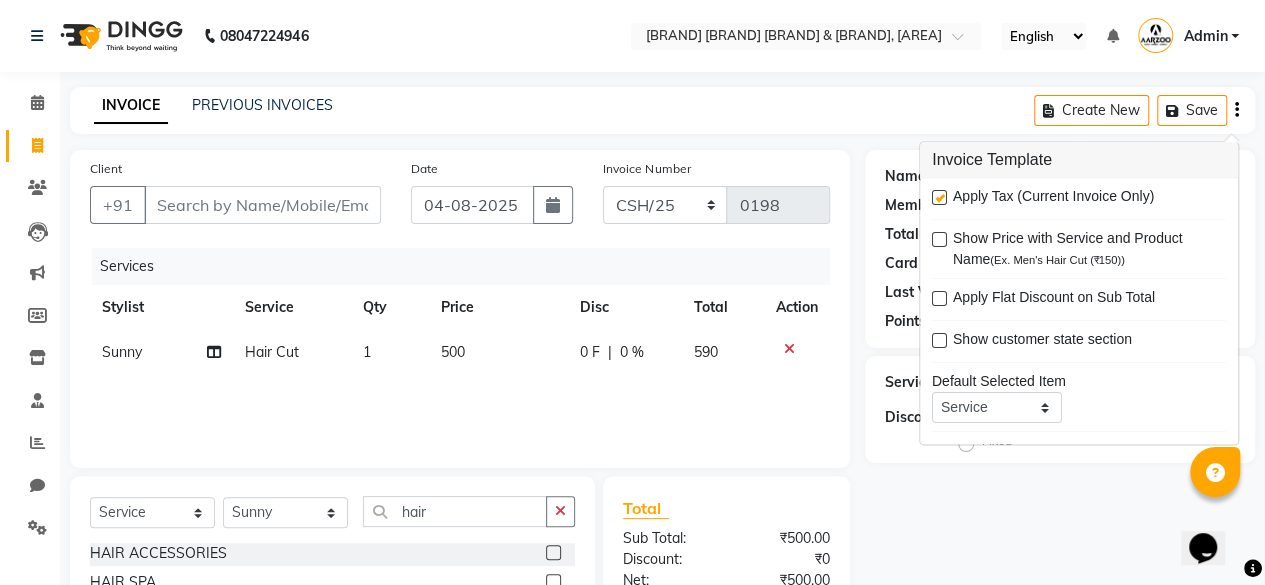 click at bounding box center (939, 198) 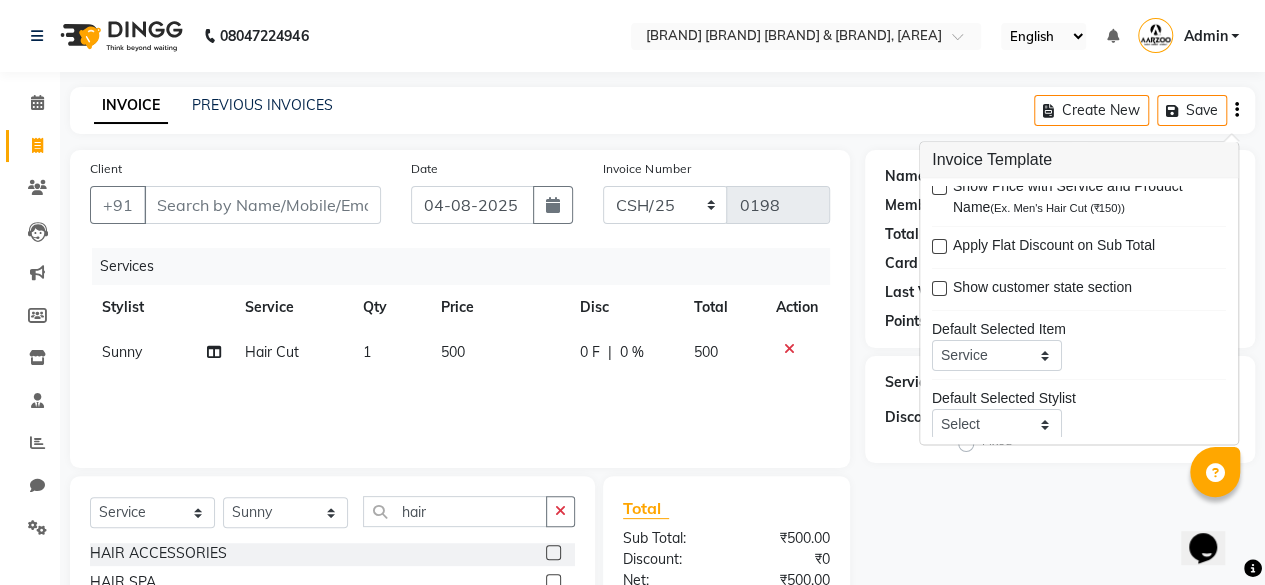 scroll, scrollTop: 96, scrollLeft: 0, axis: vertical 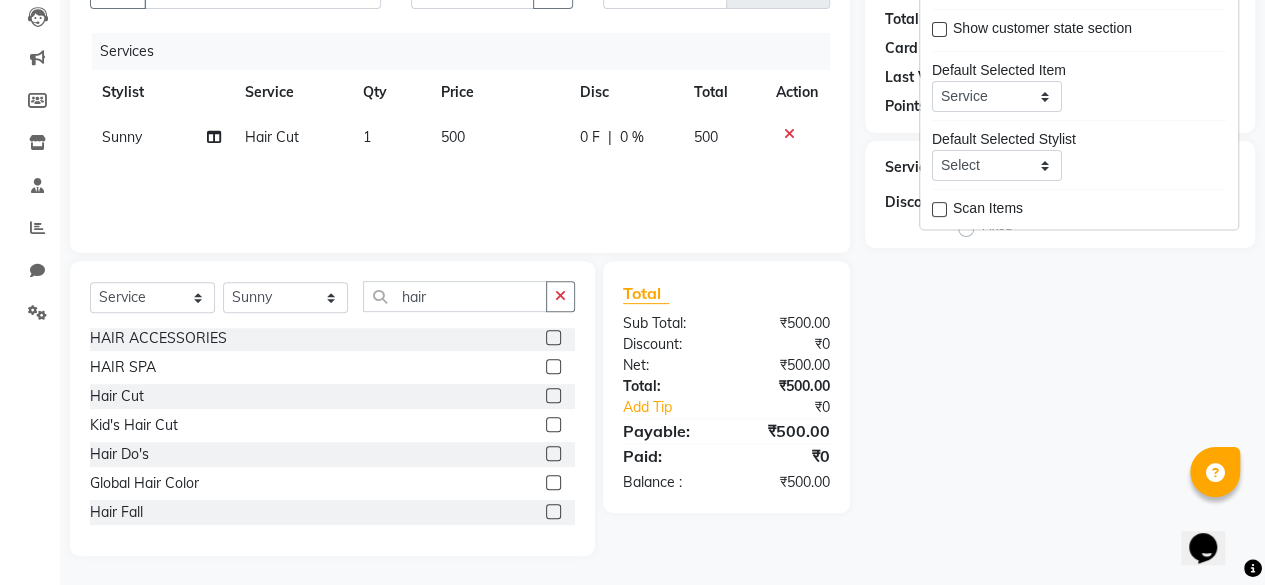 click on "Name: Membership: Total Visits: Card on file: Last Visit:  Points:  Service Total:  ₹500.00  Discount:  Percentage   Fixed" 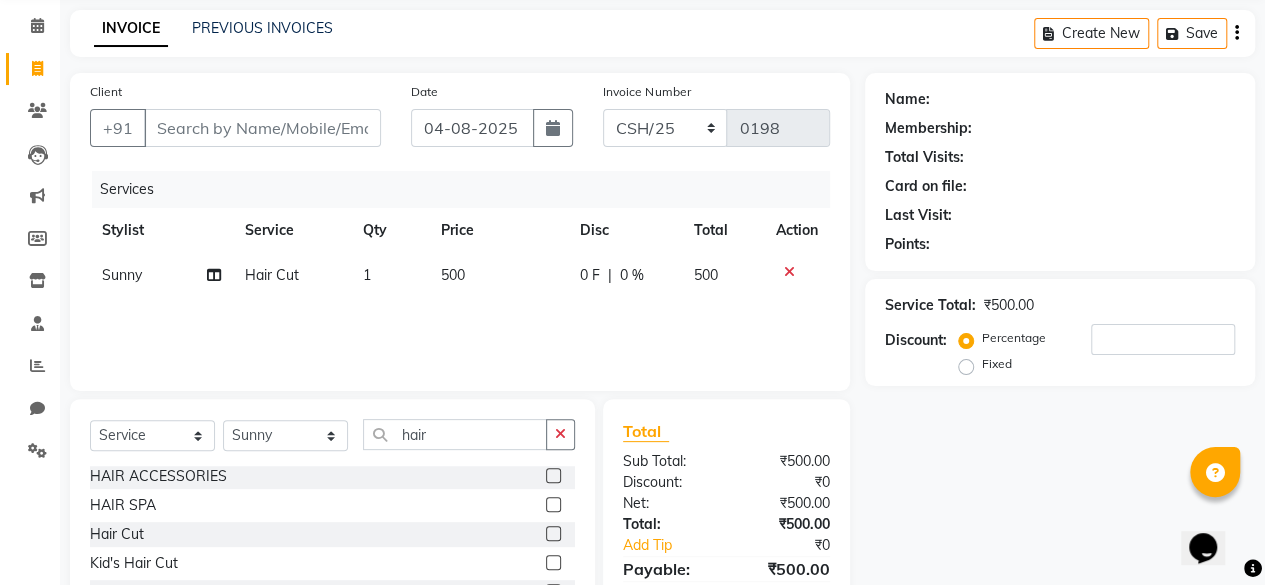 scroll, scrollTop: 0, scrollLeft: 0, axis: both 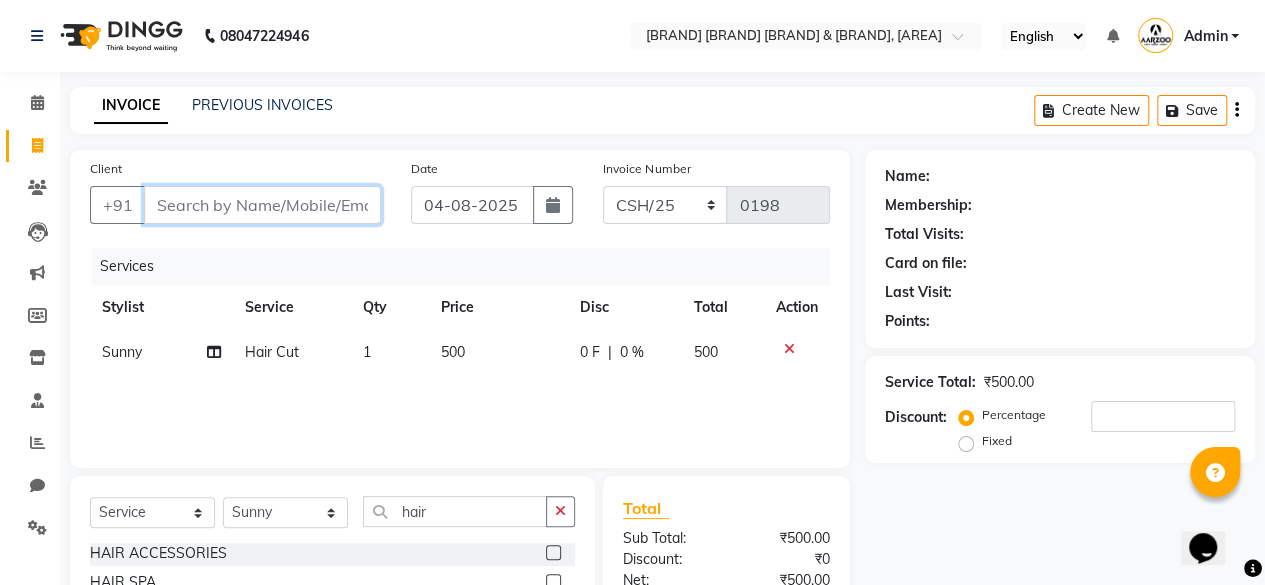 click on "Client" at bounding box center [262, 205] 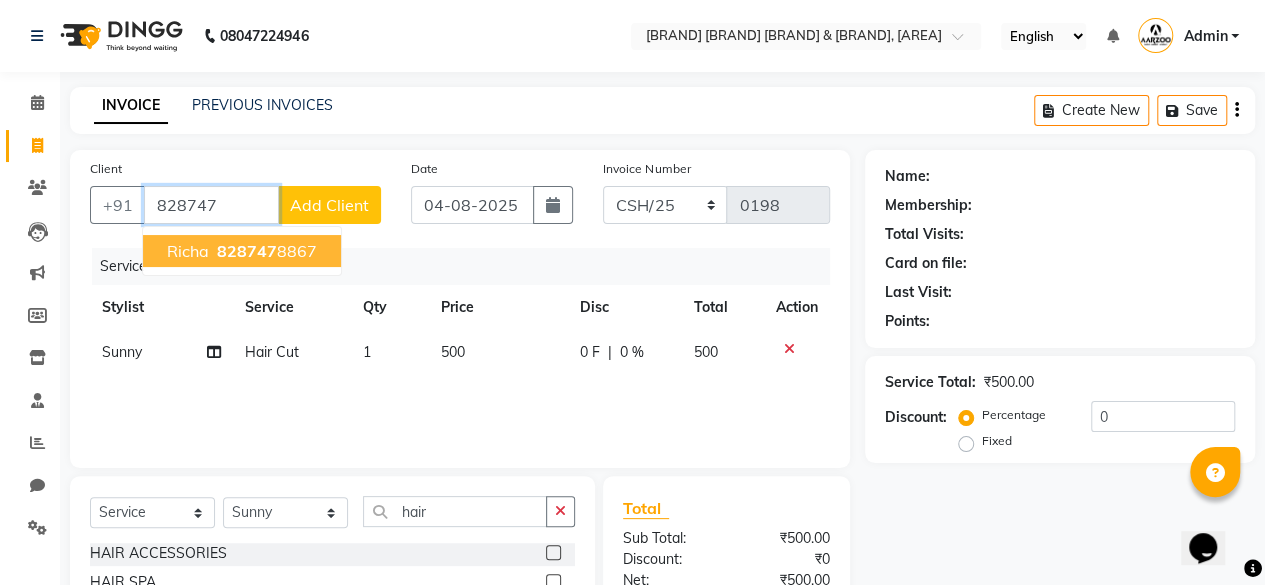 click on "Richa   828747 8867" at bounding box center [242, 251] 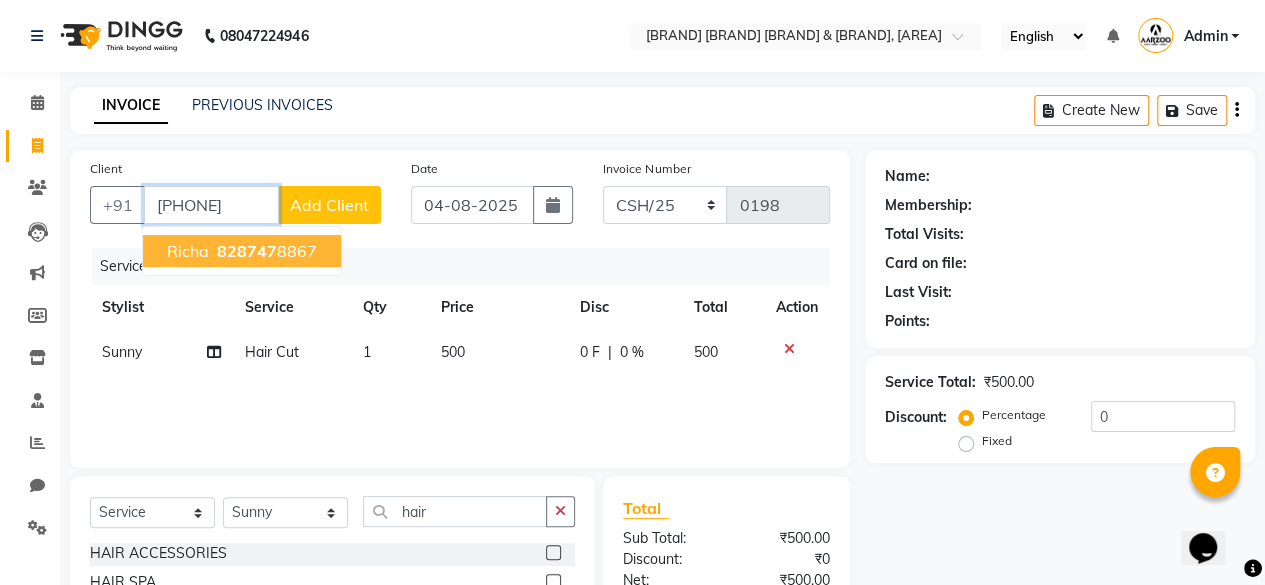 type on "[PHONE]" 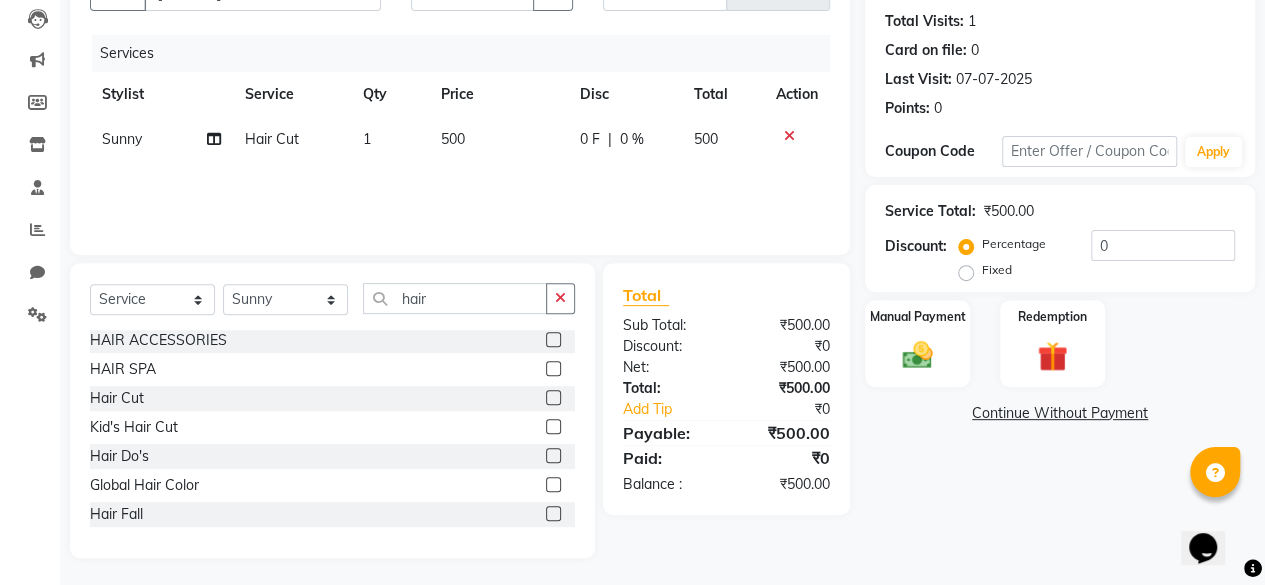 scroll, scrollTop: 215, scrollLeft: 0, axis: vertical 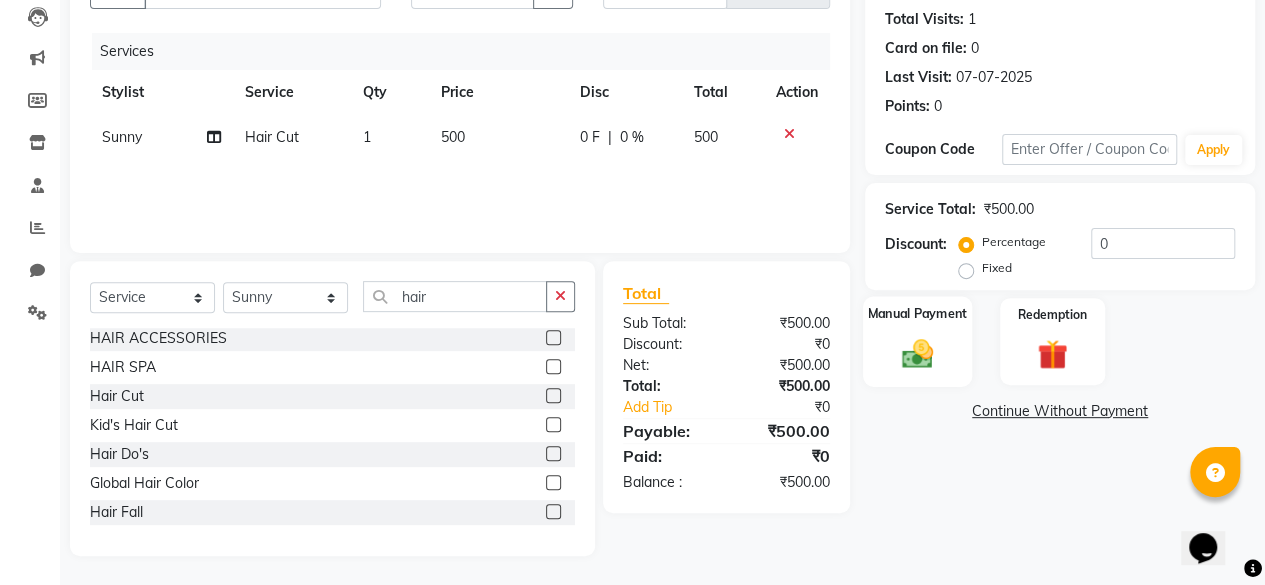 click 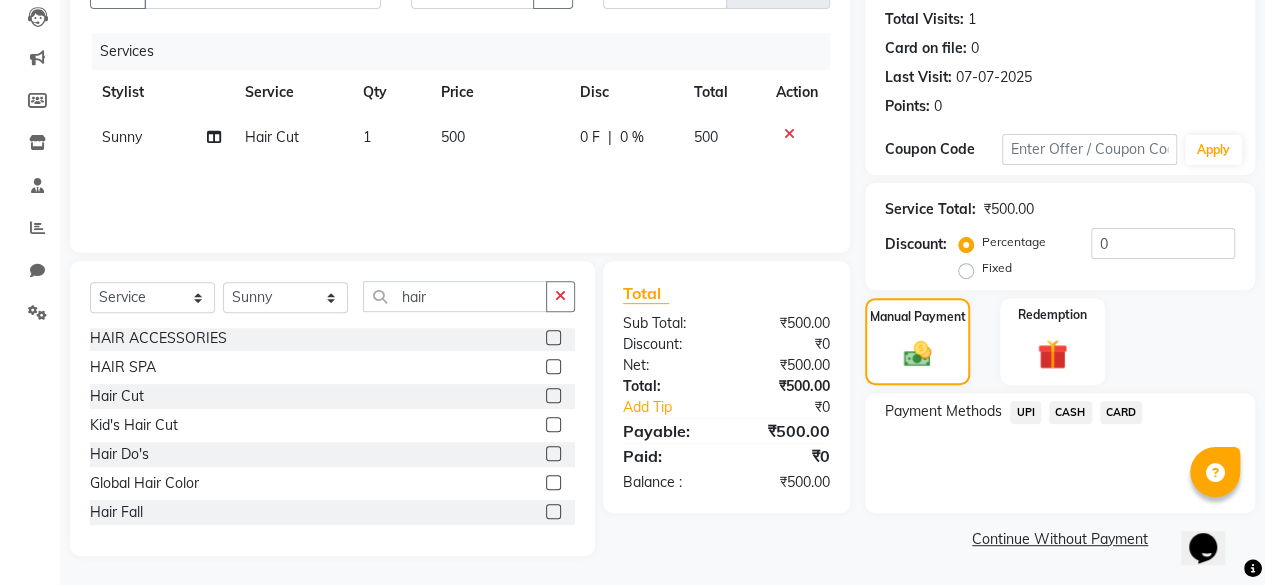 click on "CASH" 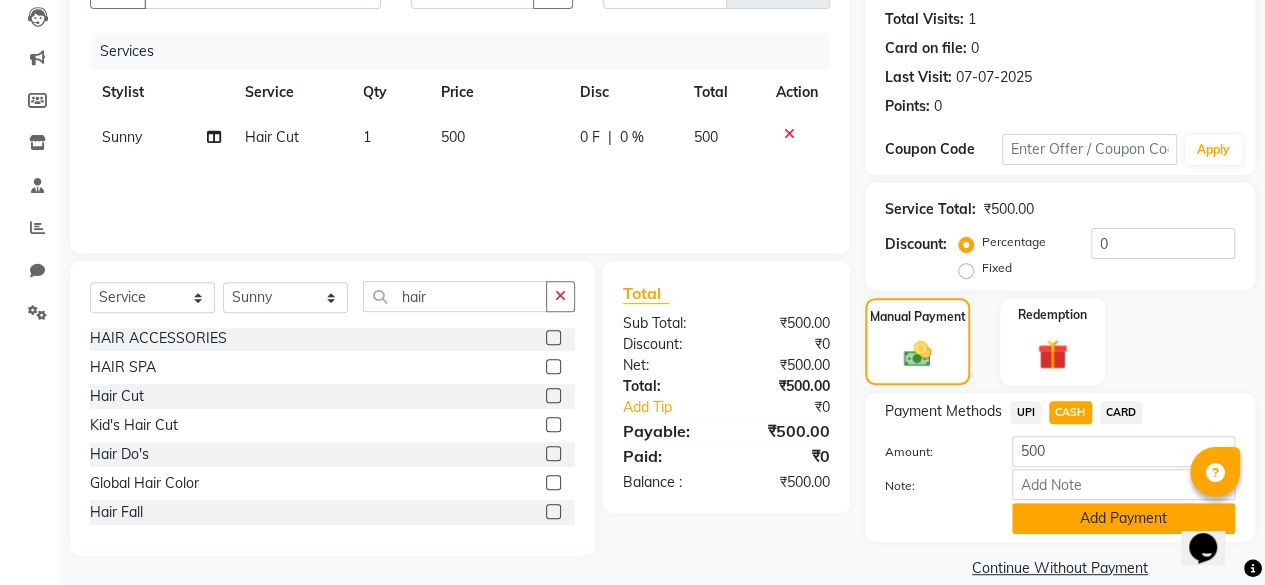 click on "Add Payment" 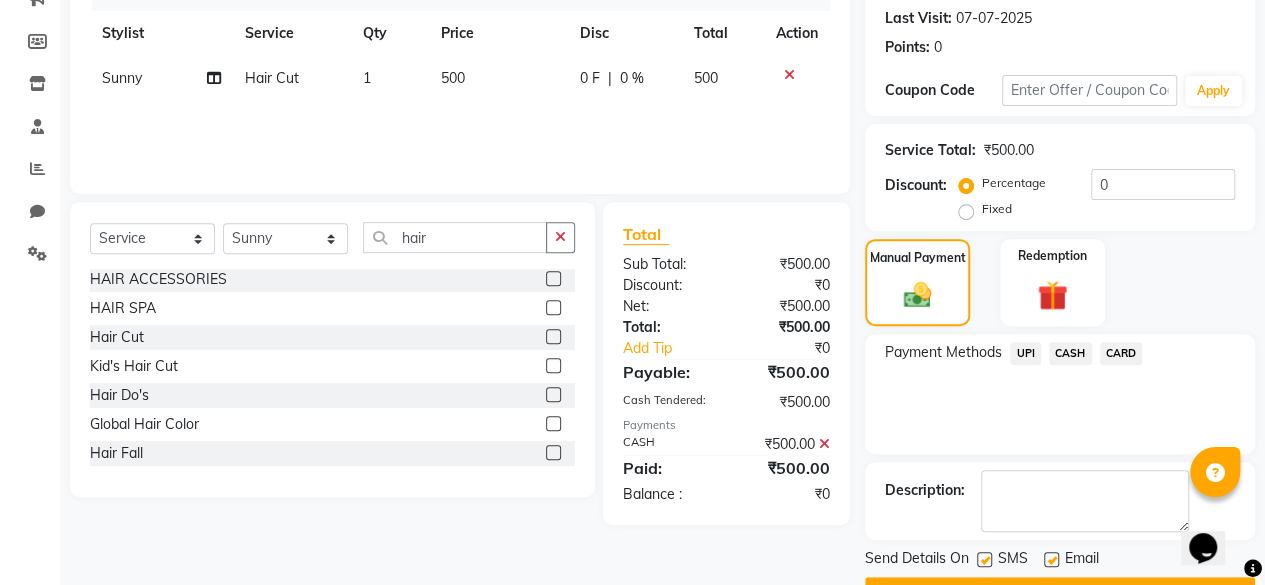 scroll, scrollTop: 324, scrollLeft: 0, axis: vertical 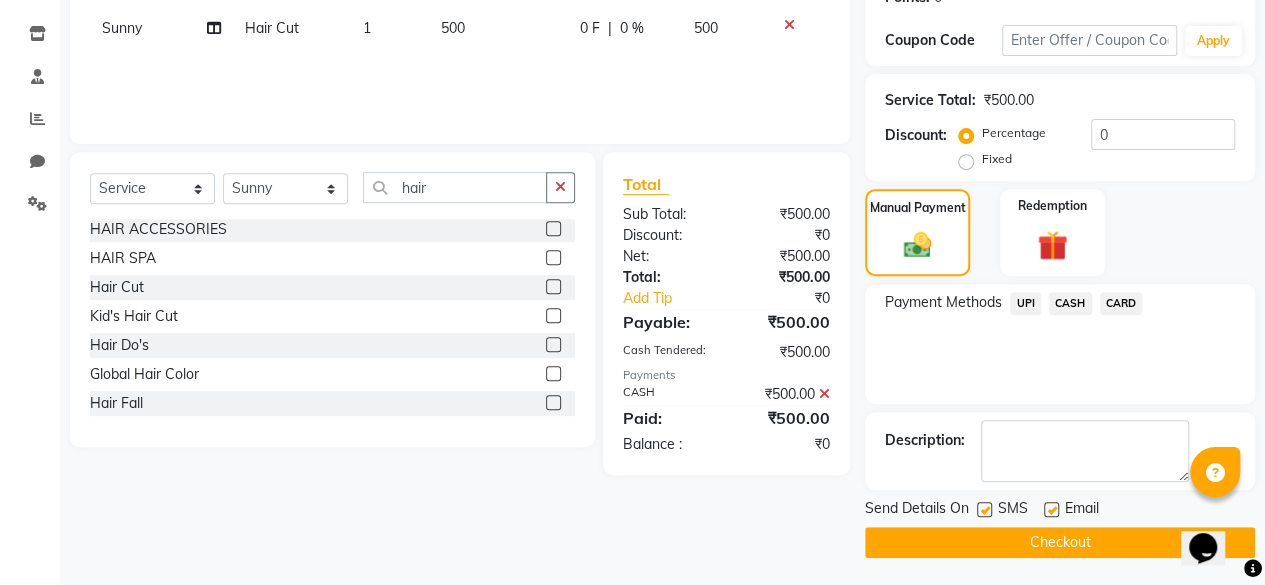 click on "Checkout" 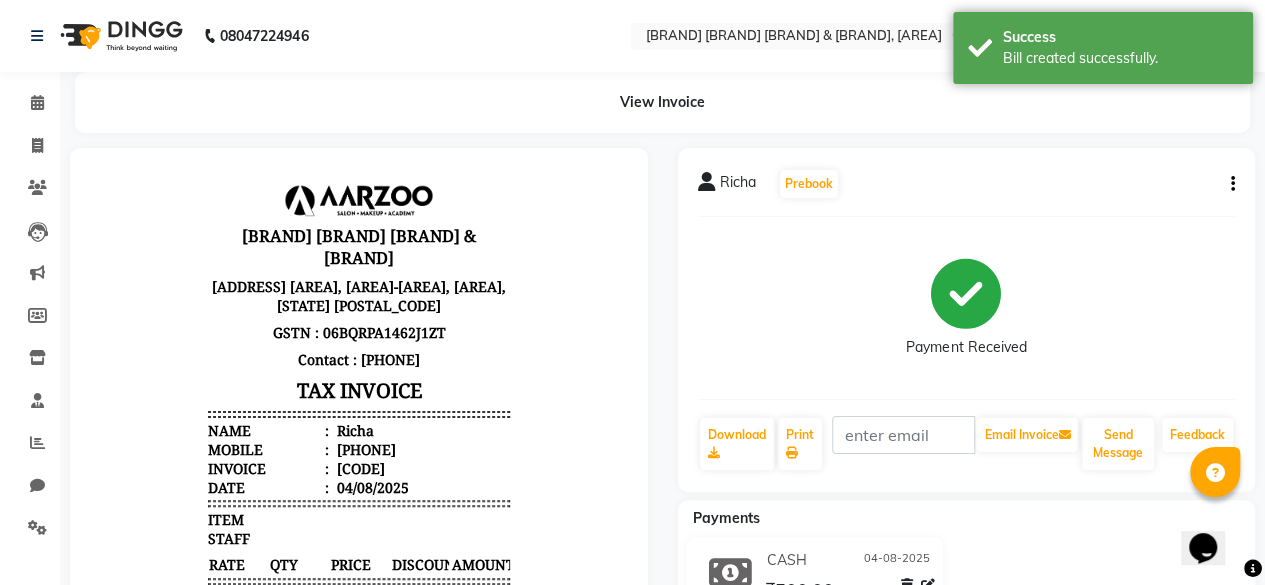 scroll, scrollTop: 0, scrollLeft: 0, axis: both 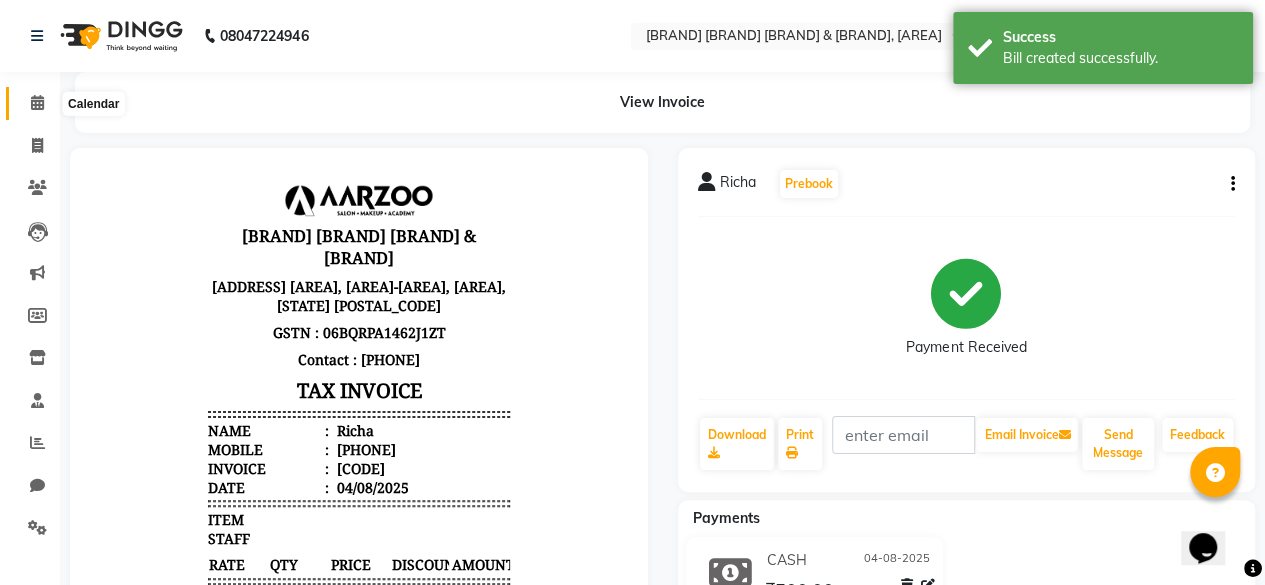 click 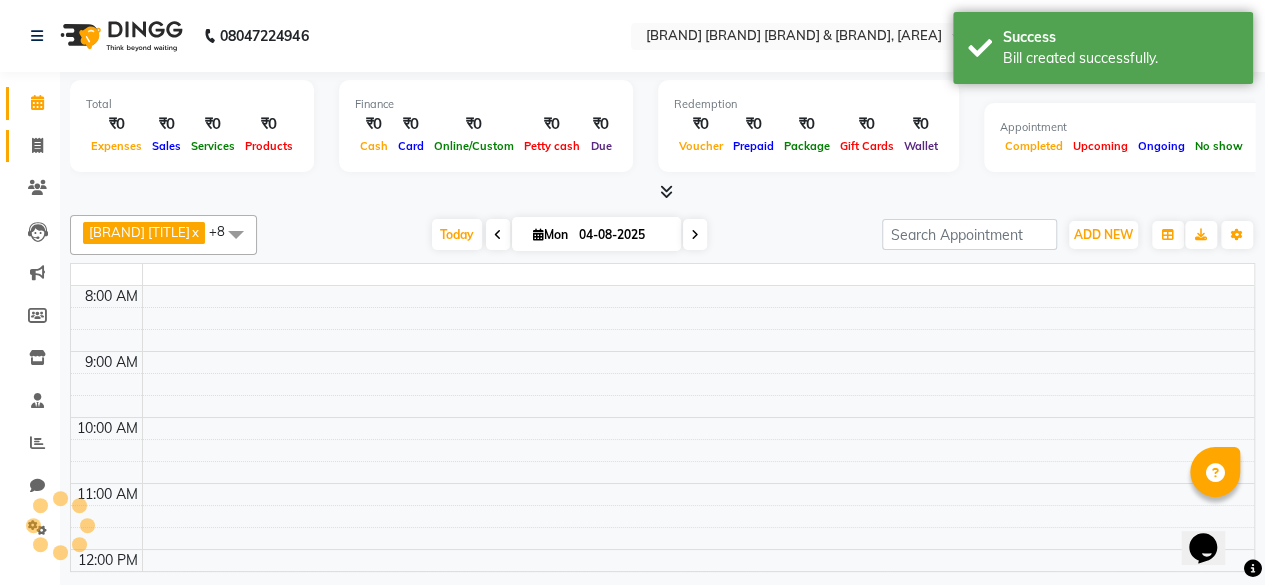 scroll, scrollTop: 0, scrollLeft: 0, axis: both 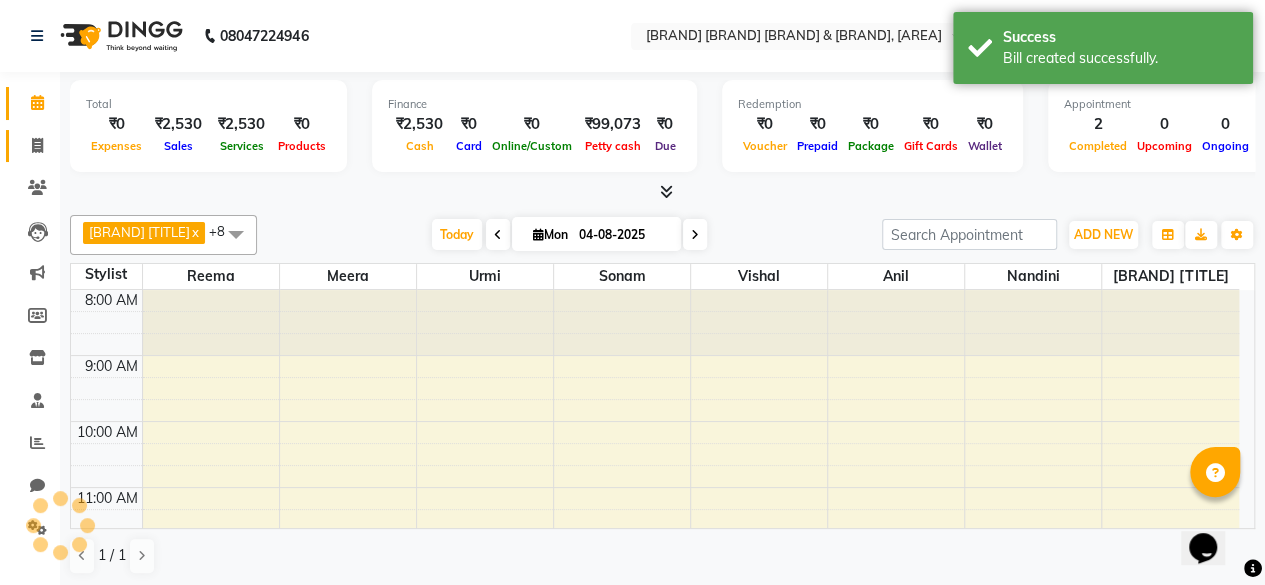 click on "Invoice" 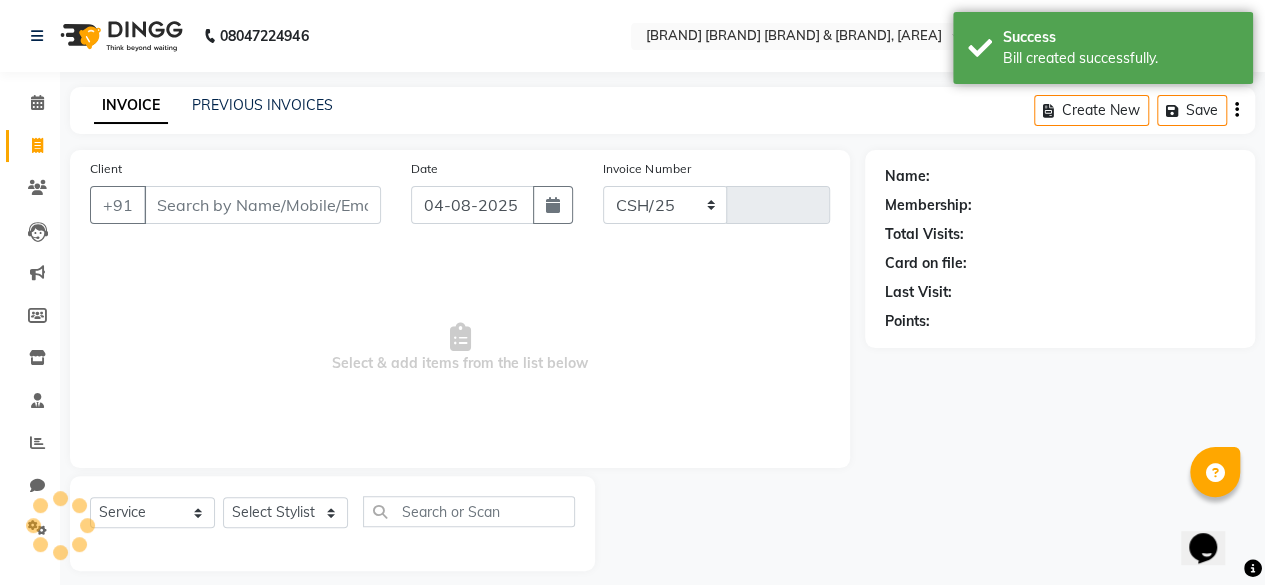 select on "6943" 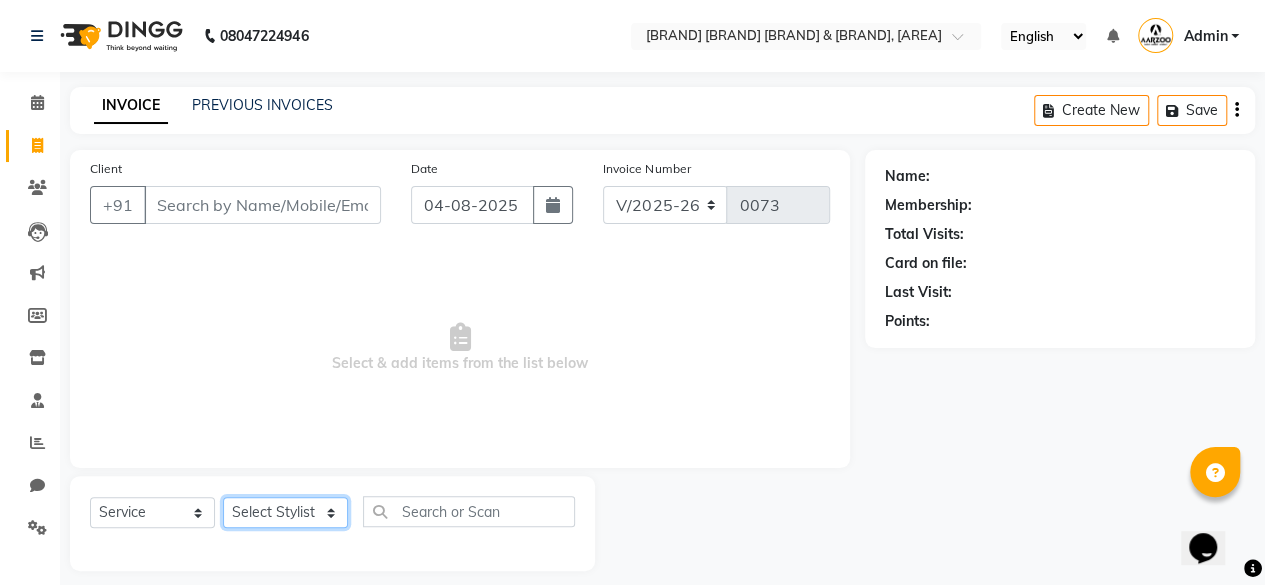 click on "Select Stylist aarzoo mam [PERSON] [PERSON] [PERSON] [PERSON] [PERSON] [PERSON] [PERSON]" 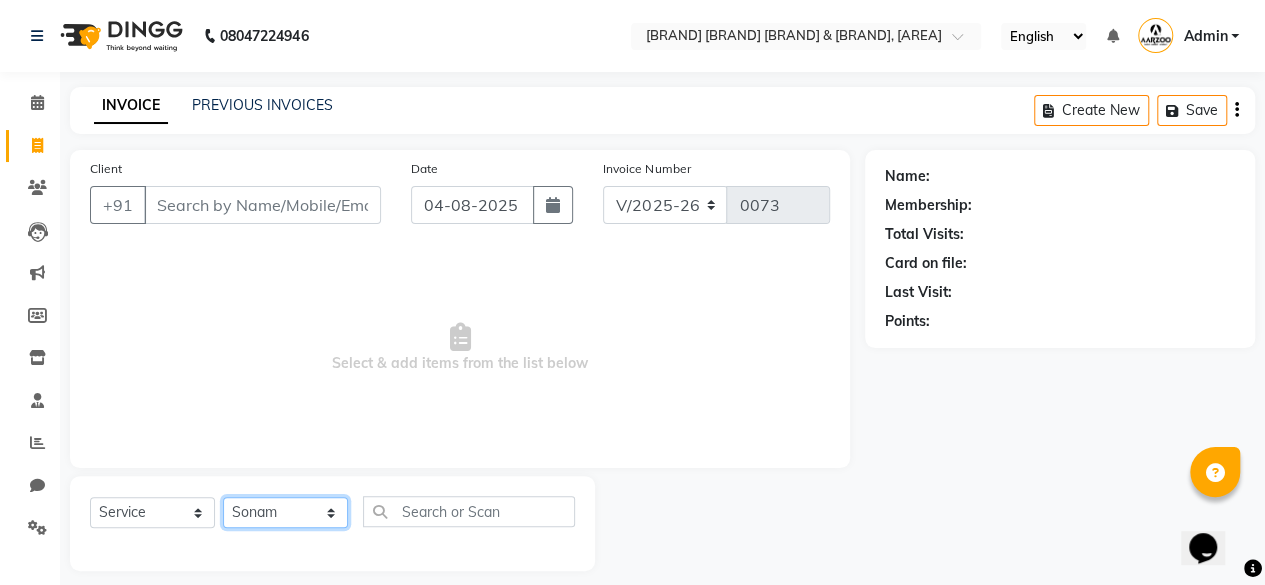 click on "Select Stylist aarzoo mam [PERSON] [PERSON] [PERSON] [PERSON] [PERSON] [PERSON] [PERSON]" 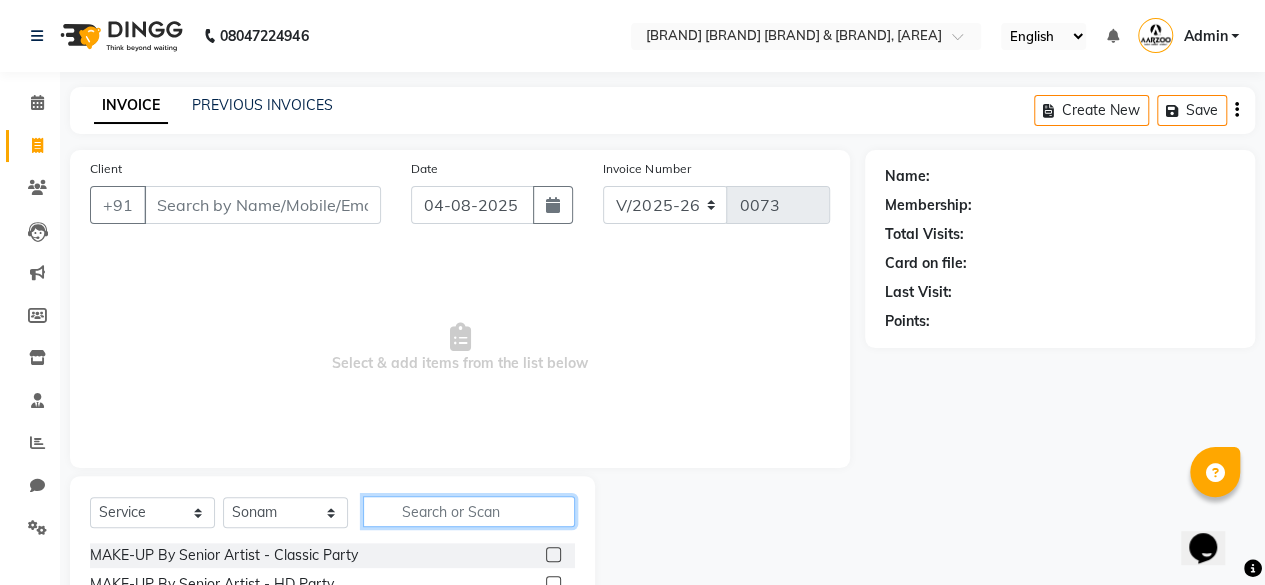 click 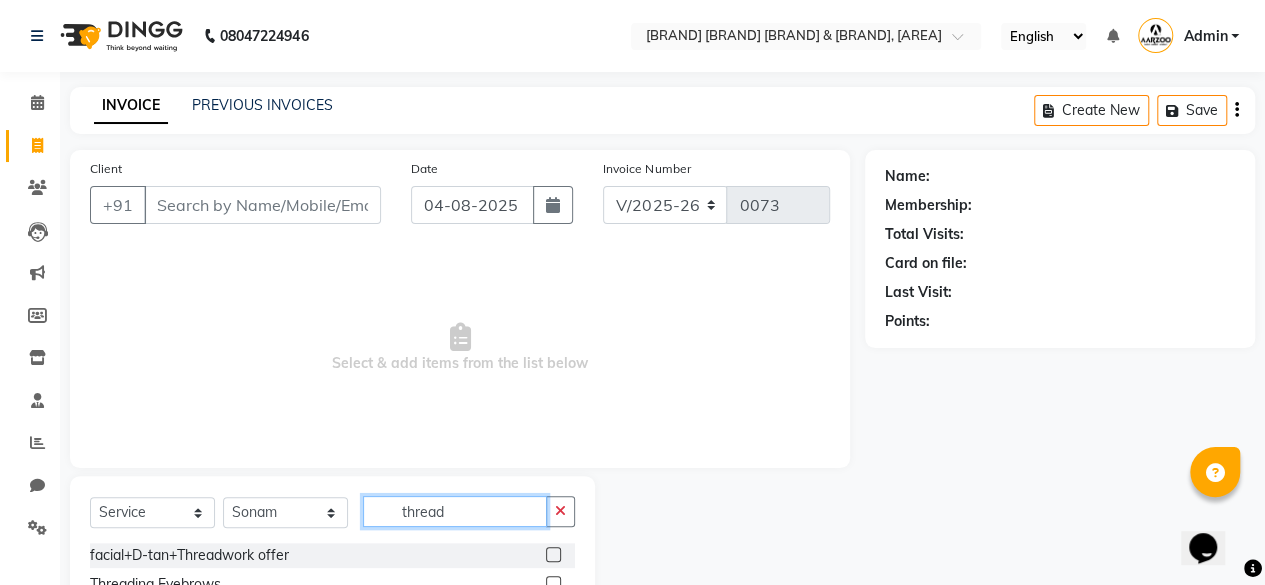 scroll, scrollTop: 100, scrollLeft: 0, axis: vertical 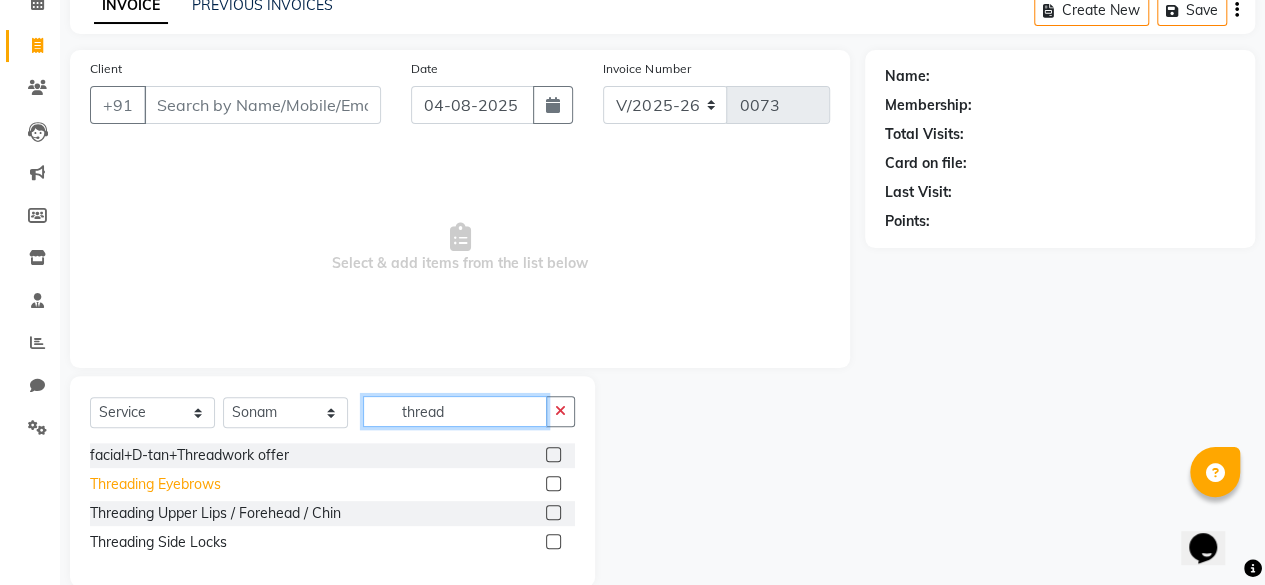 type on "thread" 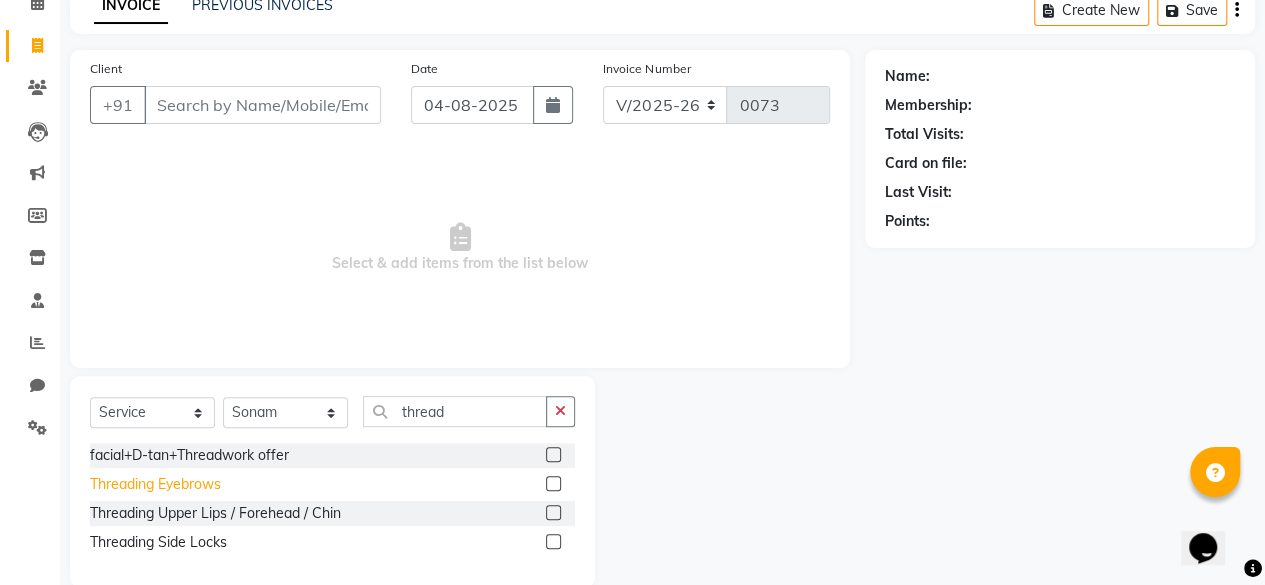 click on "Threading Eyebrows" 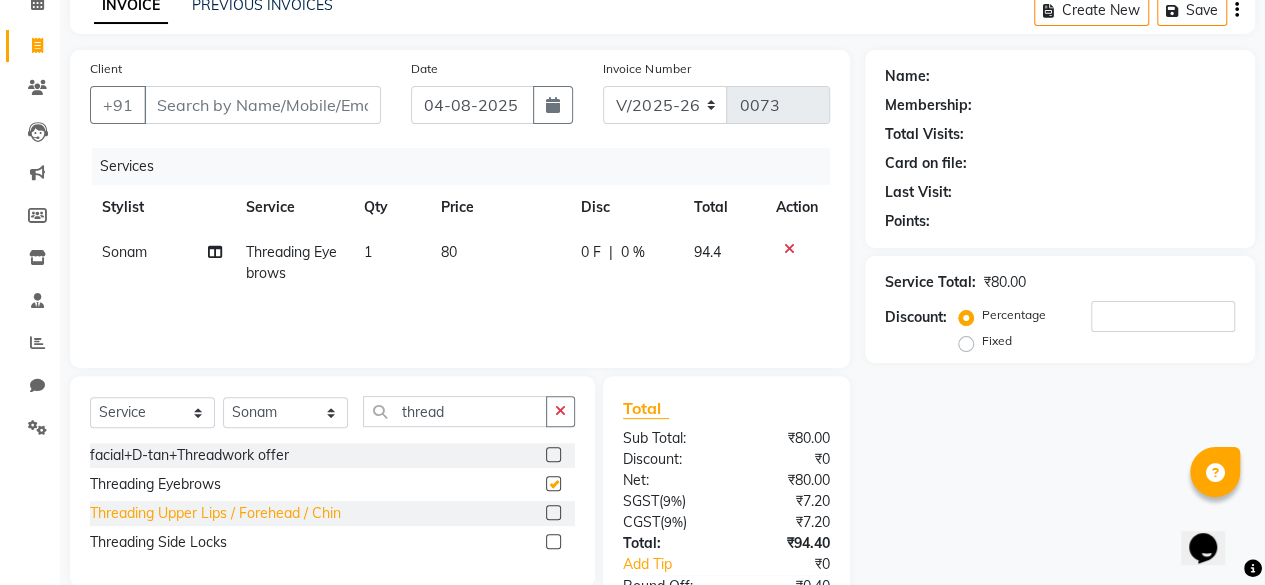 checkbox on "false" 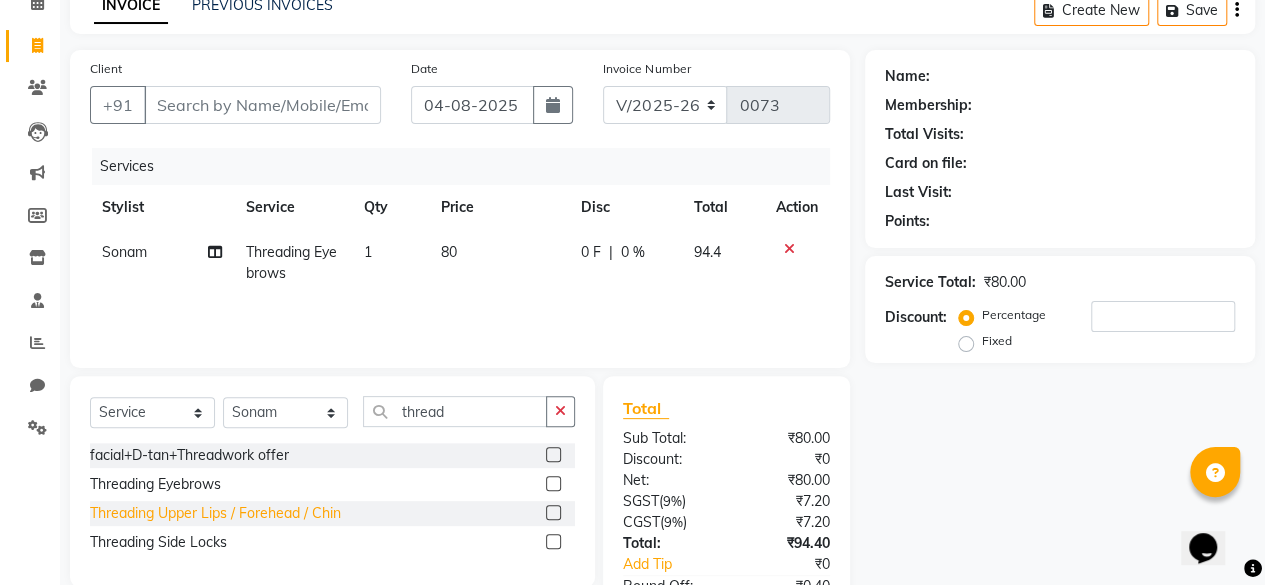 click on "Threading Upper Lips / Forehead / Chin" 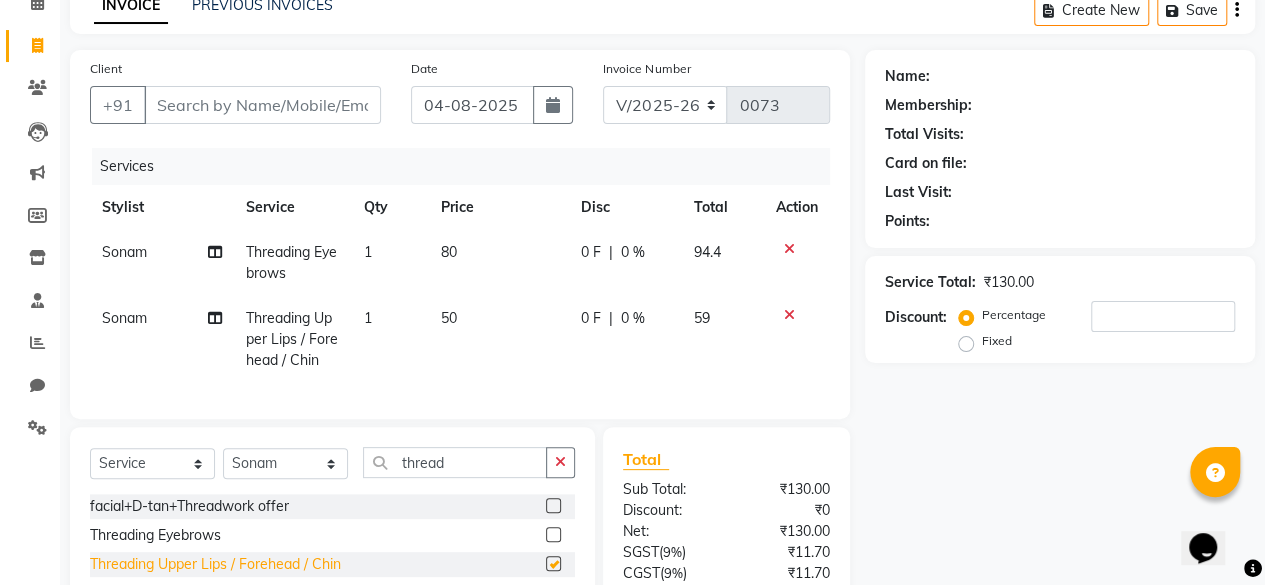 checkbox on "false" 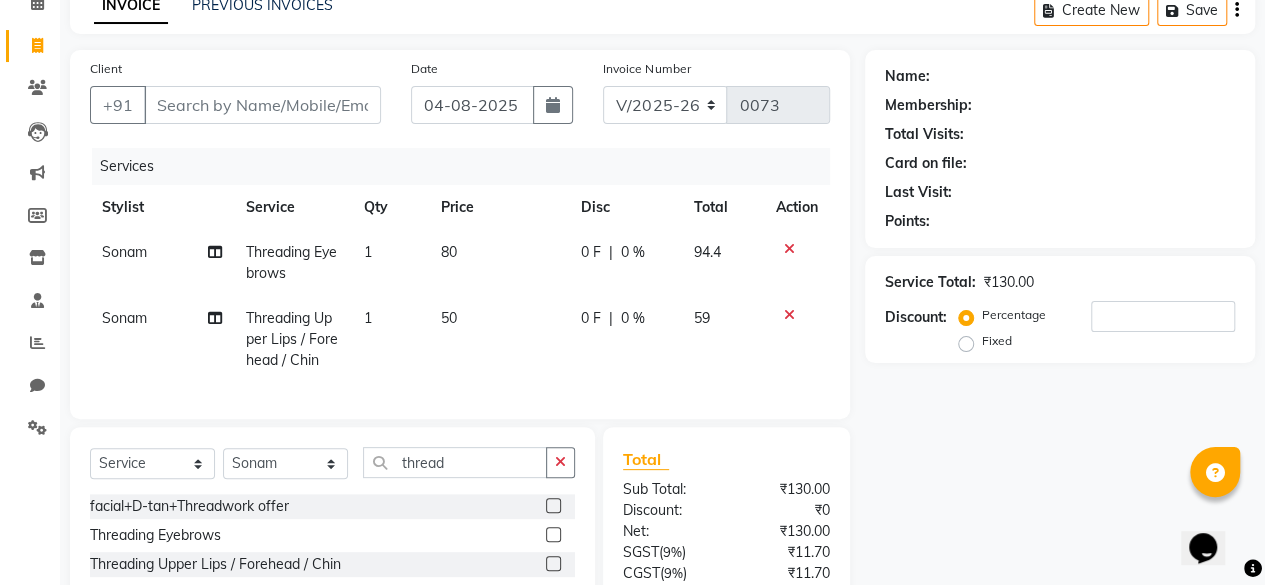 click on "80" 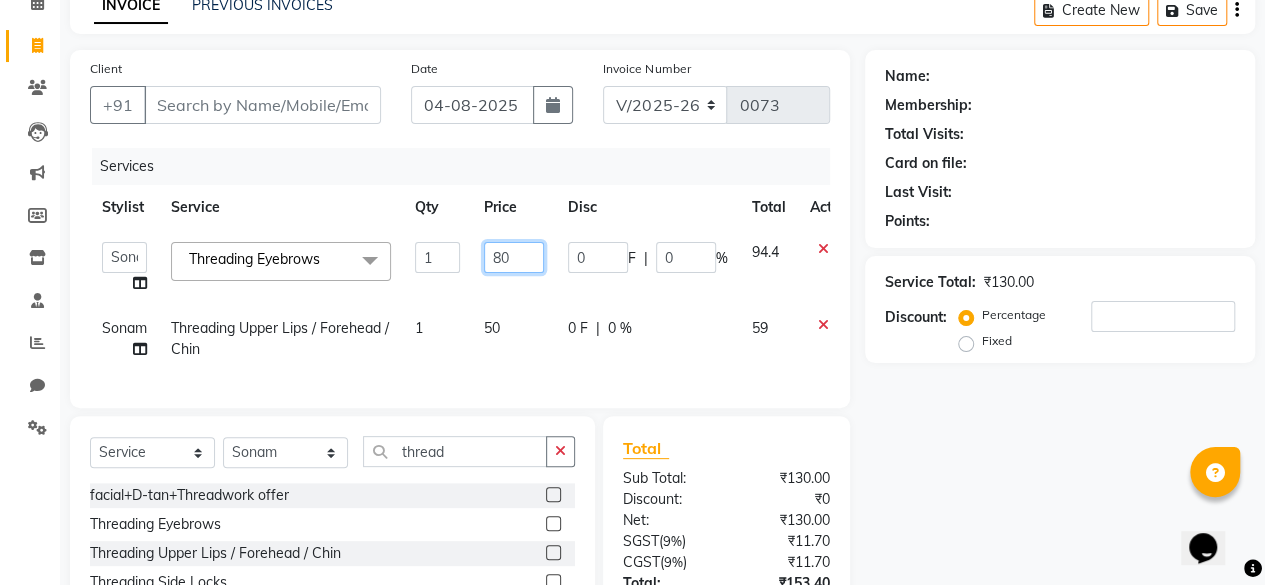 click on "80" 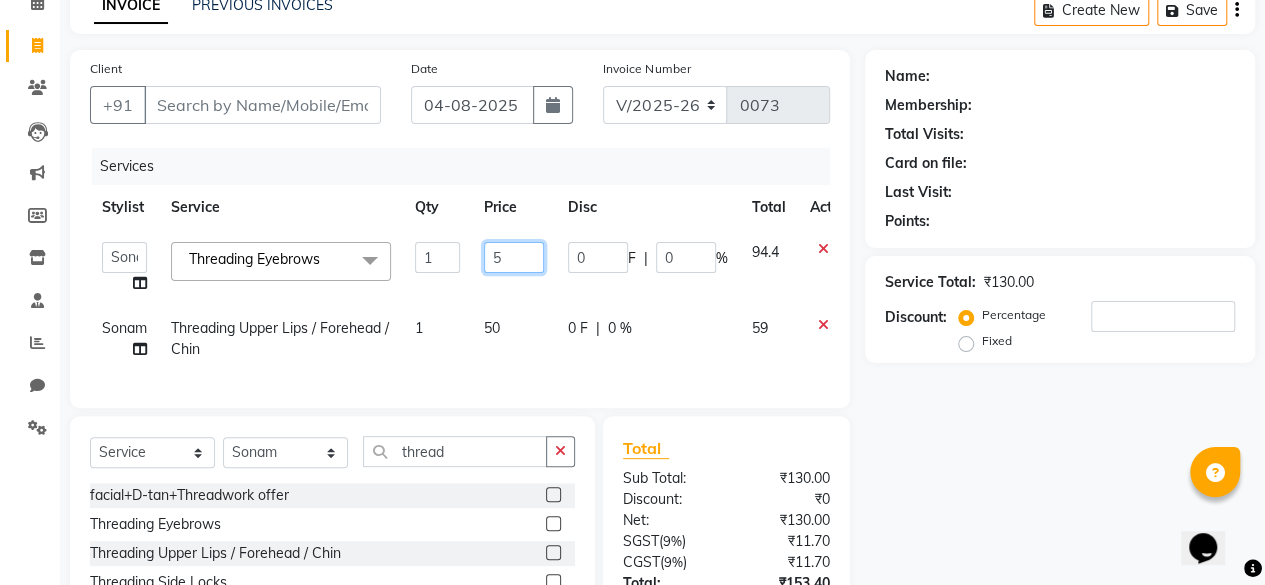 type on "50" 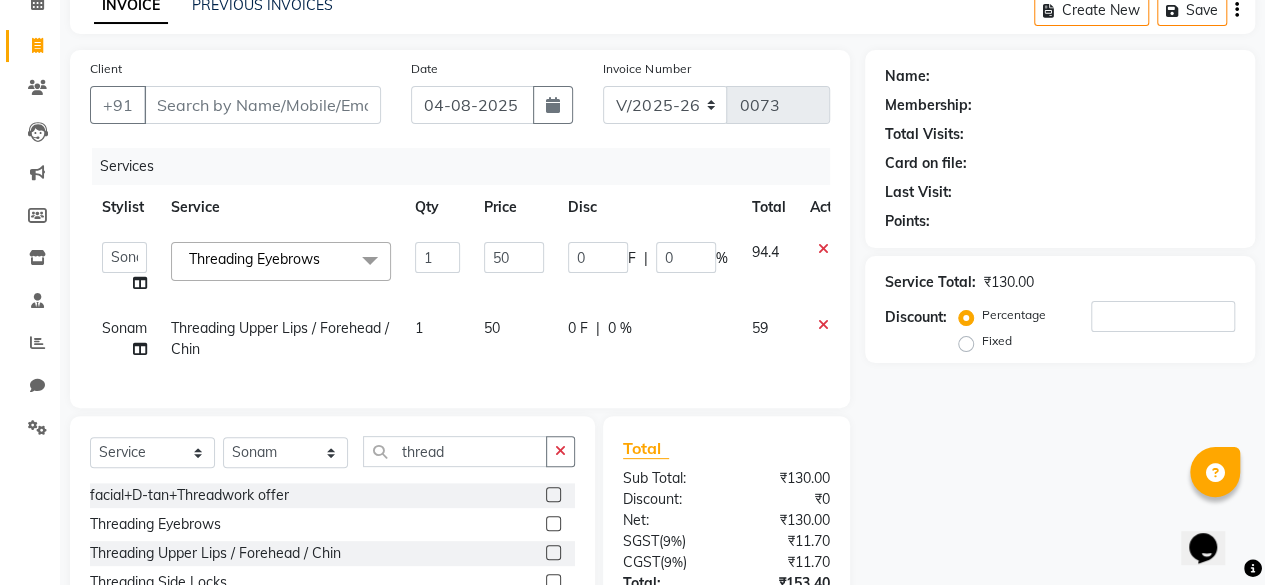 drag, startPoint x: 923, startPoint y: 436, endPoint x: 682, endPoint y: 417, distance: 241.7478 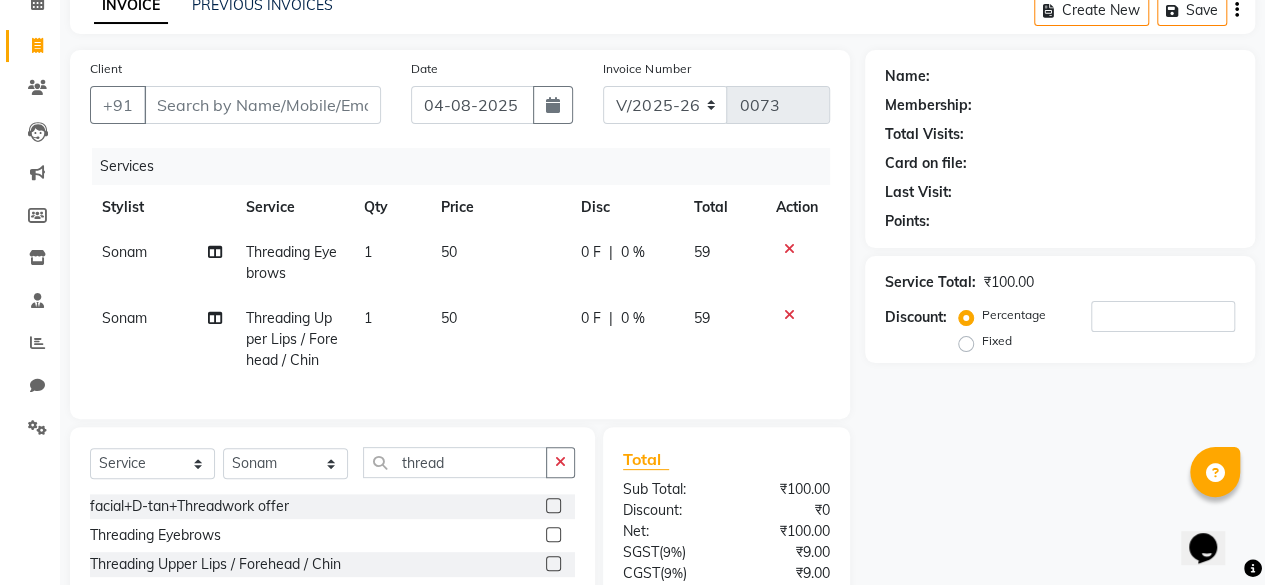 click on "50" 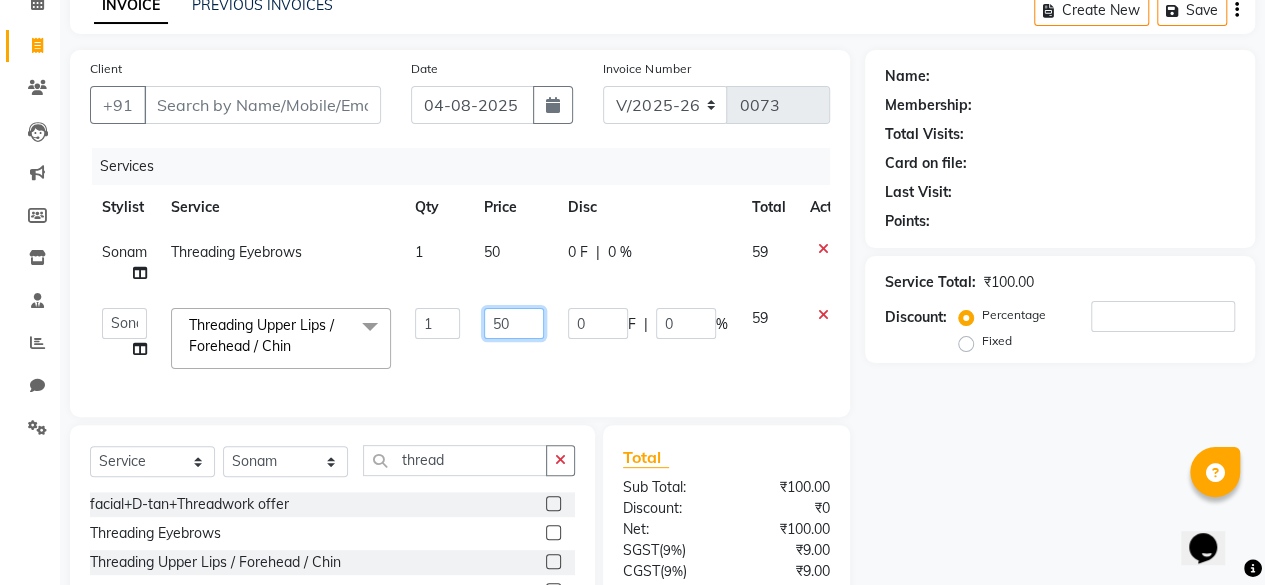 click on "50" 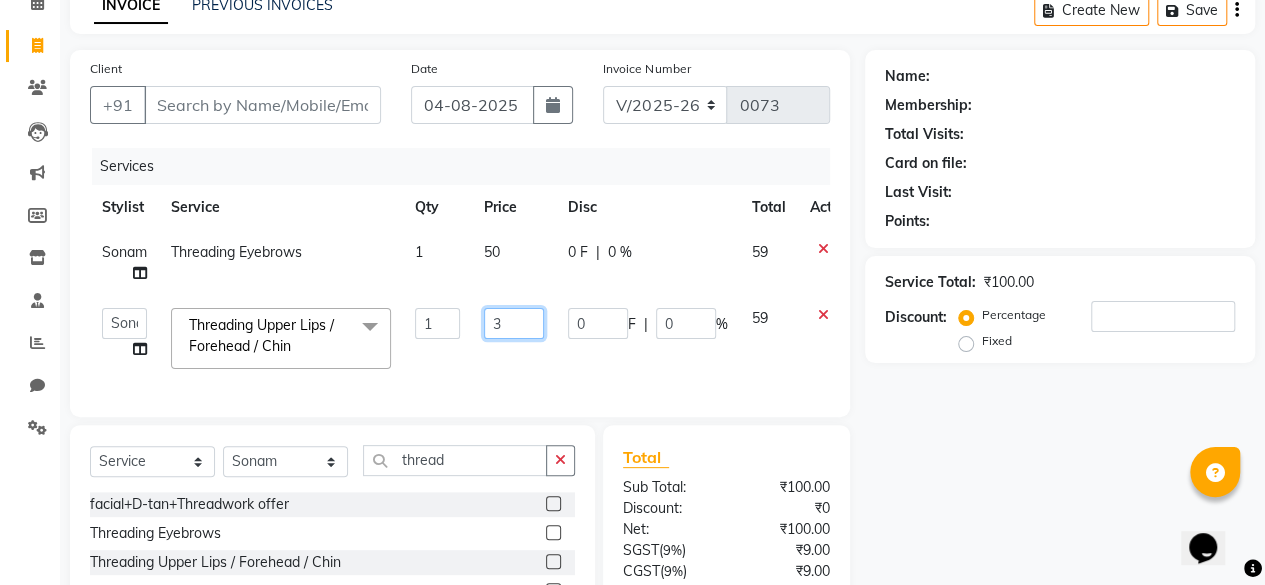 type on "30" 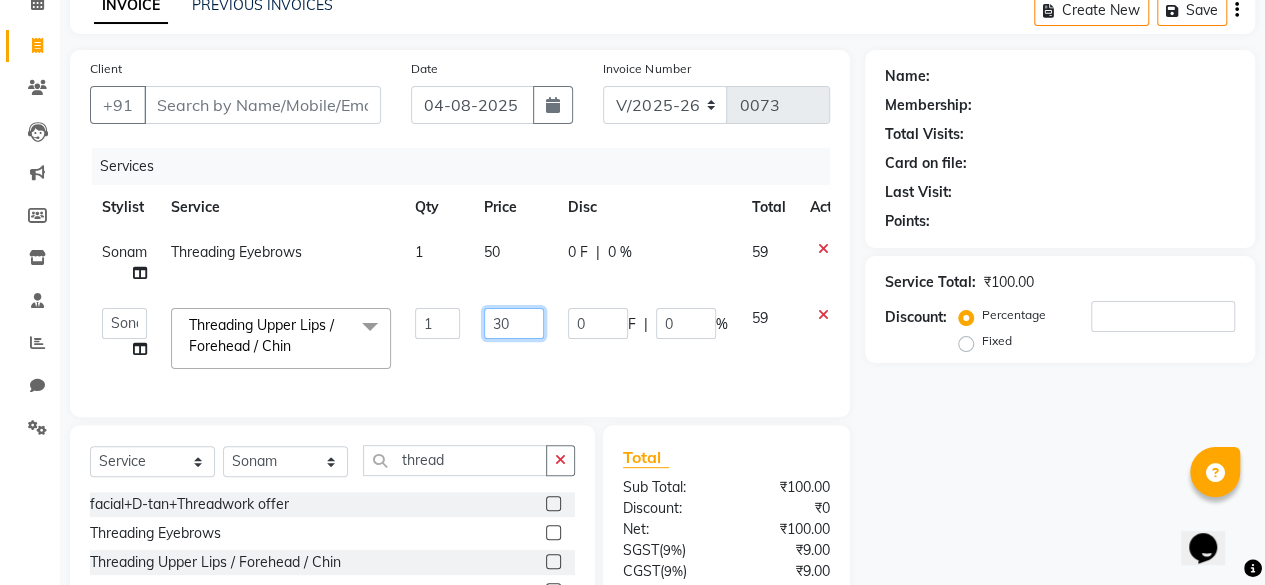 scroll, scrollTop: 276, scrollLeft: 0, axis: vertical 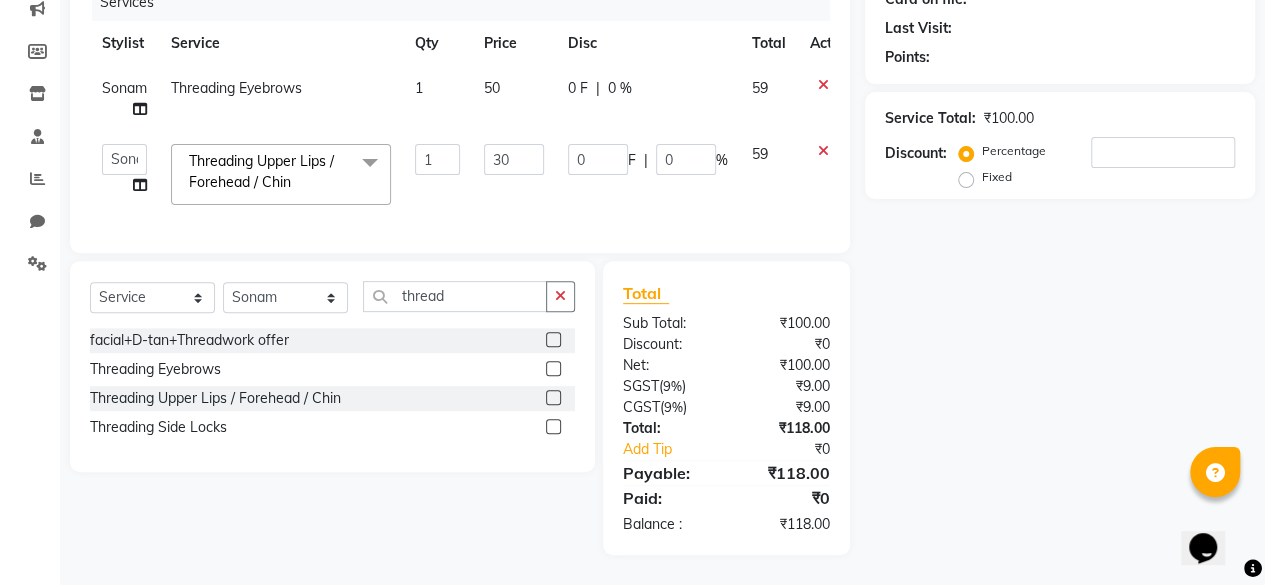 click on "Name: Membership: Total Visits: Card on file: Last Visit:  Points:  Service Total:  ₹100.00  Discount:  Percentage   Fixed" 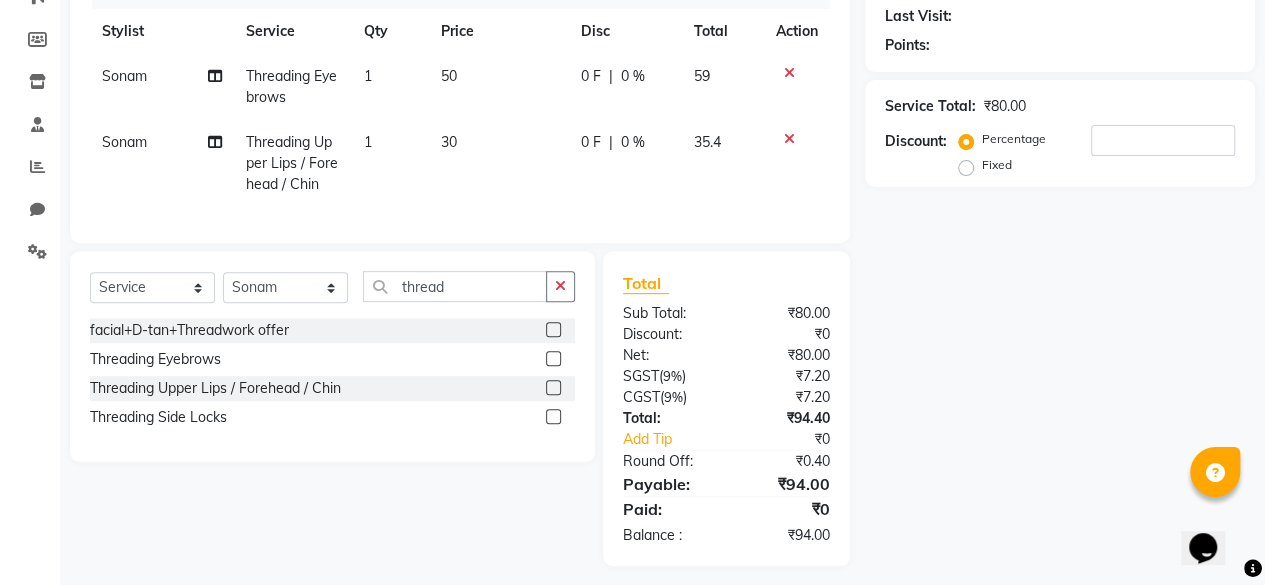 click 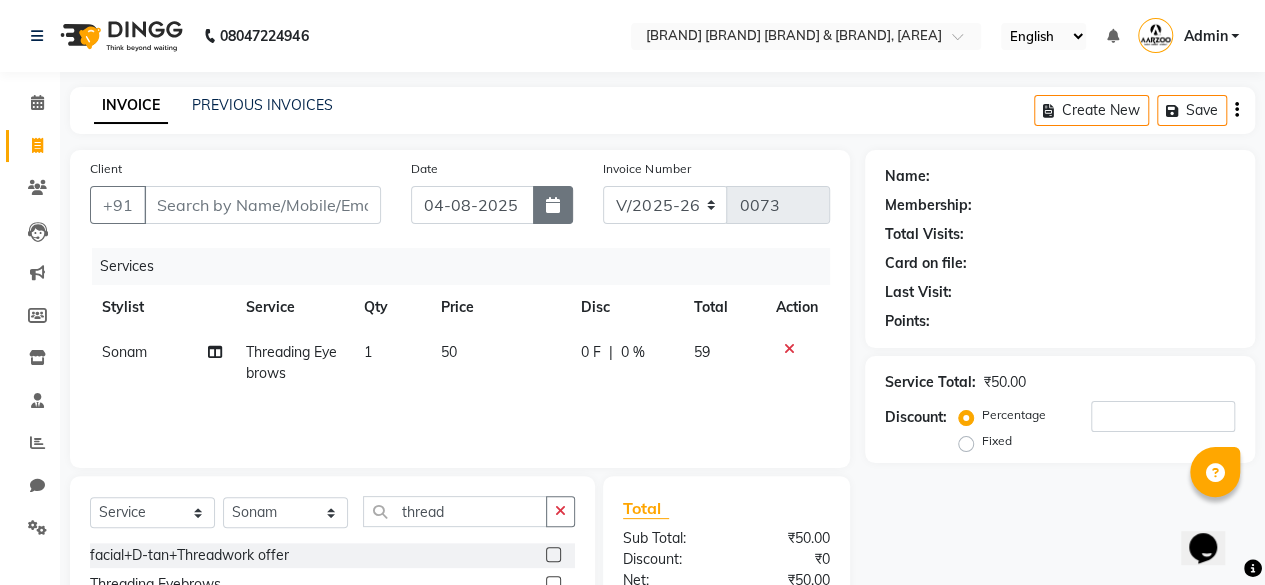 scroll, scrollTop: 0, scrollLeft: 0, axis: both 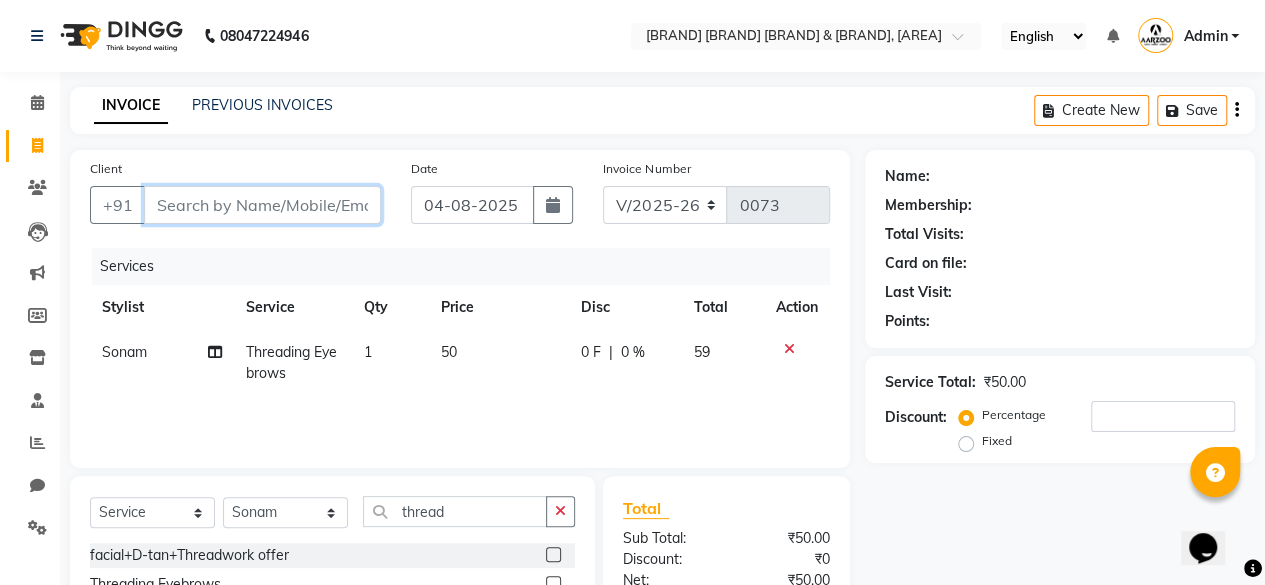 click on "Client" at bounding box center (262, 205) 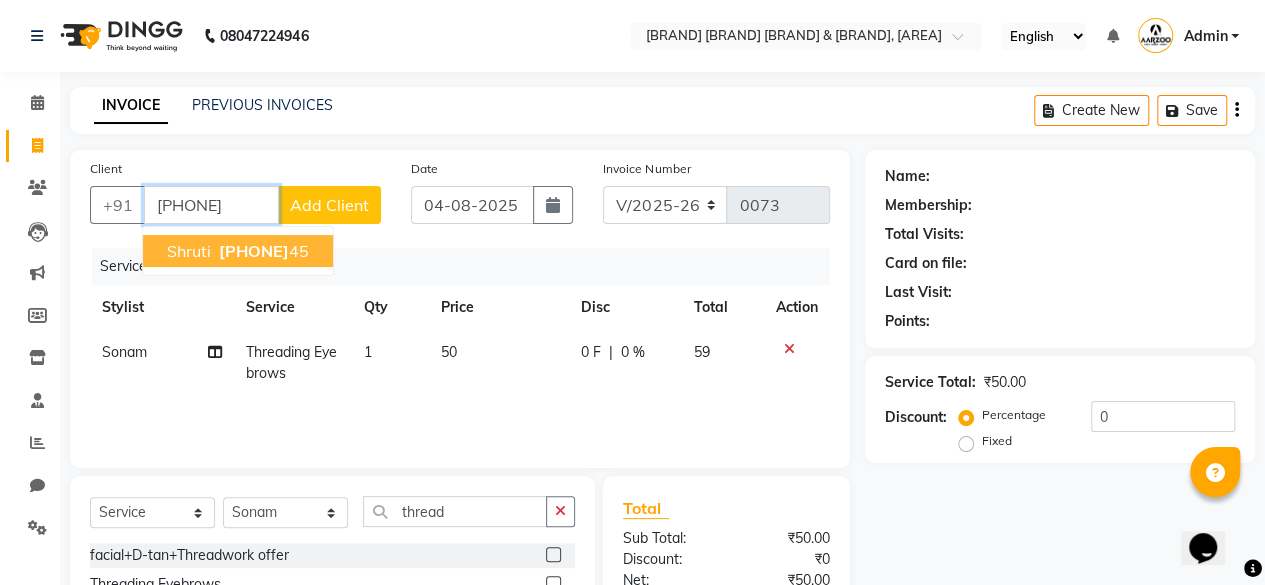 click on "Shruti" at bounding box center [189, 251] 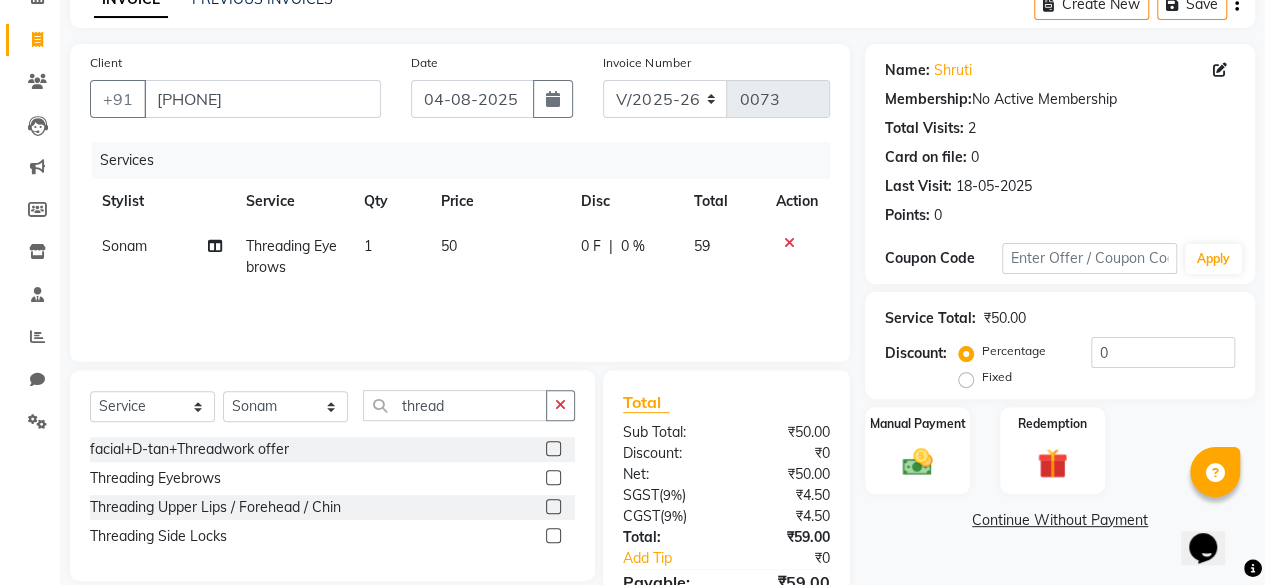 scroll, scrollTop: 0, scrollLeft: 0, axis: both 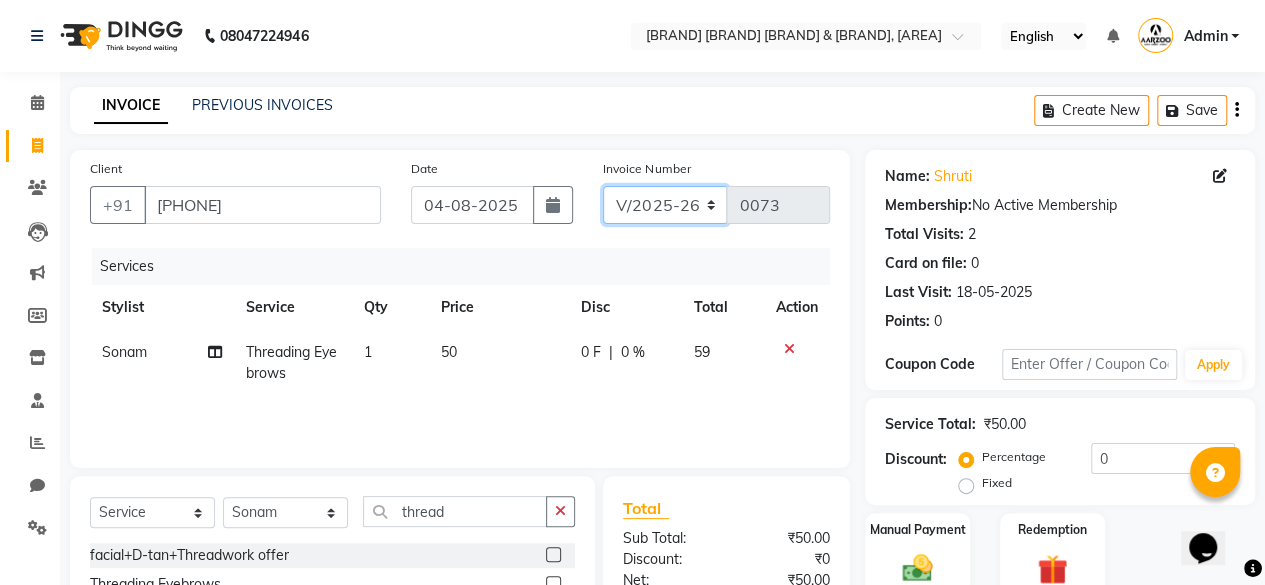 click on "CSH/25 V/2025 V/2025-26" 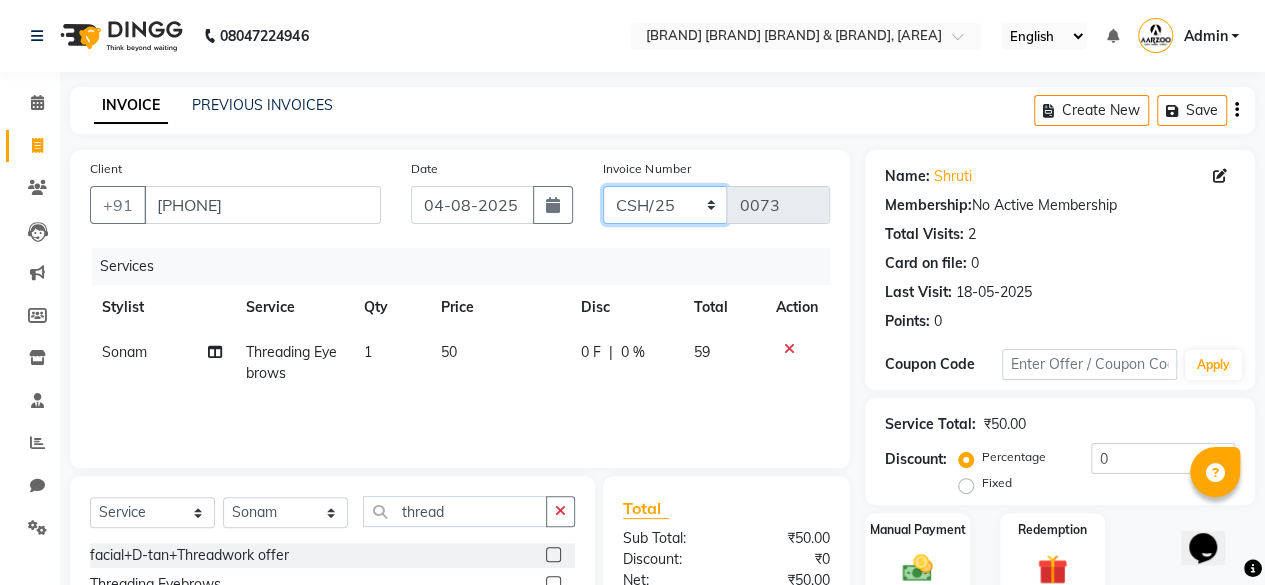 click on "CSH/25 V/2025 V/2025-26" 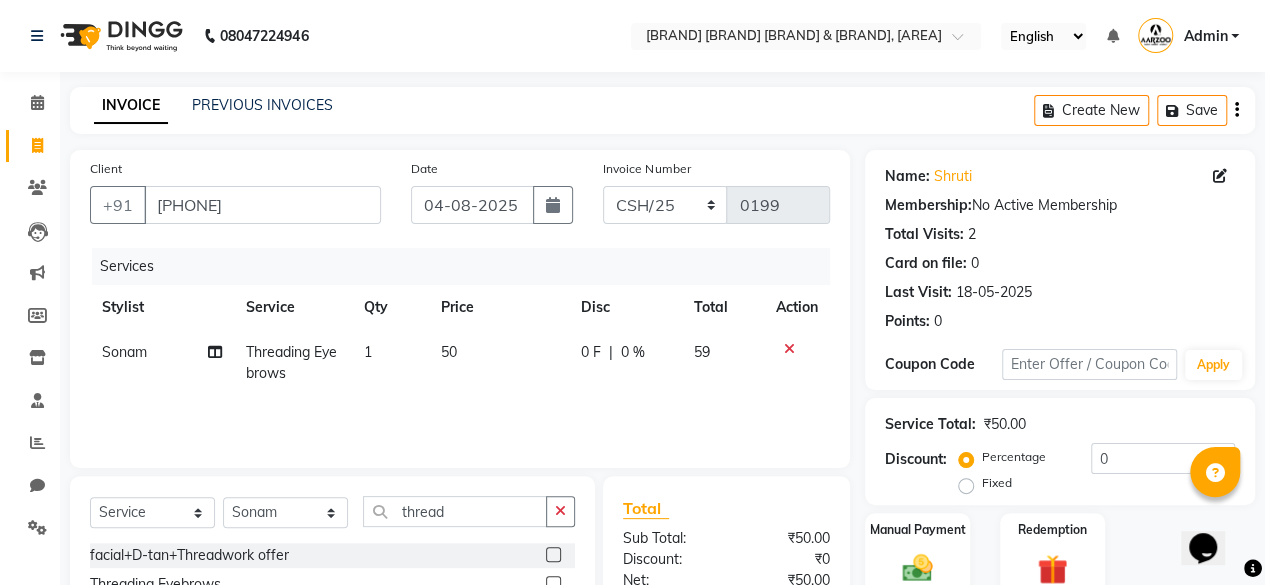 click 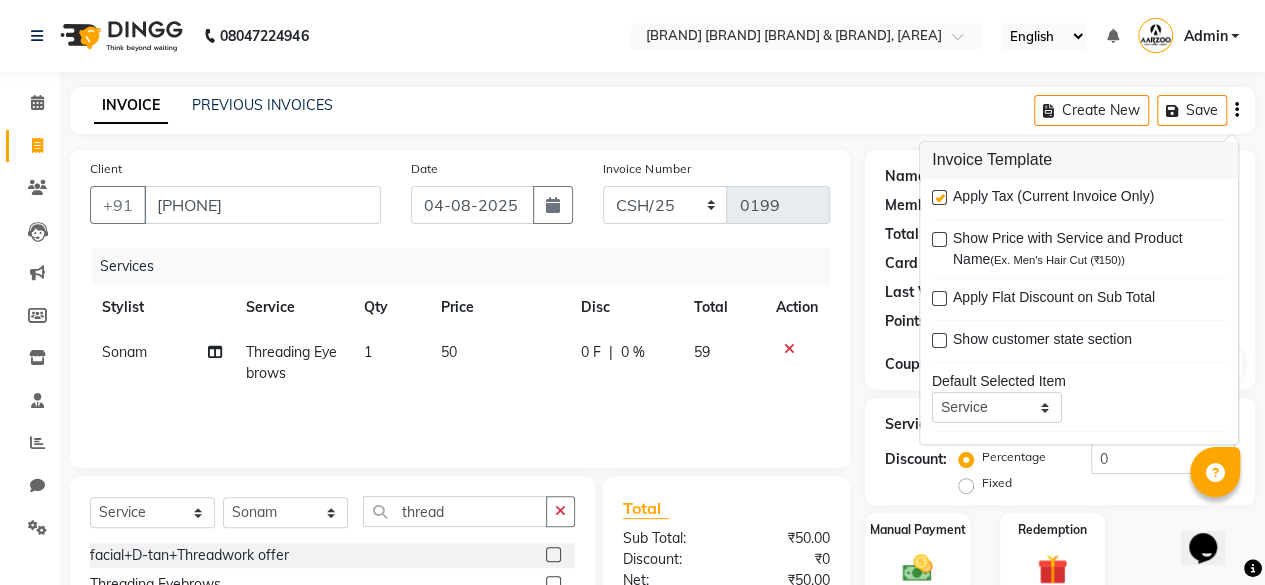 click at bounding box center [939, 198] 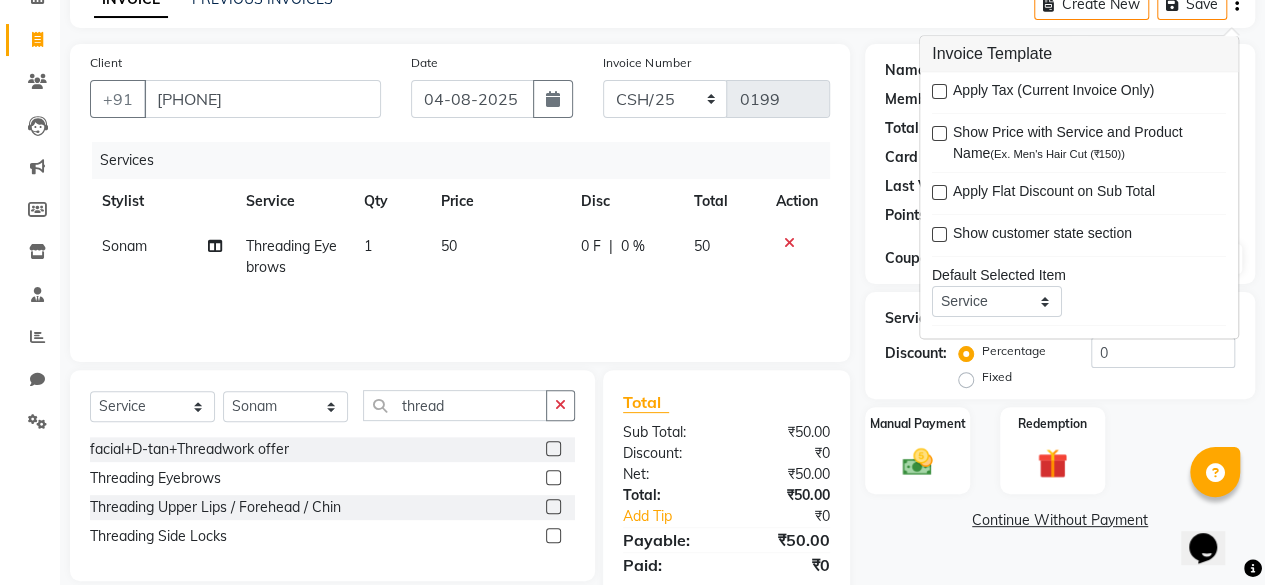 scroll, scrollTop: 171, scrollLeft: 0, axis: vertical 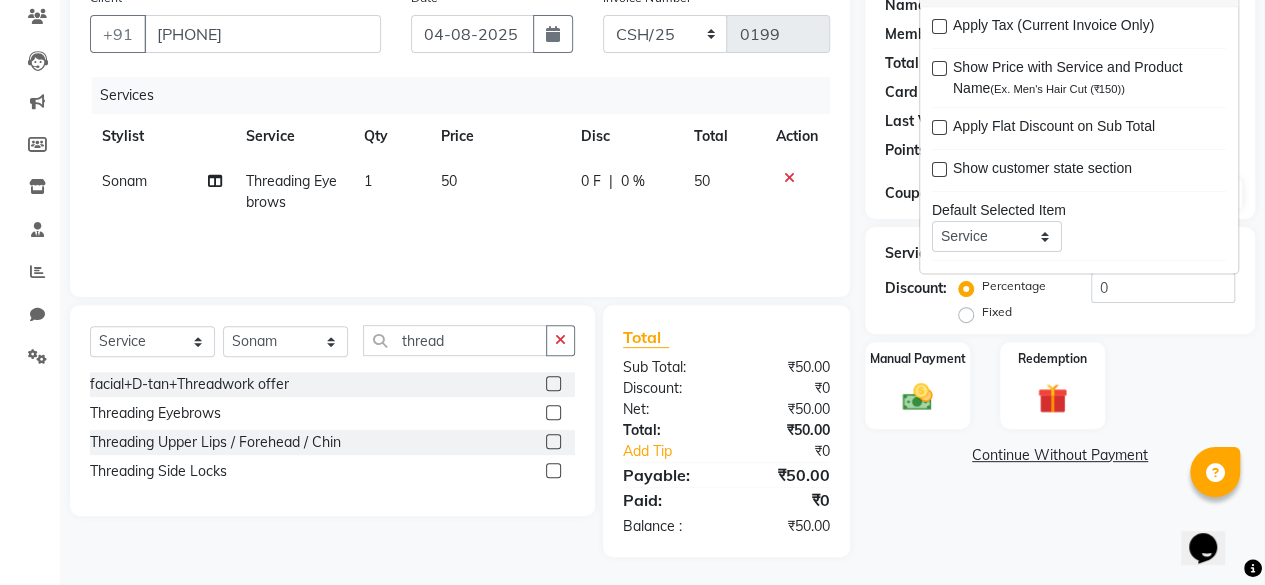 click on "Name: Shruti  Membership:  No Active Membership  Total Visits:  2 Card on file:  0 Last Visit:   18-05-2025 Points:   0  Coupon Code Apply Service Total:  ₹50.00  Discount:  Percentage   Fixed  0 Manual Payment Redemption  Continue Without Payment" 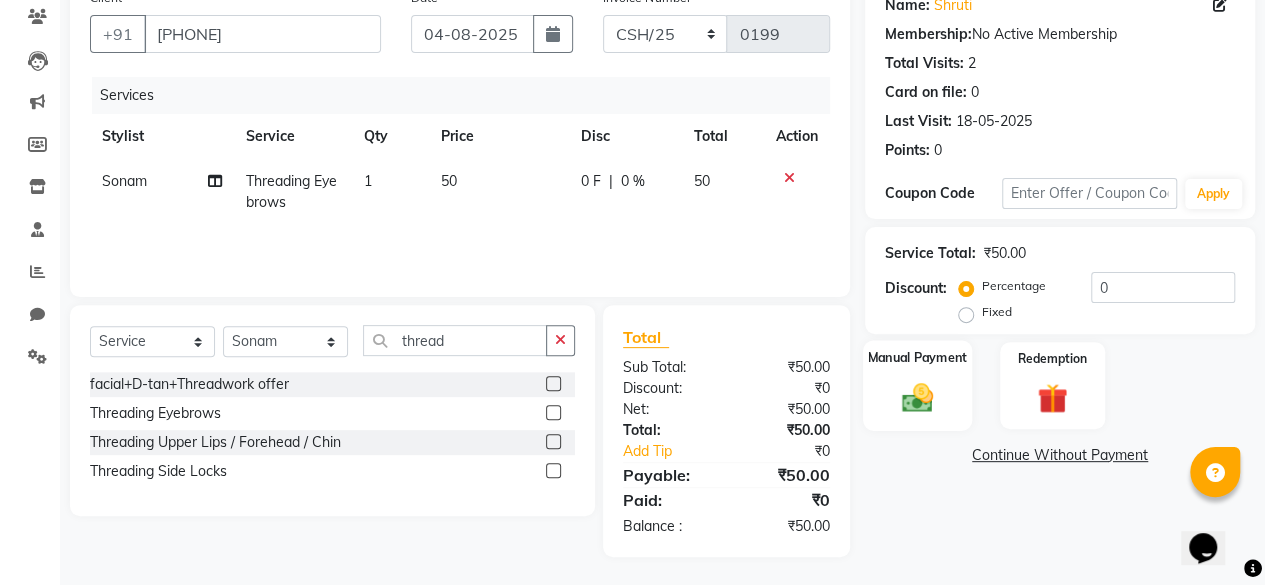 click 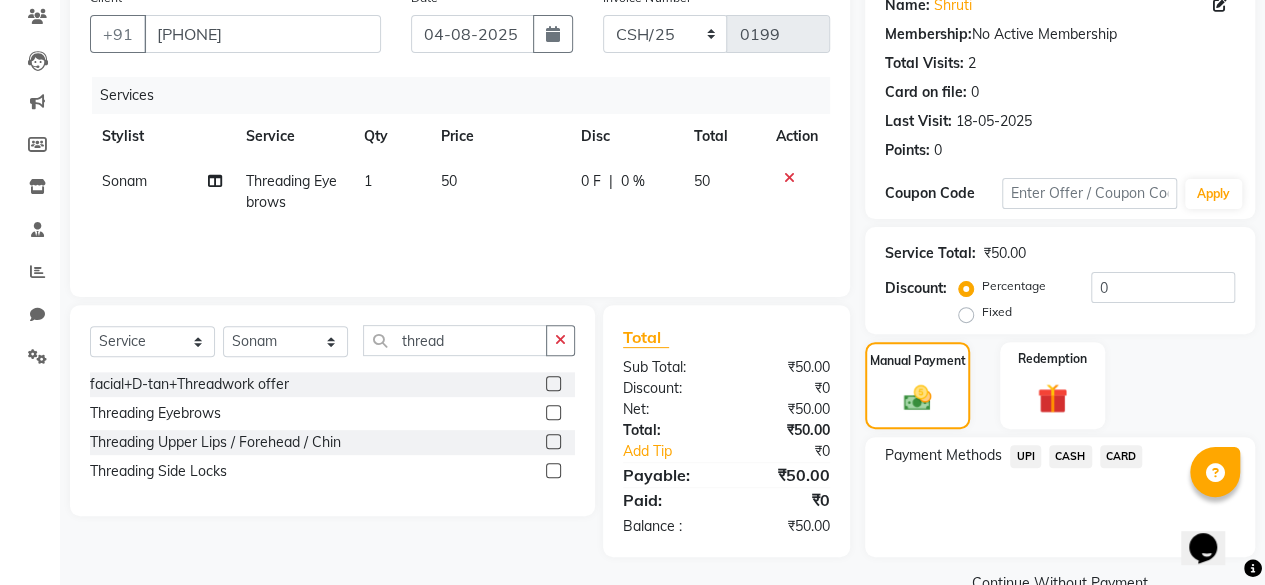 click on "CASH" 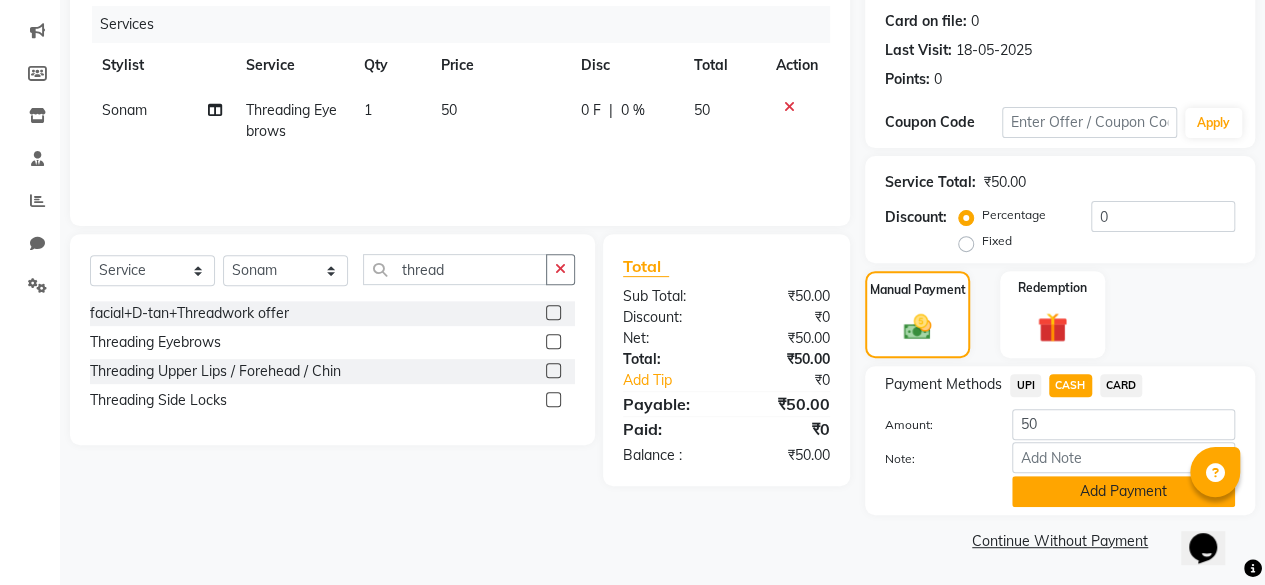 click on "Add Payment" 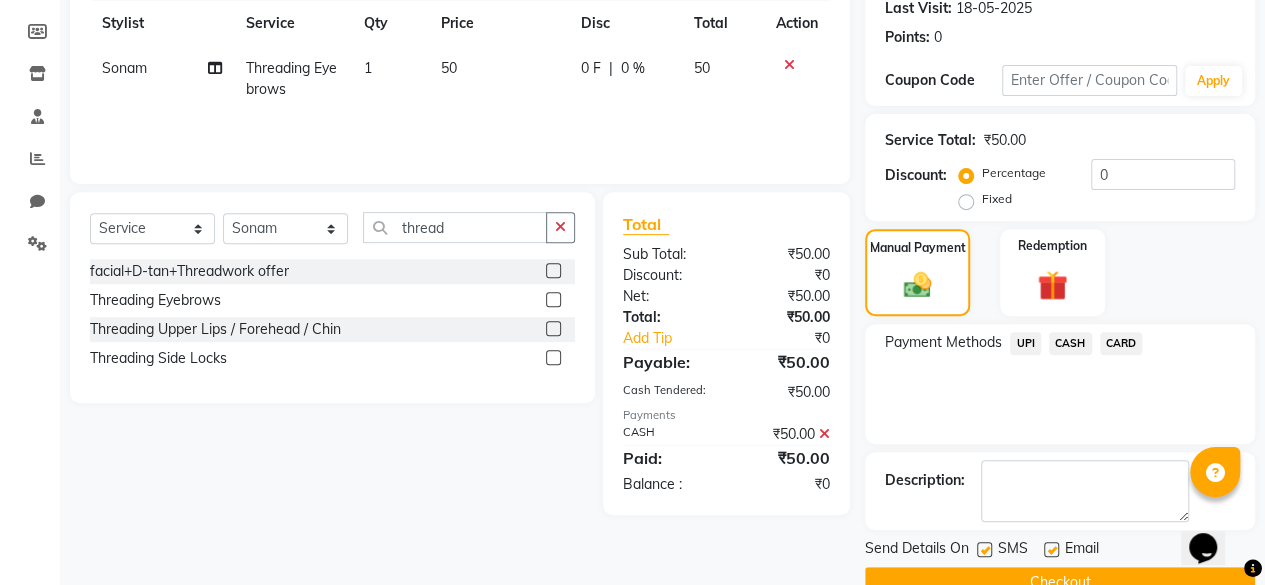 scroll, scrollTop: 324, scrollLeft: 0, axis: vertical 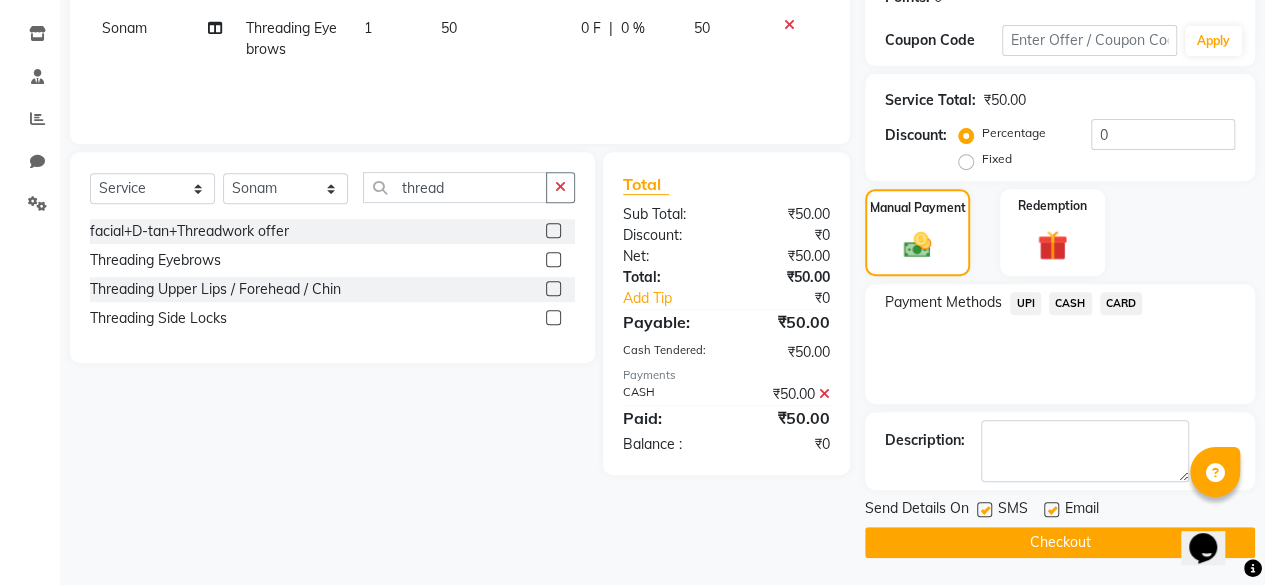 click on "Checkout" 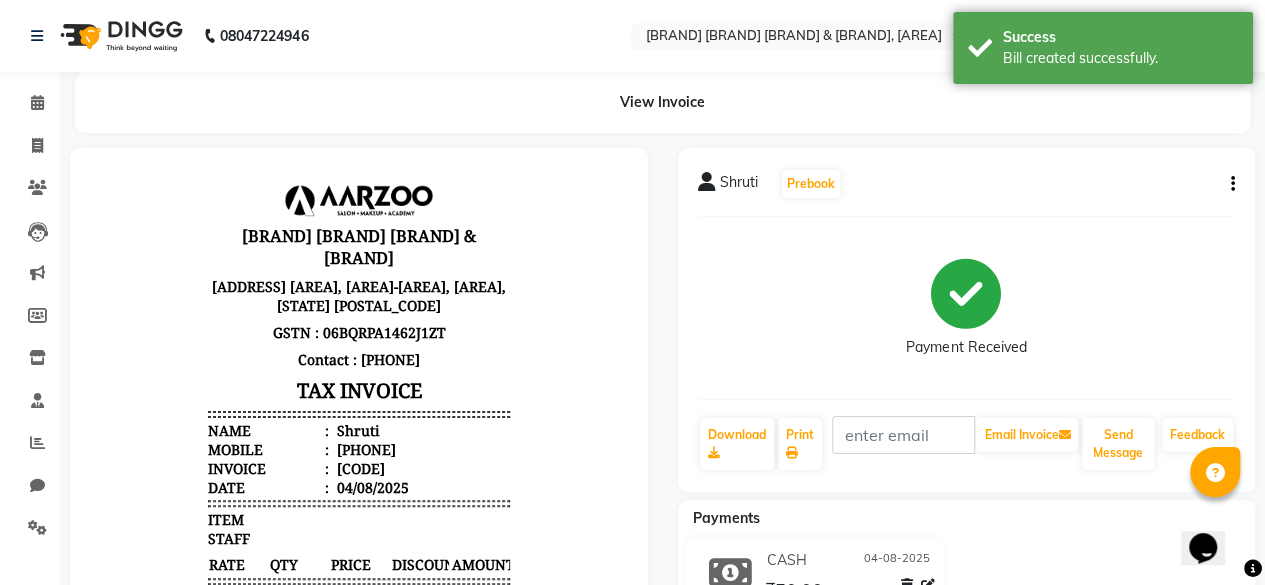 scroll, scrollTop: 0, scrollLeft: 0, axis: both 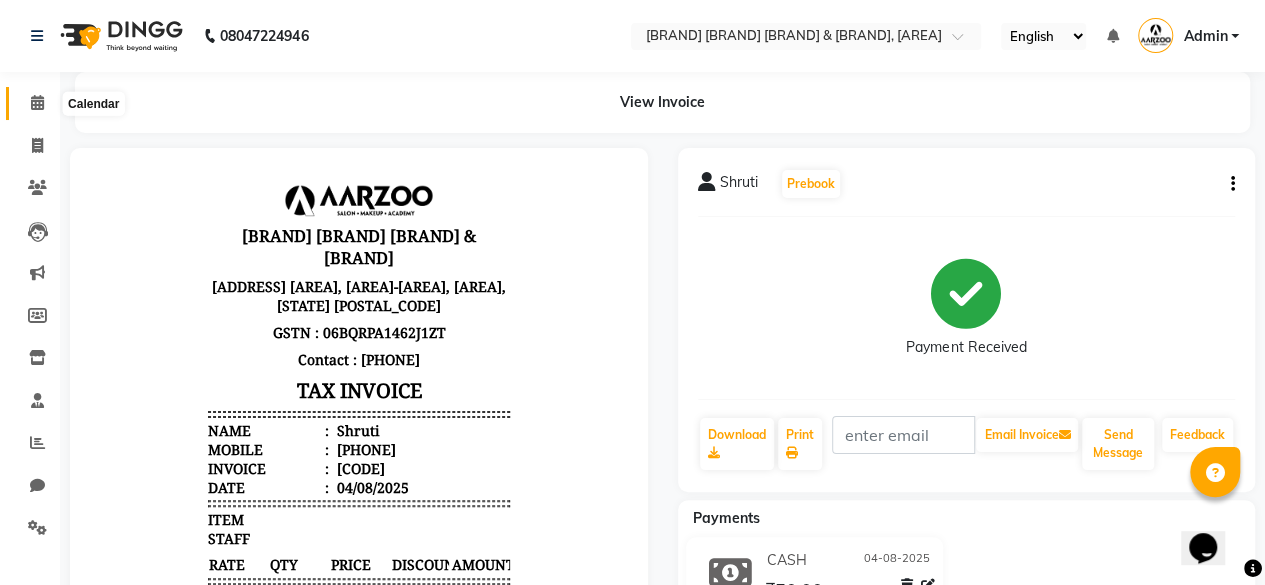 click 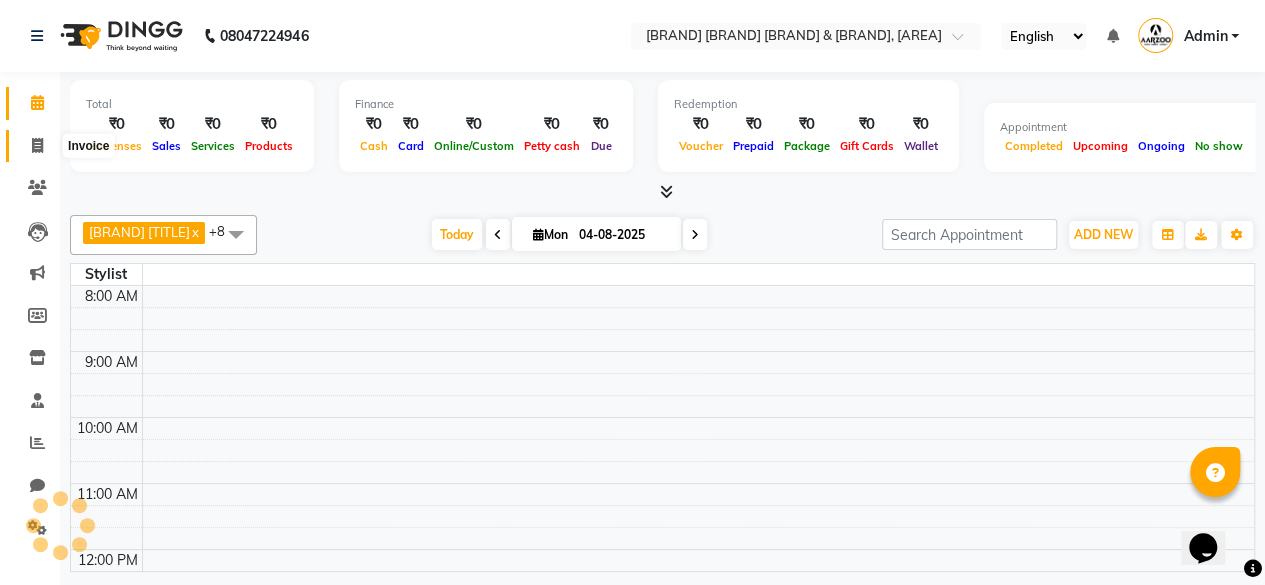 scroll, scrollTop: 0, scrollLeft: 0, axis: both 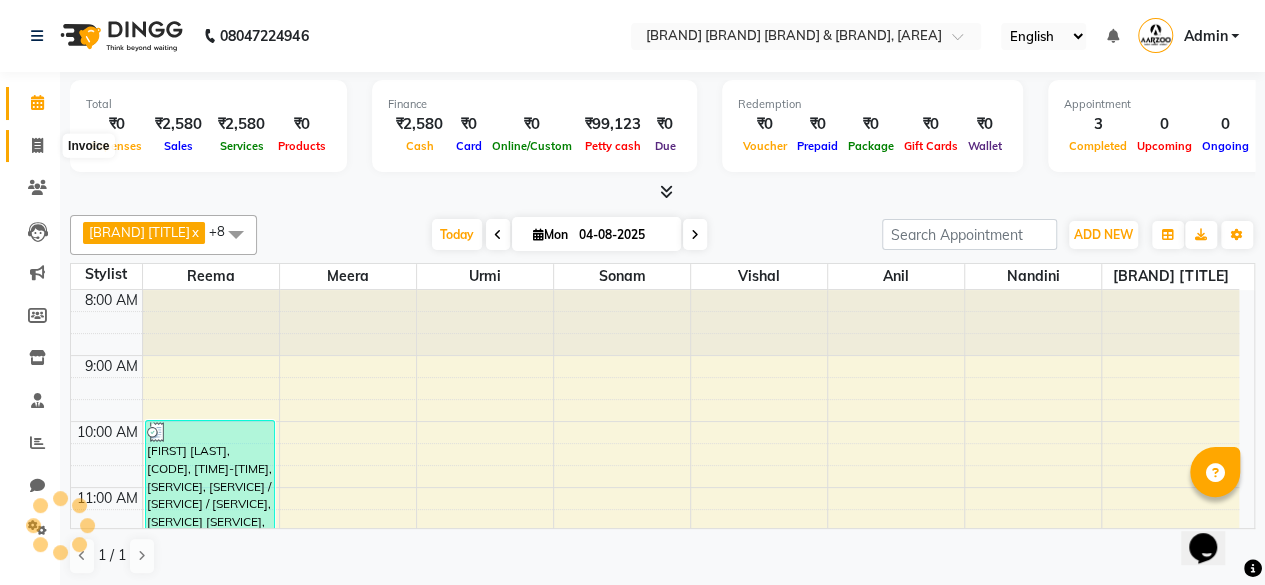 click 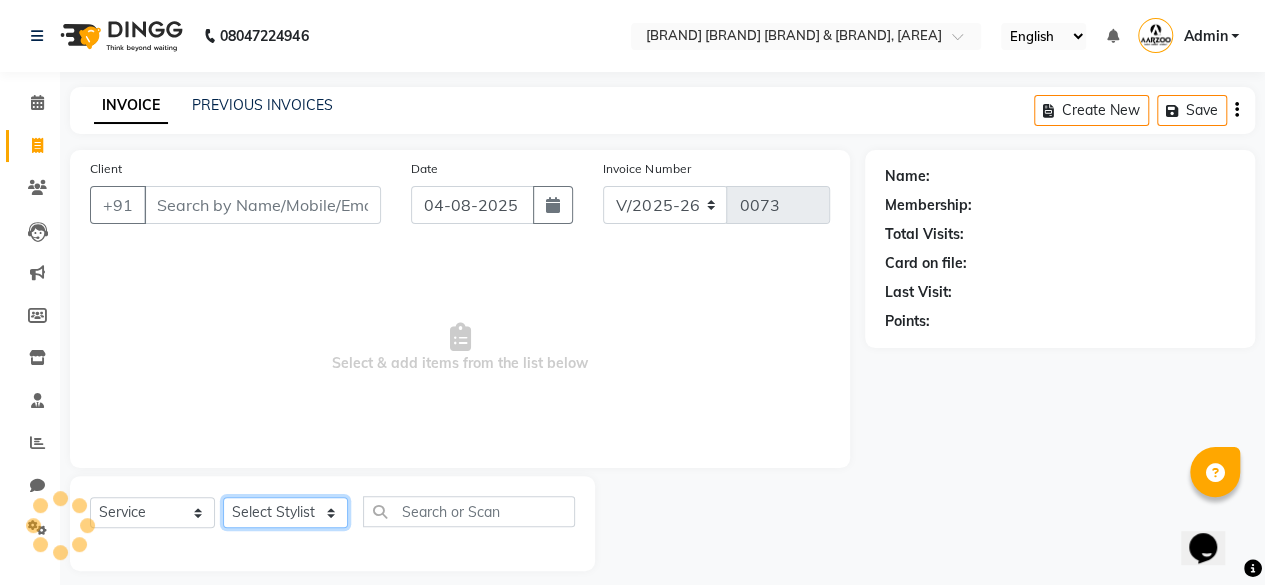 click on "Select Stylist" 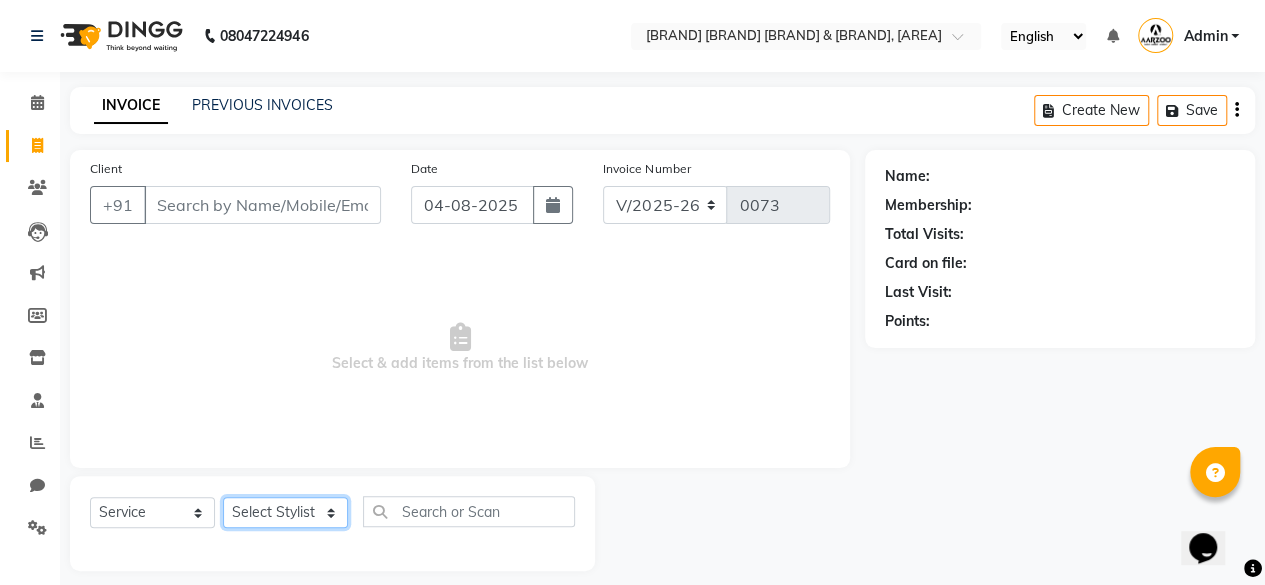 click on "Select Stylist" 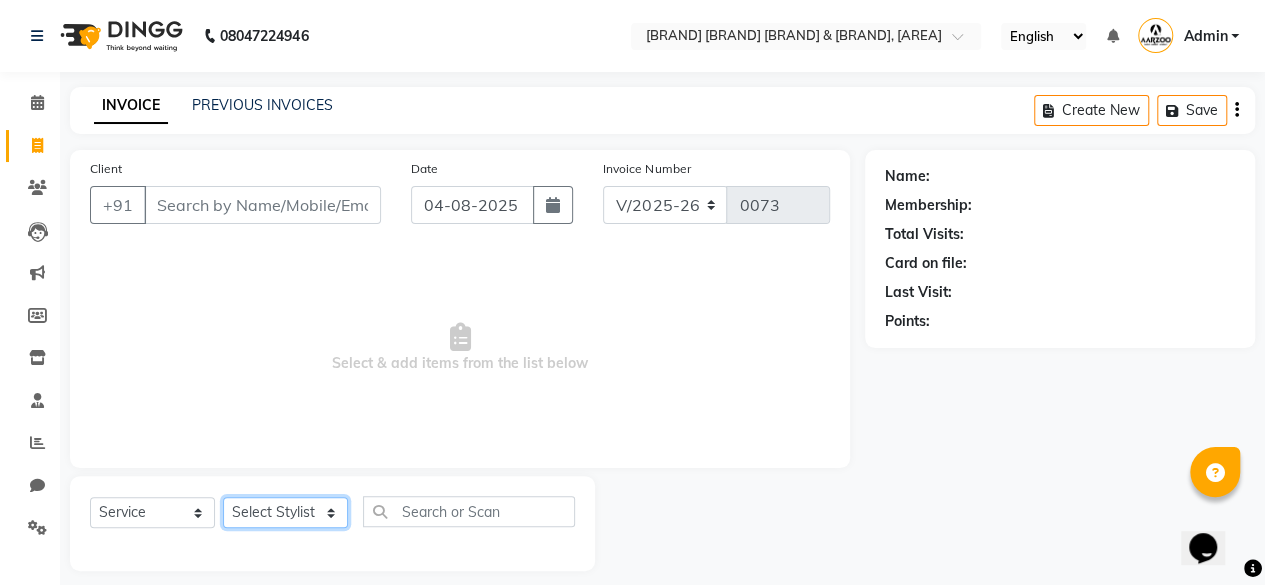 click on "Select Stylist aarzoo mam [PERSON] [PERSON] [PERSON] [PERSON] [PERSON] [PERSON] [PERSON]" 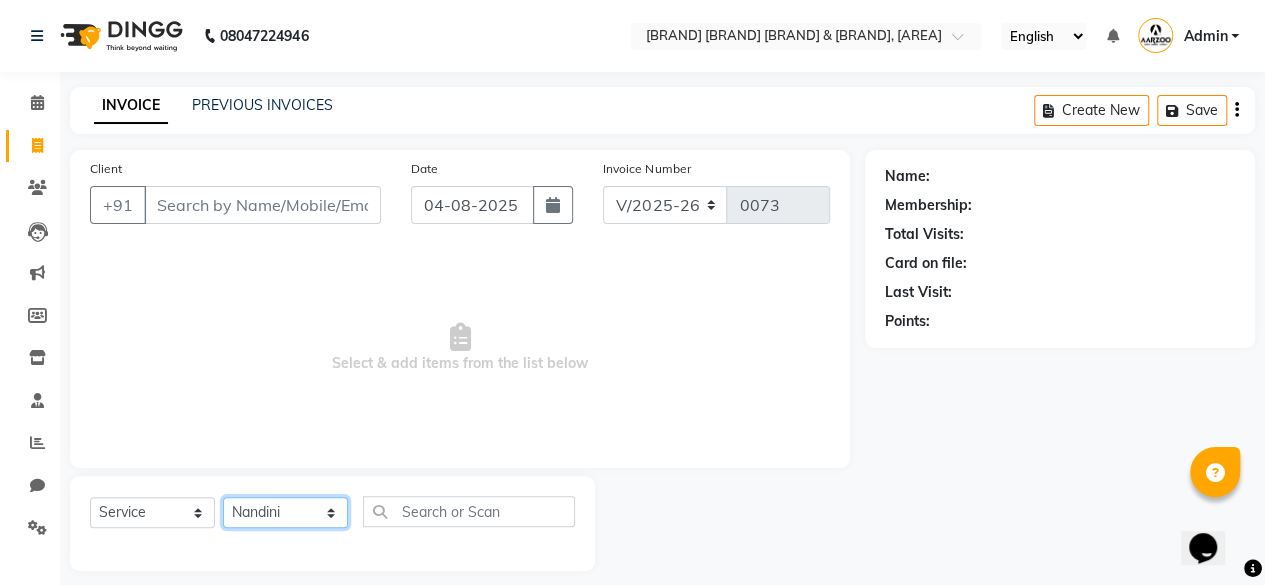 click on "Select Stylist aarzoo mam [PERSON] [PERSON] [PERSON] [PERSON] [PERSON] [PERSON] [PERSON]" 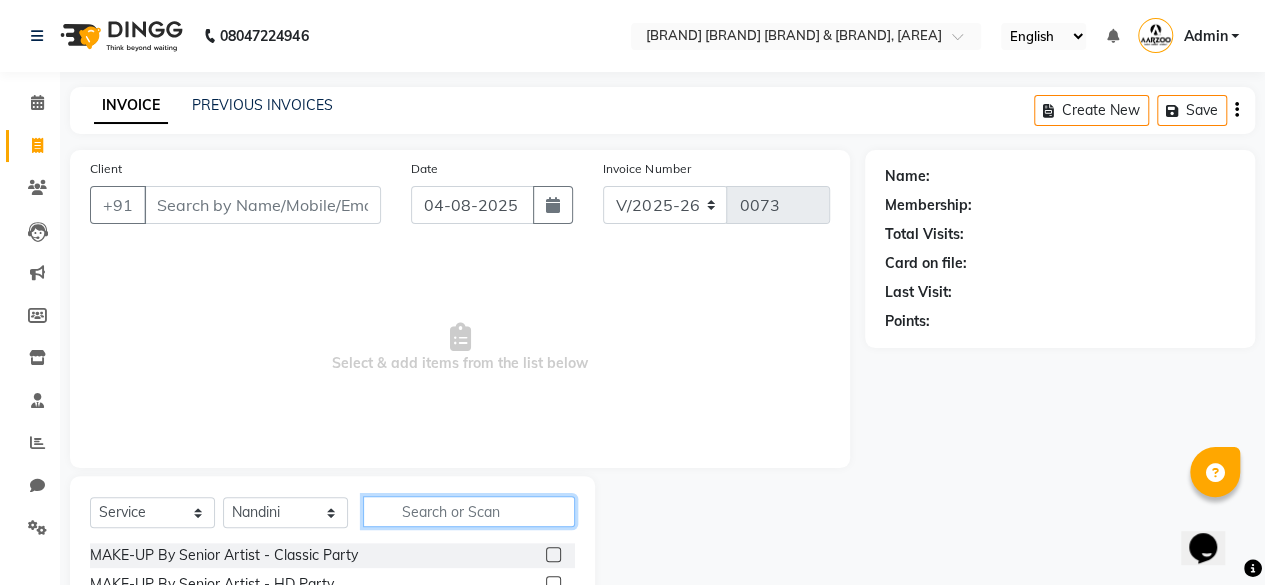 click 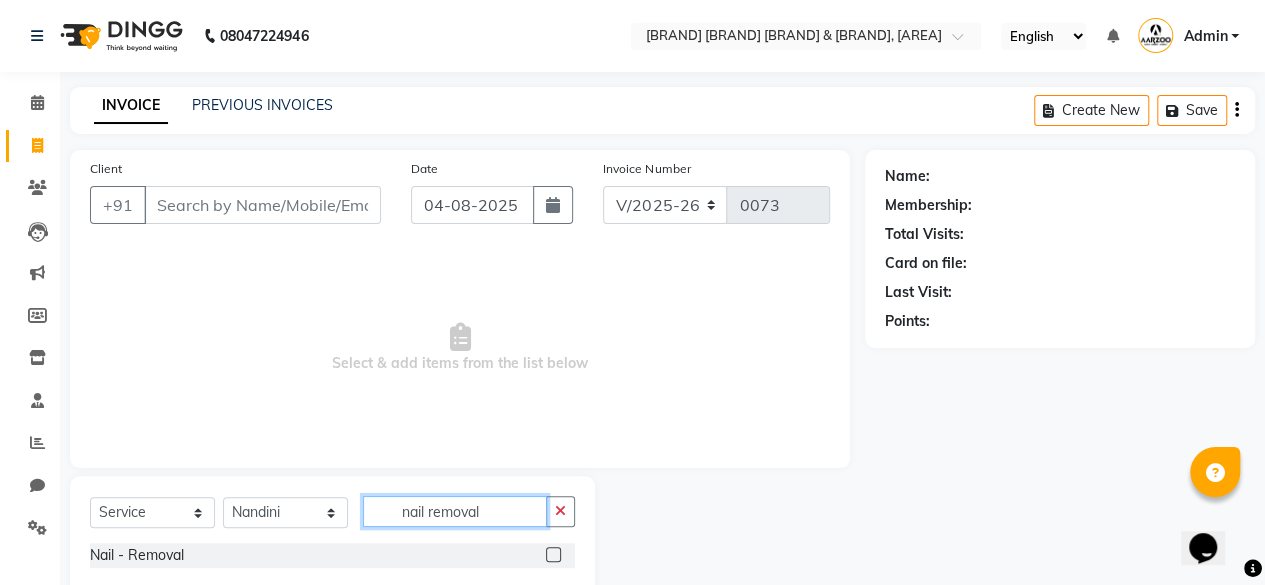 type on "nail removal" 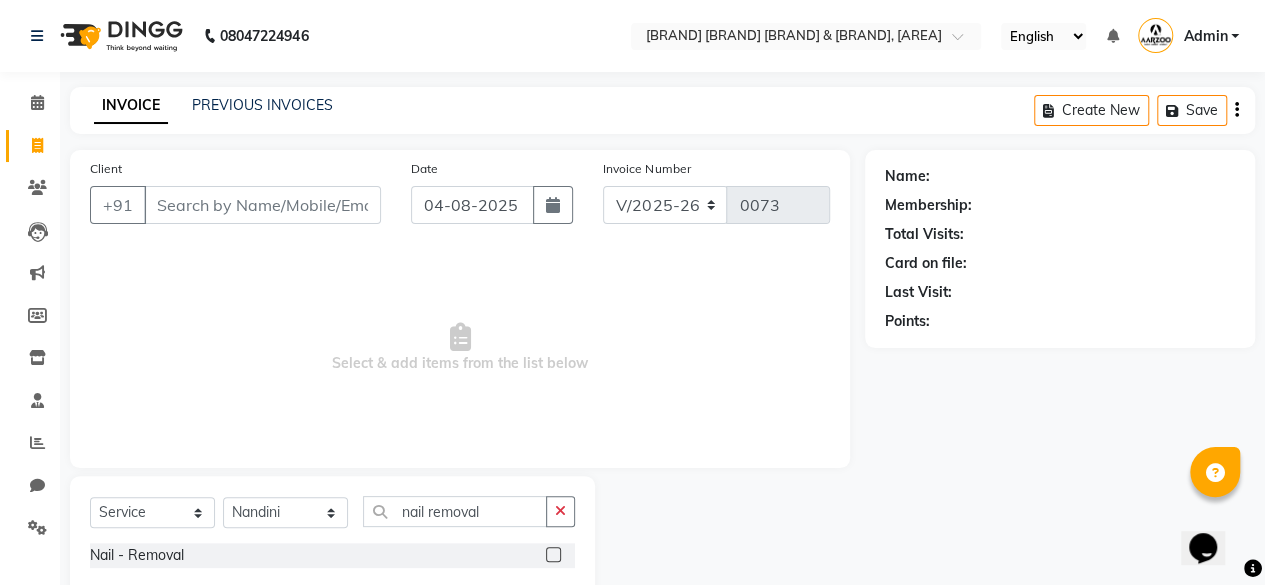click on "Nail - Removal" 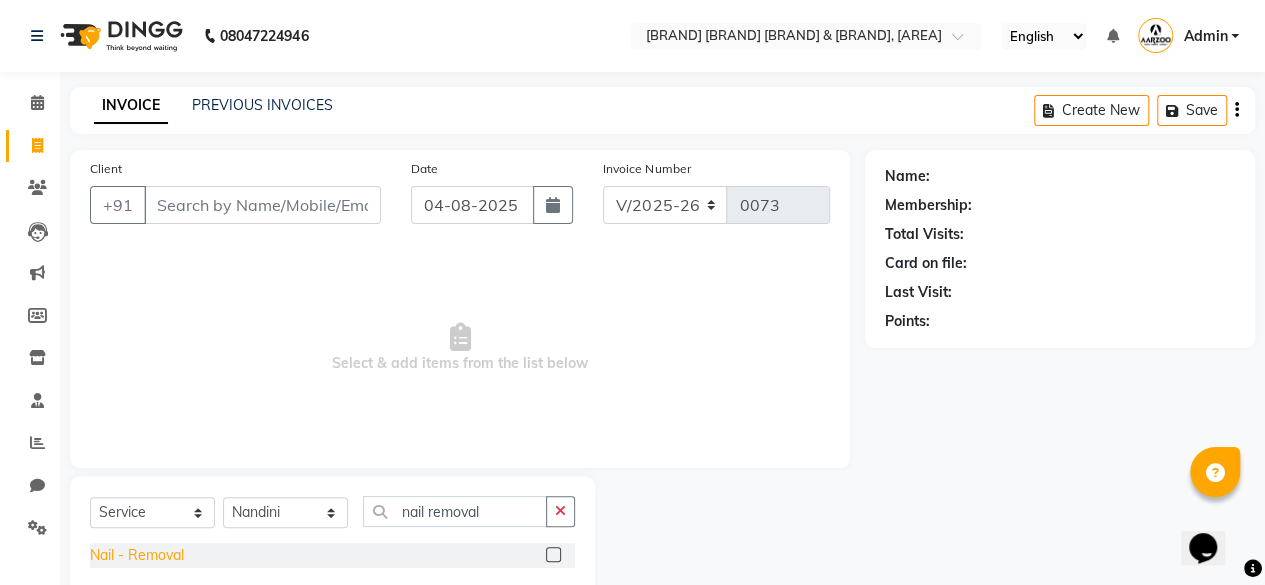 click on "Nail - Removal" 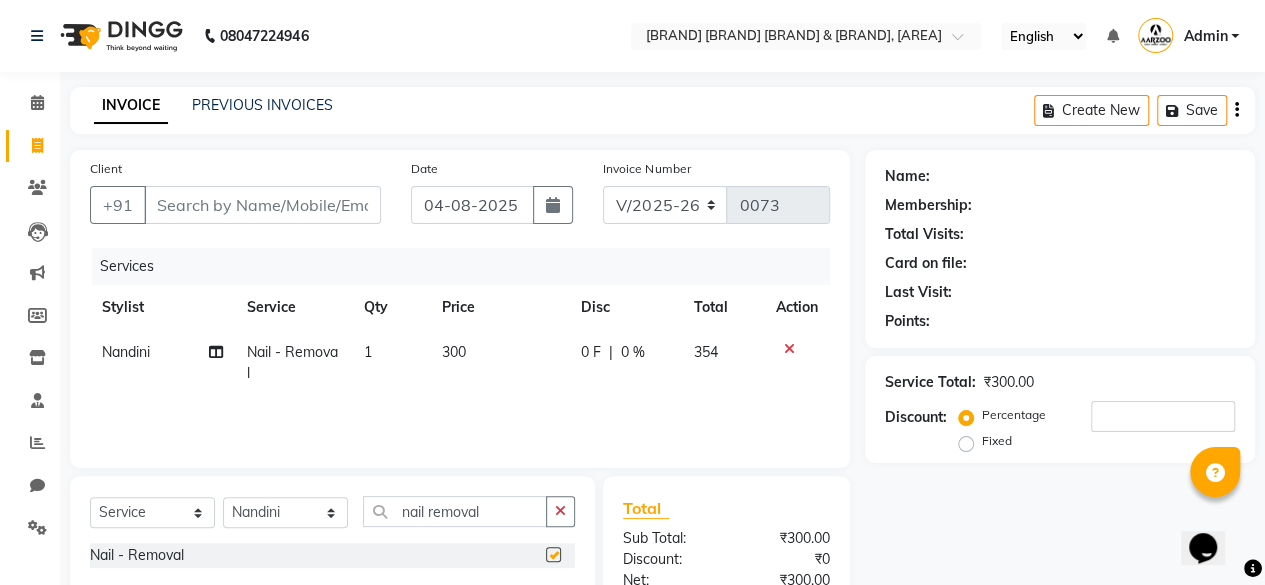 checkbox on "false" 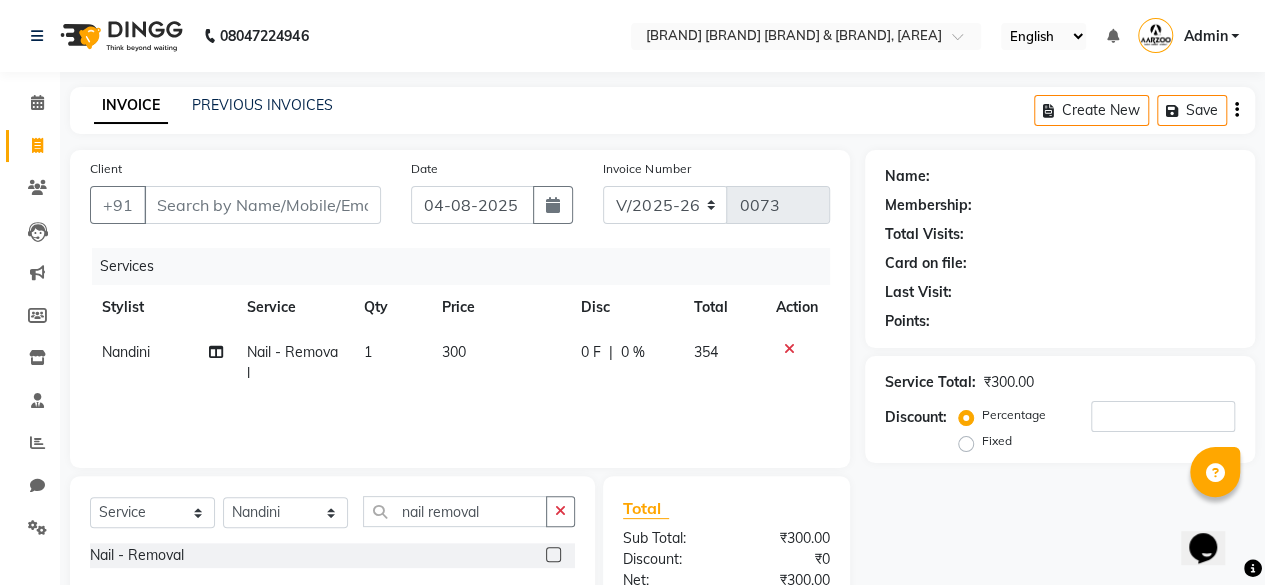 click on "300" 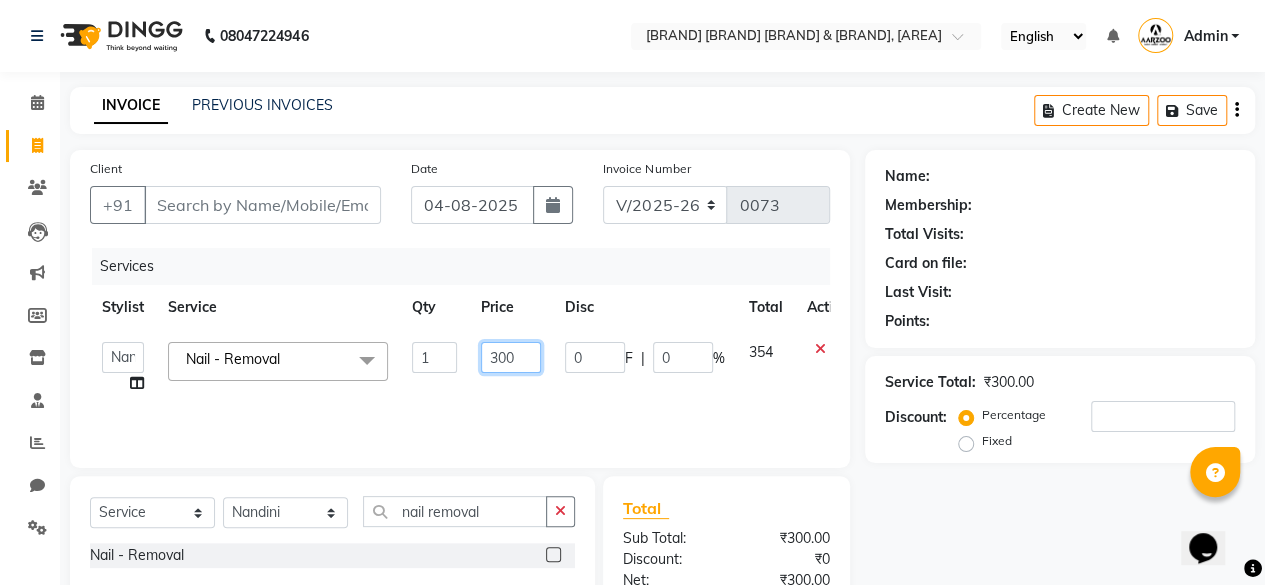 click on "300" 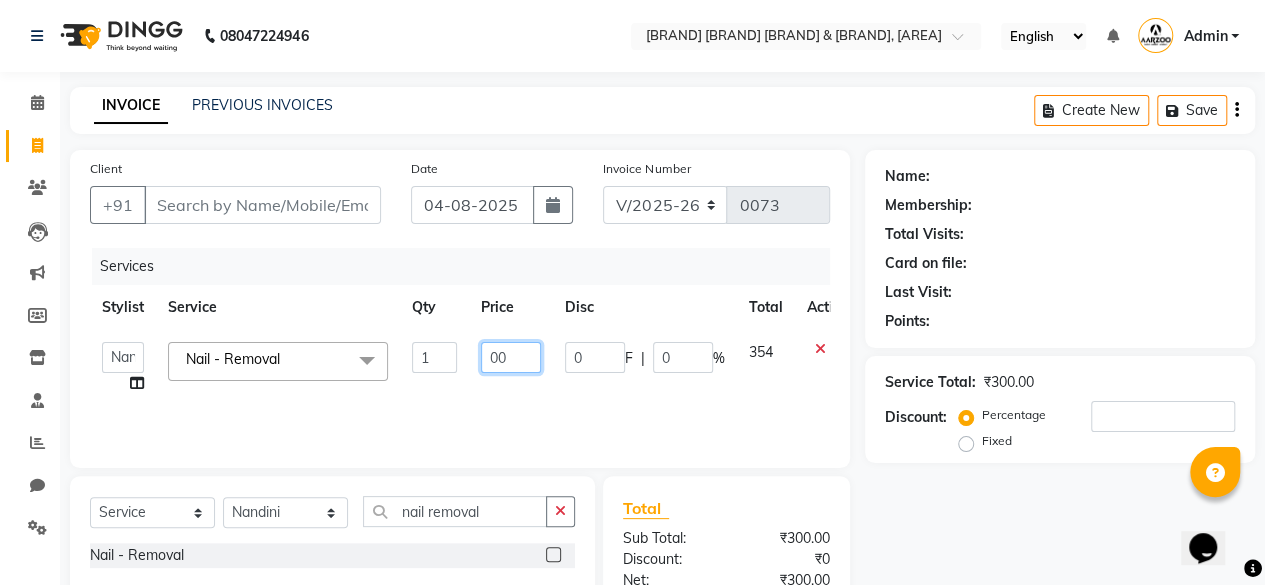 type on "200" 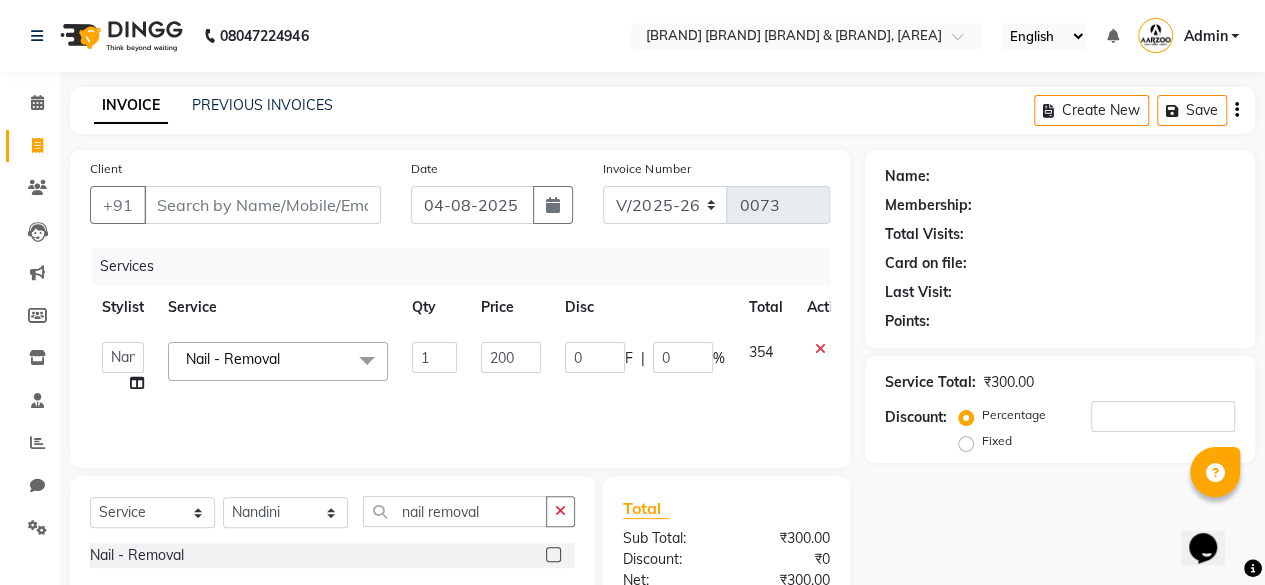 click on "Name: Membership: Total Visits: Card on file: Last Visit:  Points:  Service Total:  ₹300.00  Discount:  Percentage   Fixed" 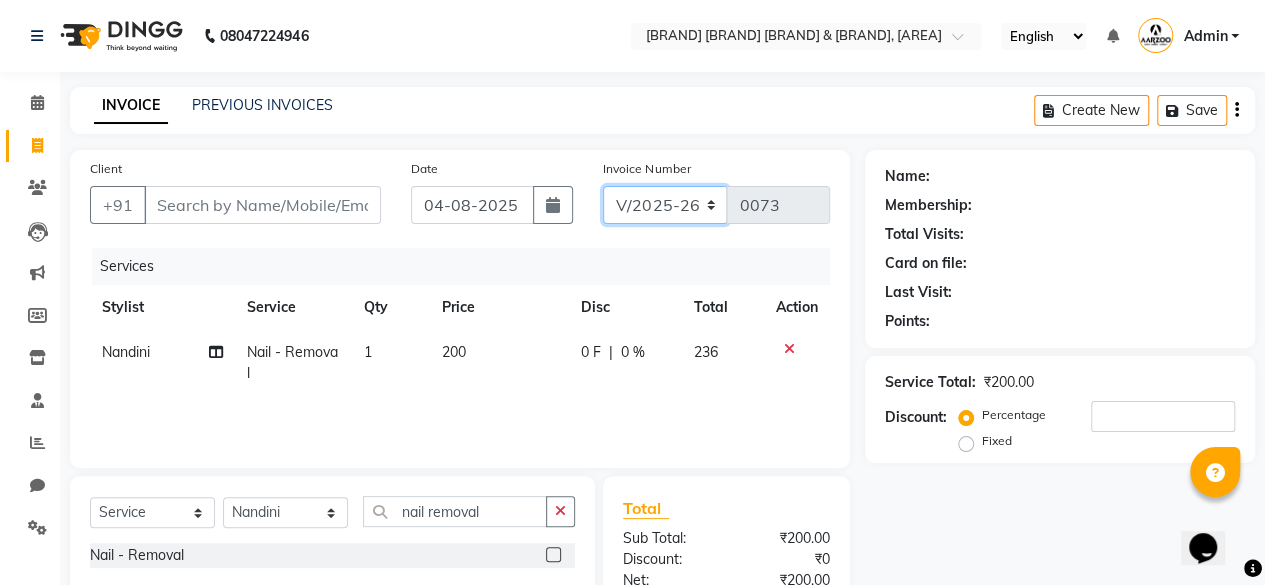 click on "CSH/25 V/2025 V/2025-26" 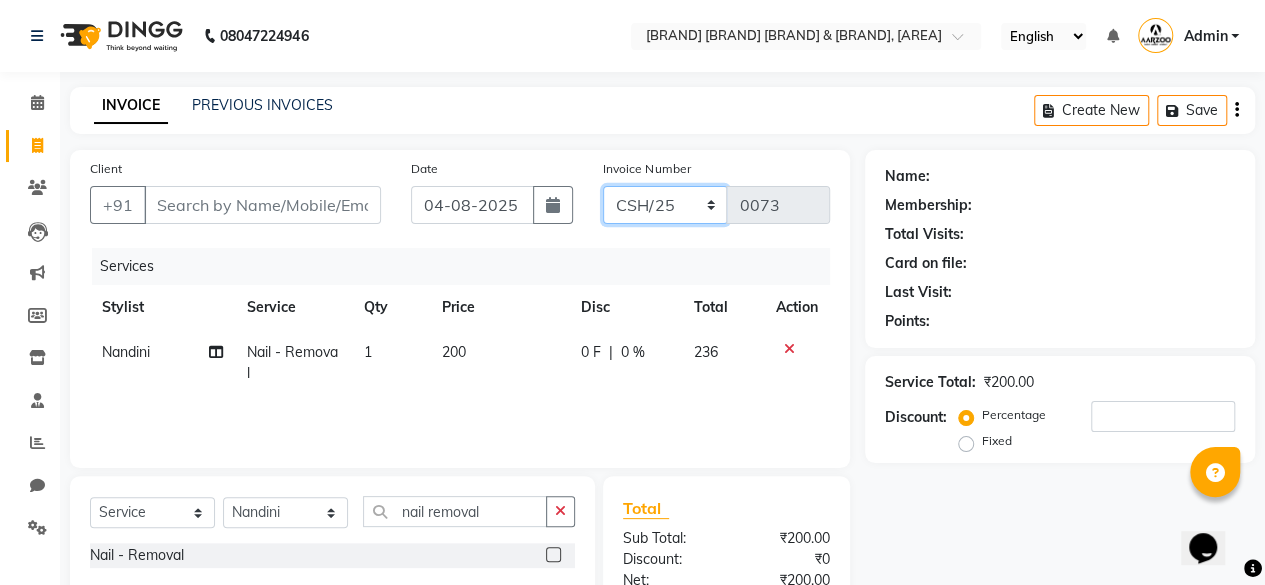 click on "CSH/25 V/2025 V/2025-26" 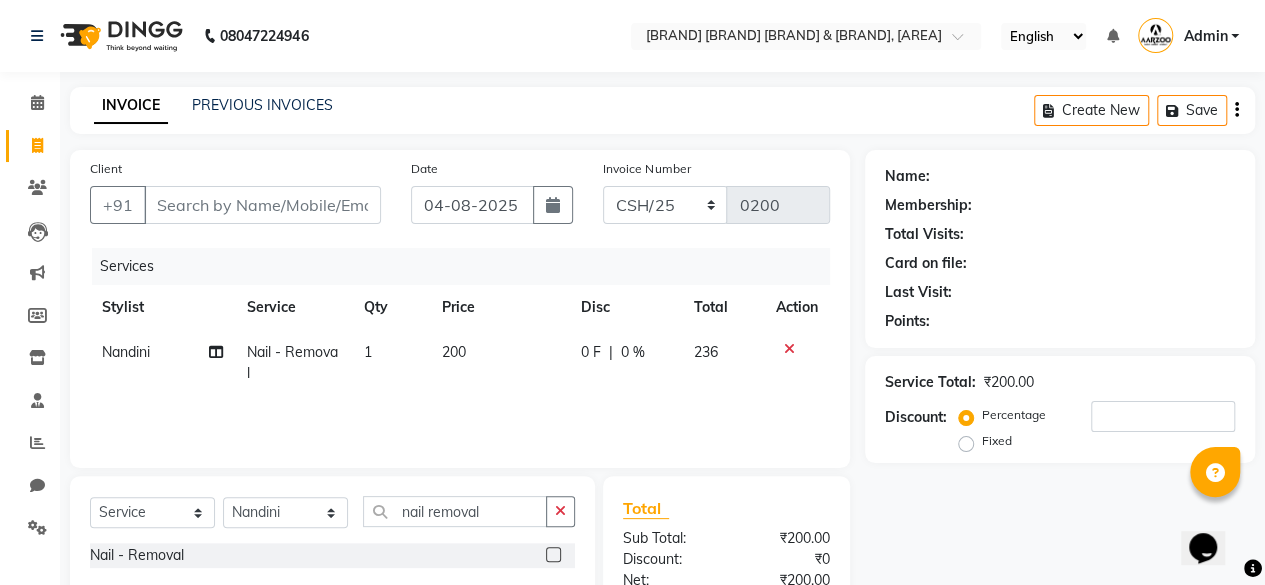 click 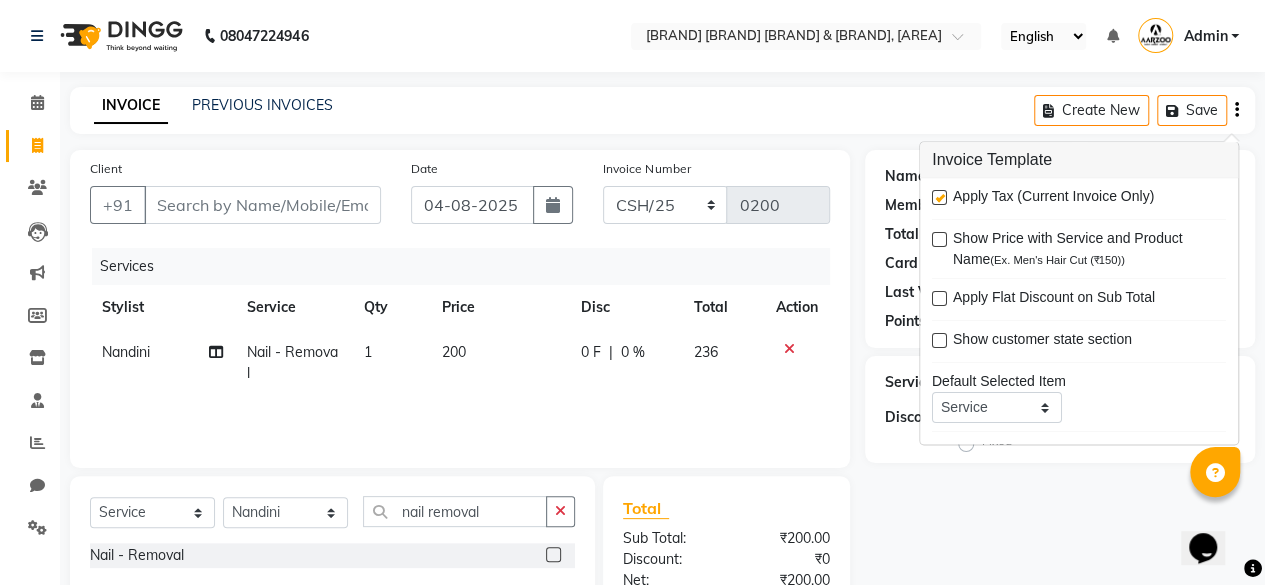 click at bounding box center (939, 198) 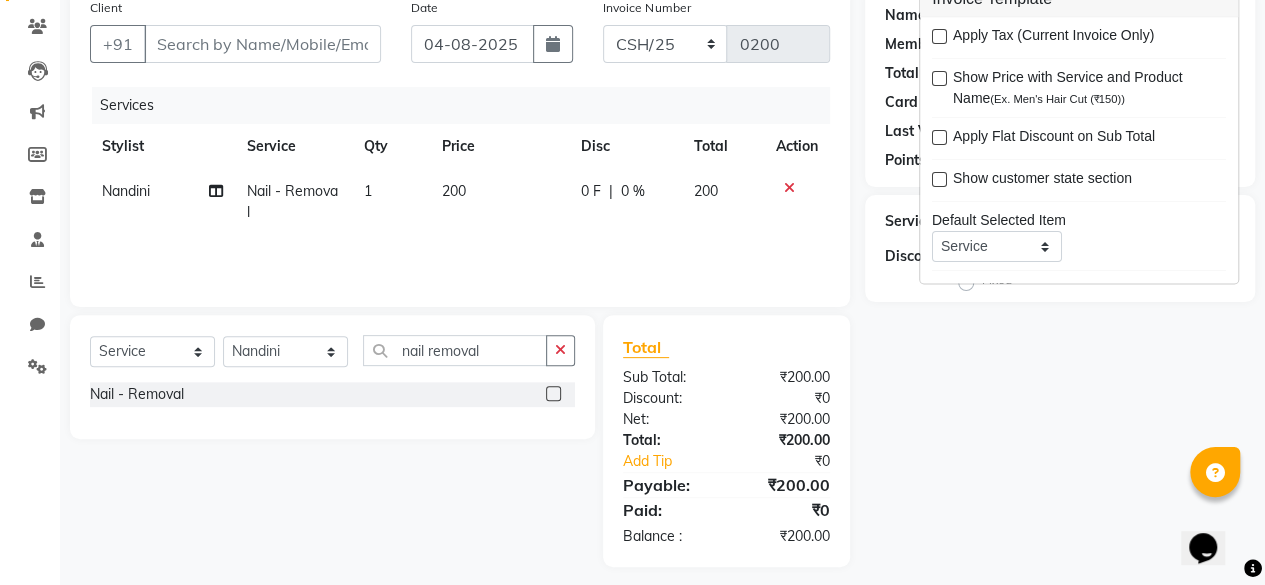 scroll, scrollTop: 171, scrollLeft: 0, axis: vertical 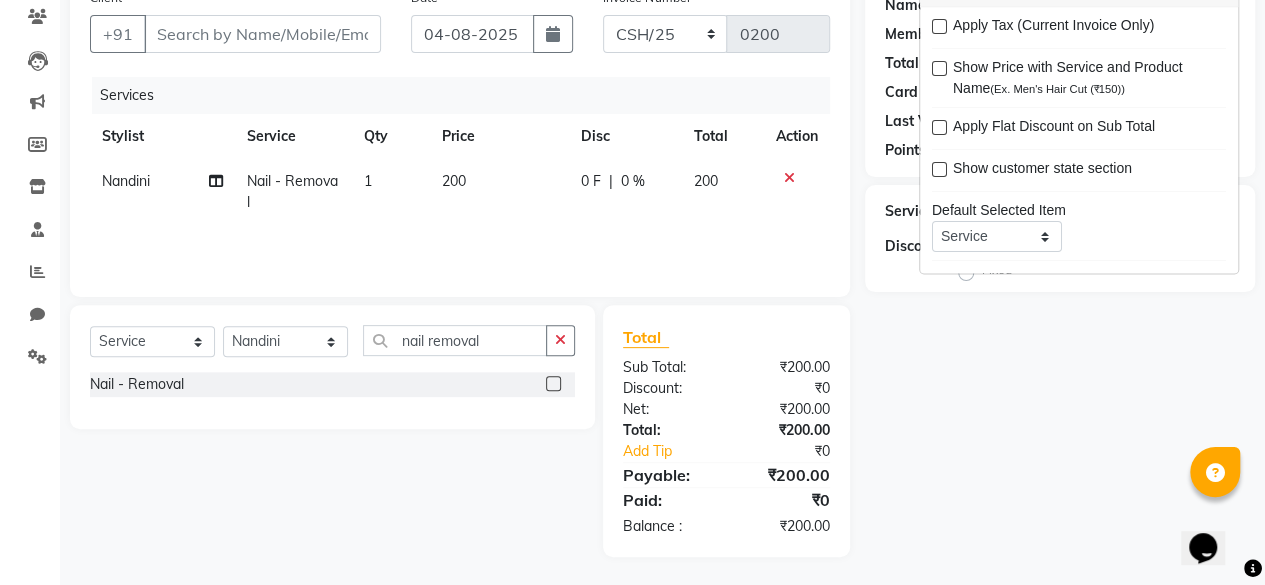 click on "Name: Membership: Total Visits: Card on file: Last Visit:  Points:  Service Total:  ₹200.00  Discount:  Percentage   Fixed" 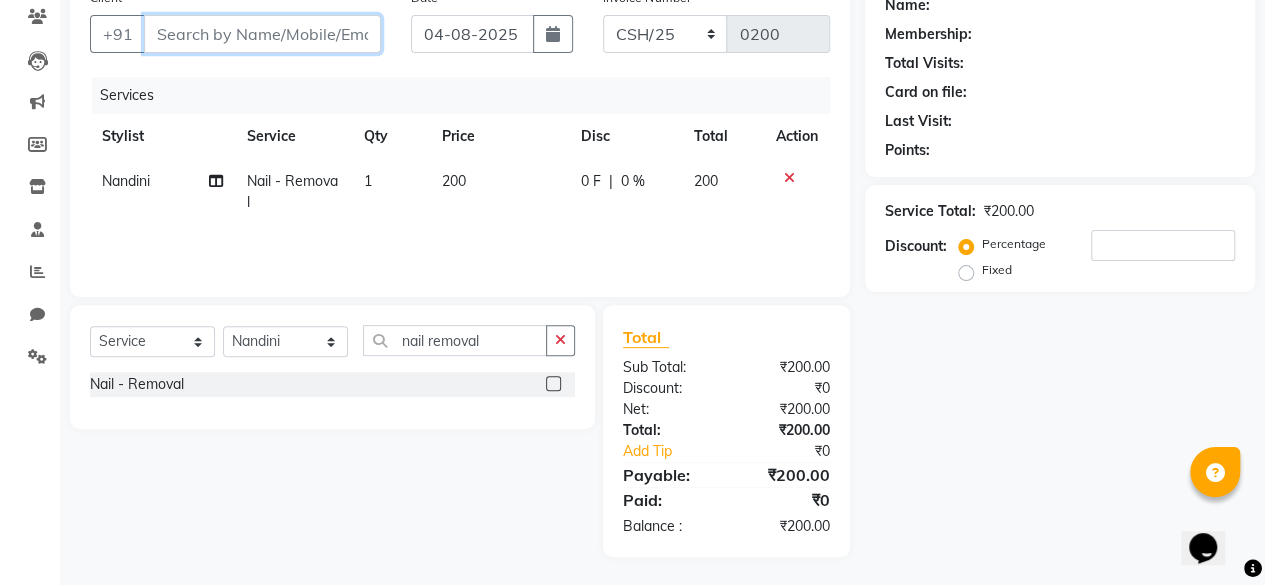 click on "Client" at bounding box center [262, 34] 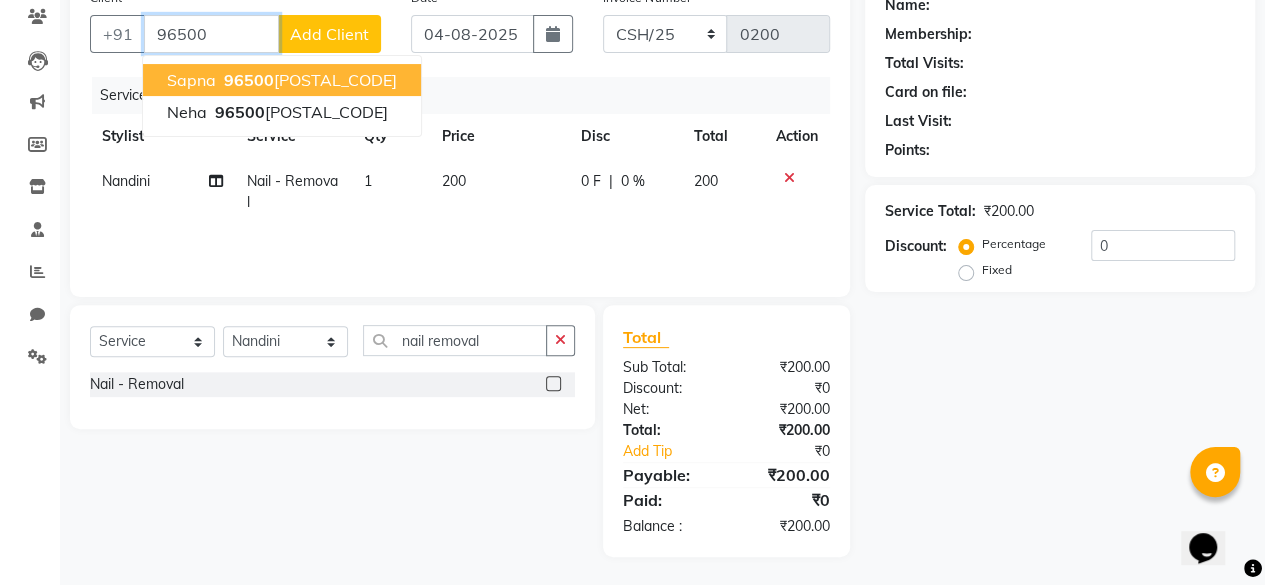 click on "96500 30409" at bounding box center (308, 80) 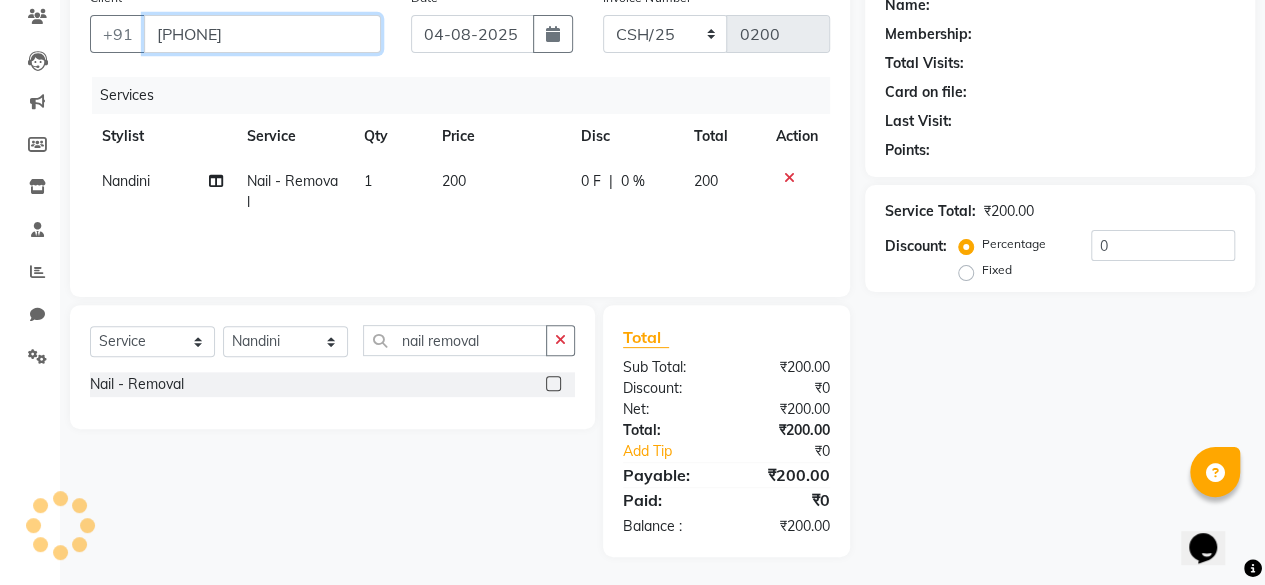 type on "[PHONE]" 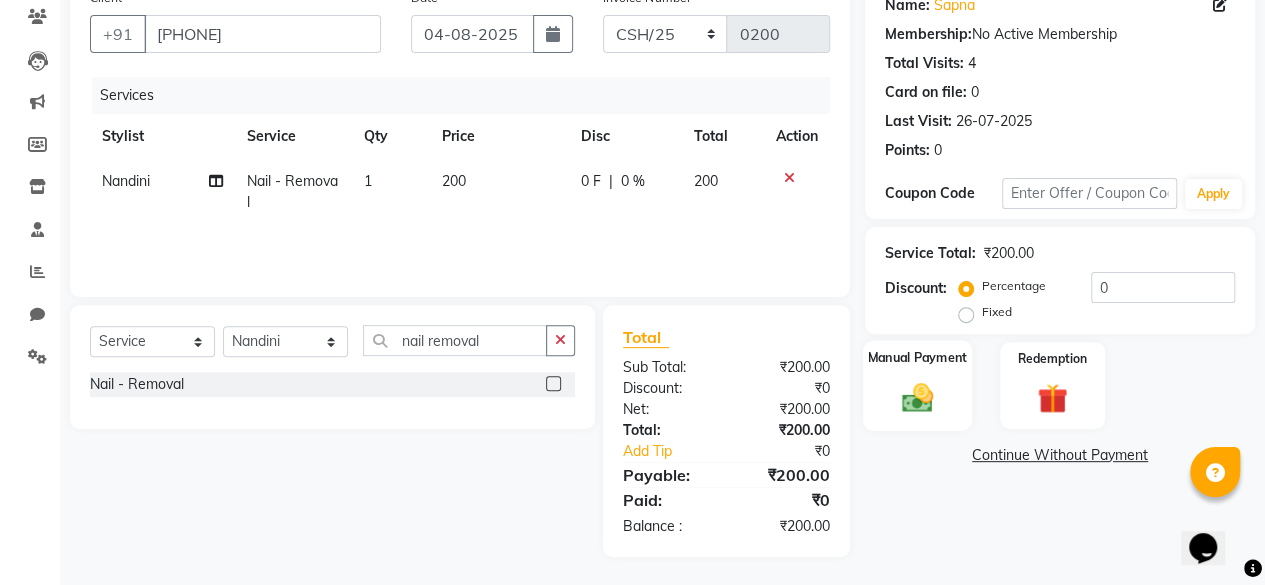 click 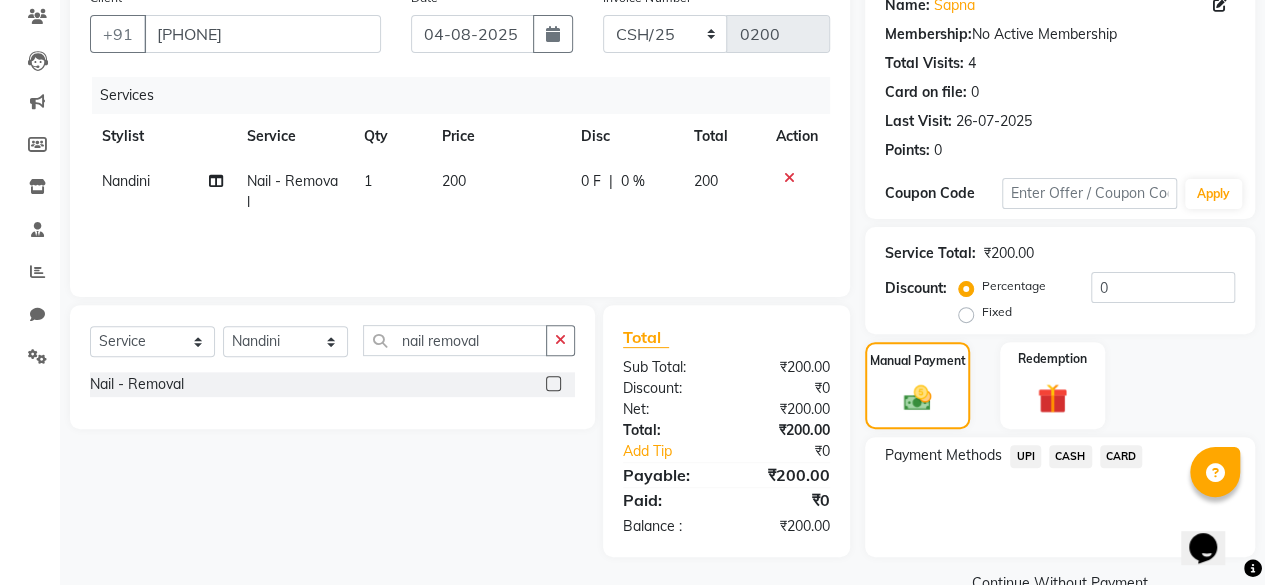click on "CASH" 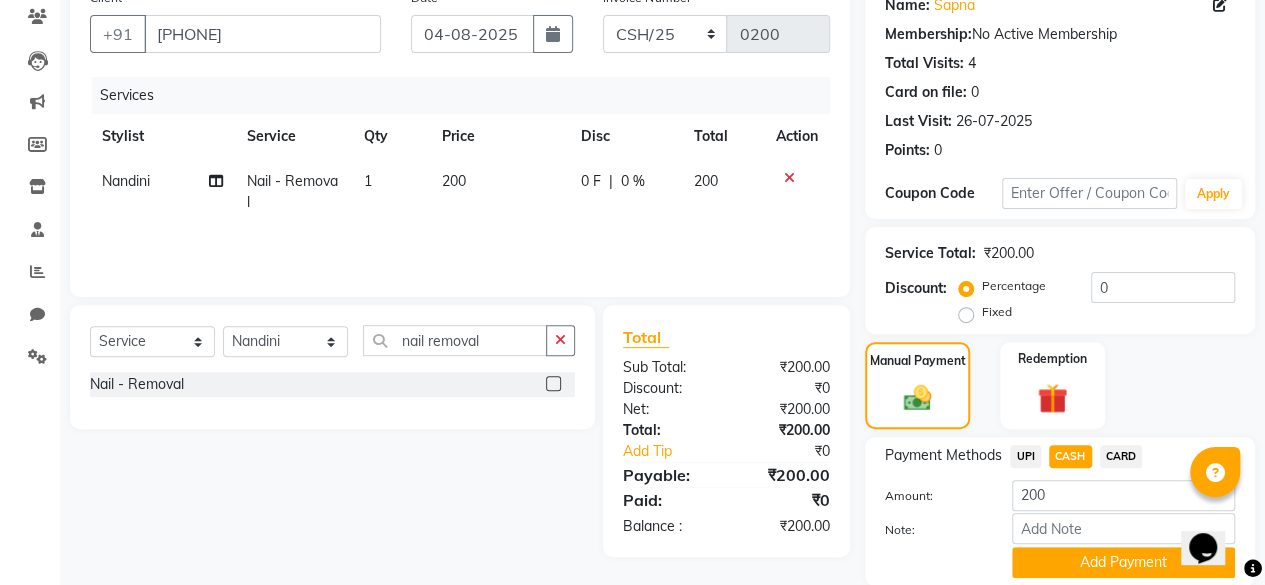 scroll, scrollTop: 242, scrollLeft: 0, axis: vertical 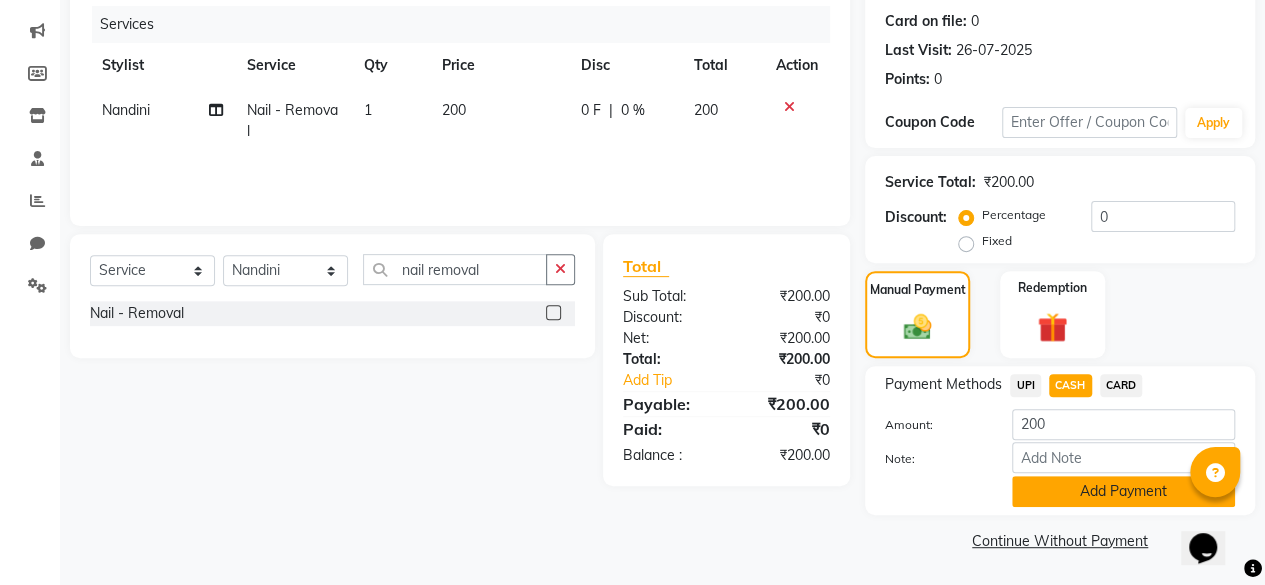 click on "Add Payment" 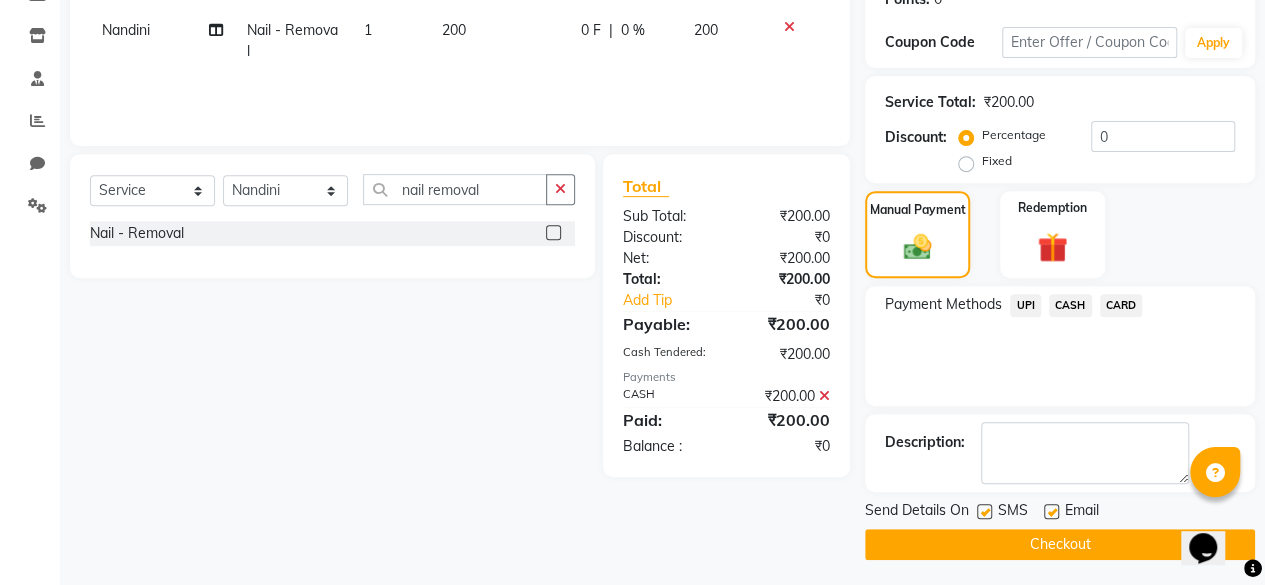 scroll, scrollTop: 324, scrollLeft: 0, axis: vertical 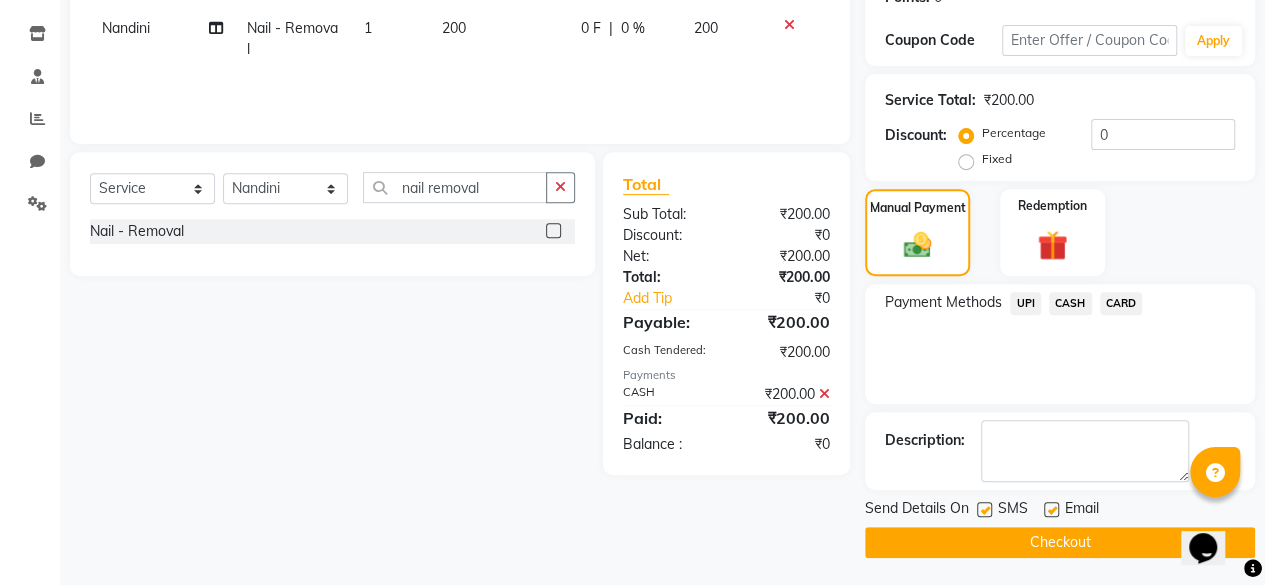 click on "Checkout" 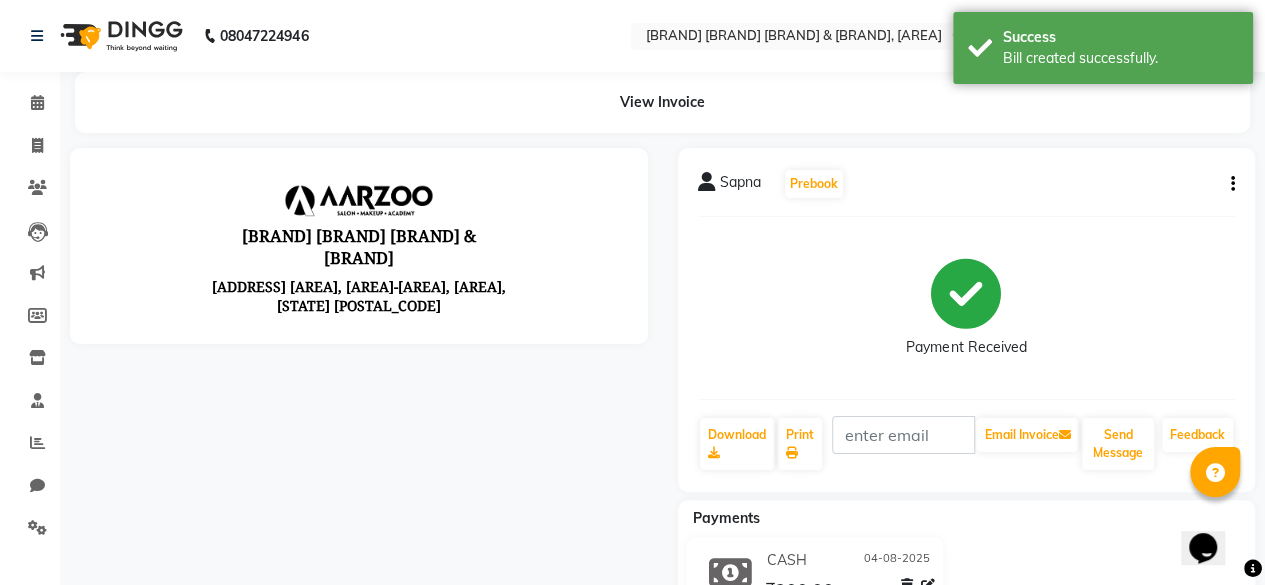 scroll, scrollTop: 0, scrollLeft: 0, axis: both 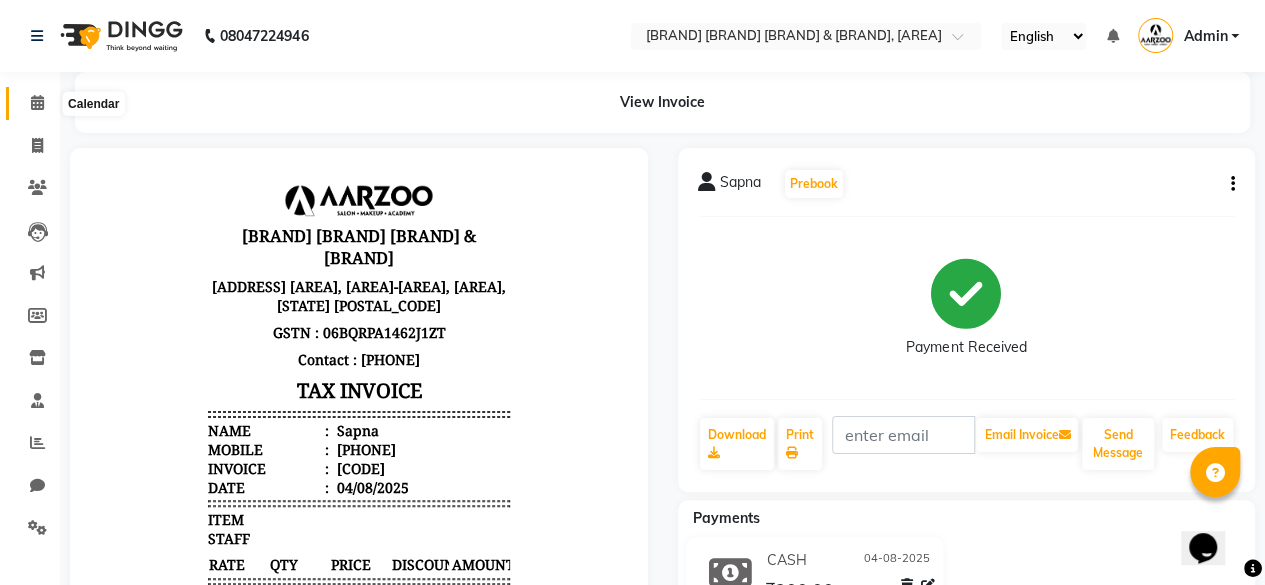 click 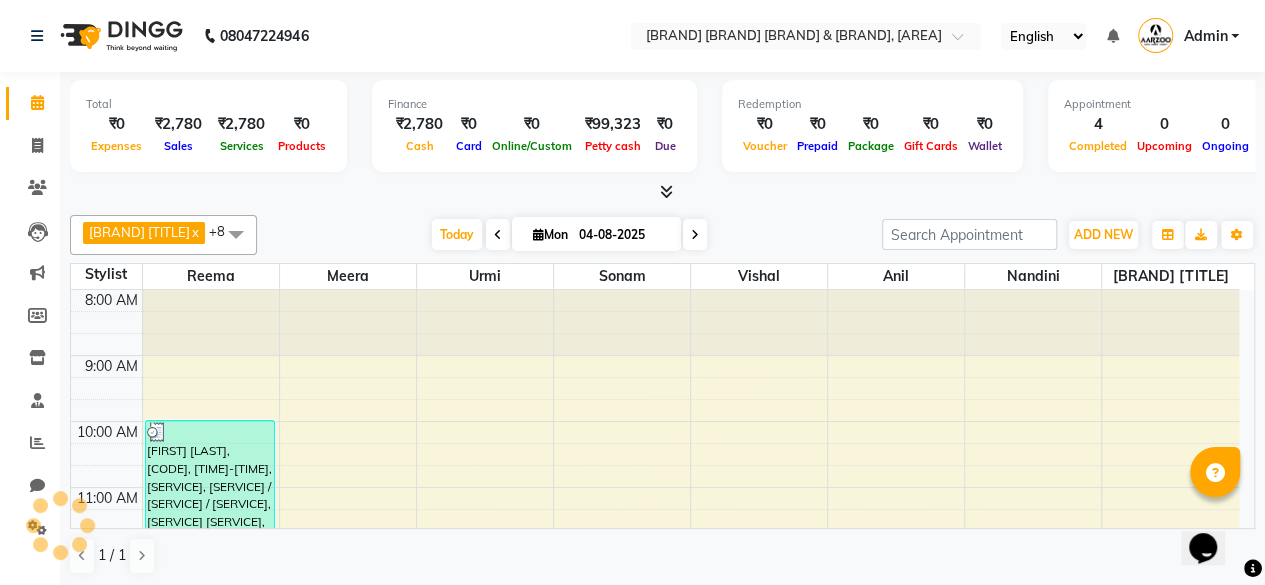 scroll, scrollTop: 606, scrollLeft: 0, axis: vertical 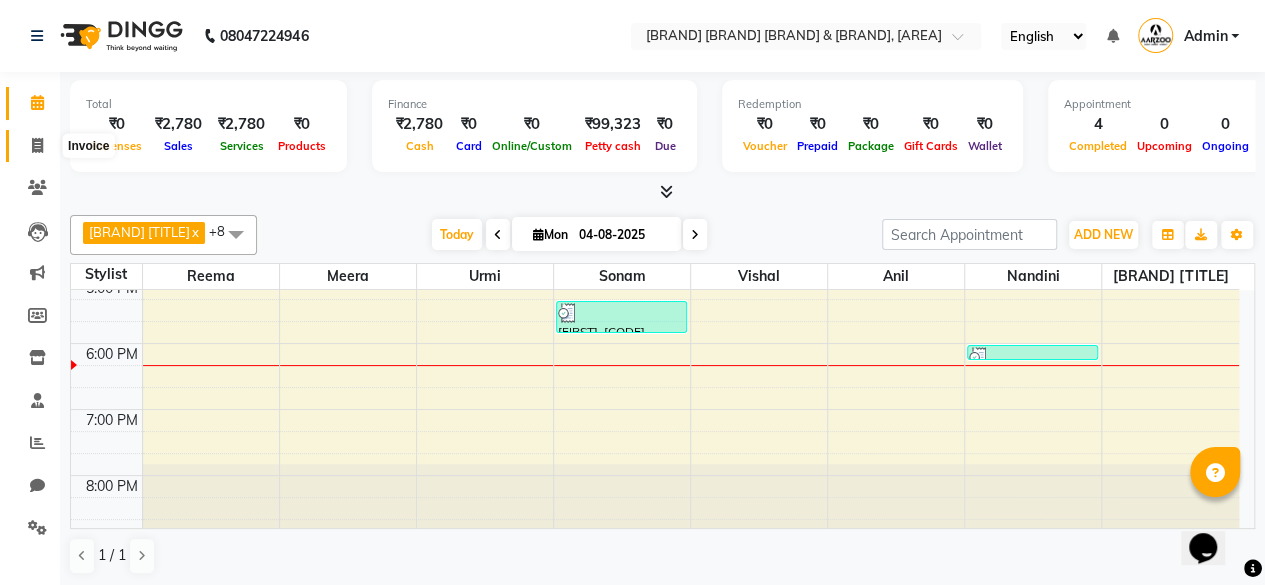 click 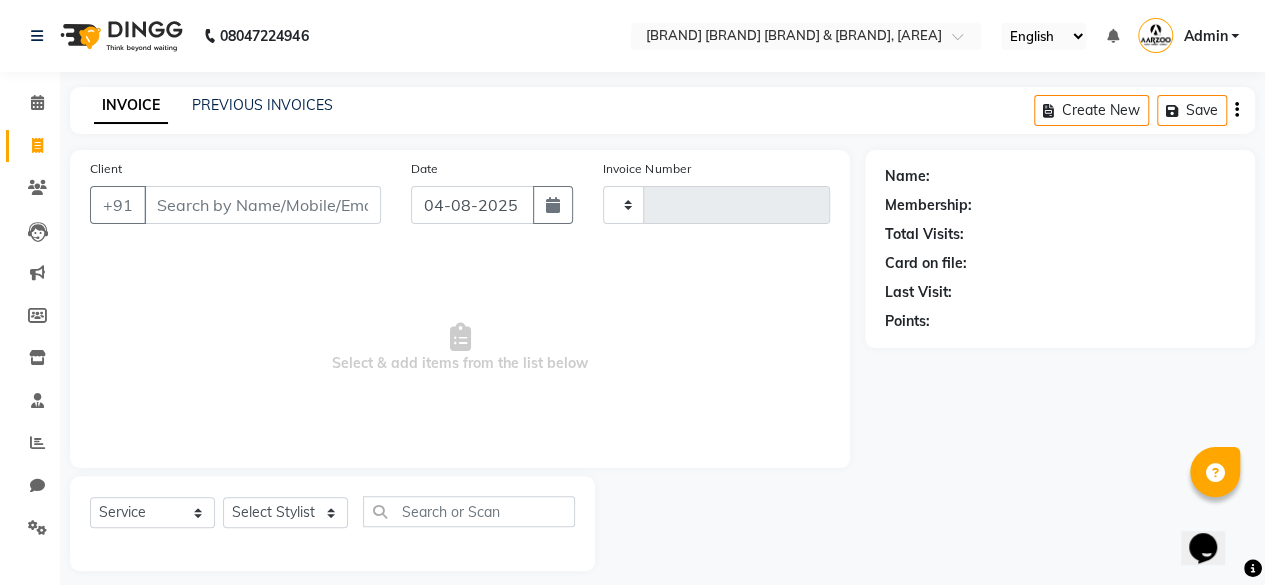 type on "0073" 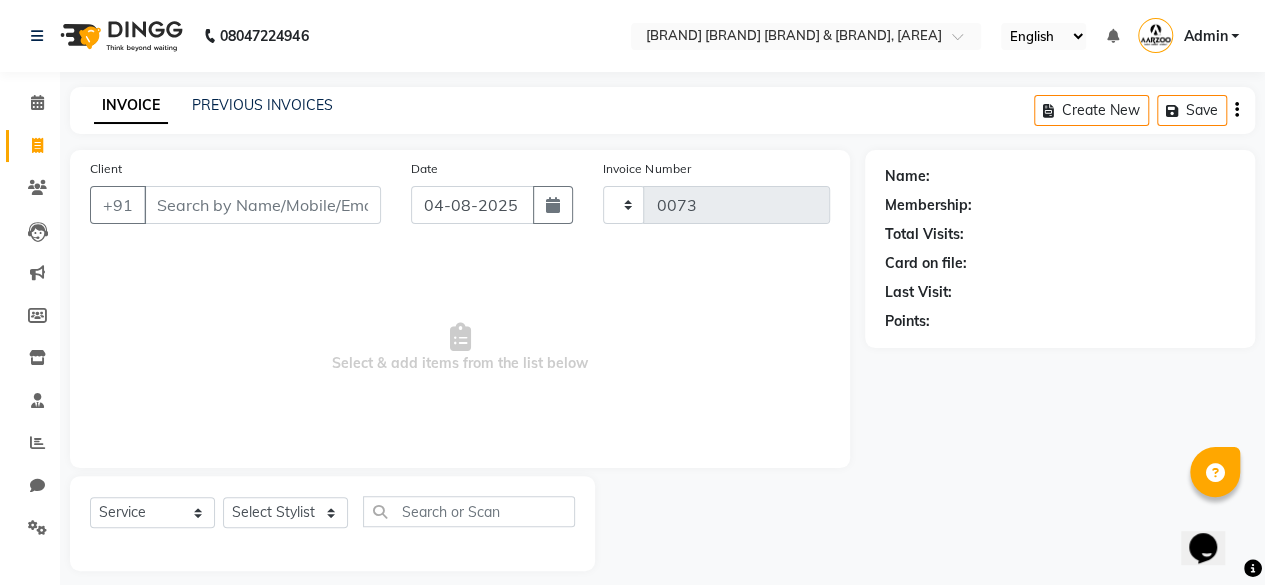 select on "6943" 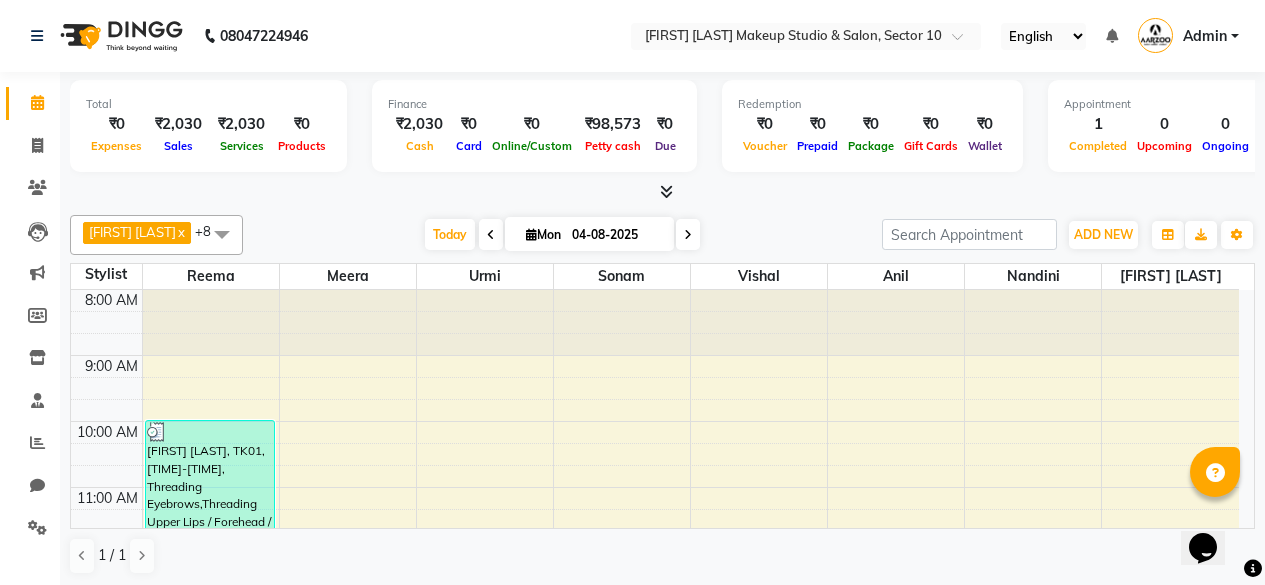 scroll, scrollTop: 0, scrollLeft: 0, axis: both 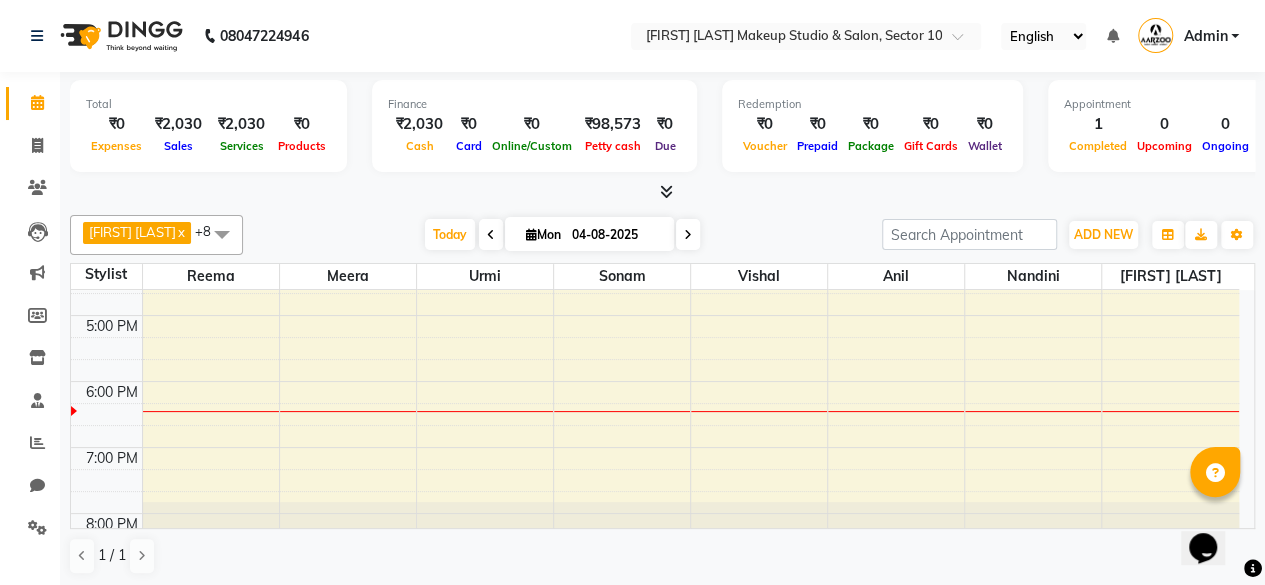 click on "Invoice" 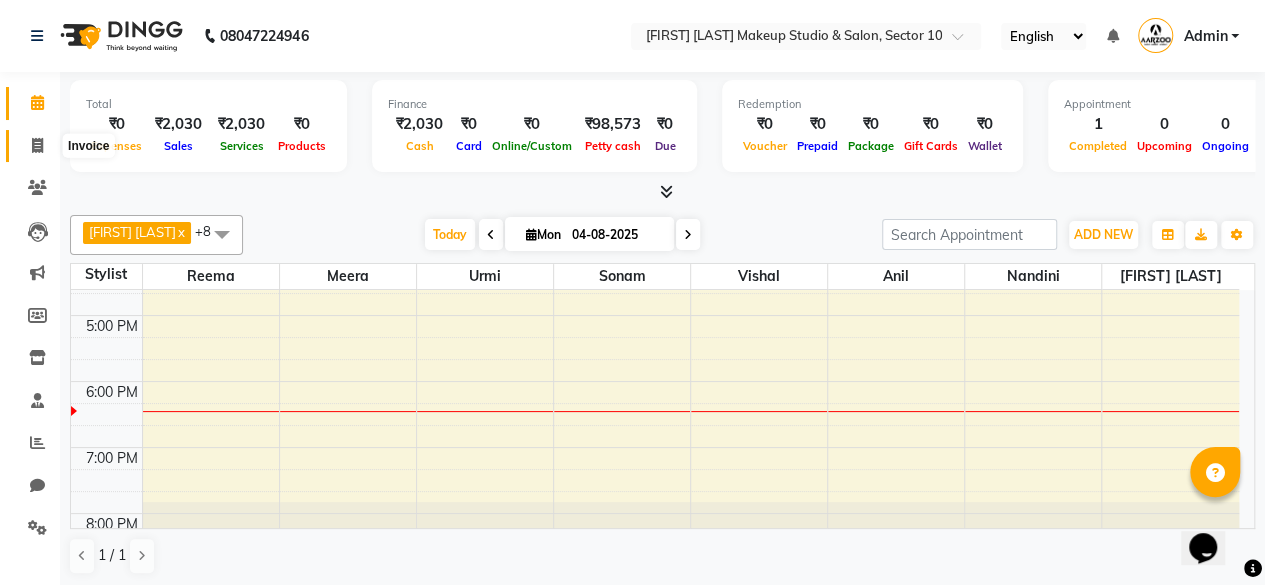 click 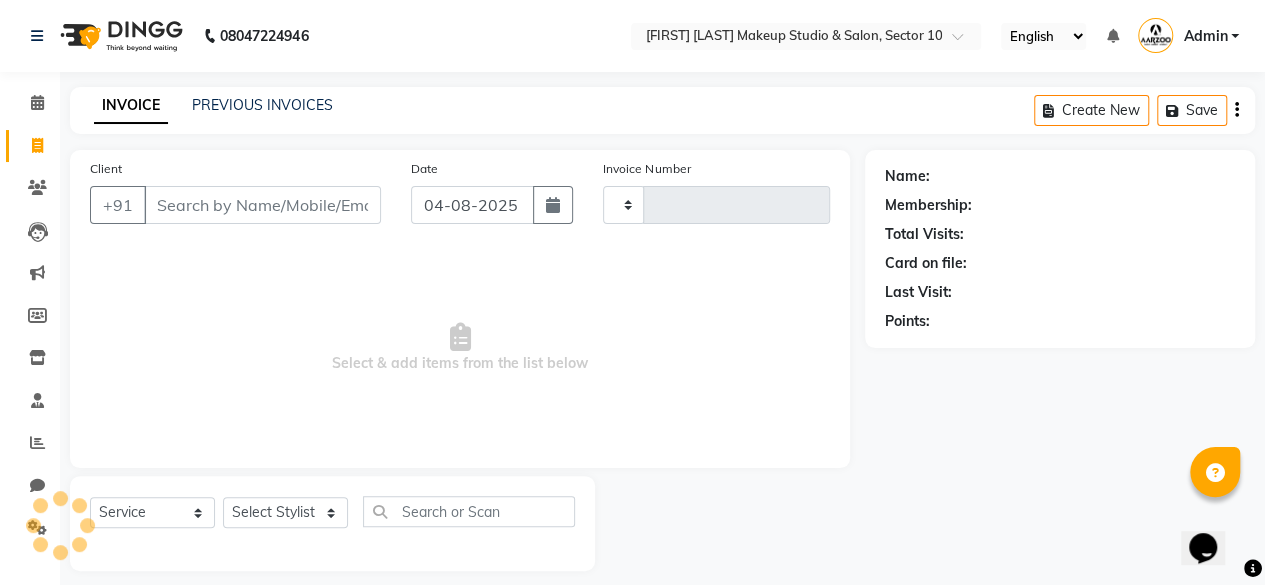 type on "0073" 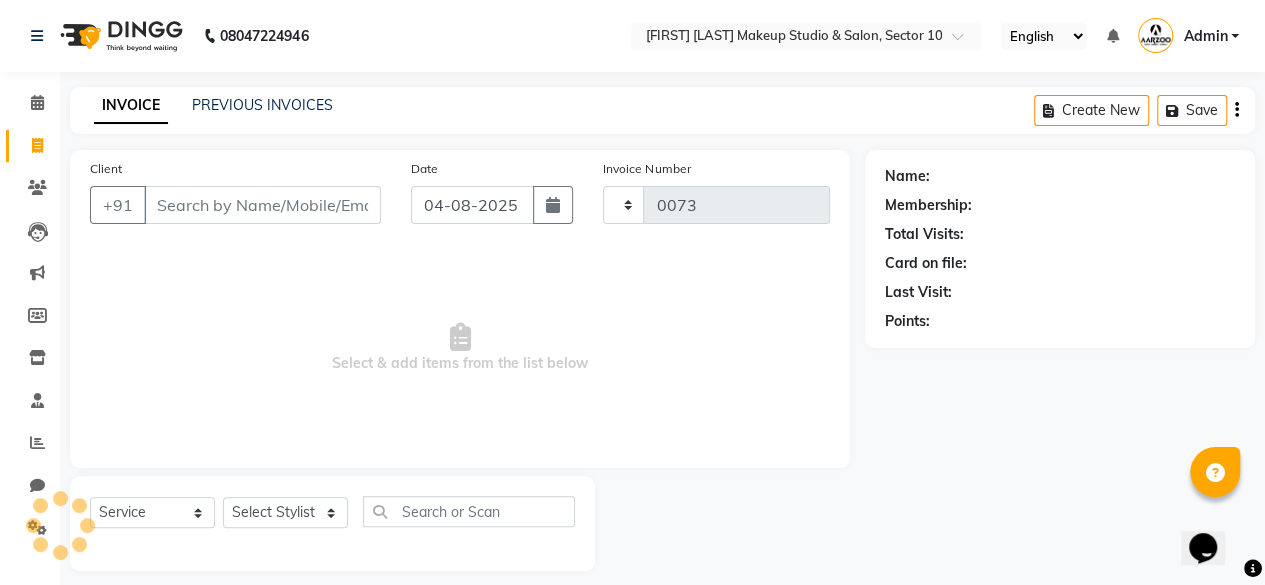 select on "6943" 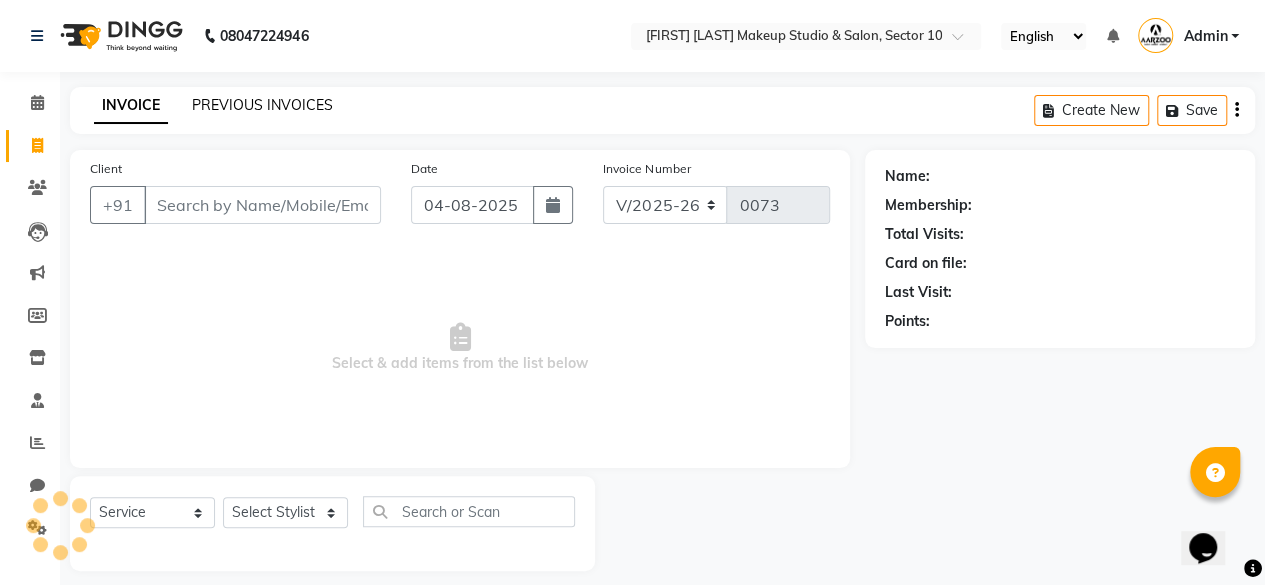 click on "PREVIOUS INVOICES" 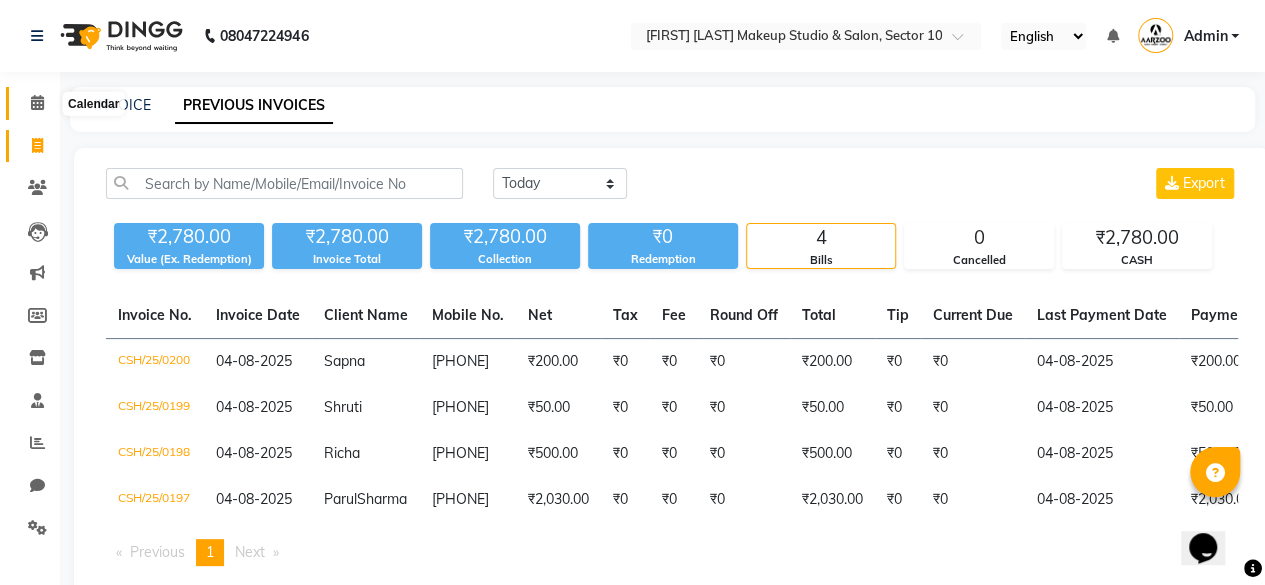 click 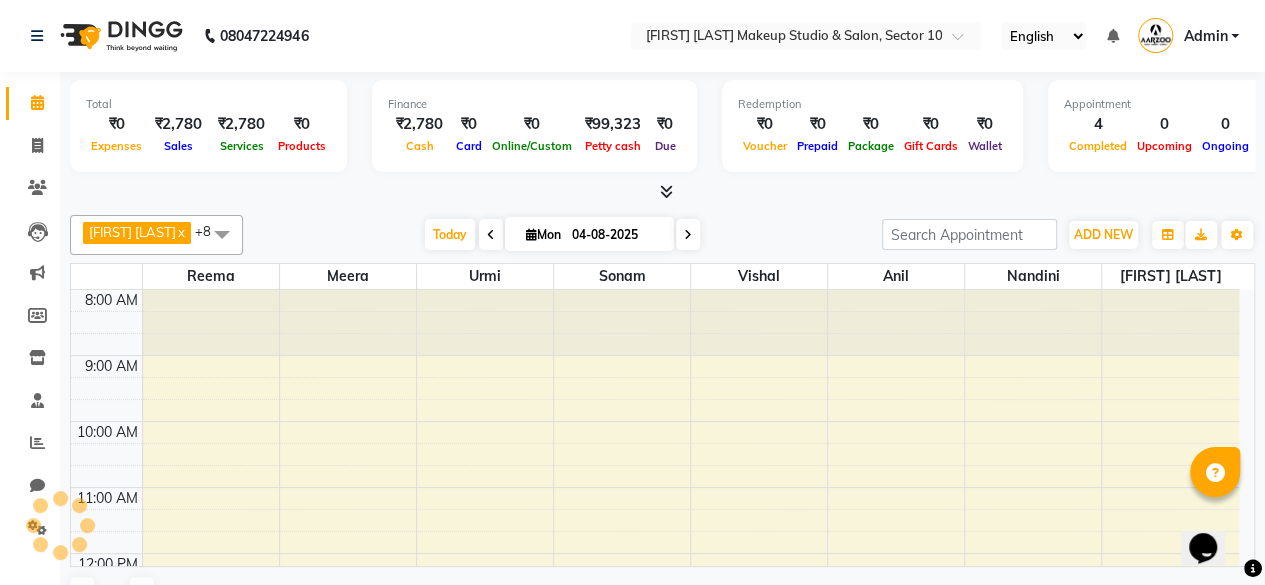 scroll, scrollTop: 0, scrollLeft: 0, axis: both 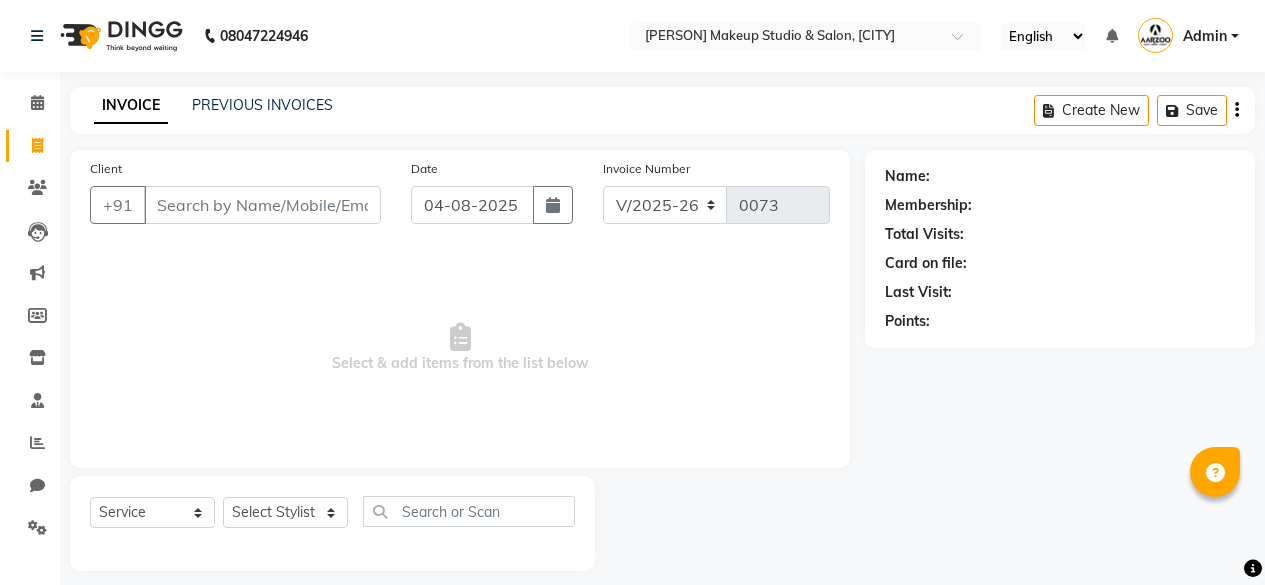 select on "6943" 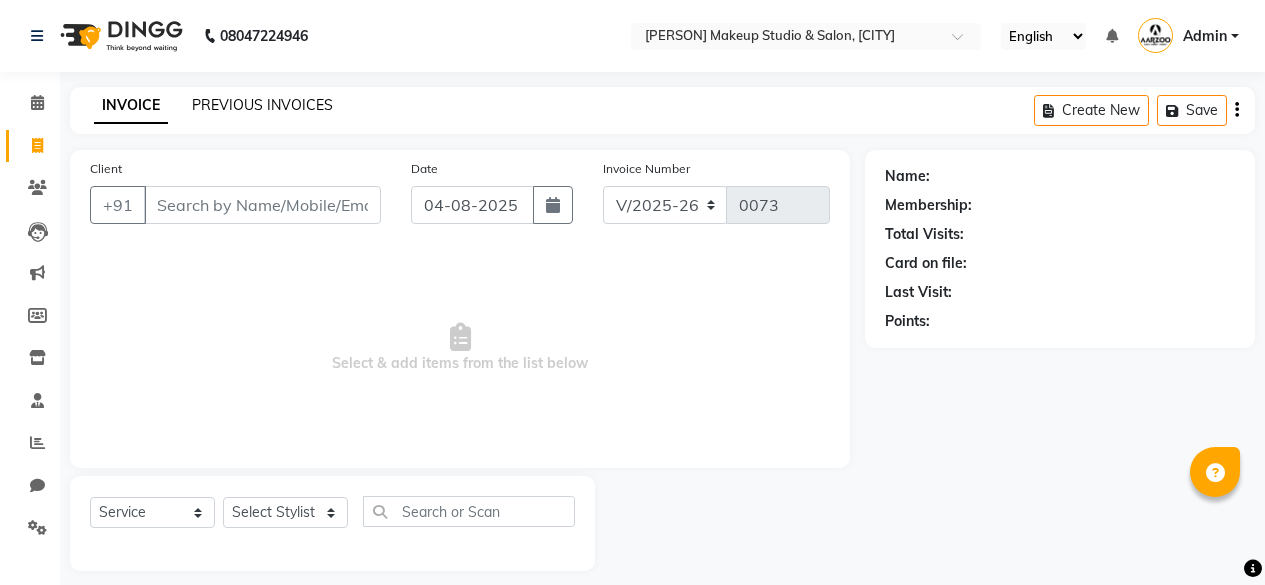 scroll, scrollTop: 0, scrollLeft: 0, axis: both 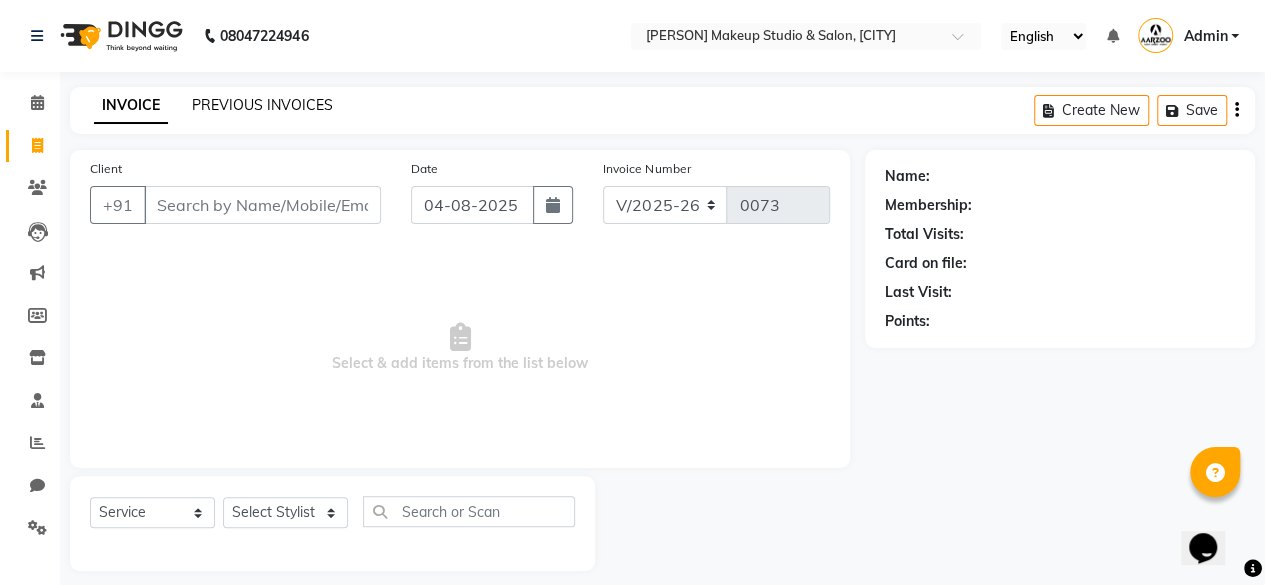 click on "PREVIOUS INVOICES" 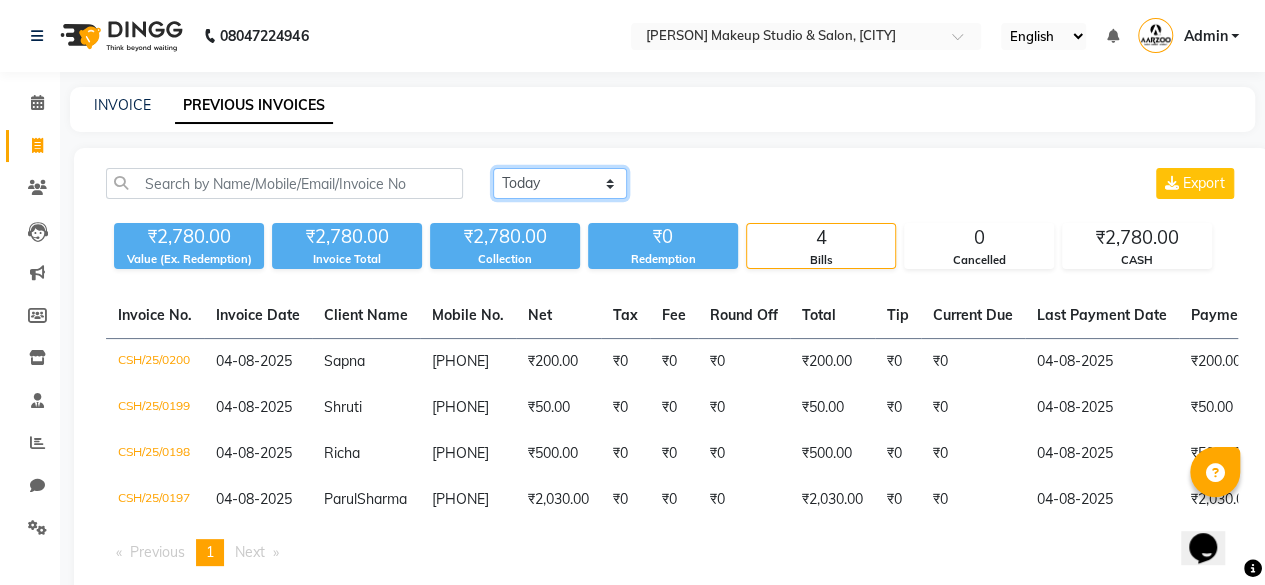 click on "Today Yesterday Custom Range" 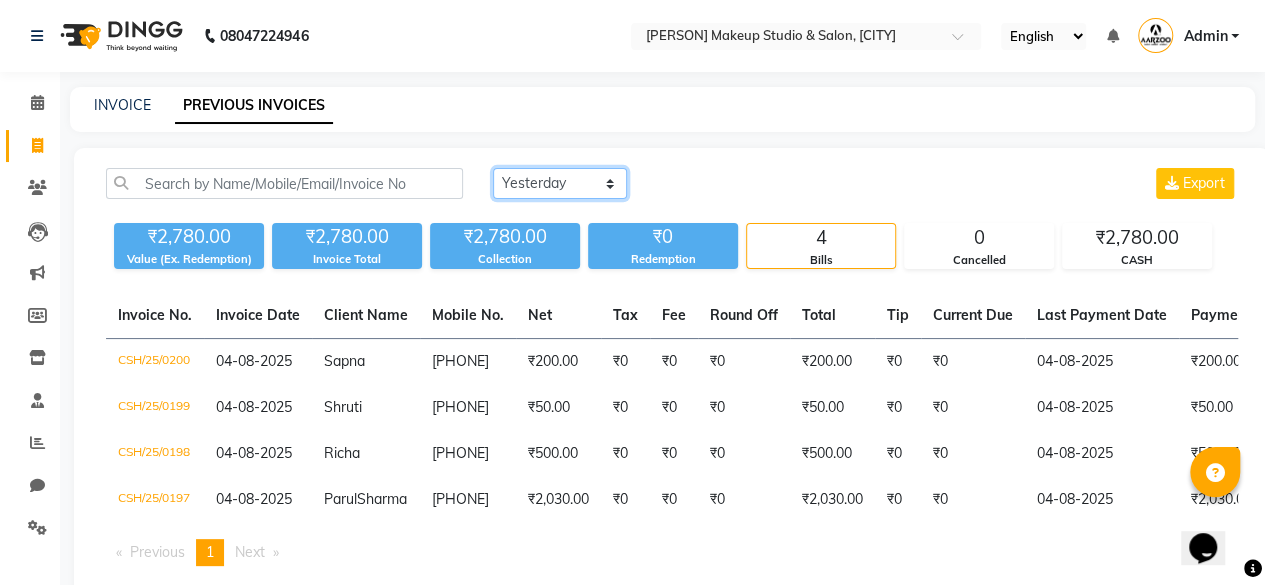 click on "Today Yesterday Custom Range" 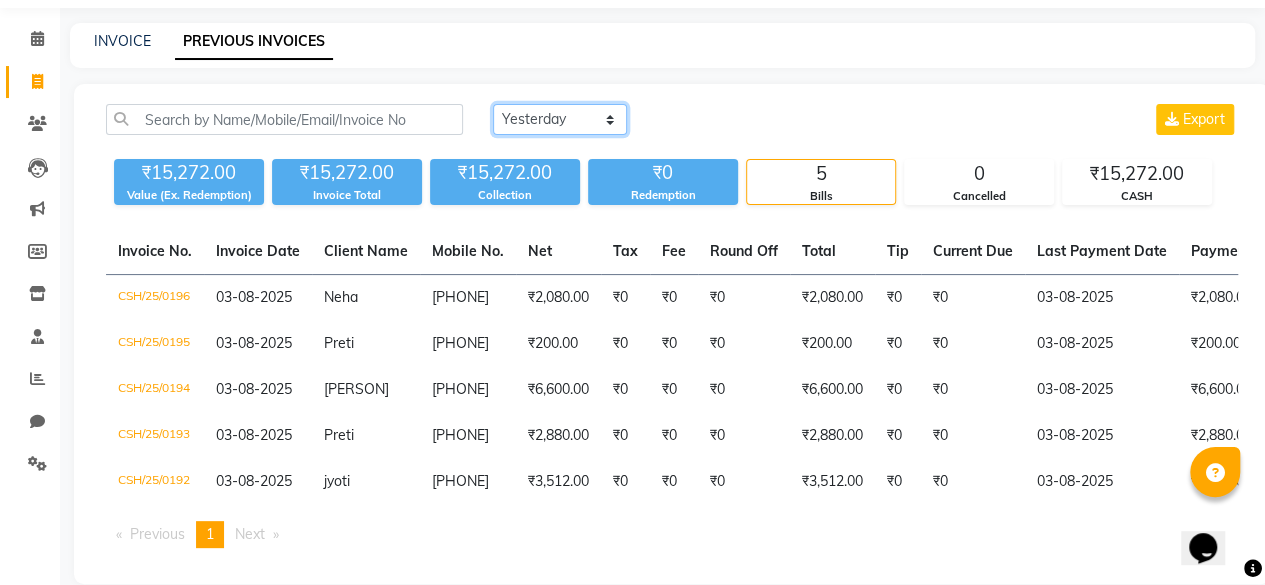 scroll, scrollTop: 0, scrollLeft: 0, axis: both 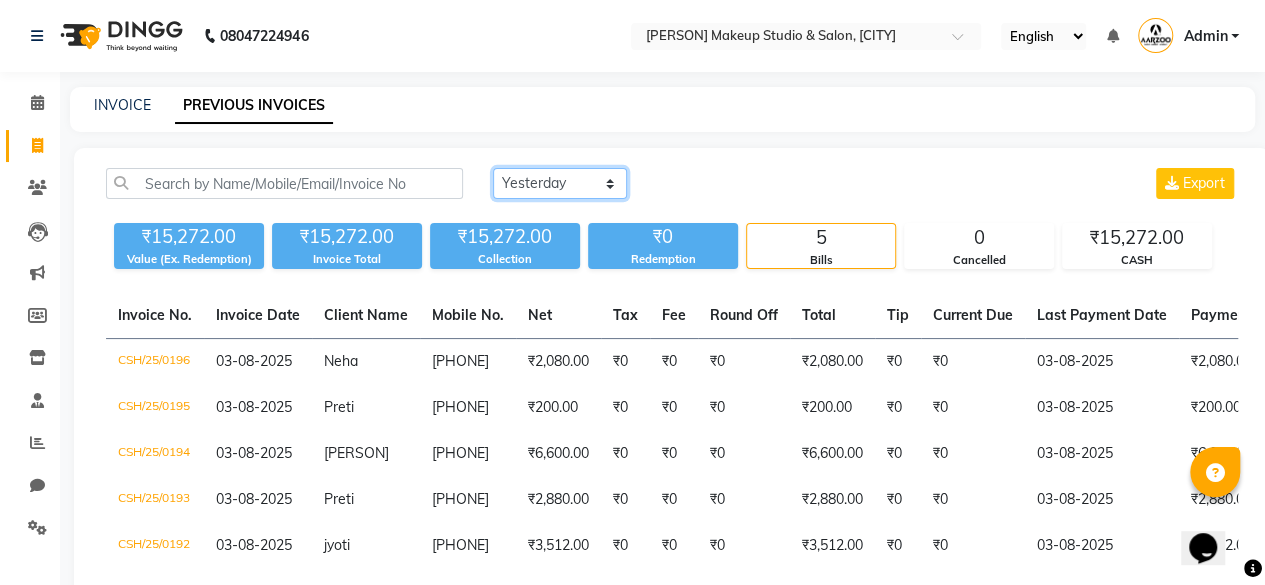click on "Today Yesterday Custom Range" 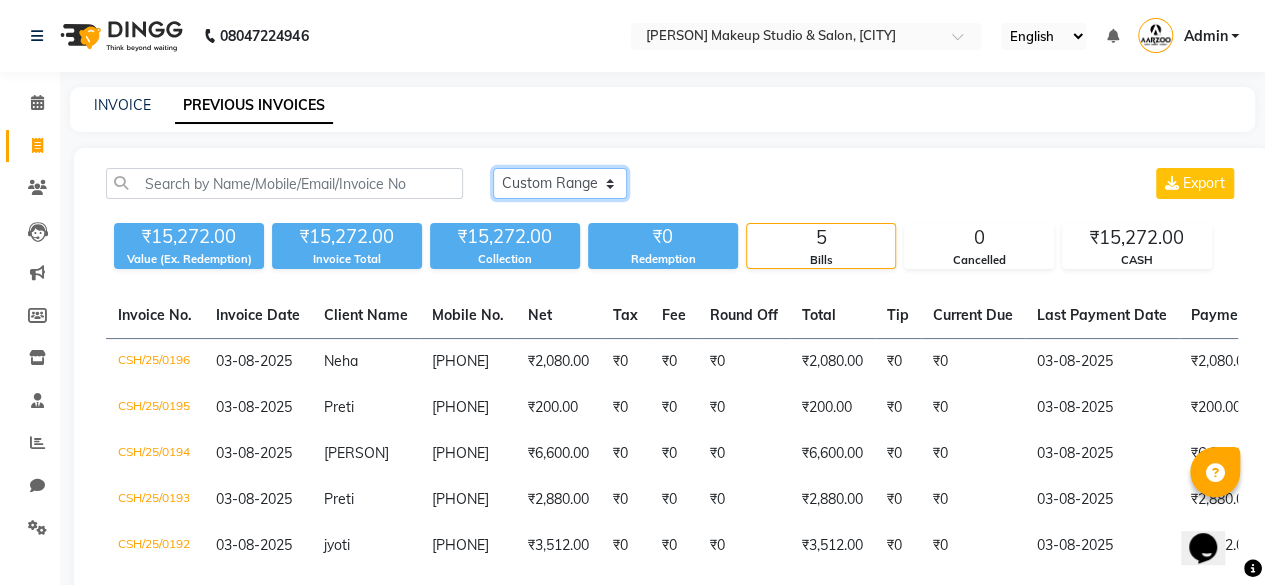 click on "Today Yesterday Custom Range" 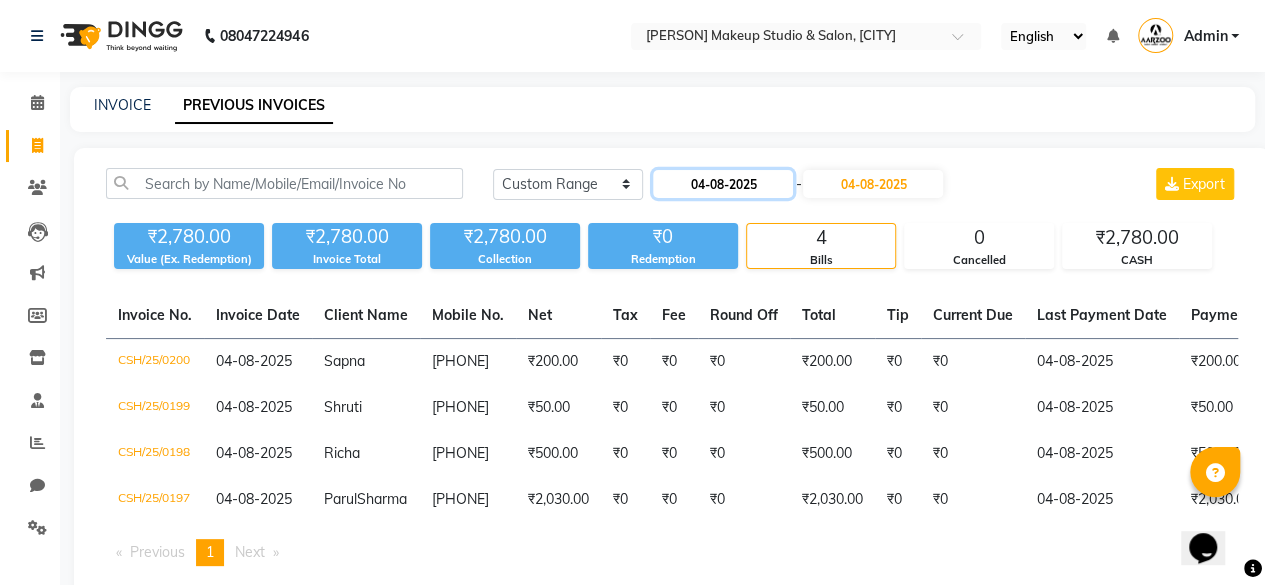 click on "04-08-2025" 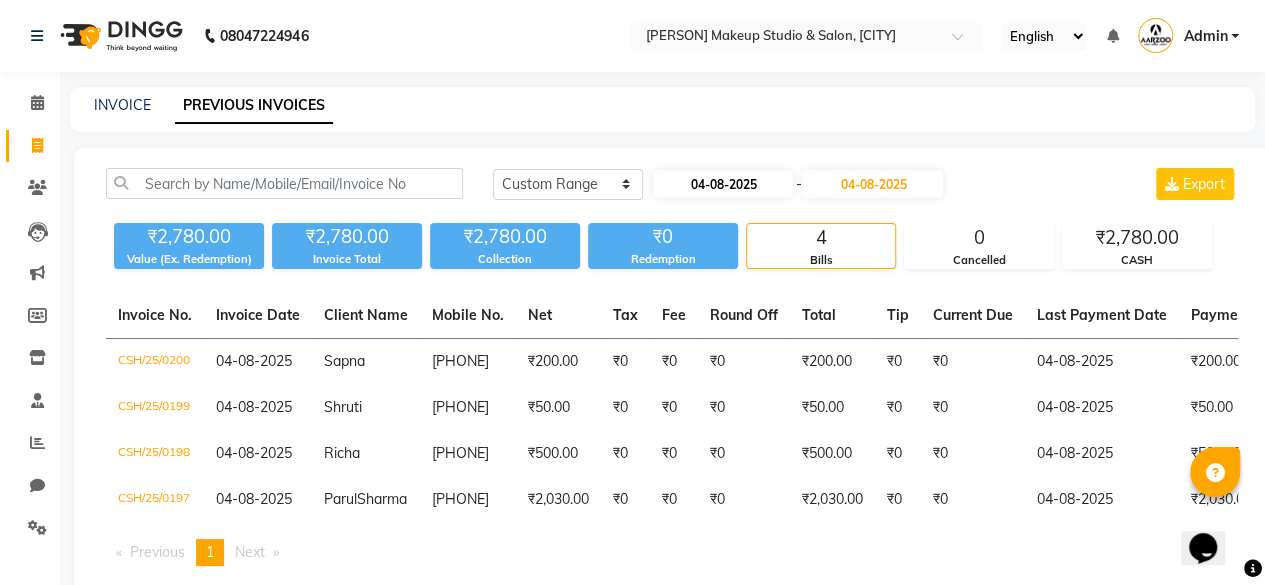 select on "8" 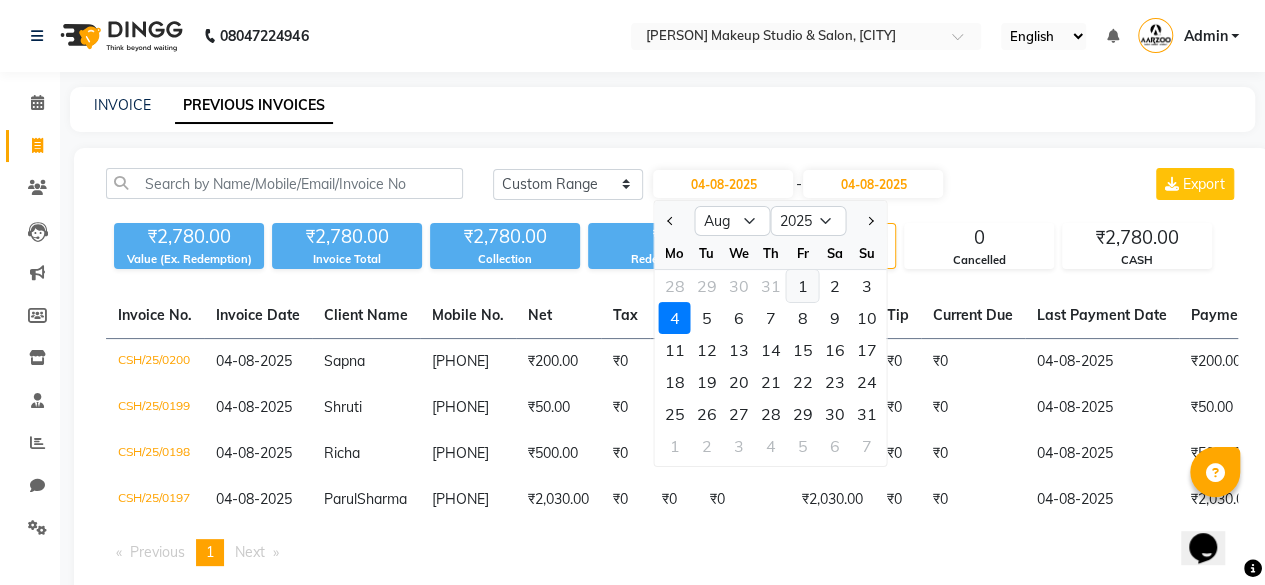 click on "1" 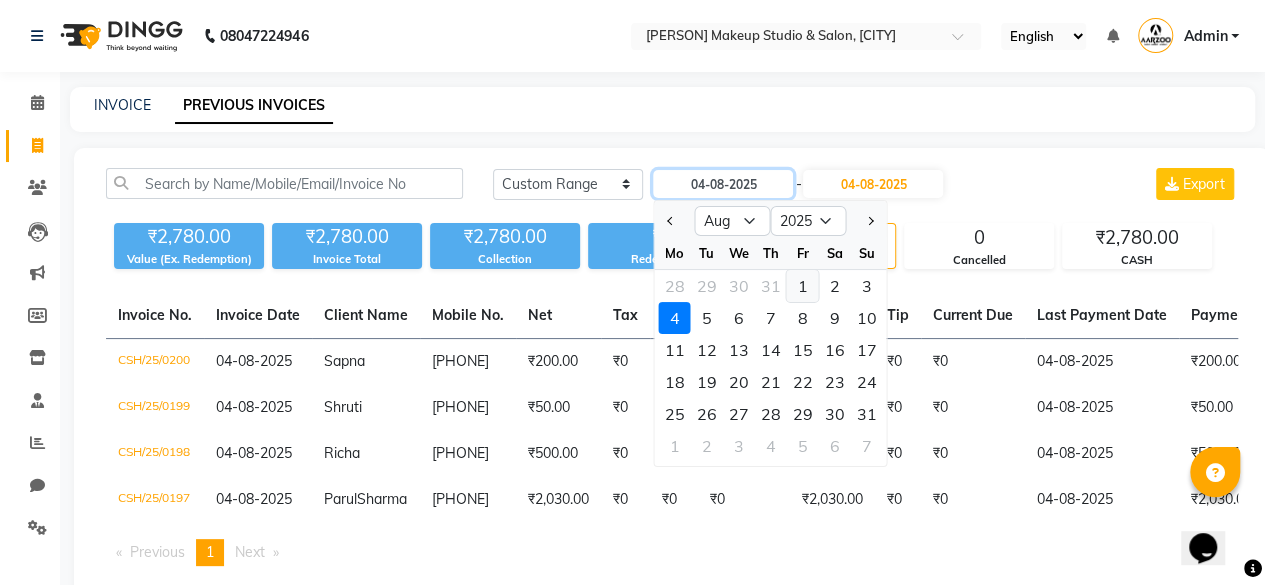 type on "01-08-2025" 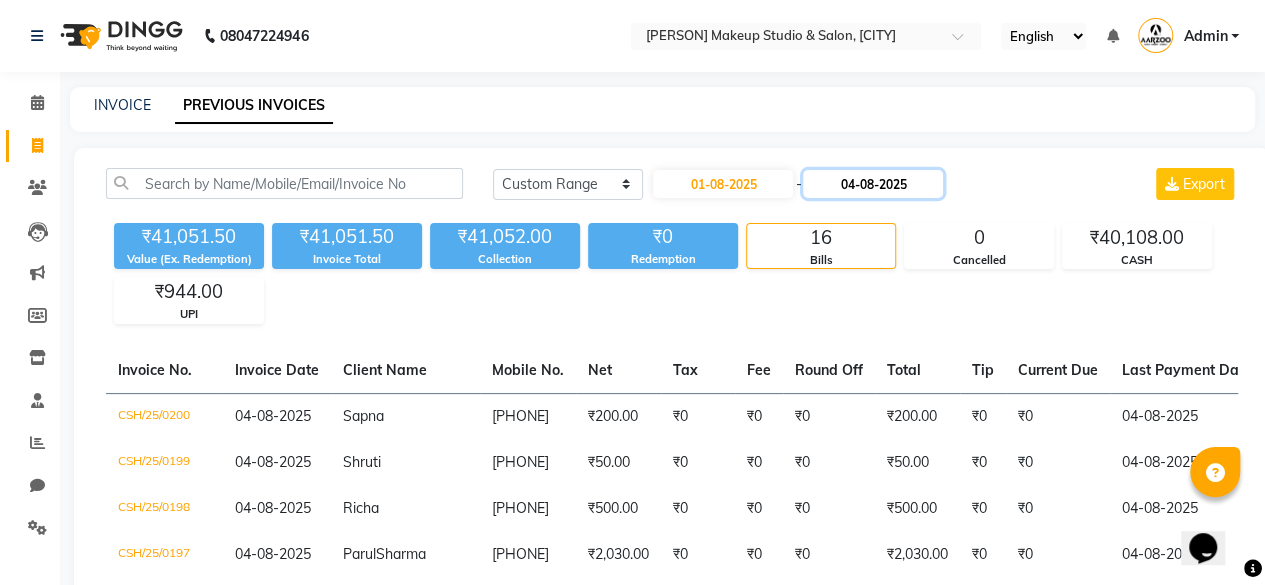 click on "04-08-2025" 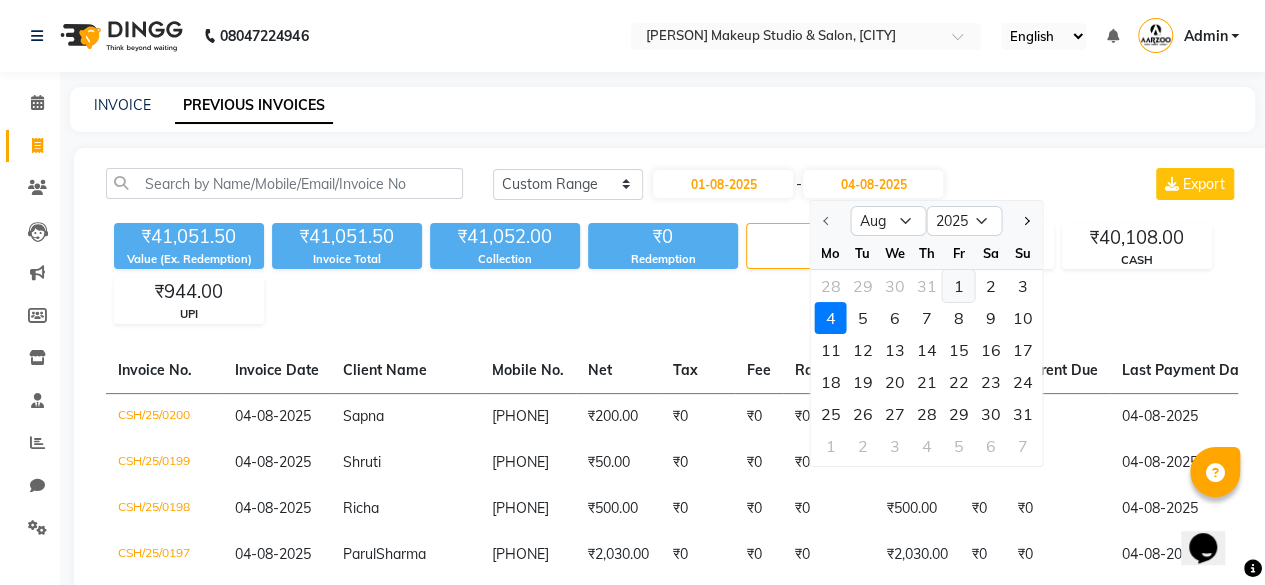 click on "1" 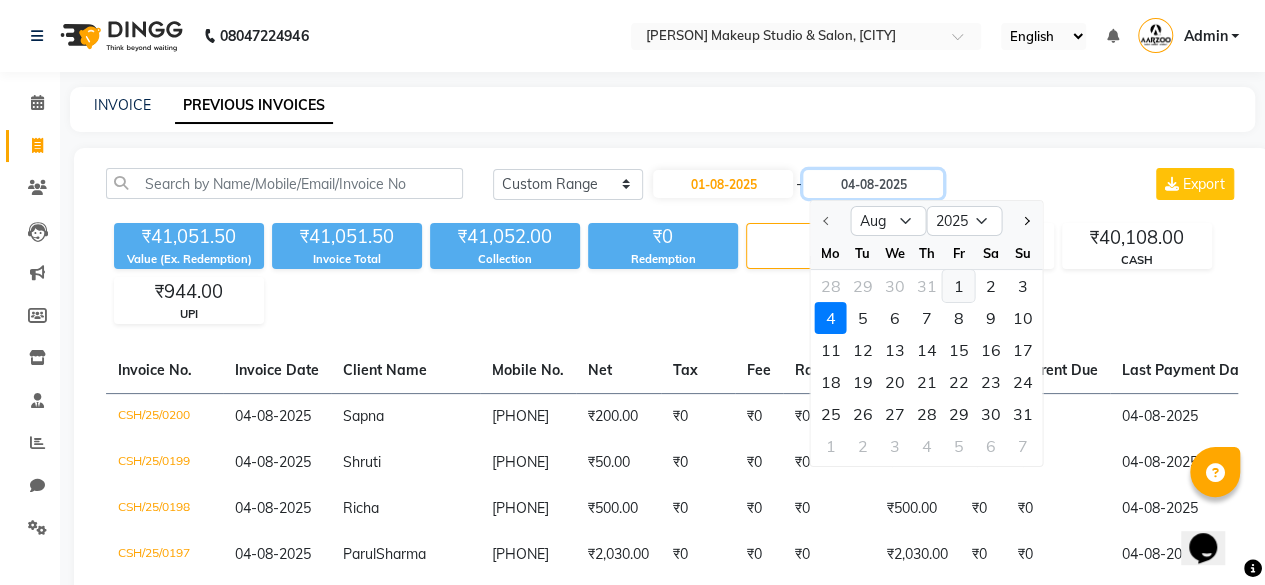 type on "01-08-2025" 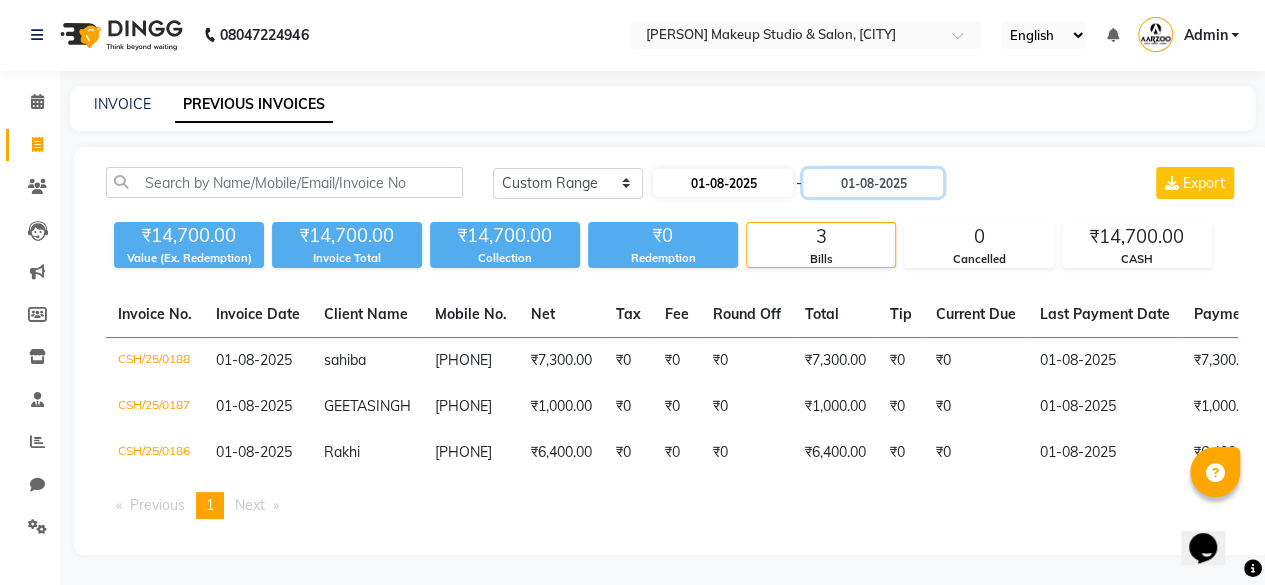 scroll, scrollTop: 0, scrollLeft: 0, axis: both 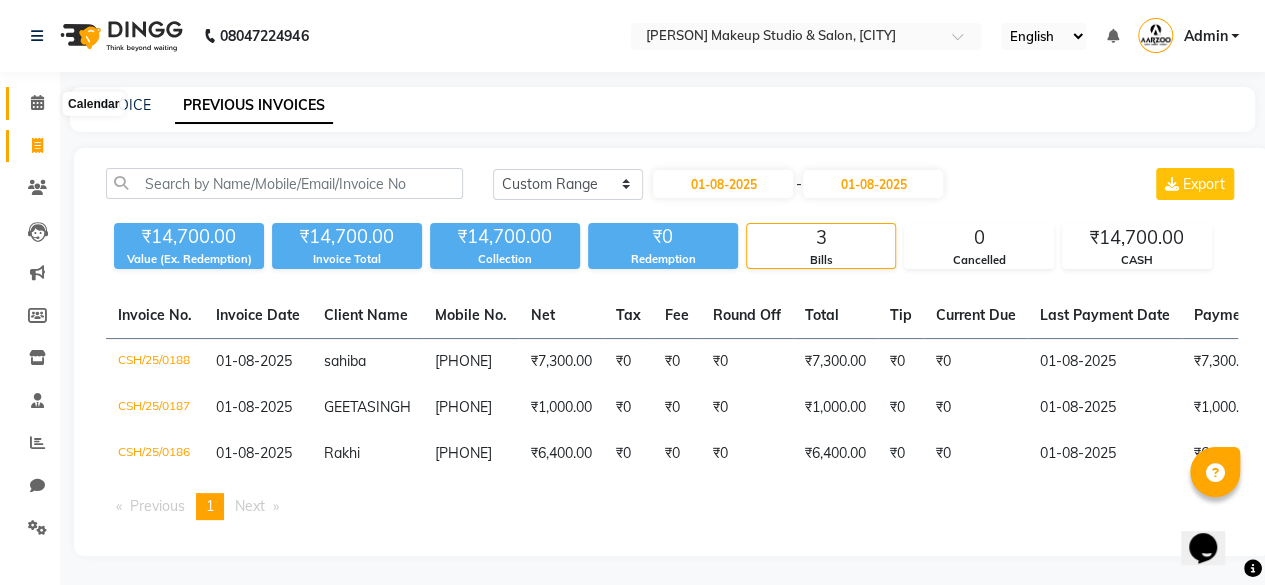 click 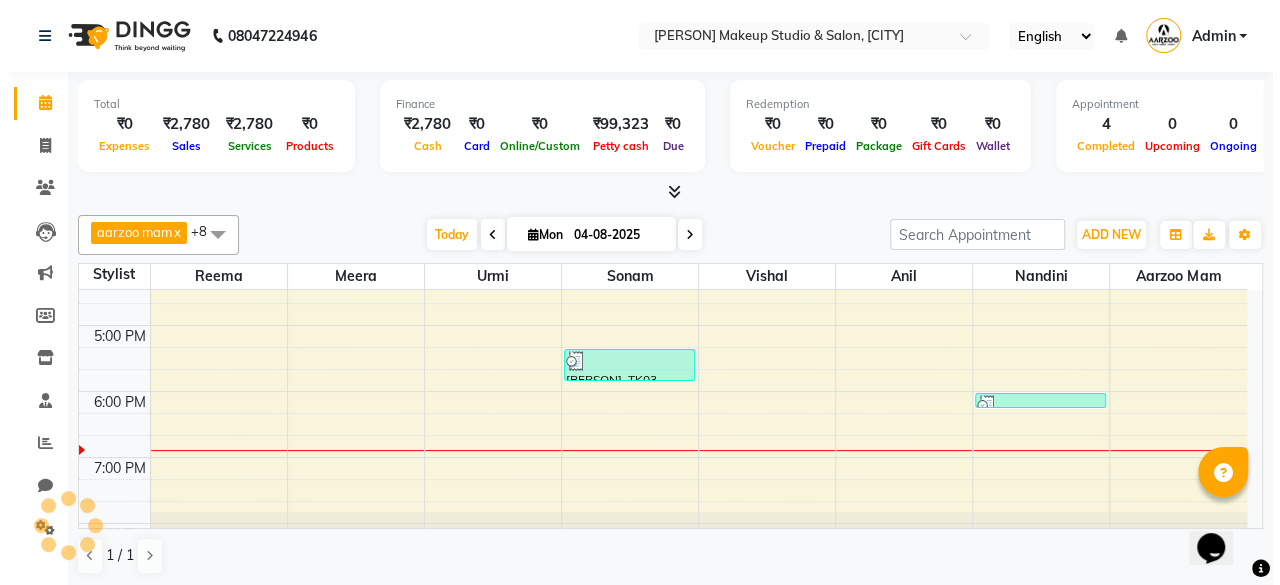 scroll, scrollTop: 0, scrollLeft: 0, axis: both 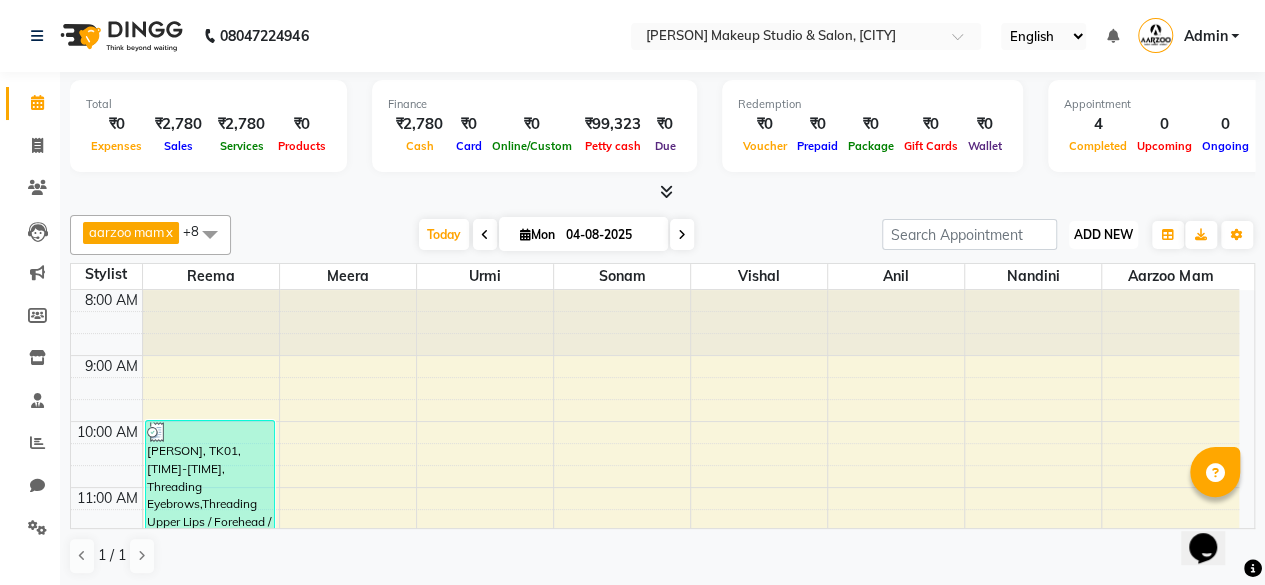 click on "ADD NEW" at bounding box center (1103, 234) 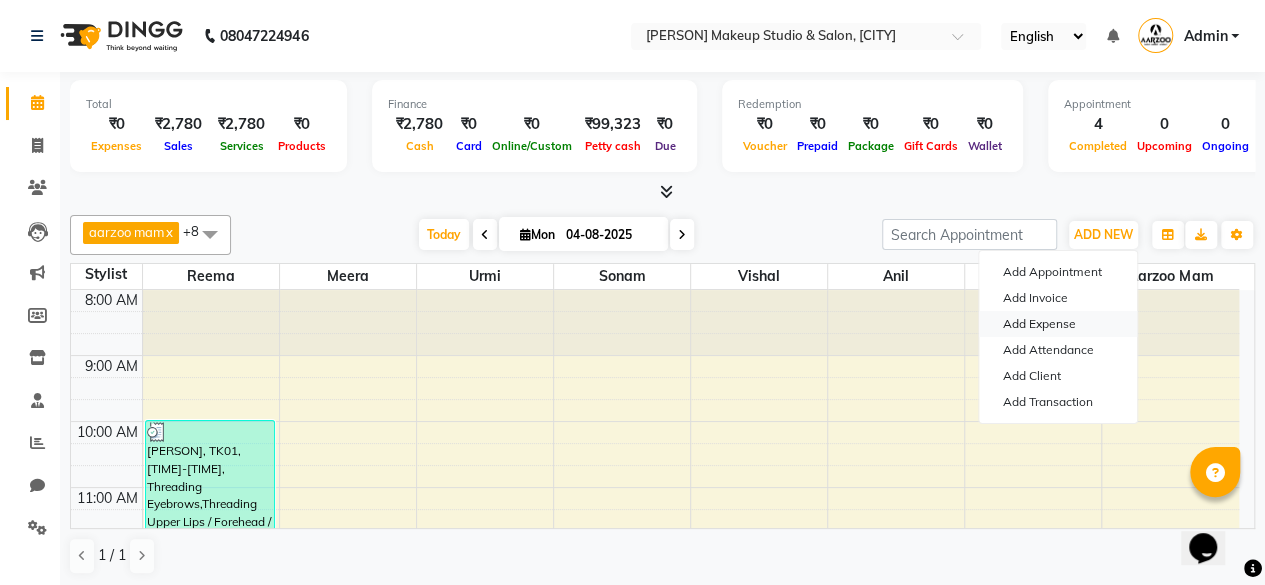 click on "Add Expense" at bounding box center (1058, 324) 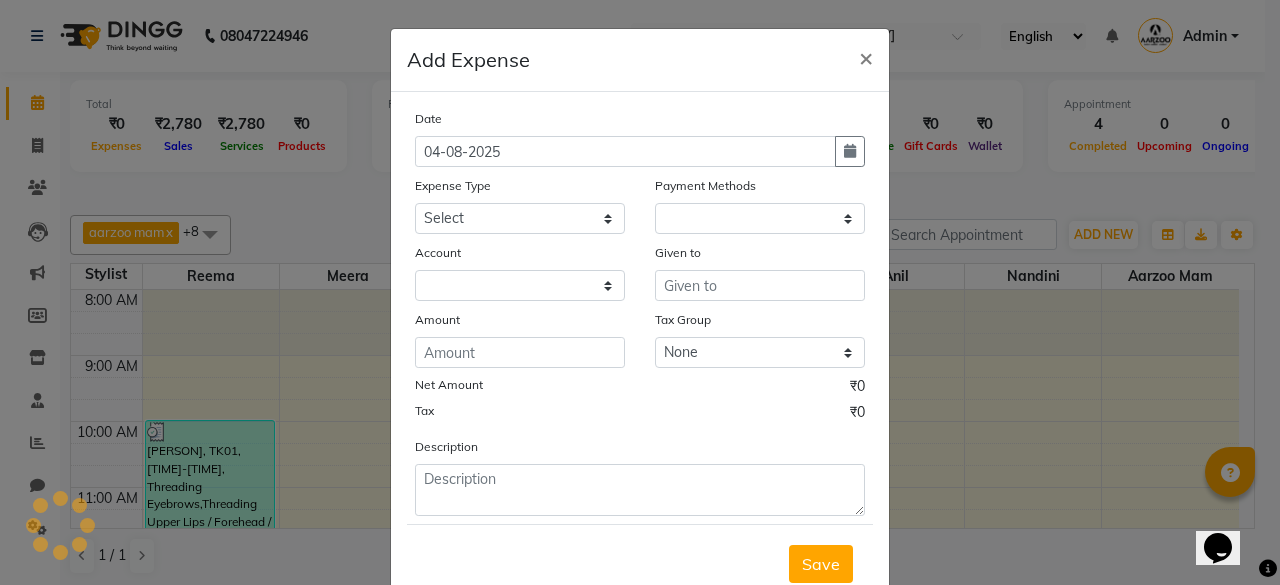 select on "1" 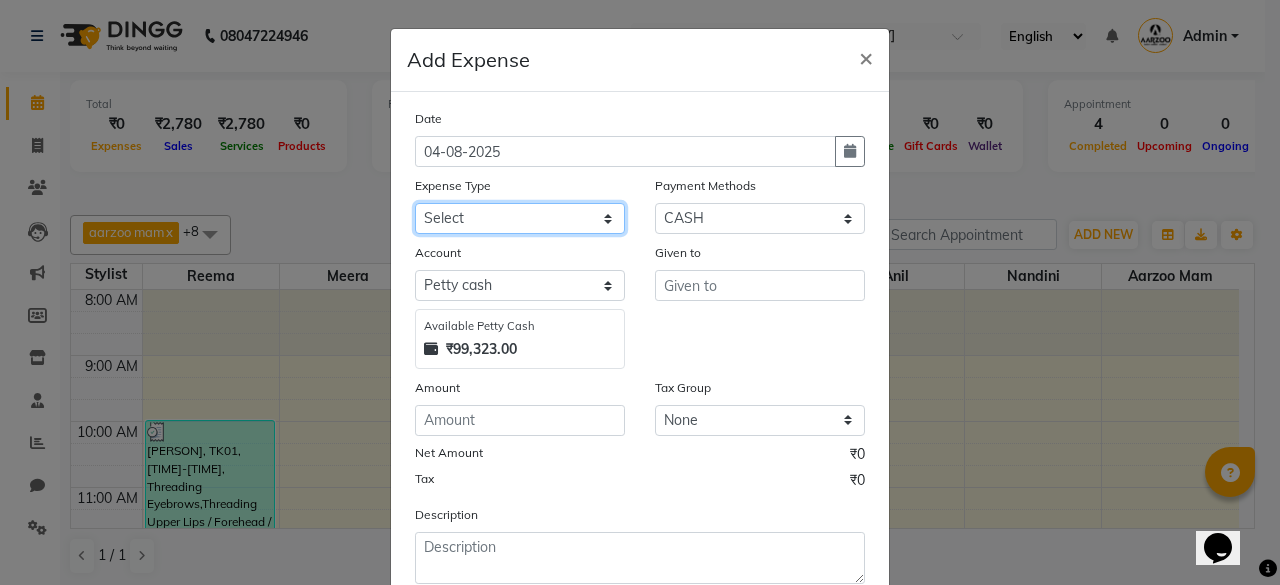 click on "Select Advance Salary Bank charges Car maintenance  Cash transfer to bank Cash transfer to hub Client Snacks Clinical charges Equipment Fuel Govt fee Incentive Insurance International purchase Loan Repayment Maintenance Marketing Miscellaneous MRA Other Pantry Product Rent Salary Staff Snacks Tax Tea & Refreshment Utilities" 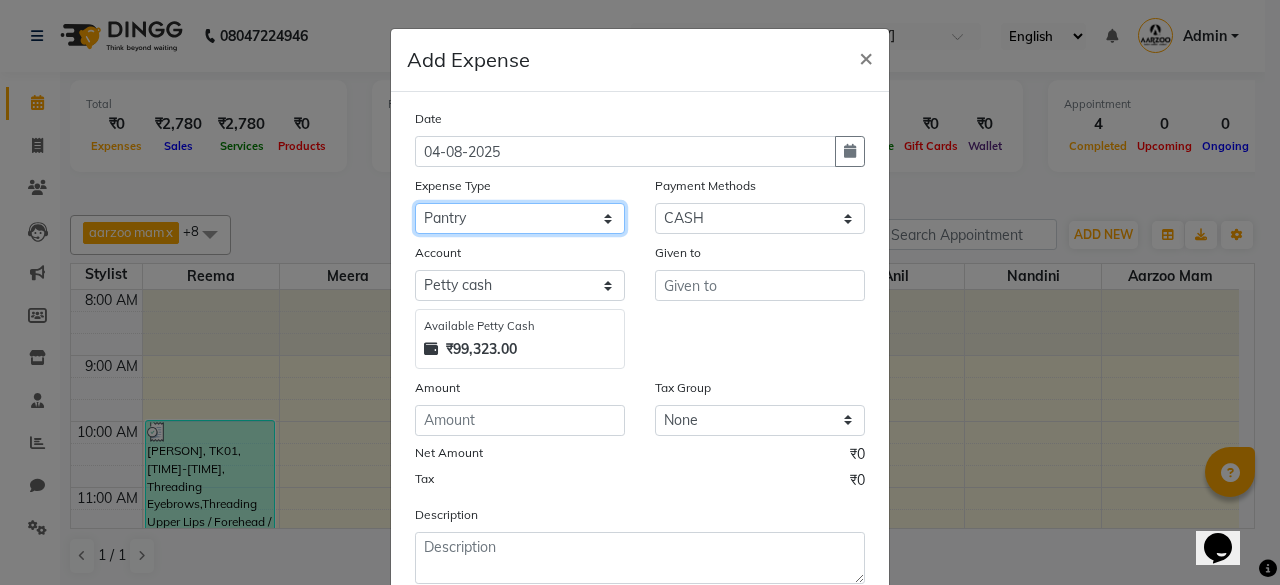click on "Select Advance Salary Bank charges Car maintenance  Cash transfer to bank Cash transfer to hub Client Snacks Clinical charges Equipment Fuel Govt fee Incentive Insurance International purchase Loan Repayment Maintenance Marketing Miscellaneous MRA Other Pantry Product Rent Salary Staff Snacks Tax Tea & Refreshment Utilities" 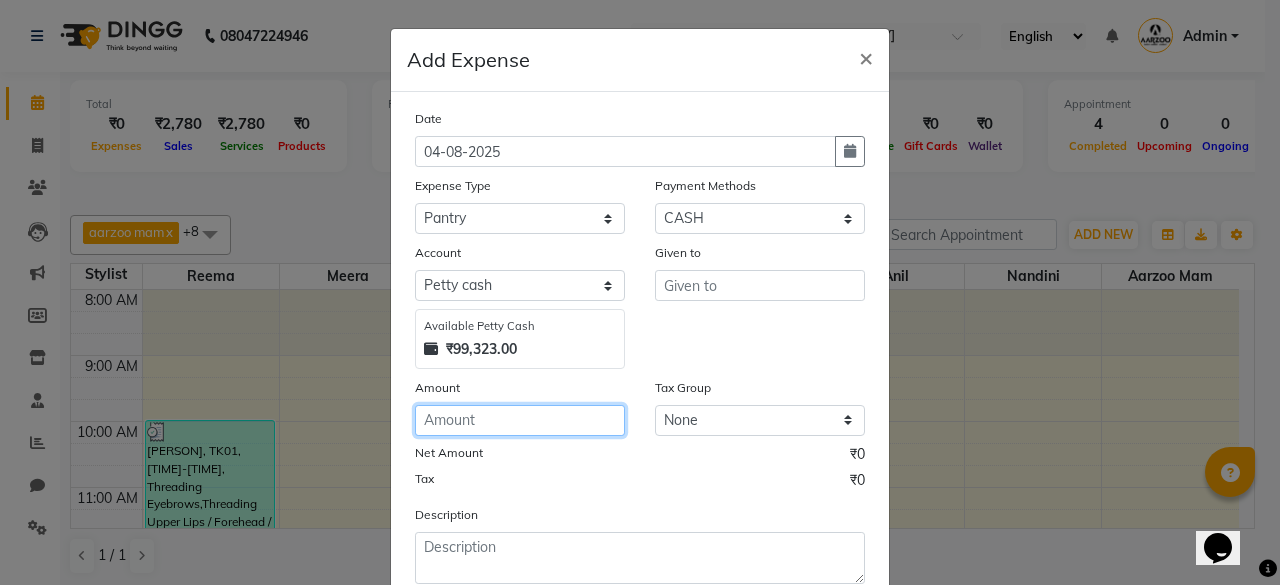 click 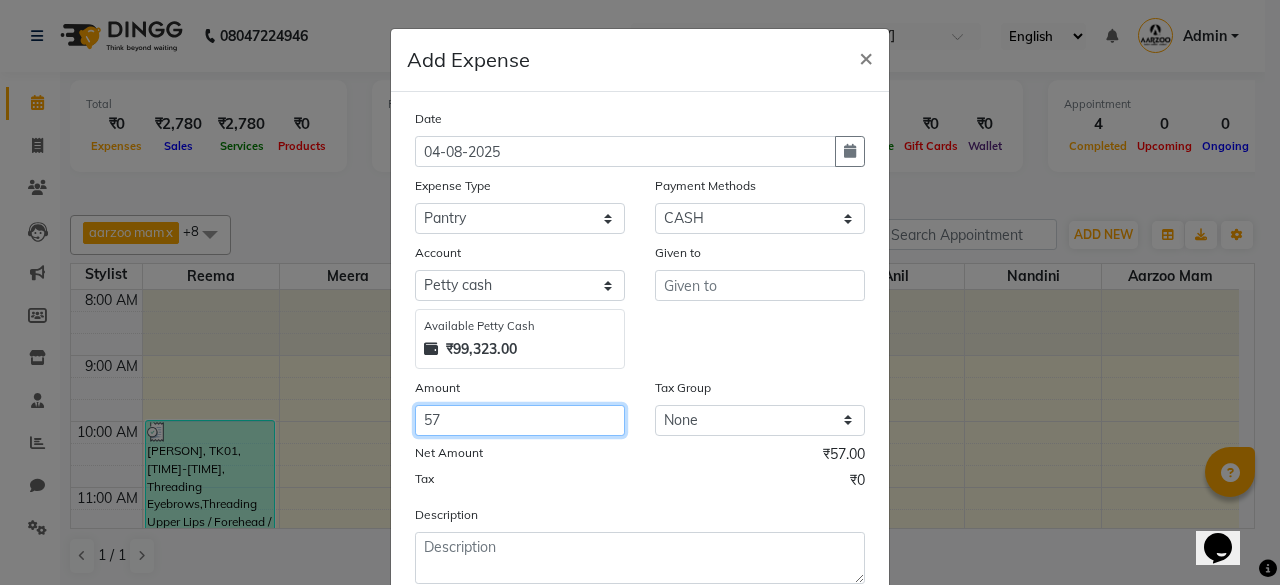 type on "57" 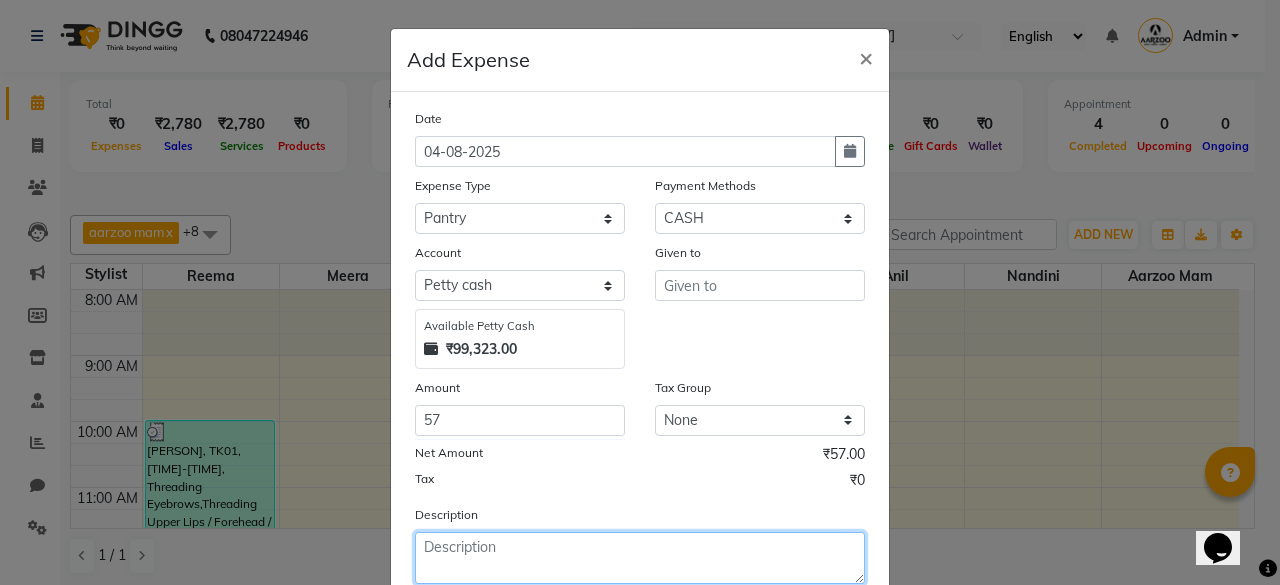 click 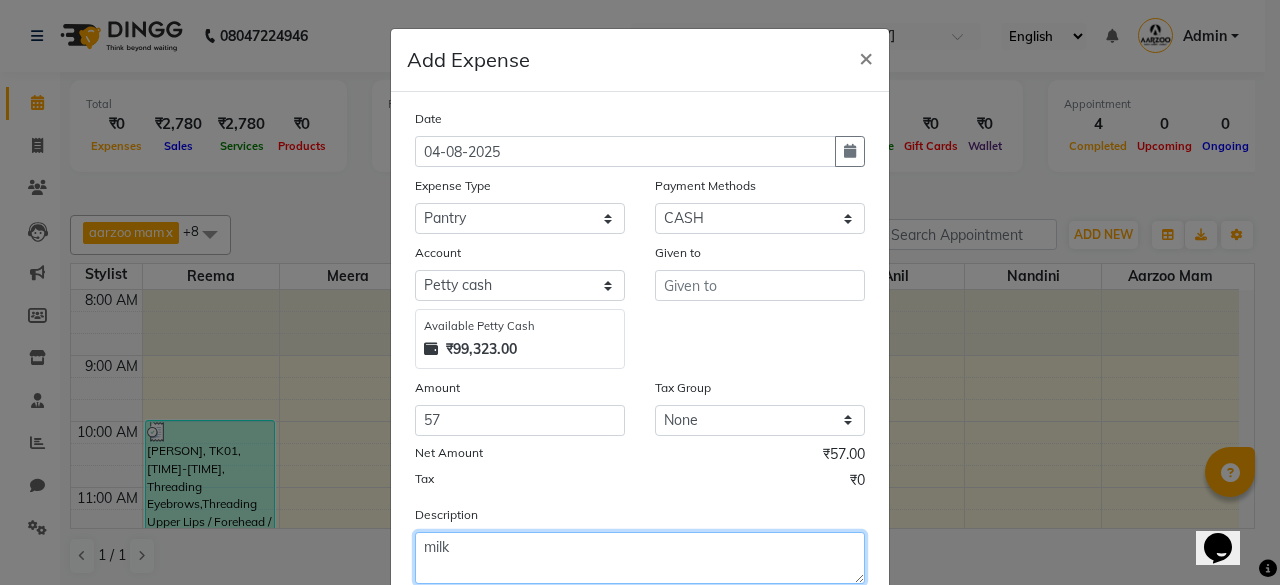 type on "milk" 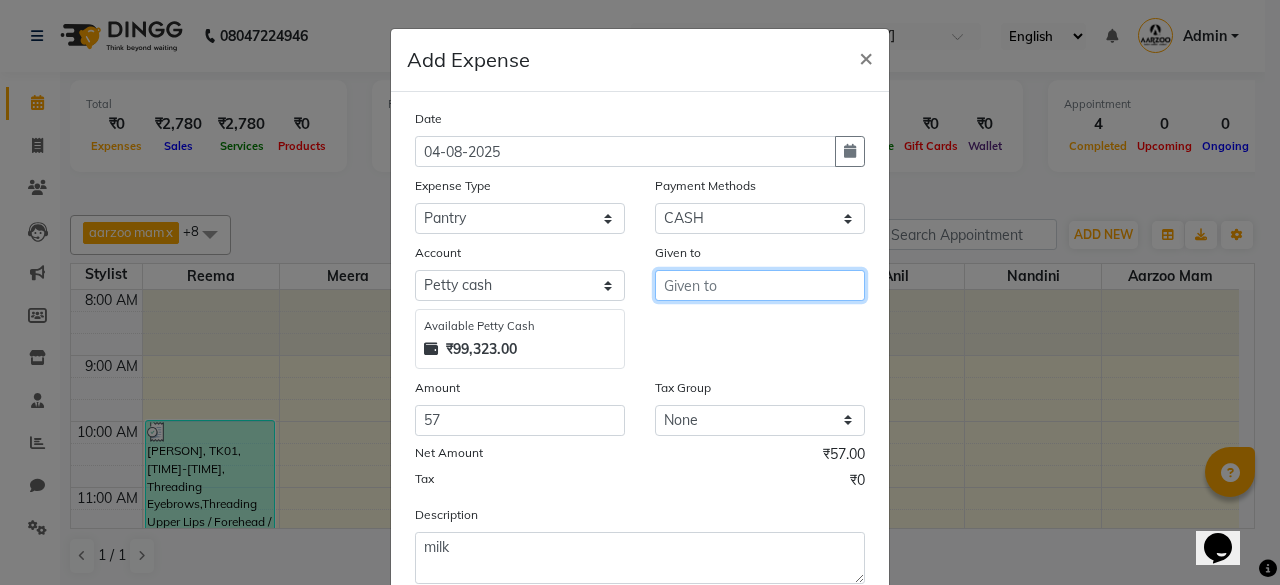 click at bounding box center (760, 285) 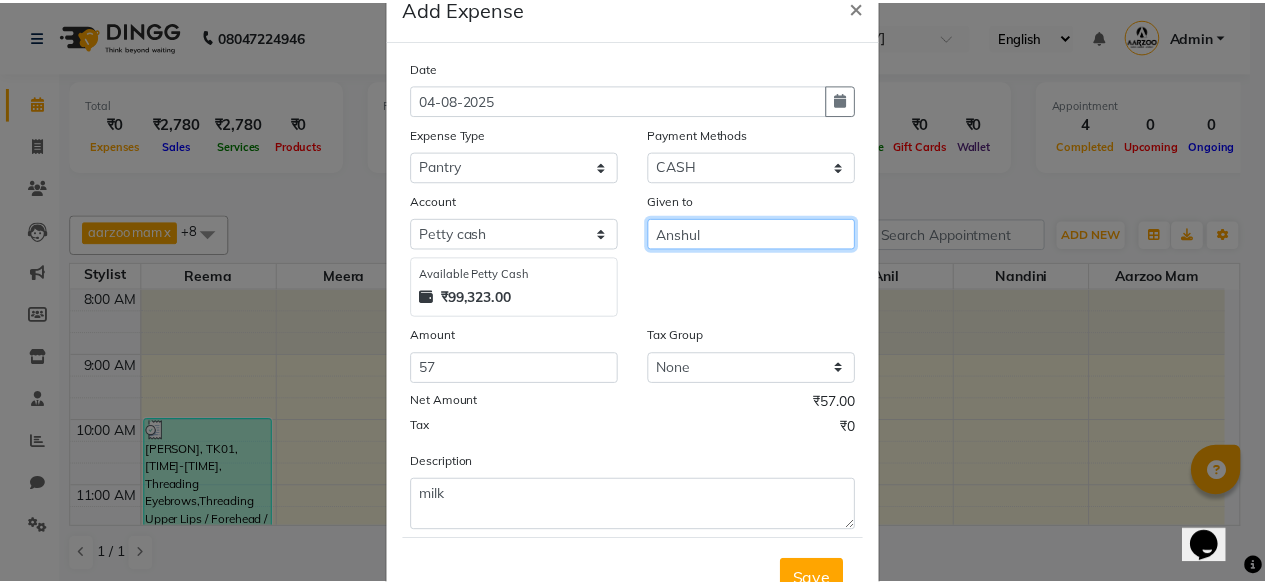 scroll, scrollTop: 127, scrollLeft: 0, axis: vertical 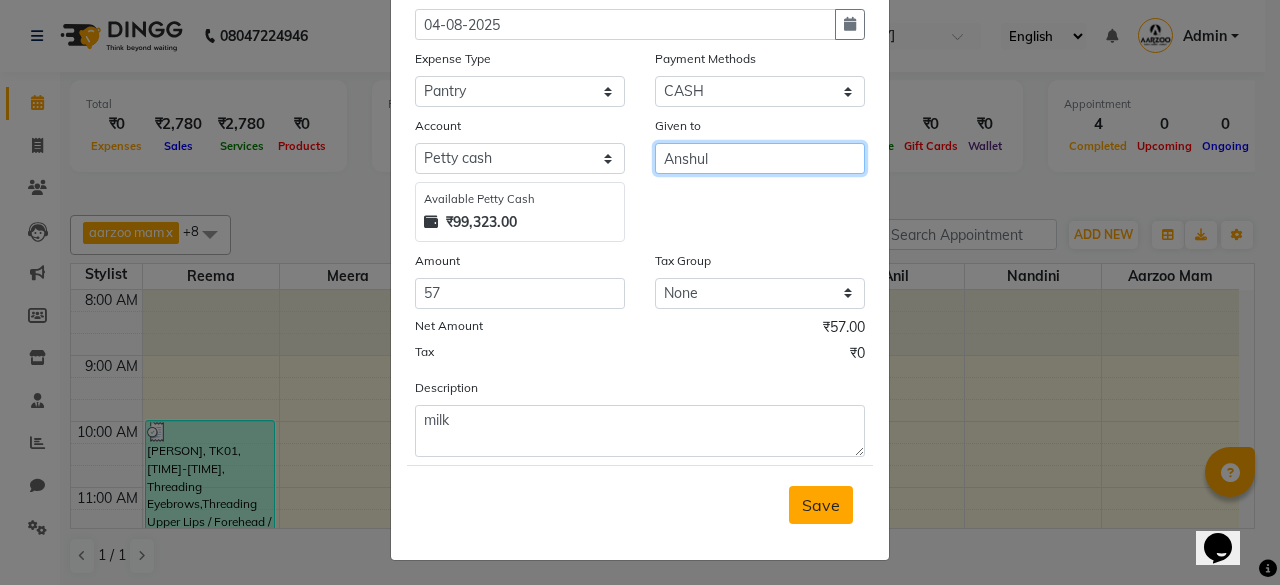 type on "Anshul" 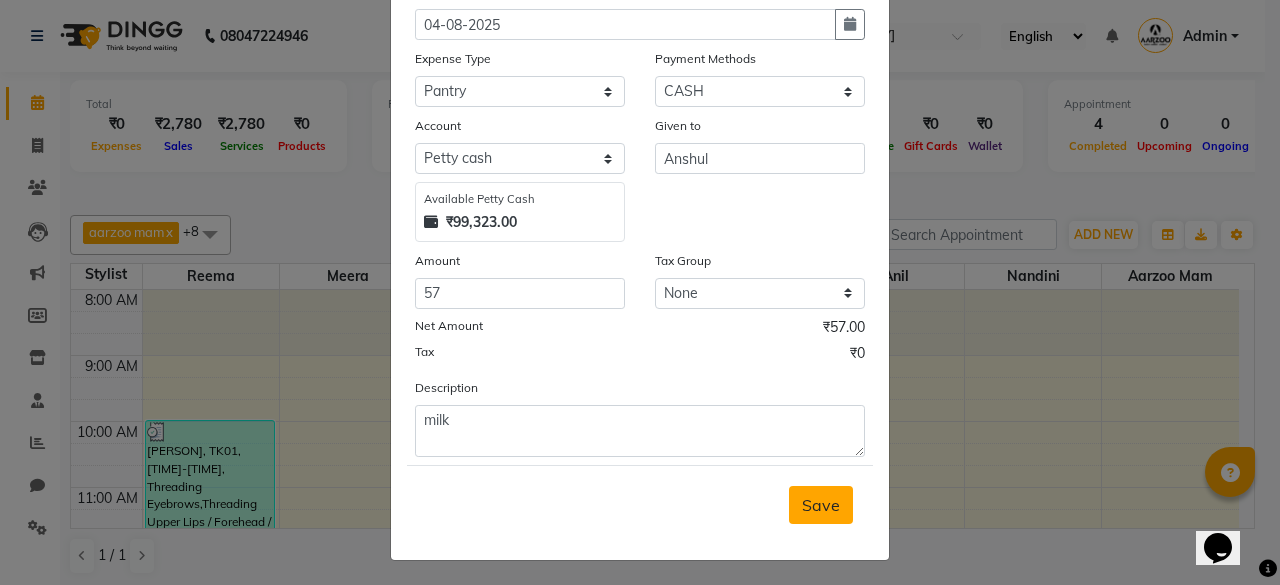 click on "Save" at bounding box center [821, 505] 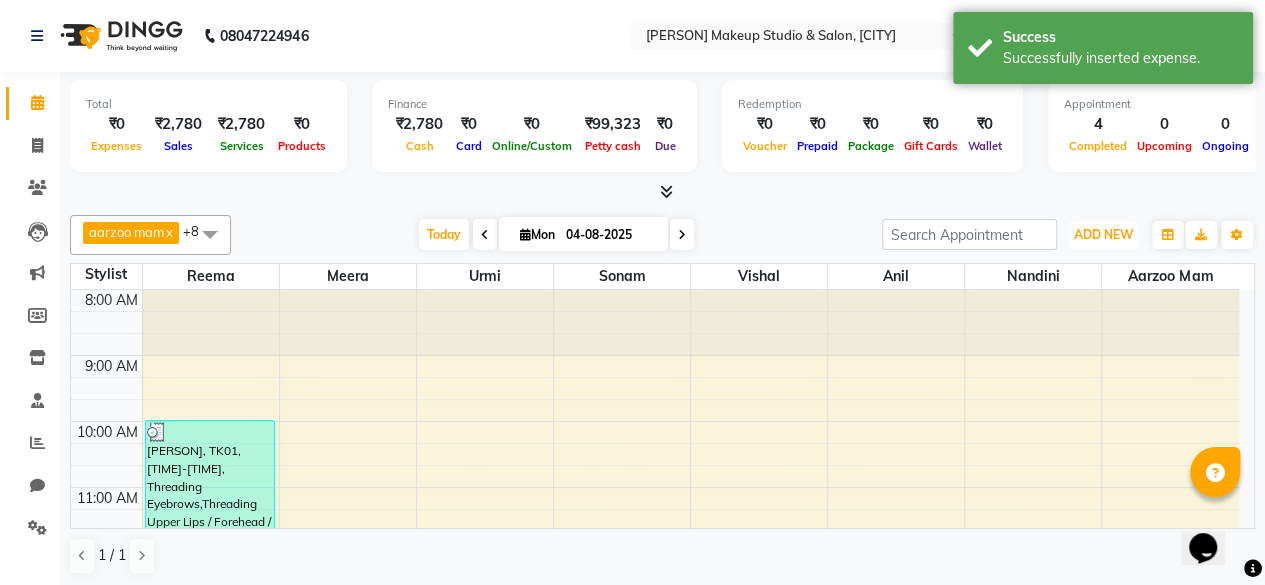 drag, startPoint x: 1100, startPoint y: 227, endPoint x: 1091, endPoint y: 303, distance: 76.53104 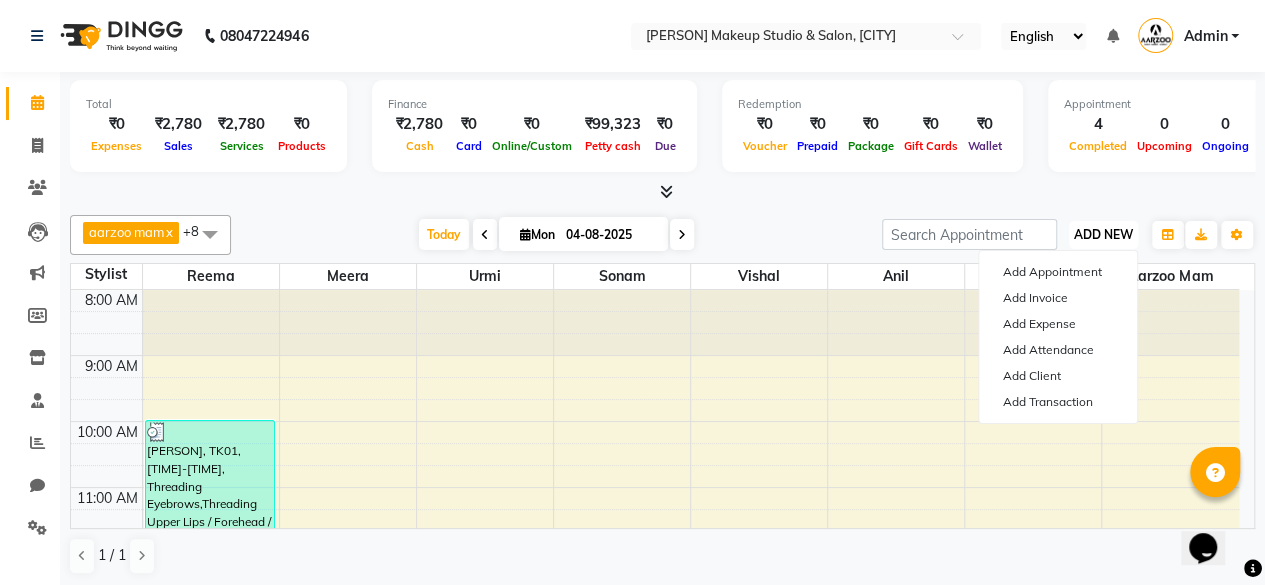 click on "ADD NEW" at bounding box center (1103, 234) 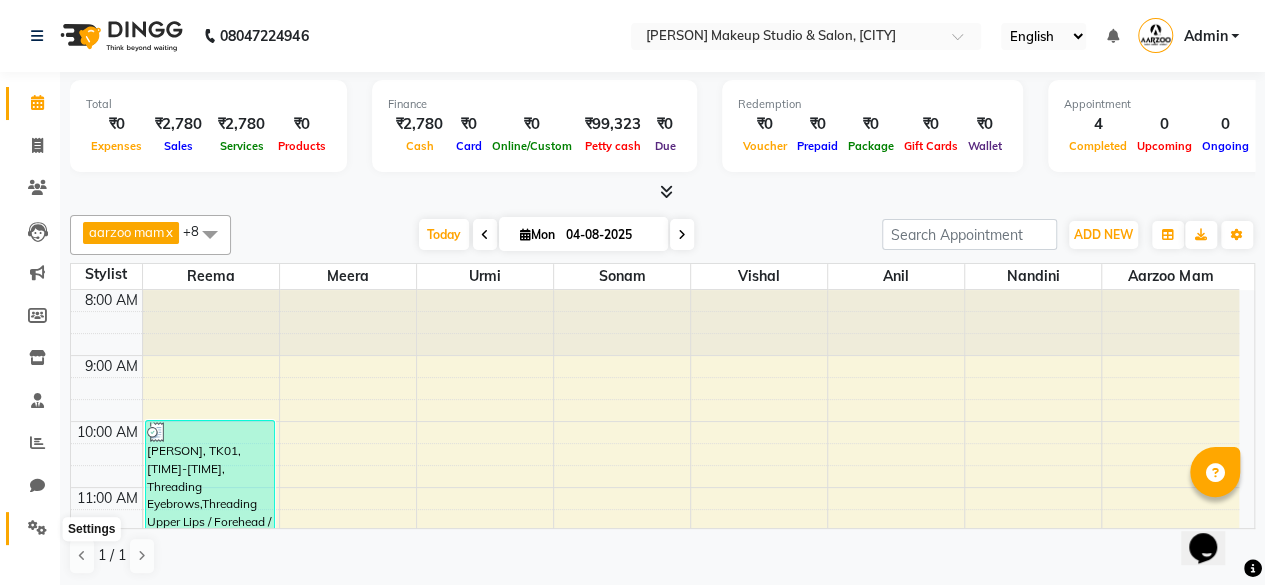 click 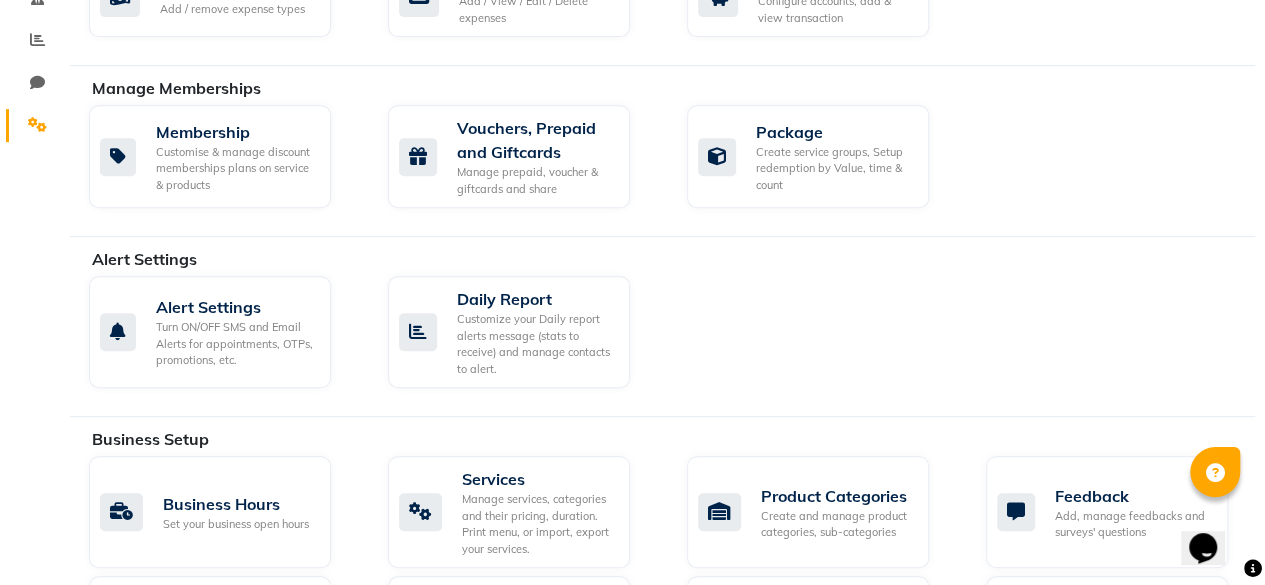 scroll, scrollTop: 0, scrollLeft: 0, axis: both 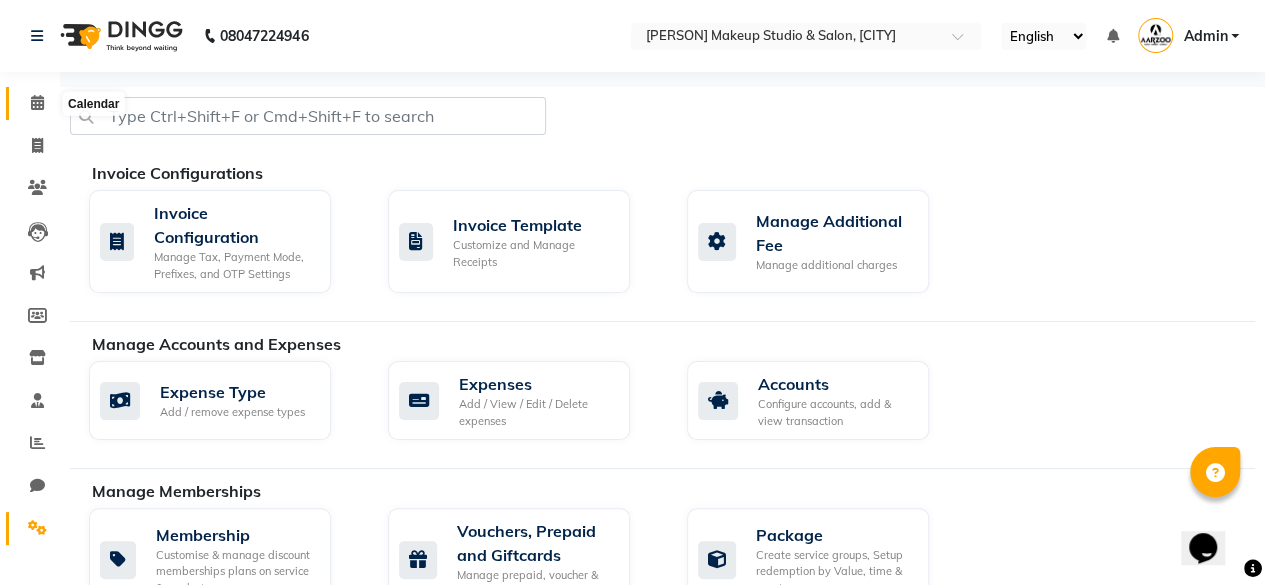click 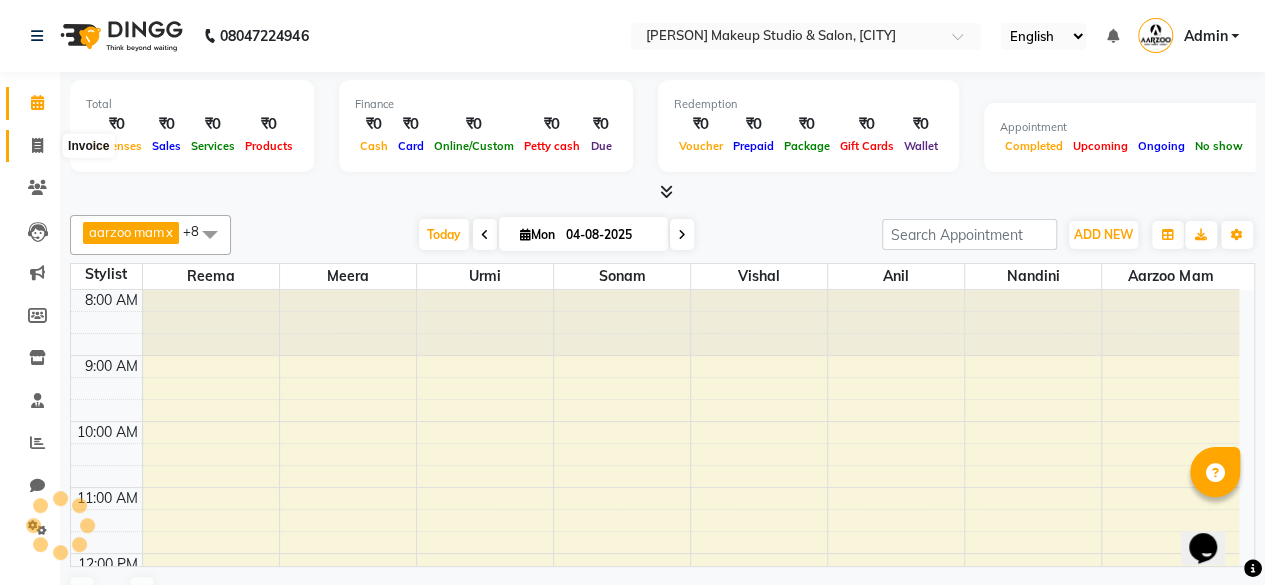 scroll, scrollTop: 0, scrollLeft: 0, axis: both 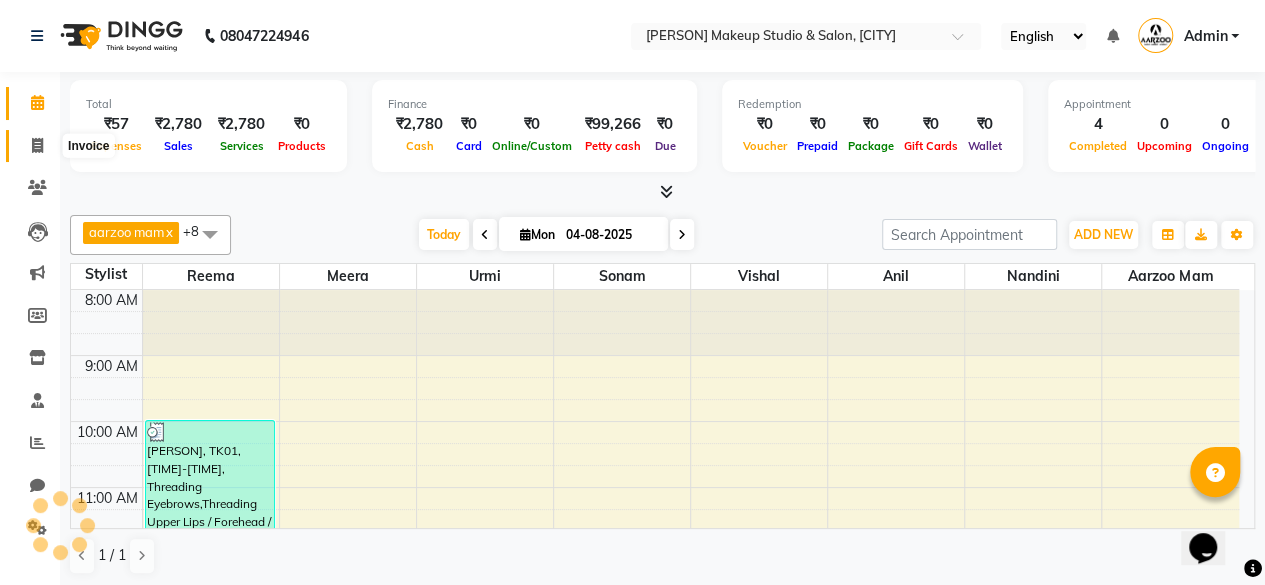 click 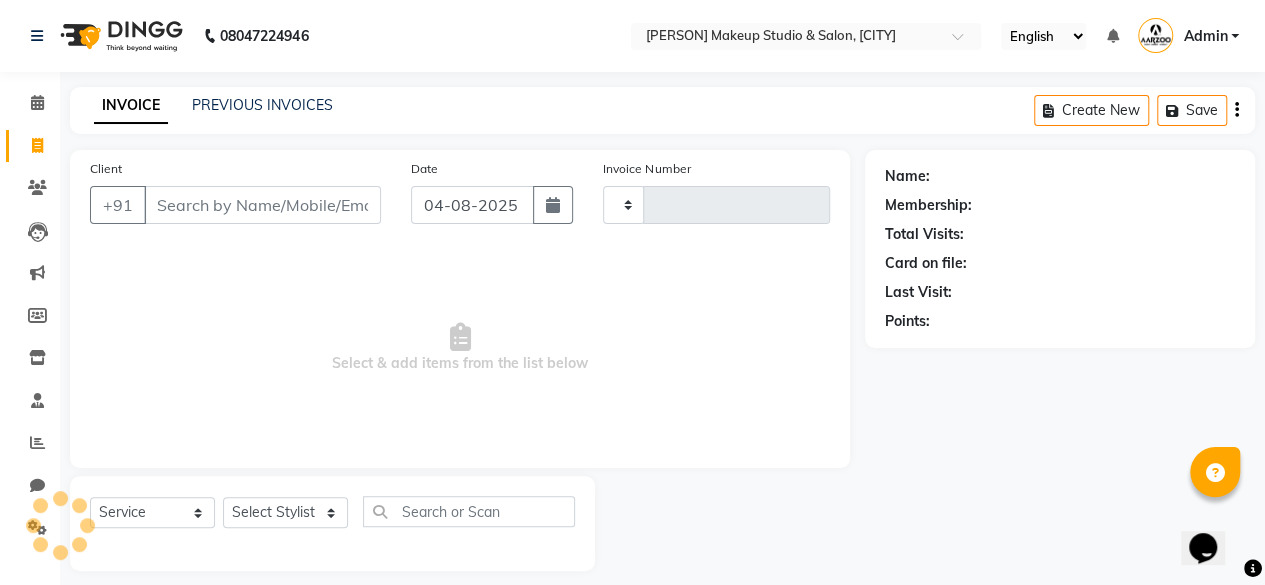 type on "0073" 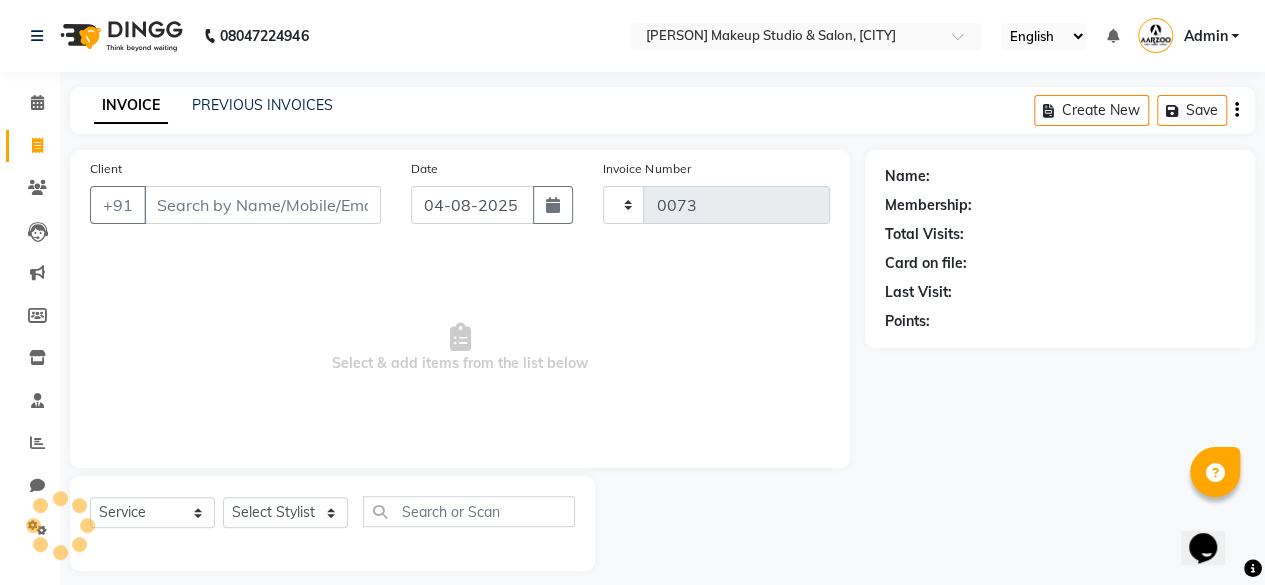 select on "6943" 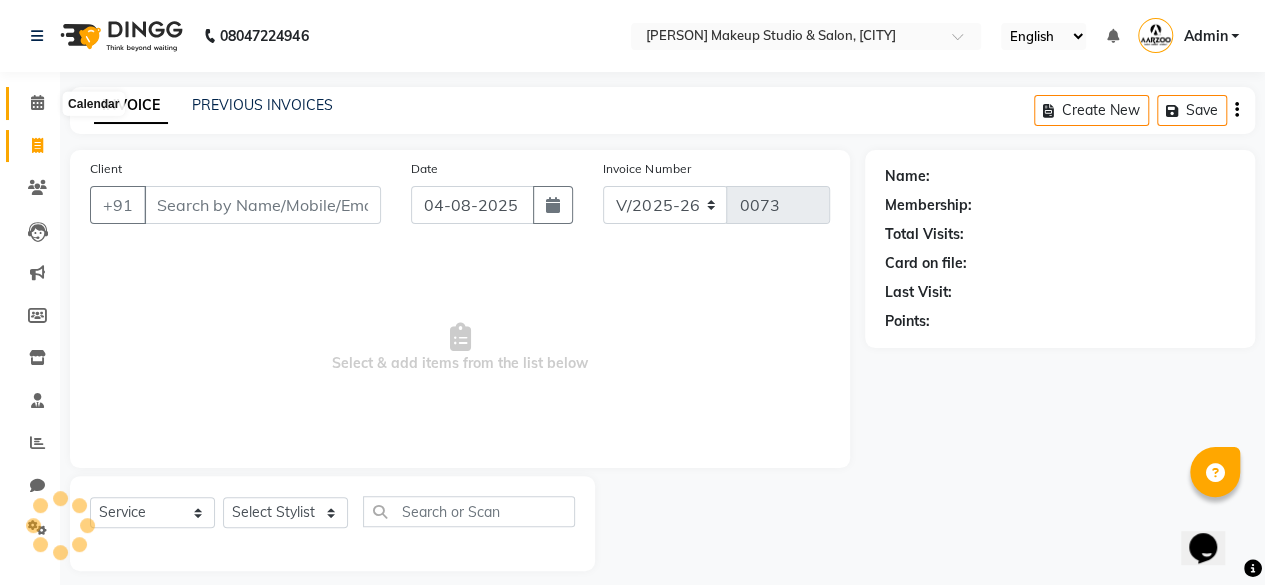 click 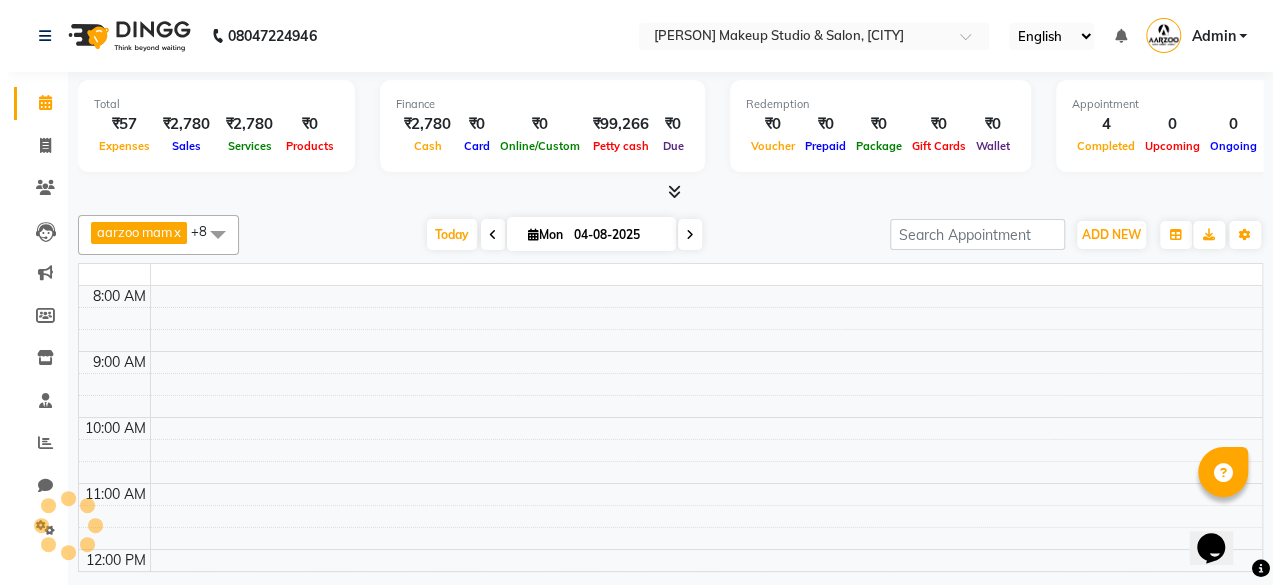scroll, scrollTop: 0, scrollLeft: 0, axis: both 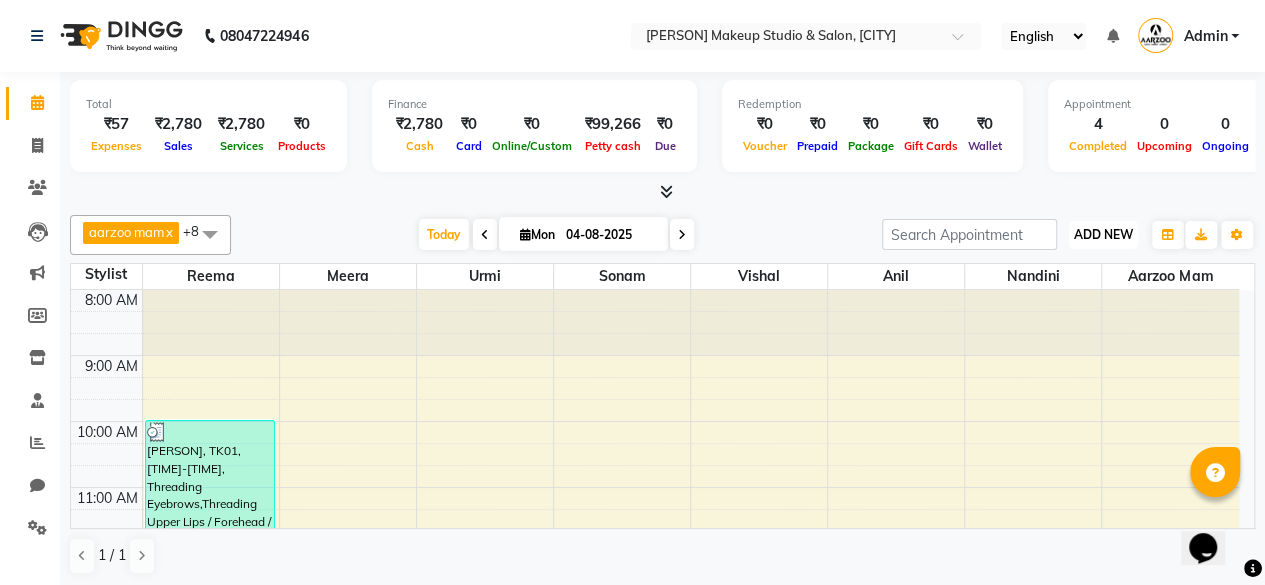 click on "ADD NEW" at bounding box center (1103, 234) 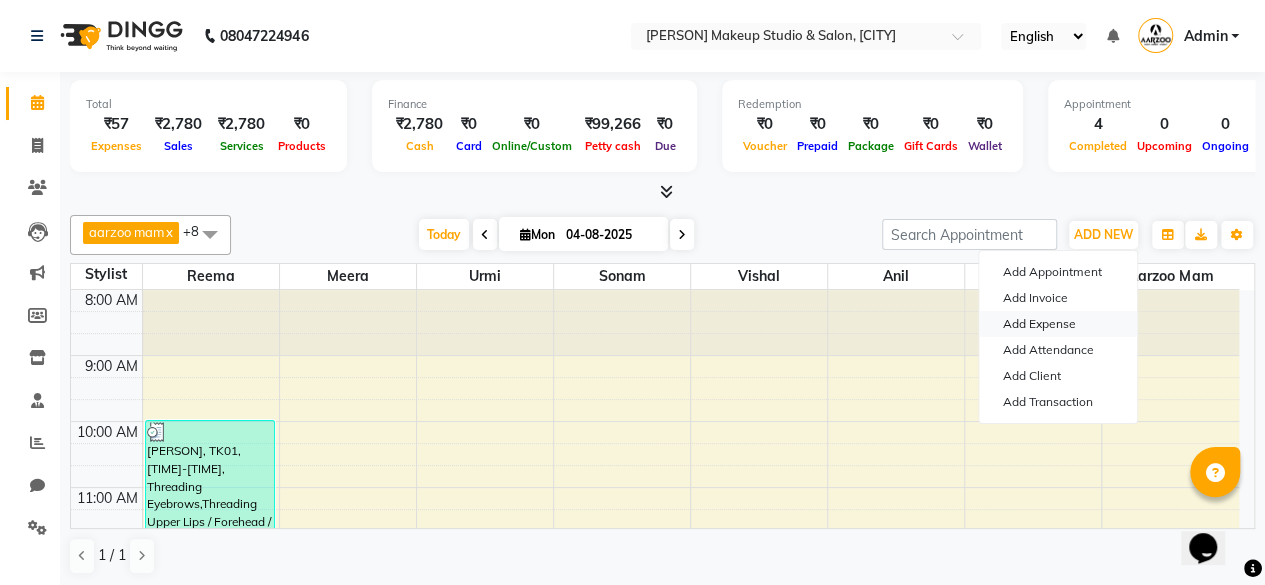 click on "Add Expense" at bounding box center (1058, 324) 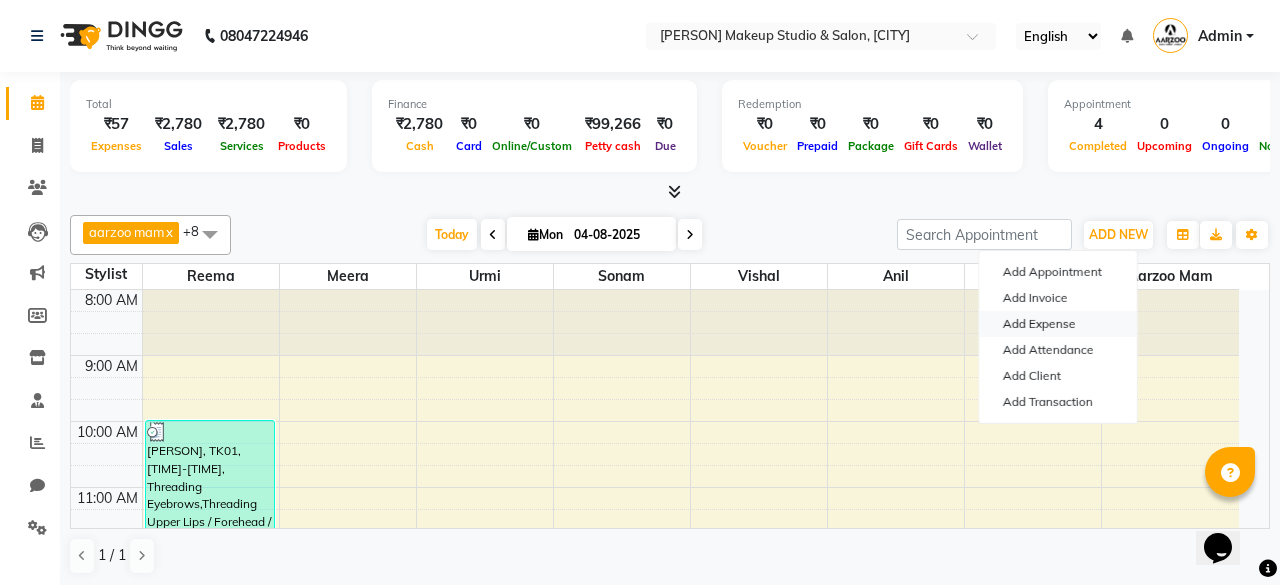 select on "1" 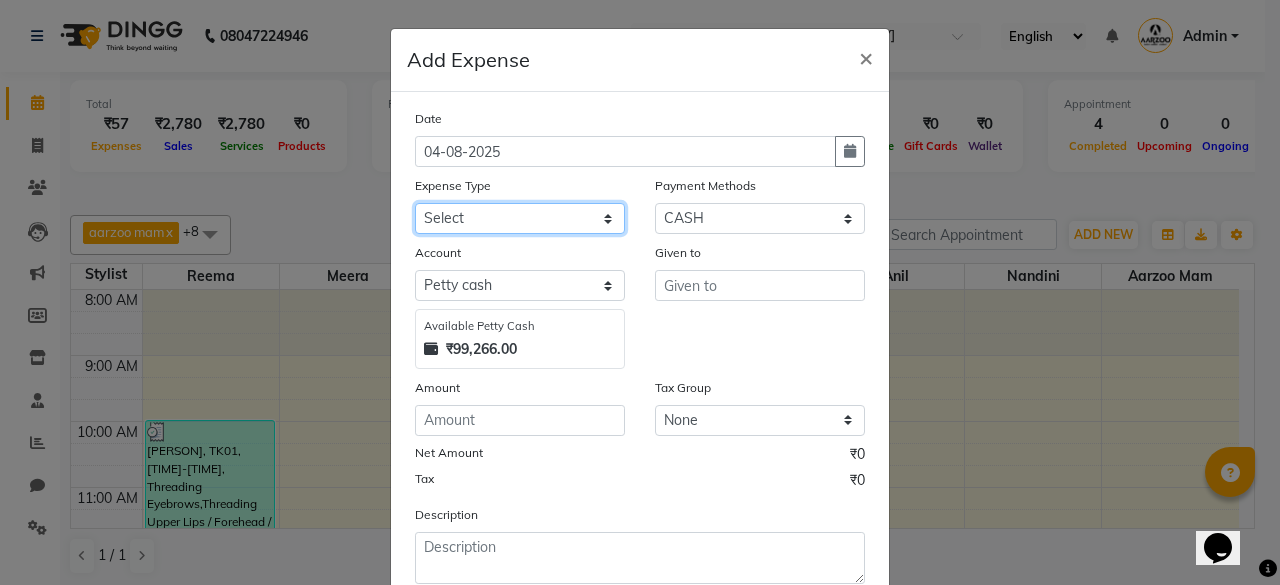 click on "Select Advance Salary Bank charges Car maintenance  Cash transfer to bank Cash transfer to hub Client Snacks Clinical charges Equipment Fuel Govt fee Incentive Insurance International purchase Loan Repayment Maintenance Marketing Miscellaneous MRA Other Pantry Product Rent Salary Staff Snacks Tax Tea & Refreshment Utilities" 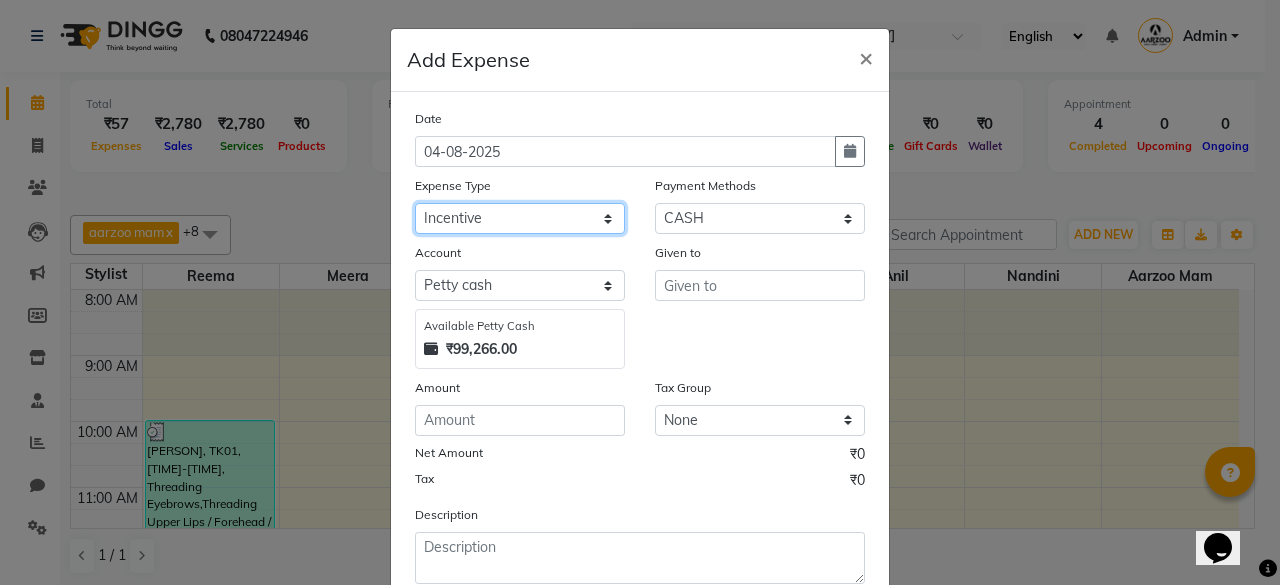 click on "Select Advance Salary Bank charges Car maintenance  Cash transfer to bank Cash transfer to hub Client Snacks Clinical charges Equipment Fuel Govt fee Incentive Insurance International purchase Loan Repayment Maintenance Marketing Miscellaneous MRA Other Pantry Product Rent Salary Staff Snacks Tax Tea & Refreshment Utilities" 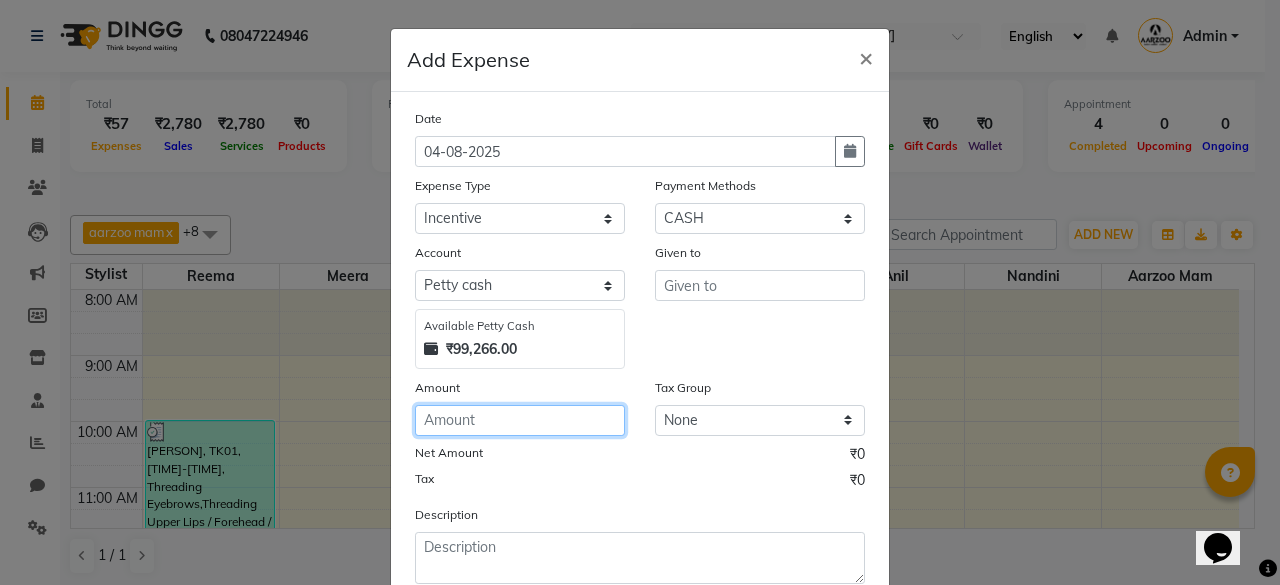 click 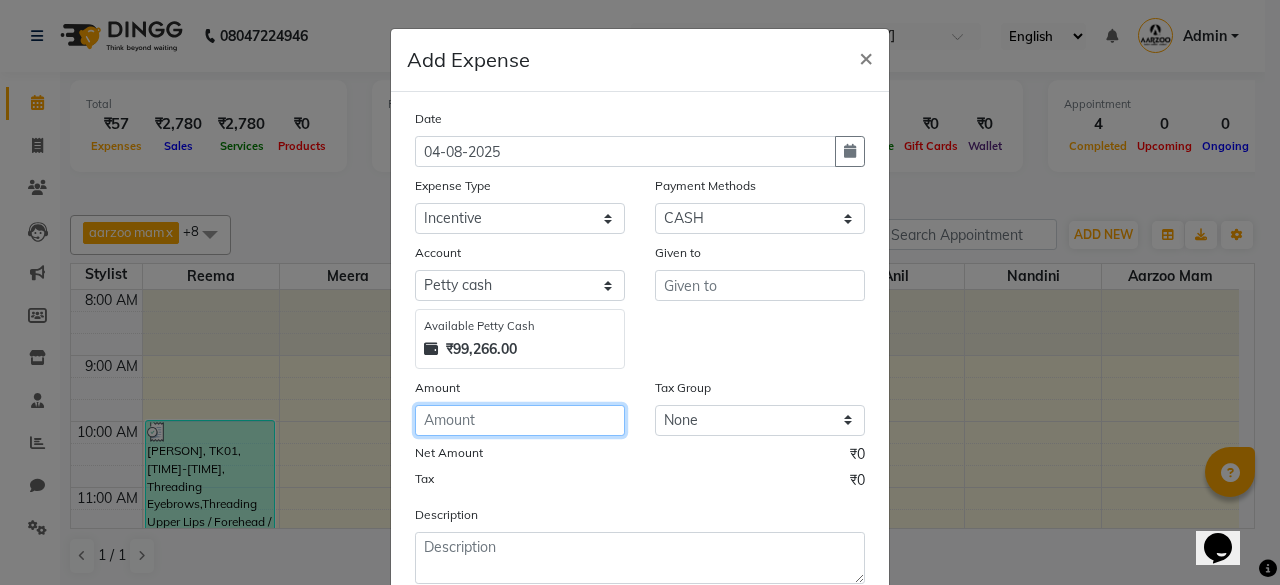 type on "7" 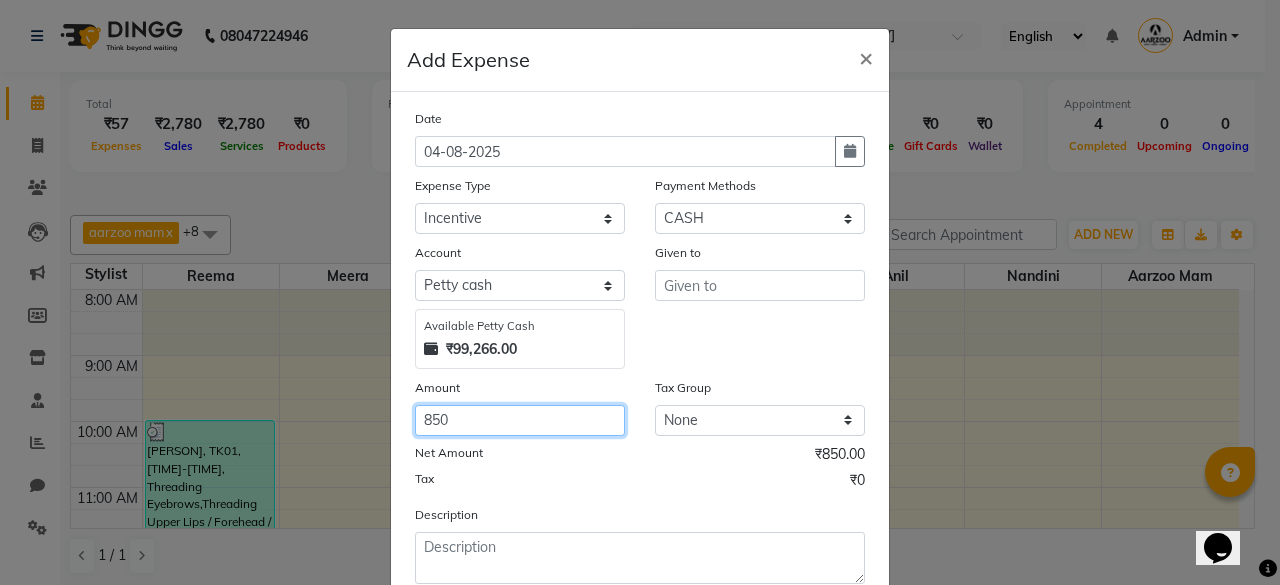 type on "850" 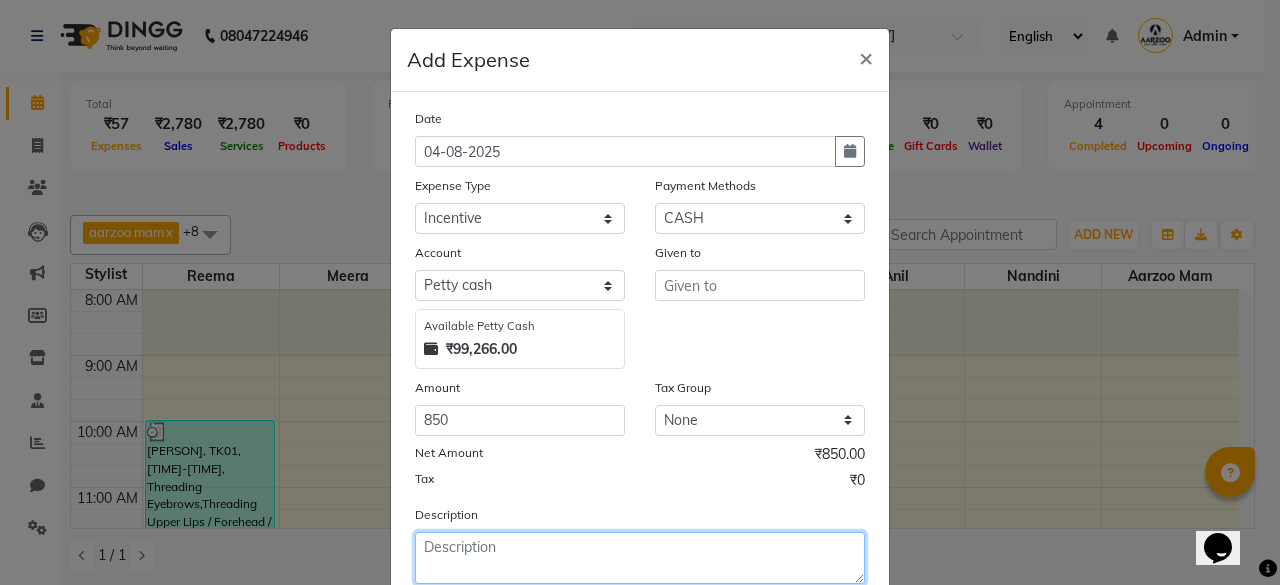 click 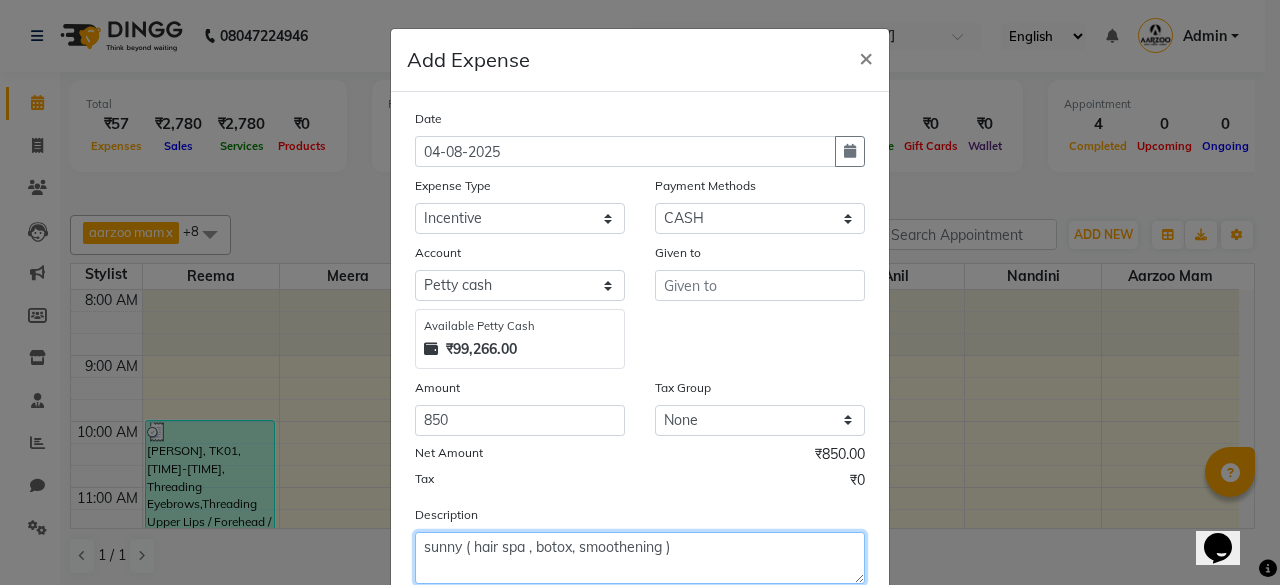 type on "sunny ( hair spa , botox, smoothening )" 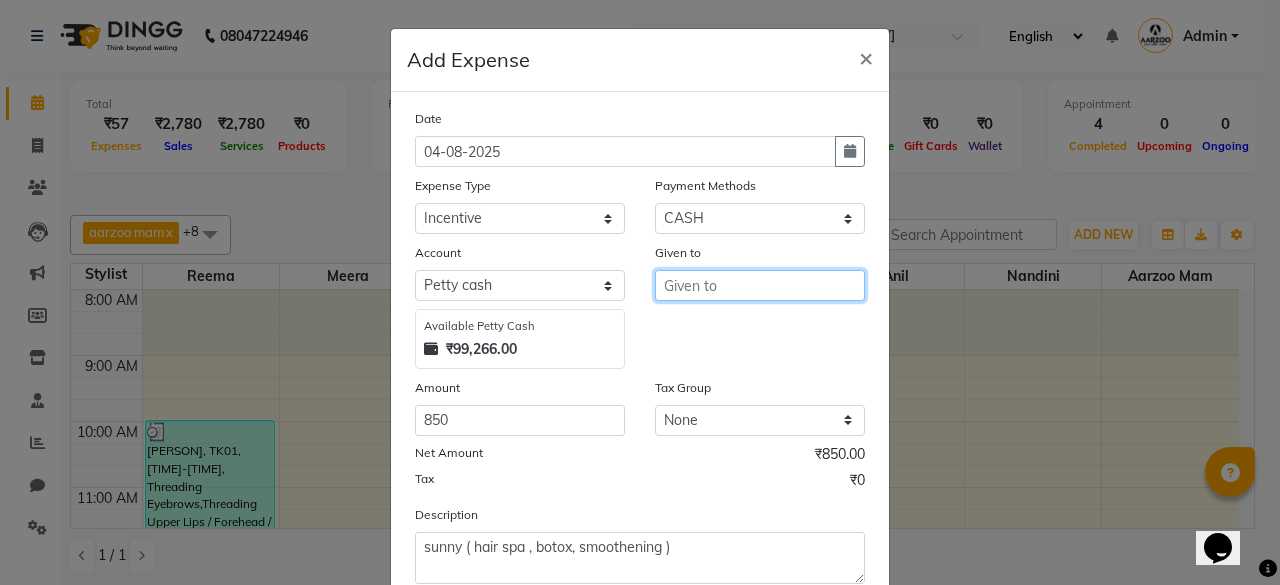 click at bounding box center (760, 285) 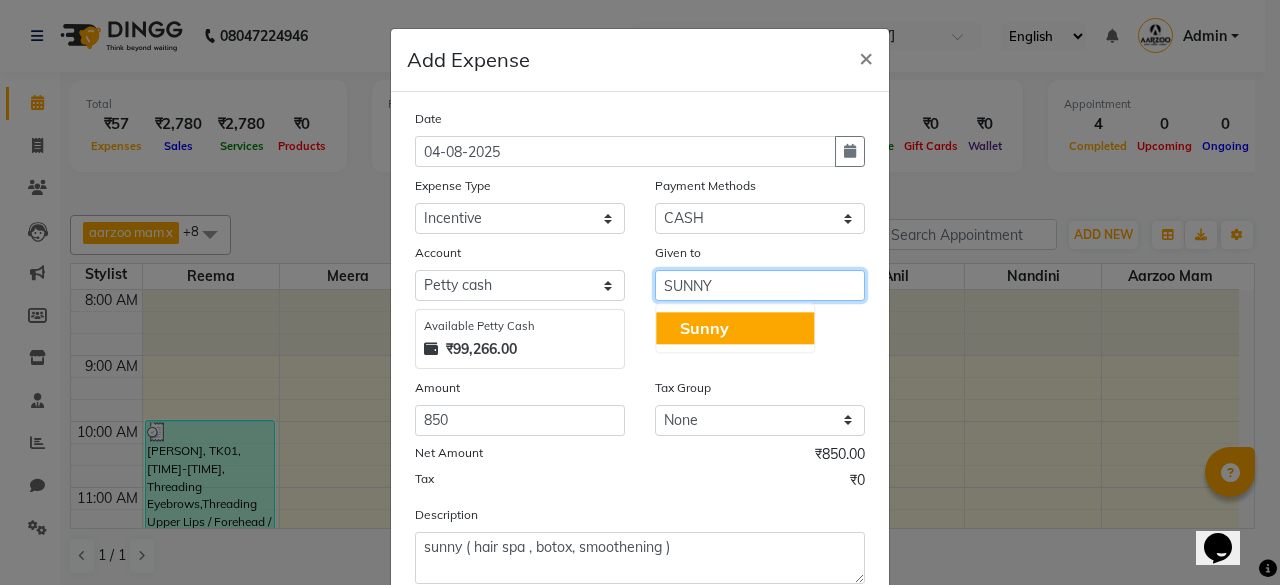 click on "Sunny" 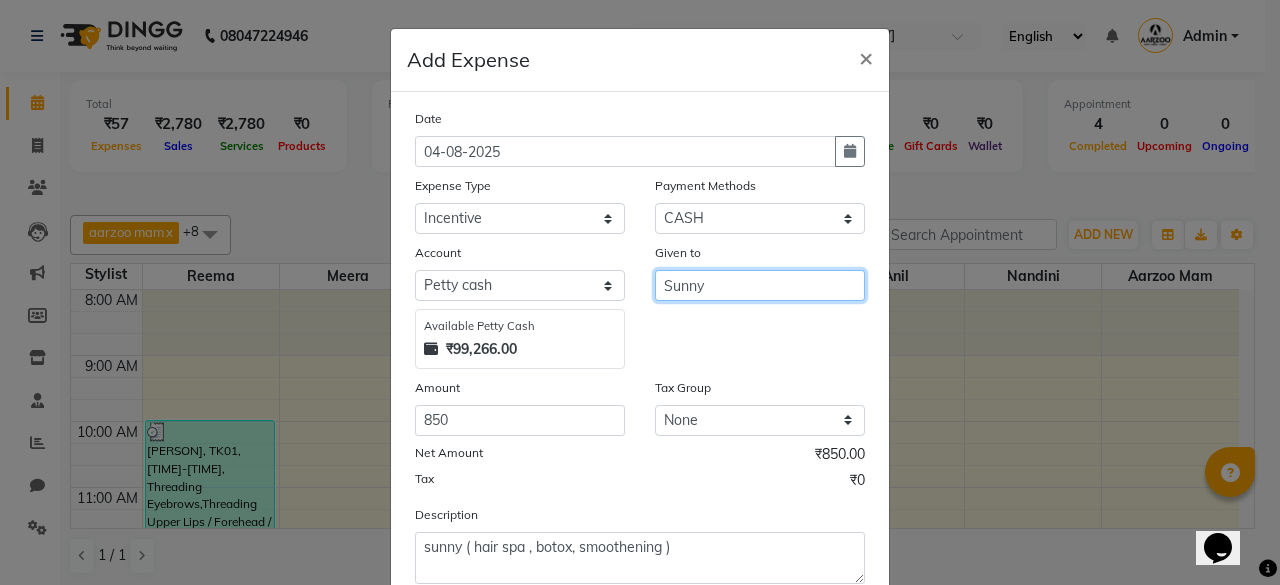 type on "Sunny" 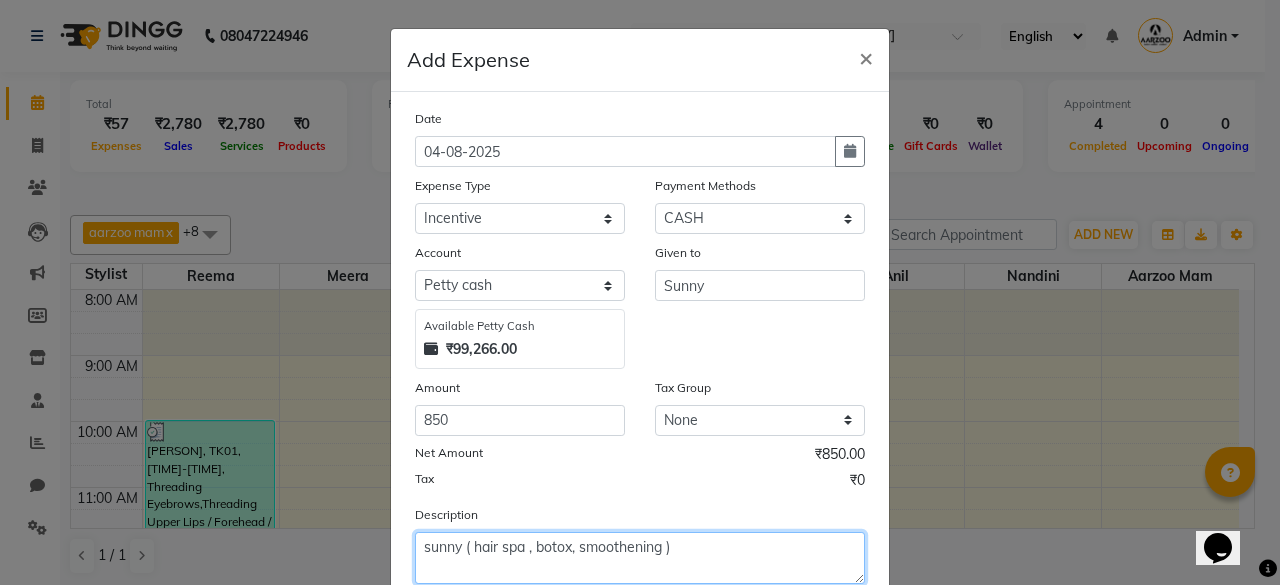click on "sunny ( hair spa , botox, smoothening )" 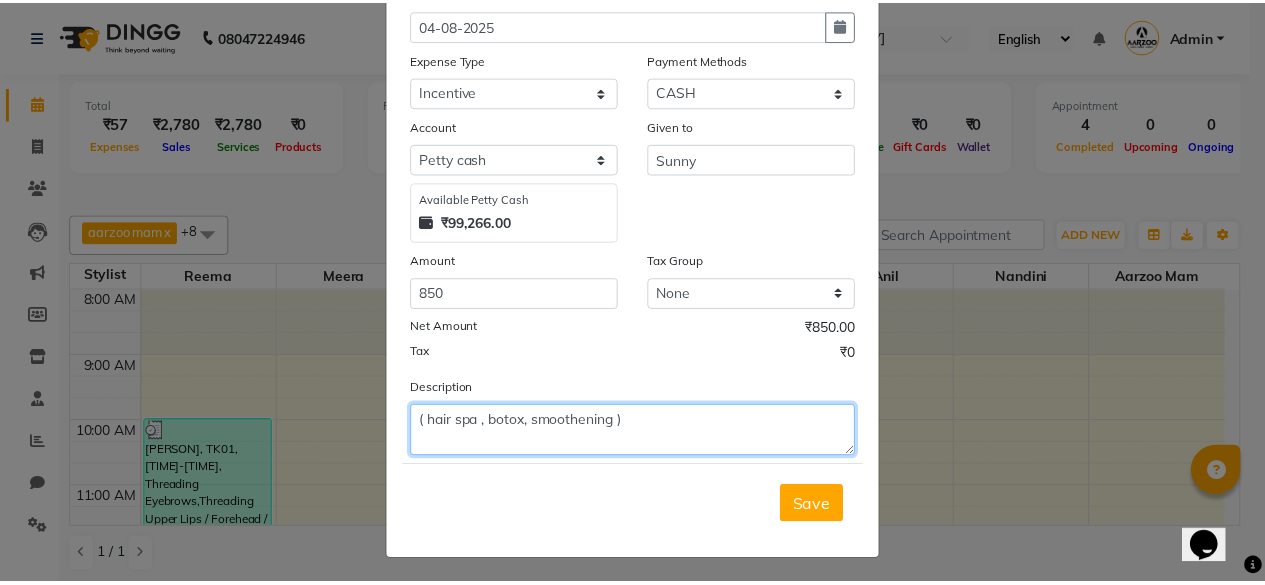 scroll, scrollTop: 127, scrollLeft: 0, axis: vertical 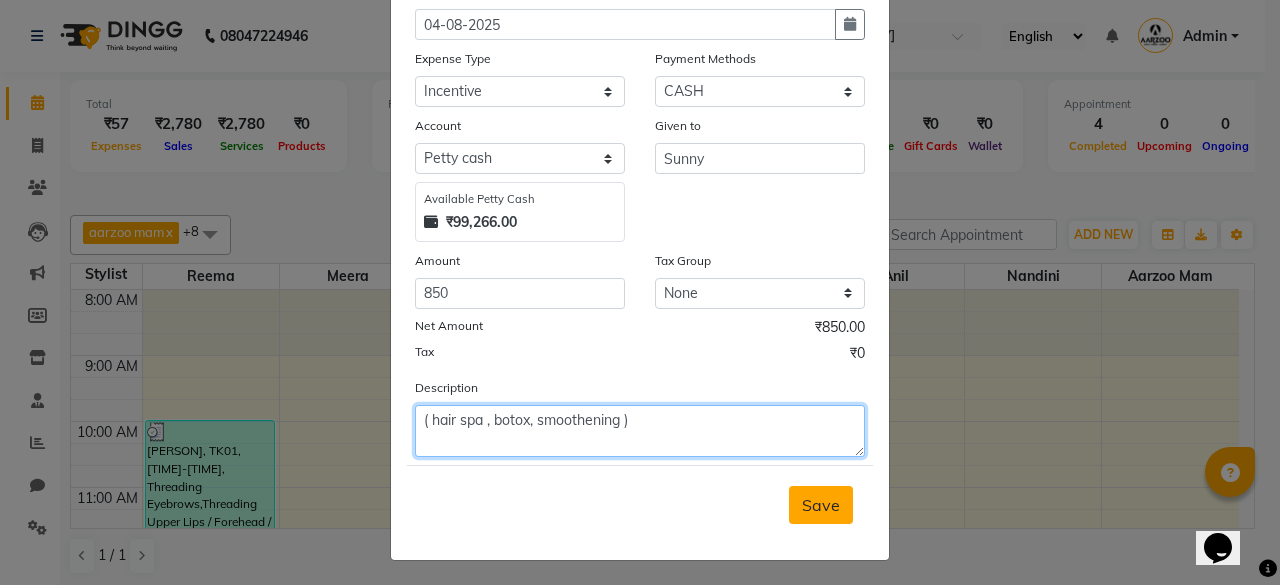 type on "( hair spa , botox, smoothening )" 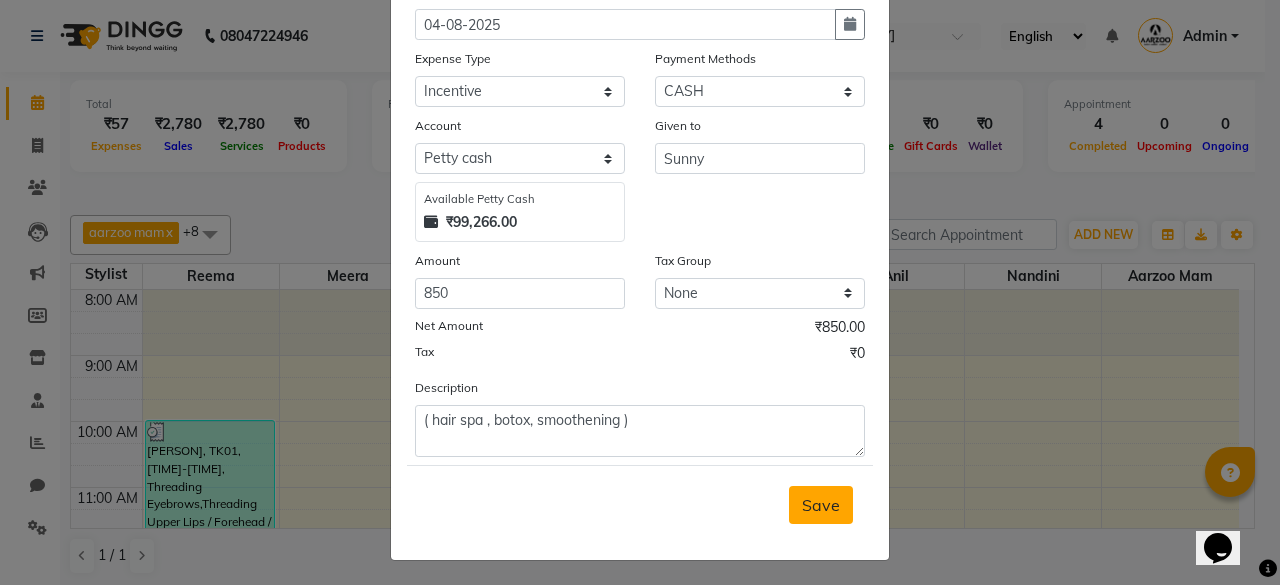 click on "Save" at bounding box center (821, 505) 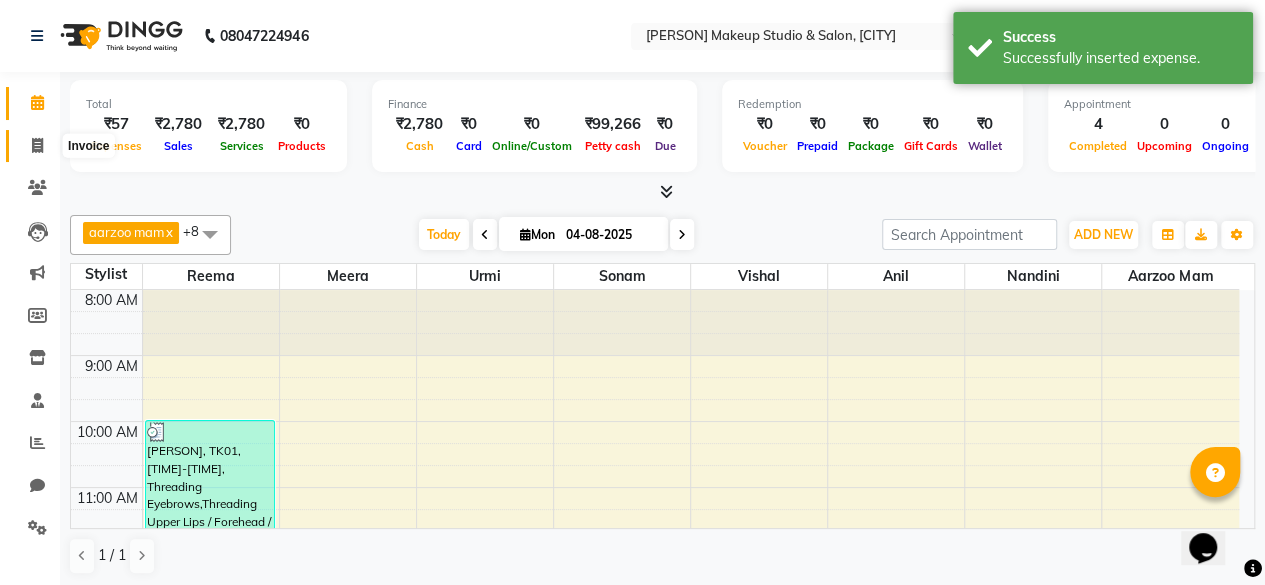 click 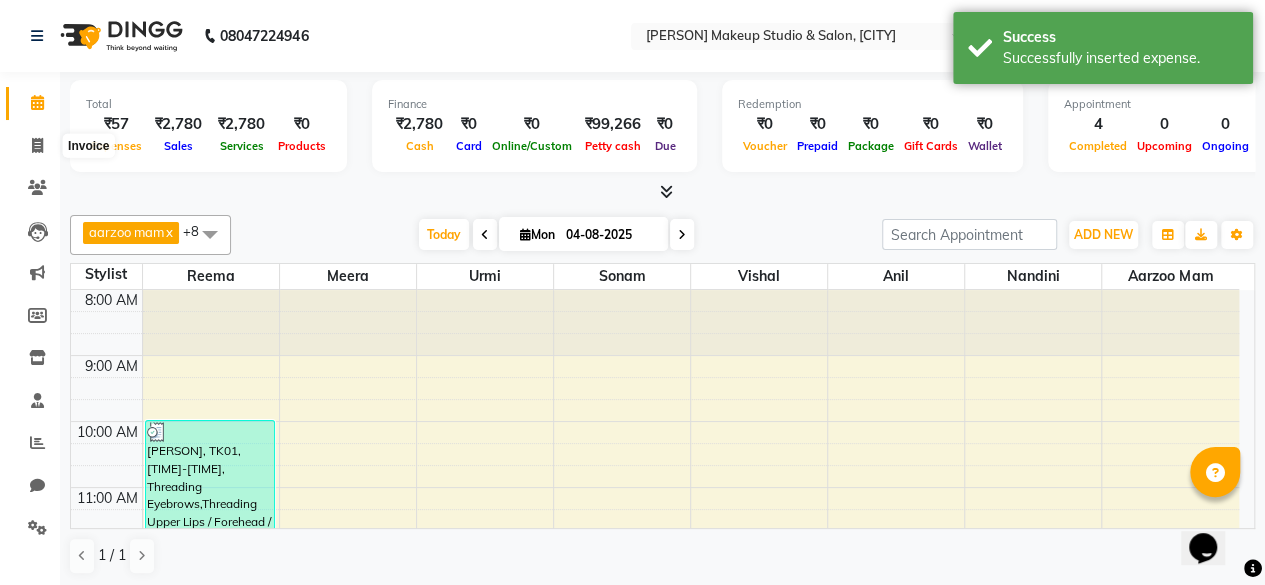 select on "6943" 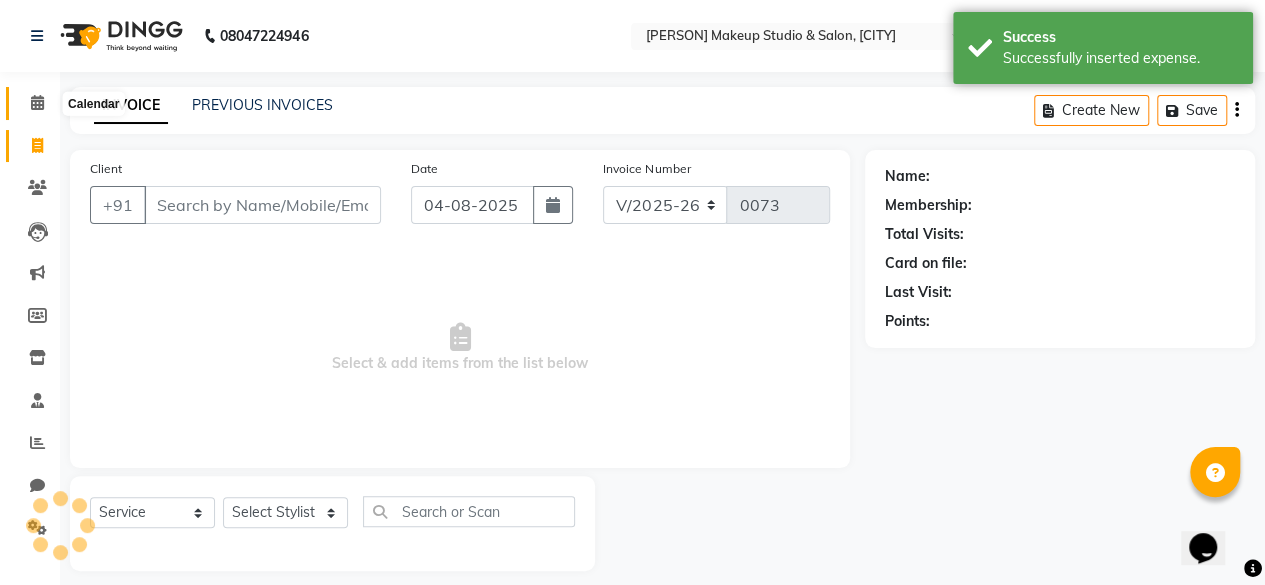 click 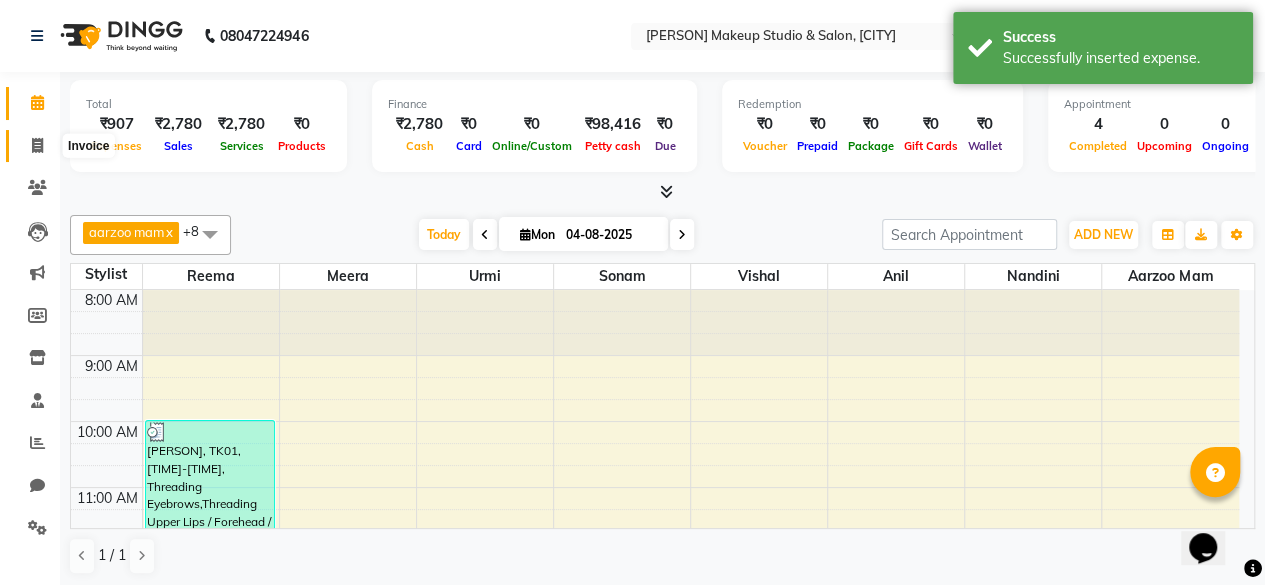 click 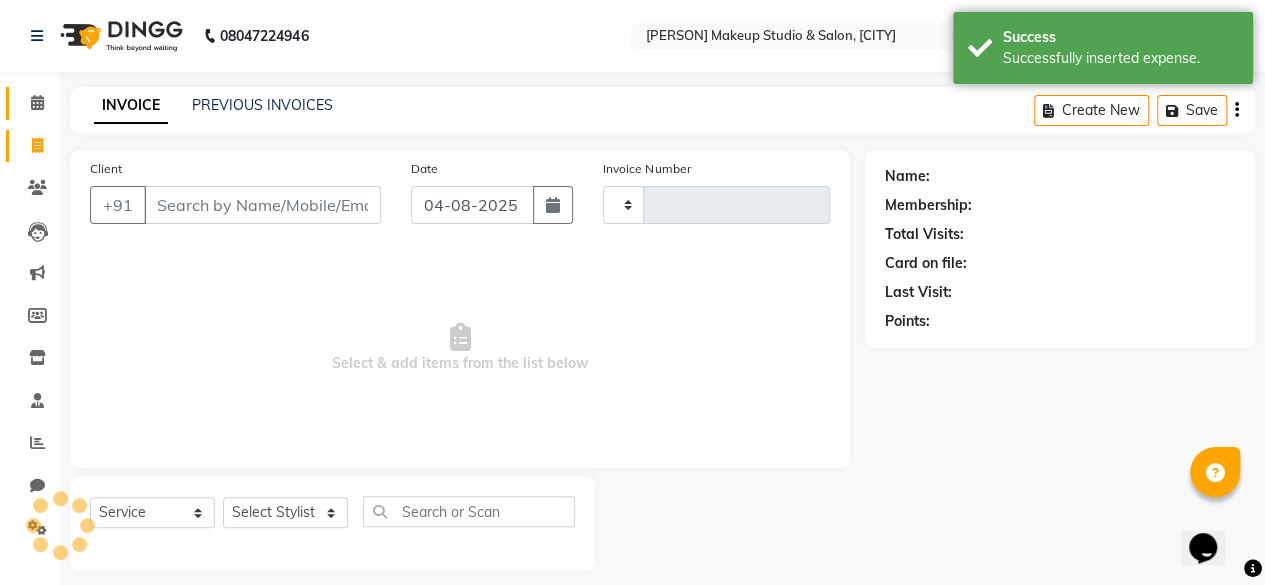 type on "0073" 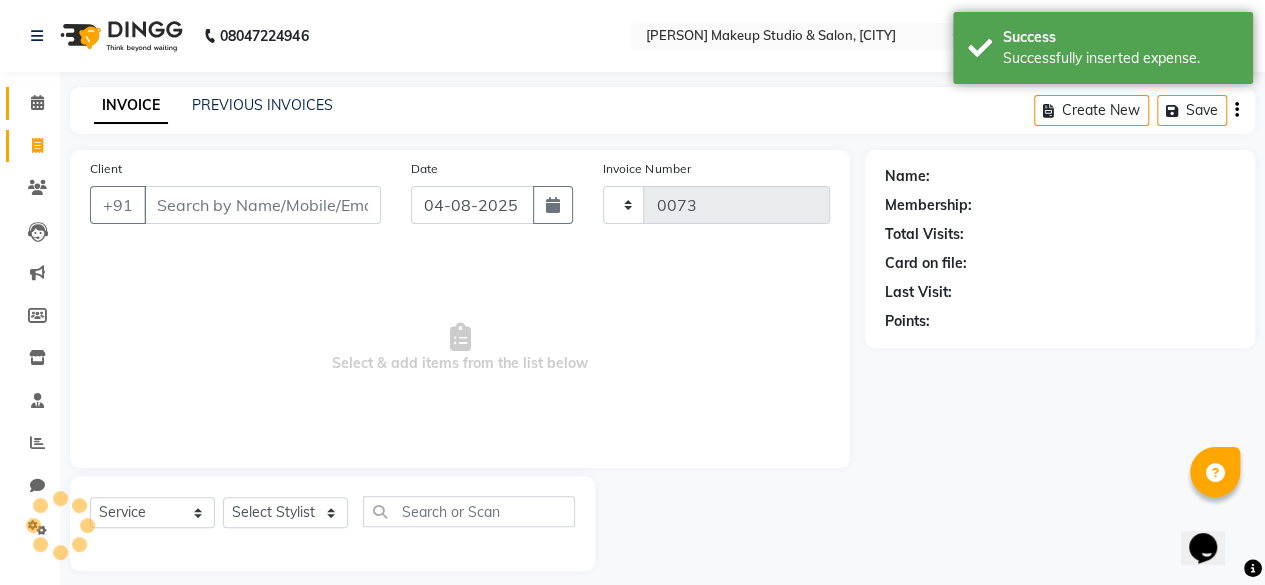 select on "6943" 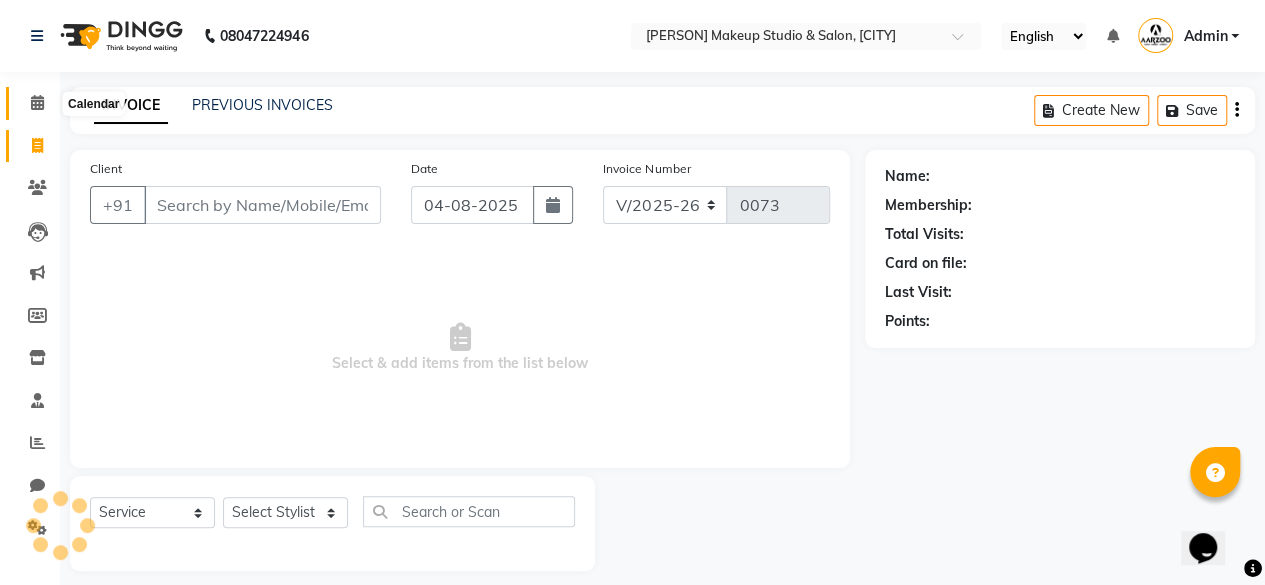 click 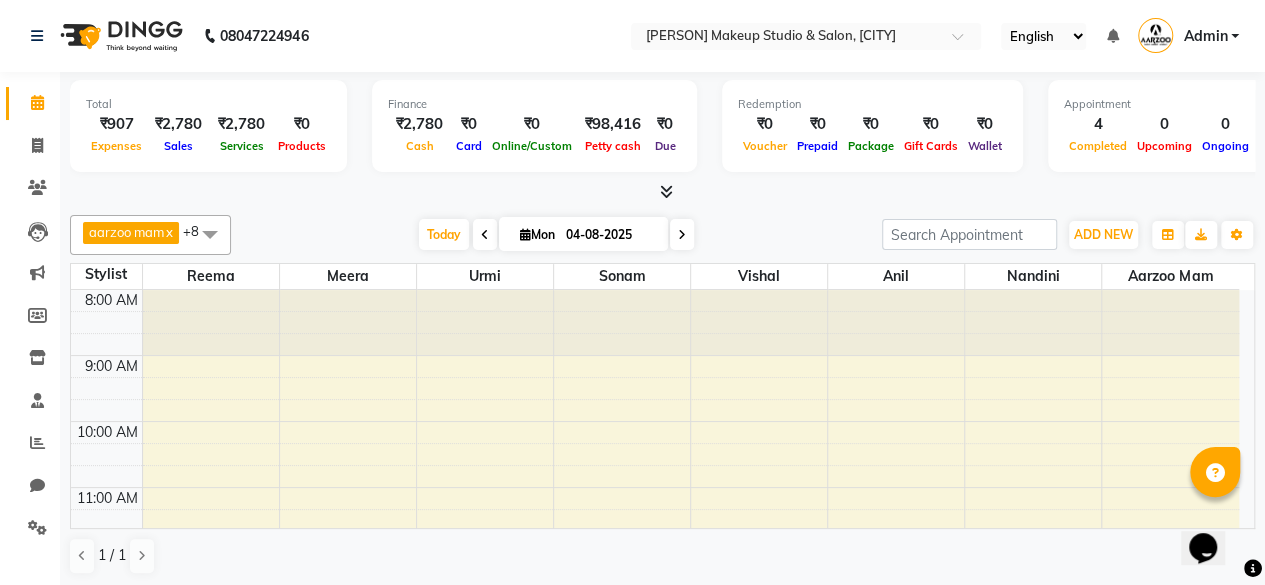 scroll, scrollTop: 0, scrollLeft: 0, axis: both 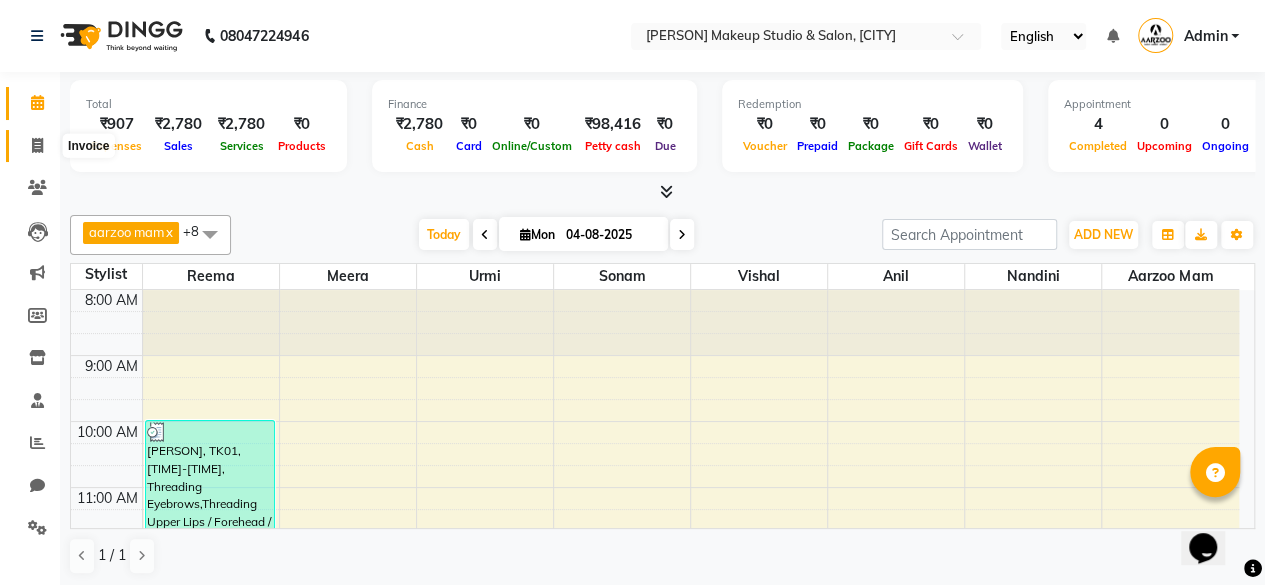 click 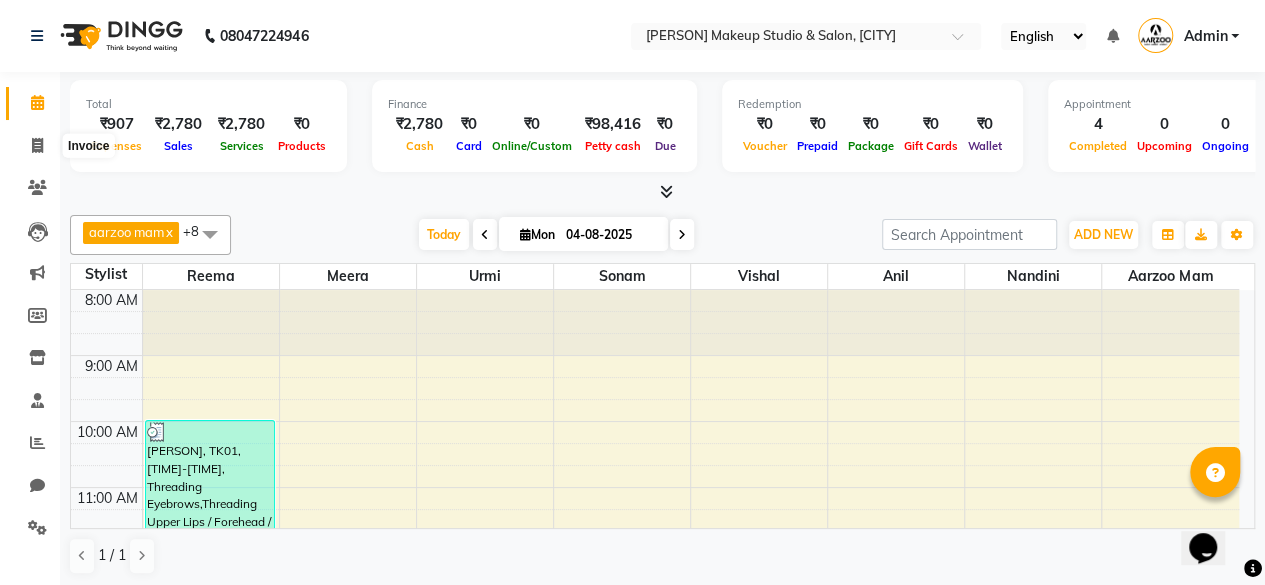 select on "6943" 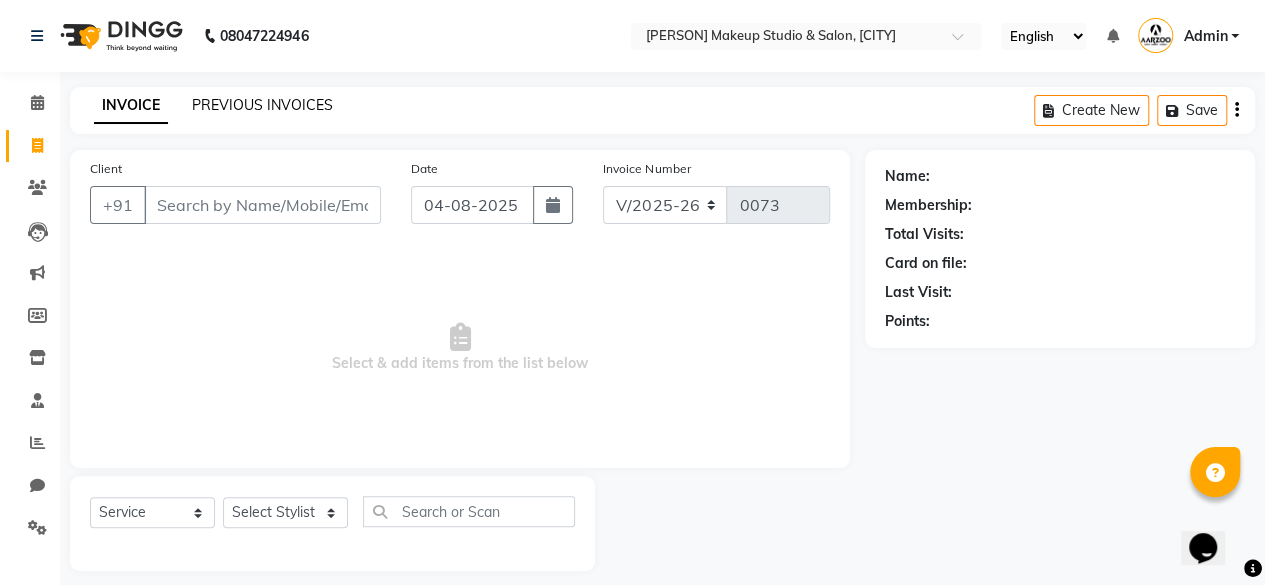 click on "PREVIOUS INVOICES" 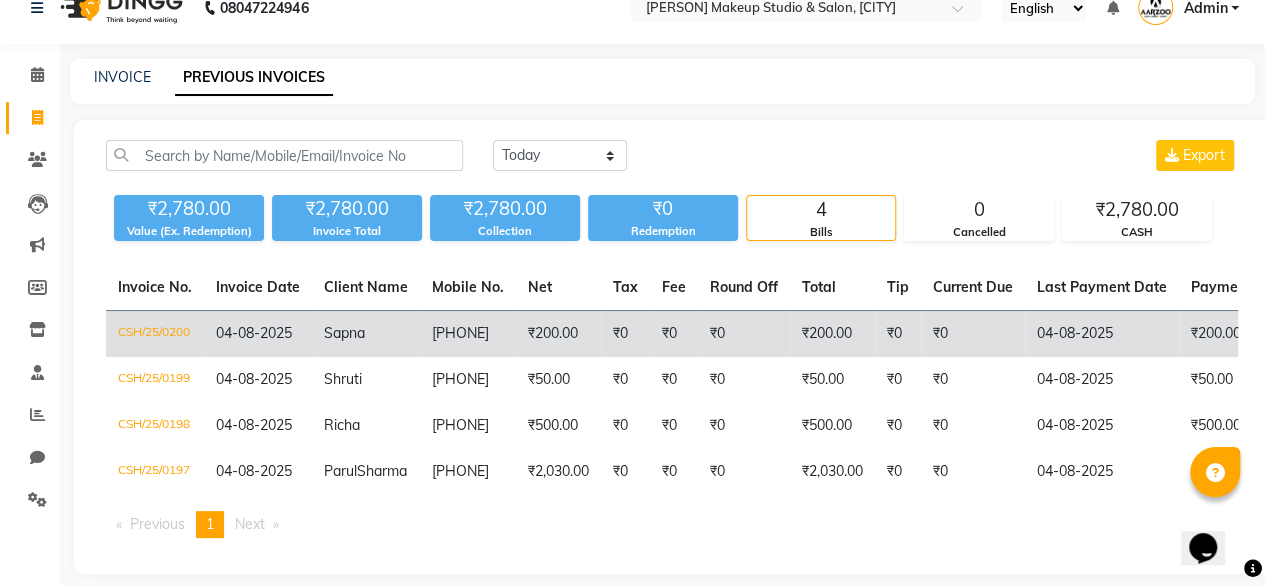 scroll, scrollTop: 0, scrollLeft: 0, axis: both 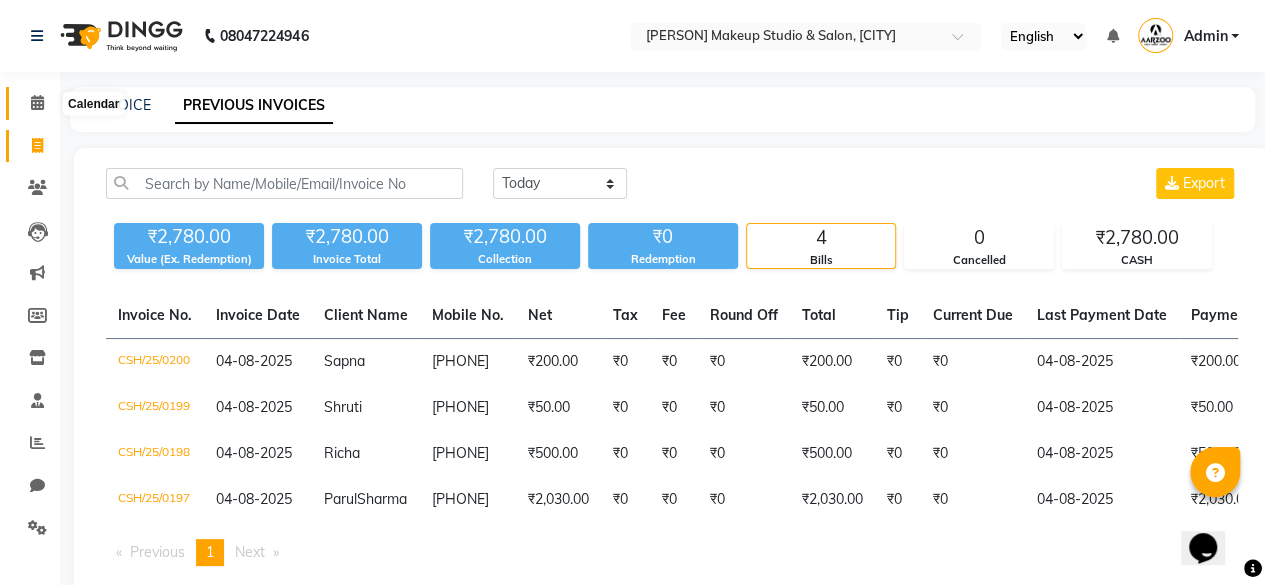 click 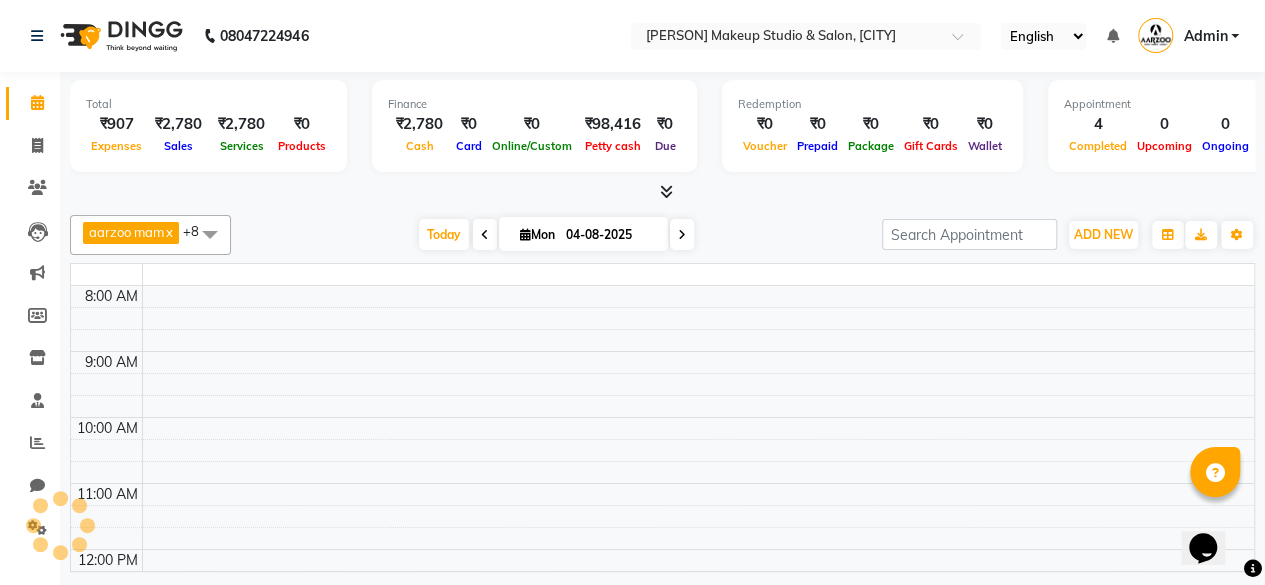 scroll, scrollTop: 0, scrollLeft: 0, axis: both 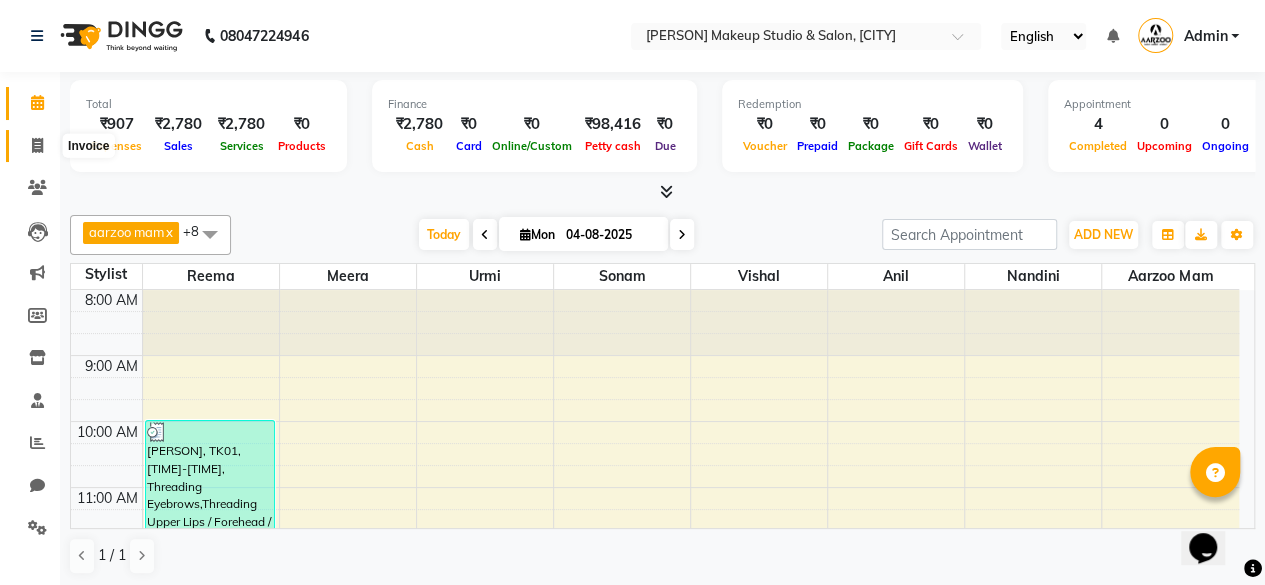 click 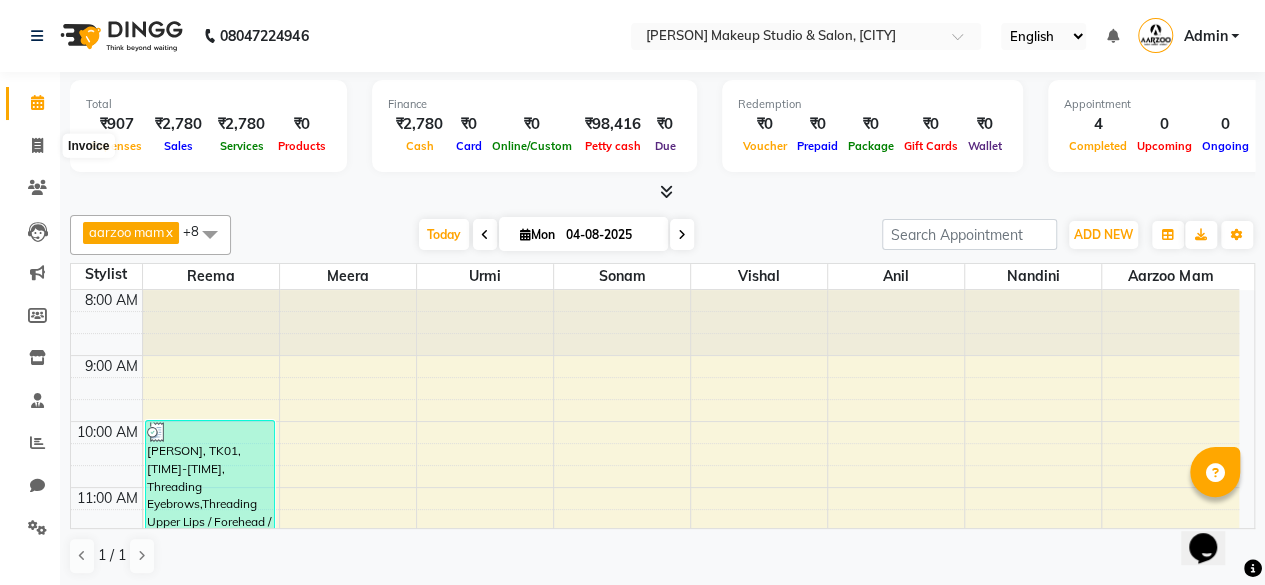 select on "service" 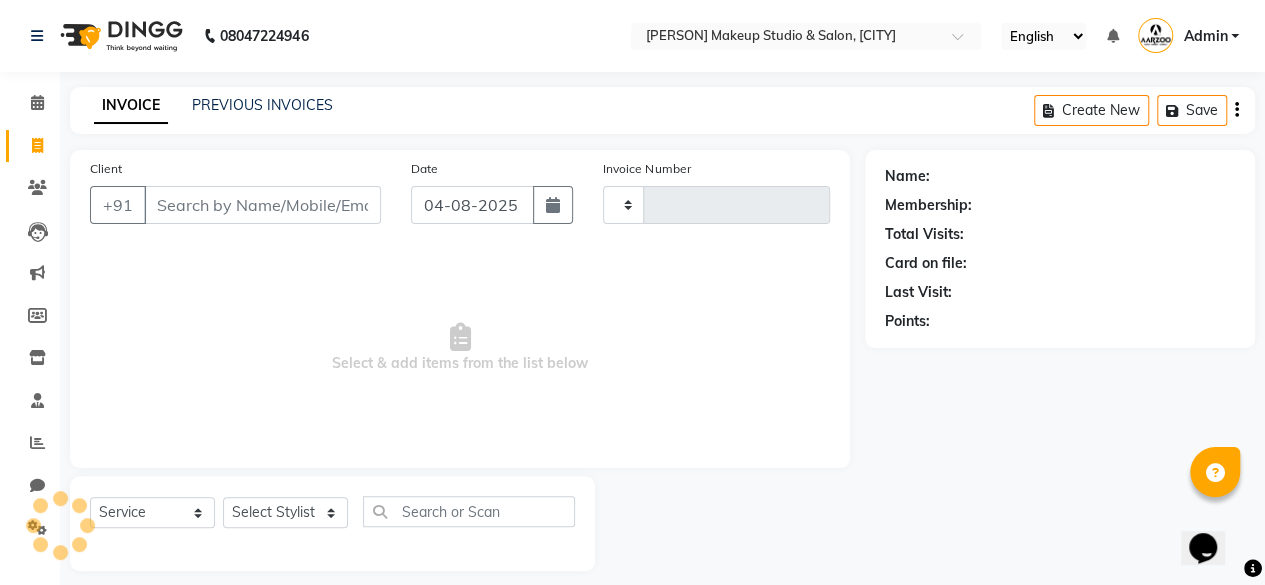 type on "0073" 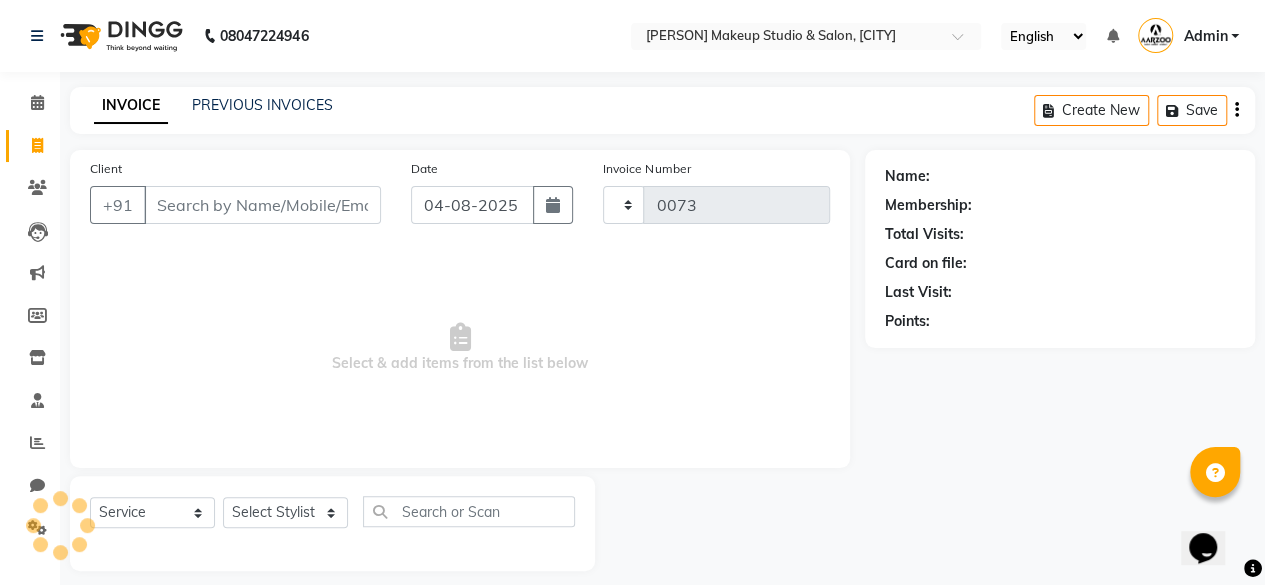 select on "6943" 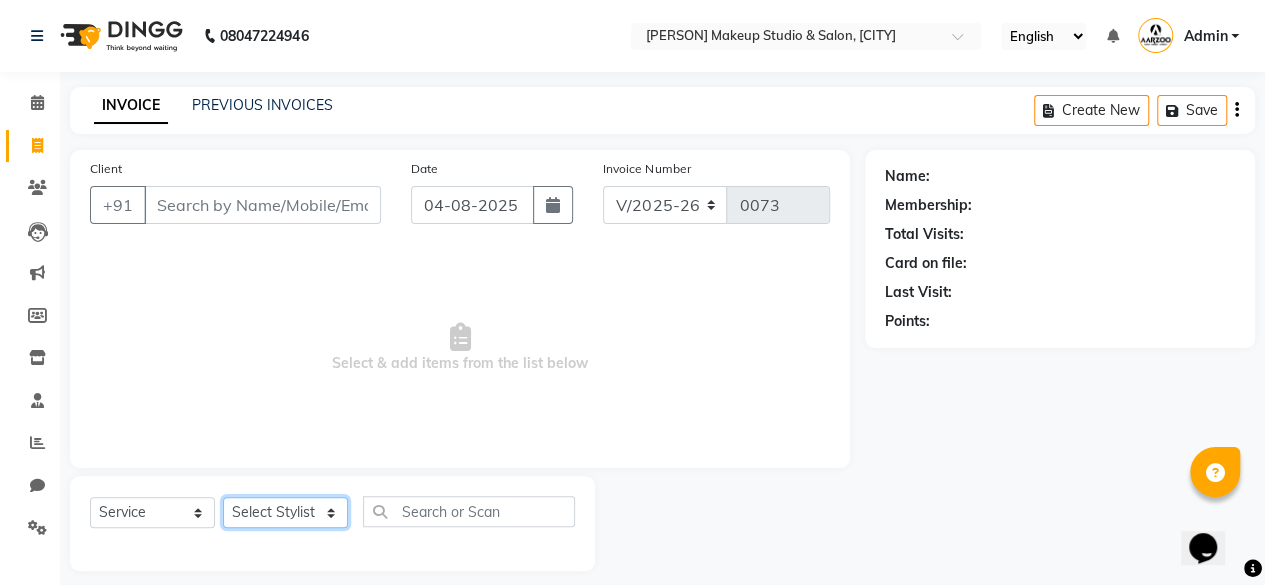 click on "Select Stylist aarzoo mam [PERSON] [PERSON] [PERSON] [PERSON] [PERSON] [PERSON] [PERSON]" 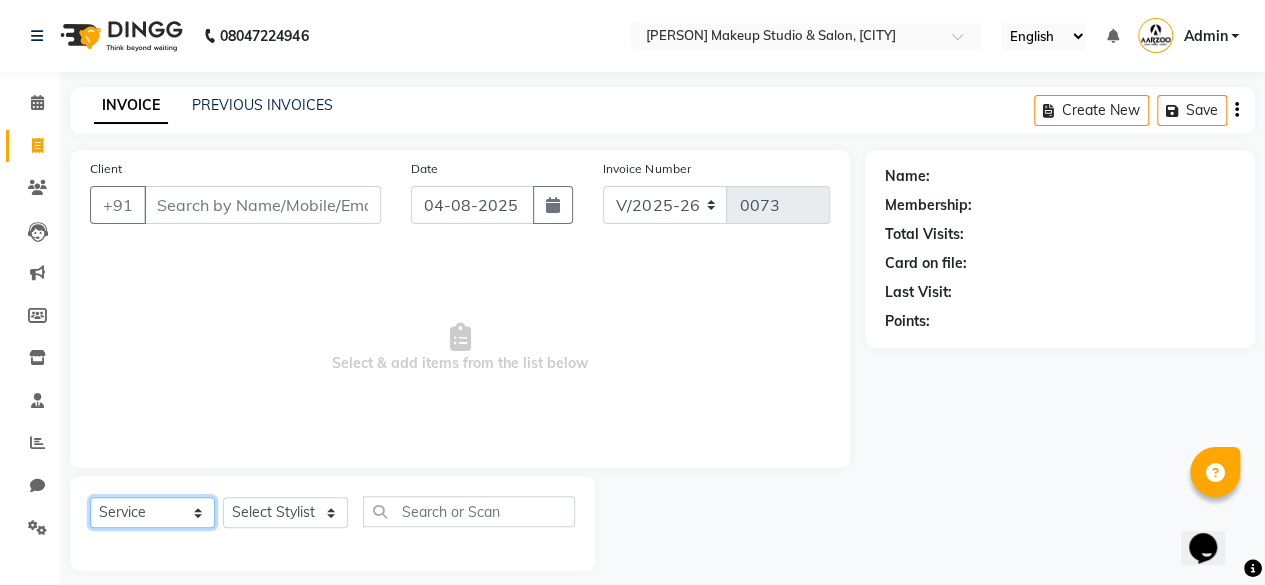click on "Select  Service  Product  Membership  Package Voucher Prepaid Gift Card" 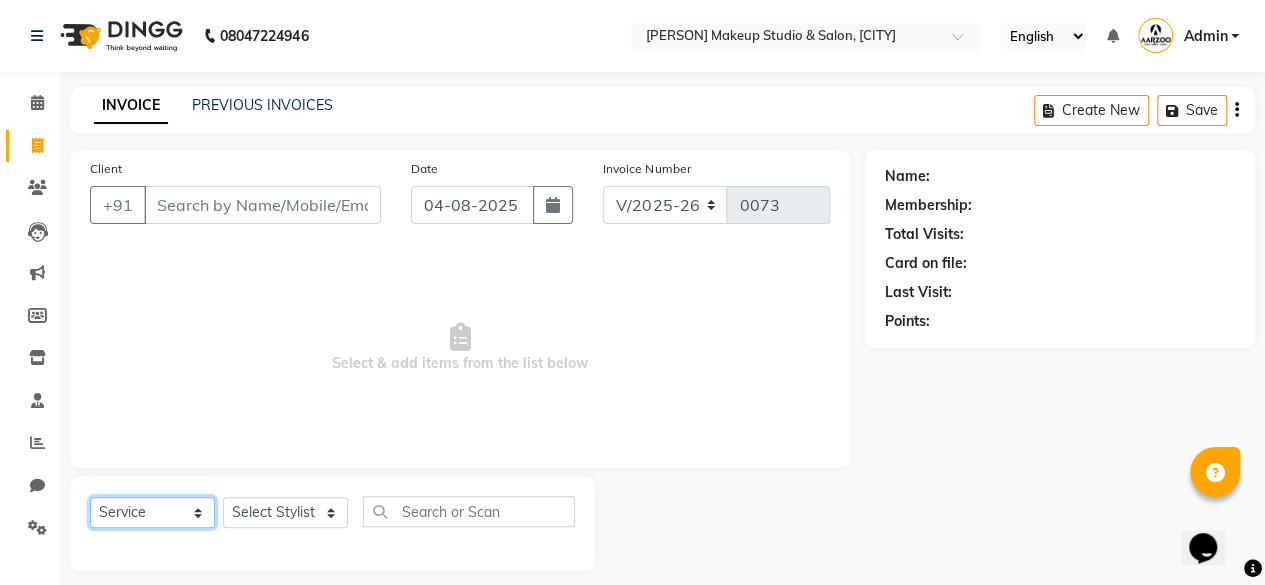 select on "product" 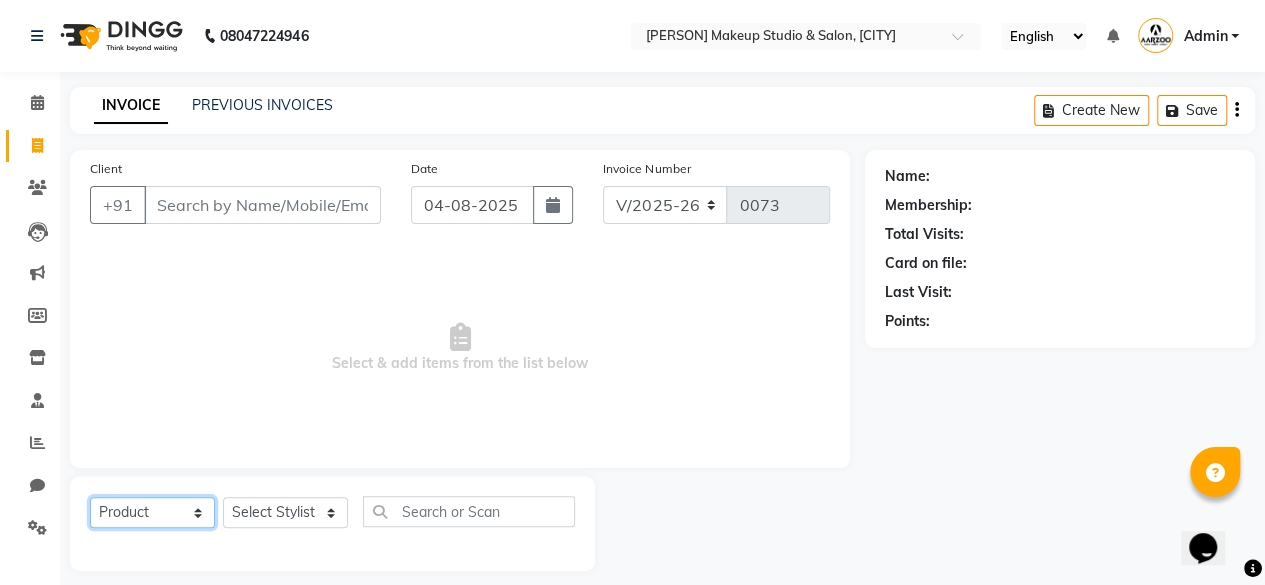 click on "Select  Service  Product  Membership  Package Voucher Prepaid Gift Card" 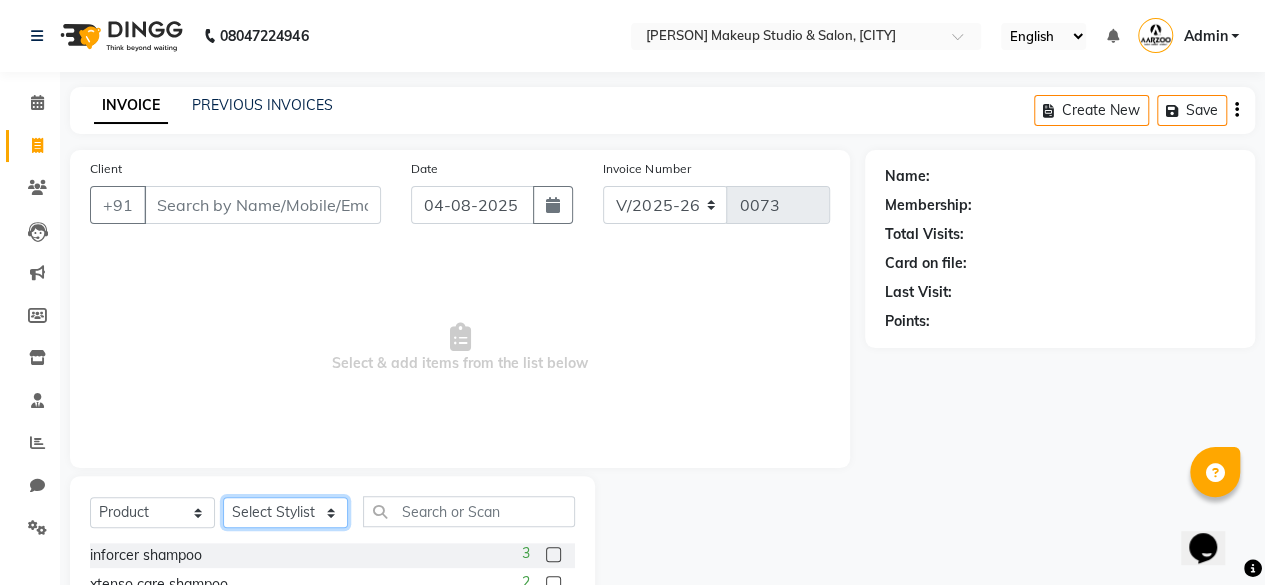 click on "Select Stylist aarzoo mam [PERSON] [PERSON] [PERSON] [PERSON] [PERSON] [PERSON] [PERSON]" 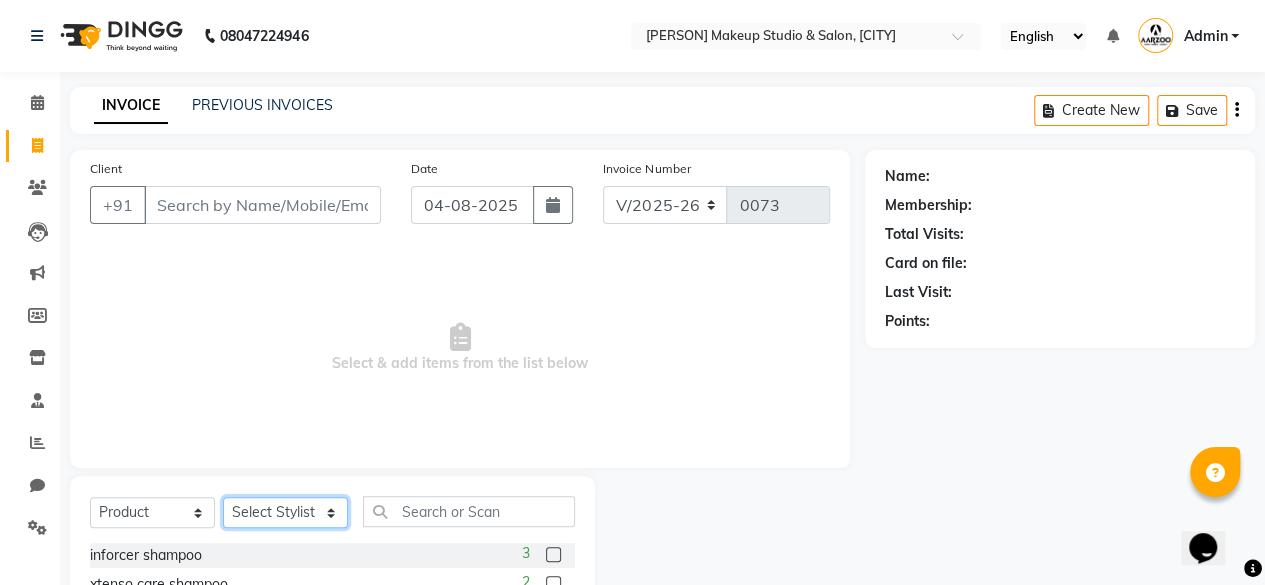 select on "85185" 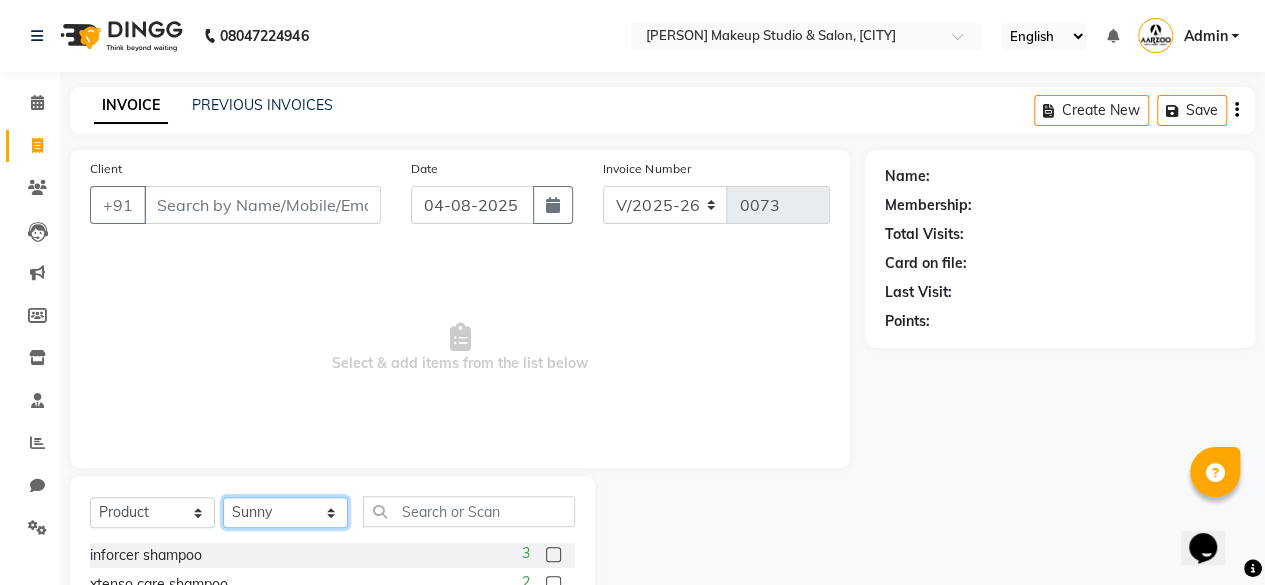 click on "Select Stylist aarzoo mam [PERSON] [PERSON] [PERSON] [PERSON] [PERSON] [PERSON] [PERSON]" 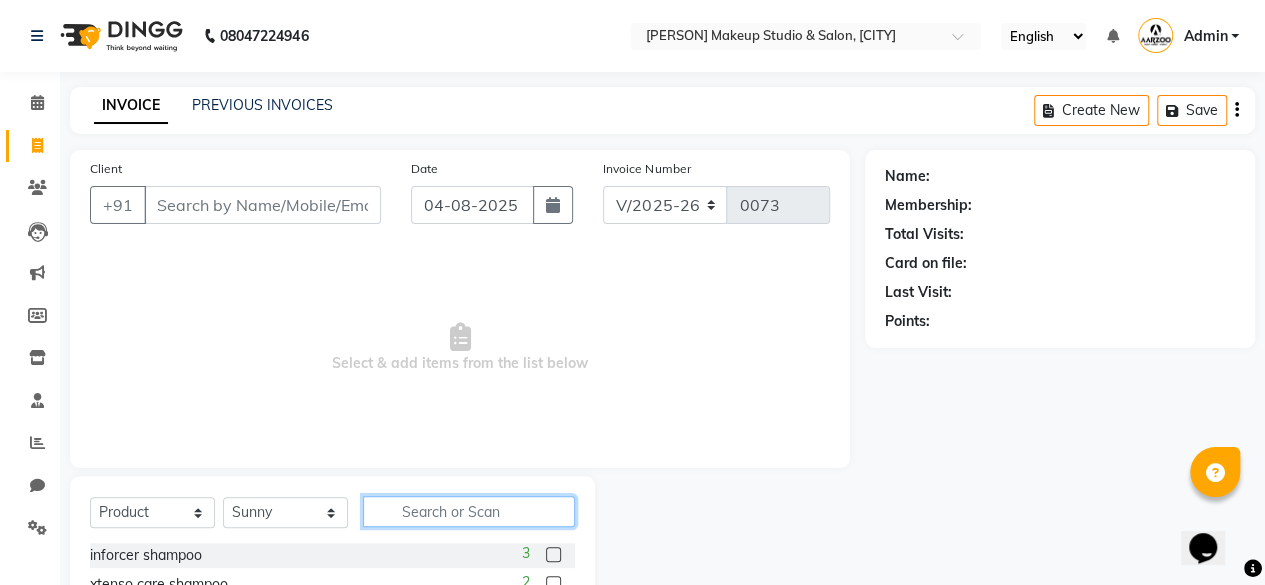 click 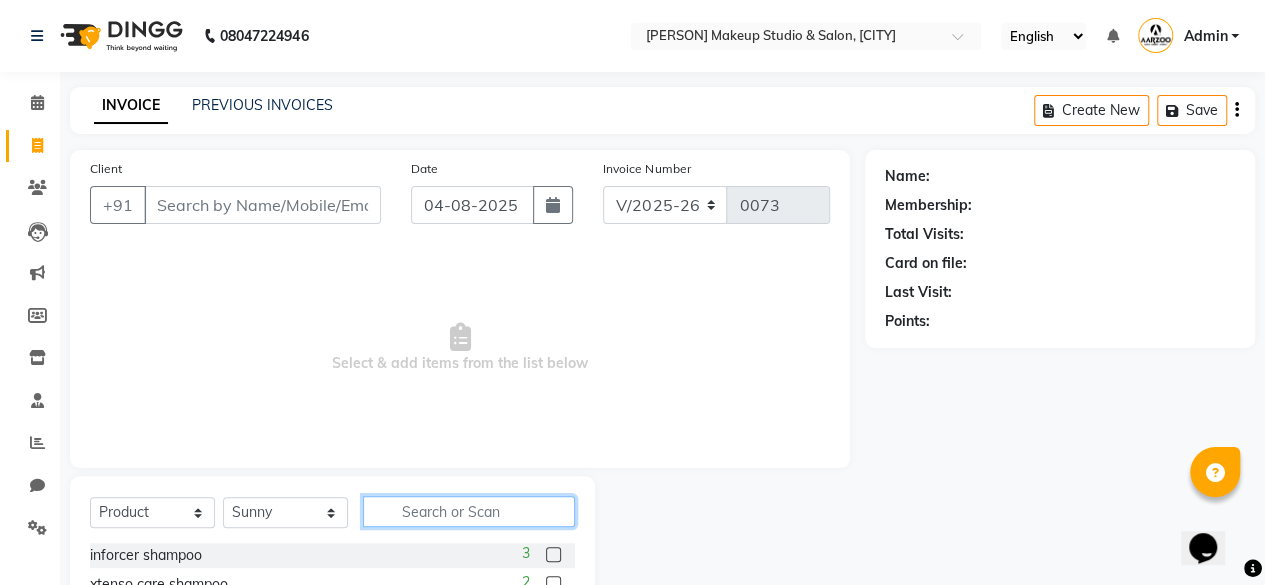 scroll, scrollTop: 100, scrollLeft: 0, axis: vertical 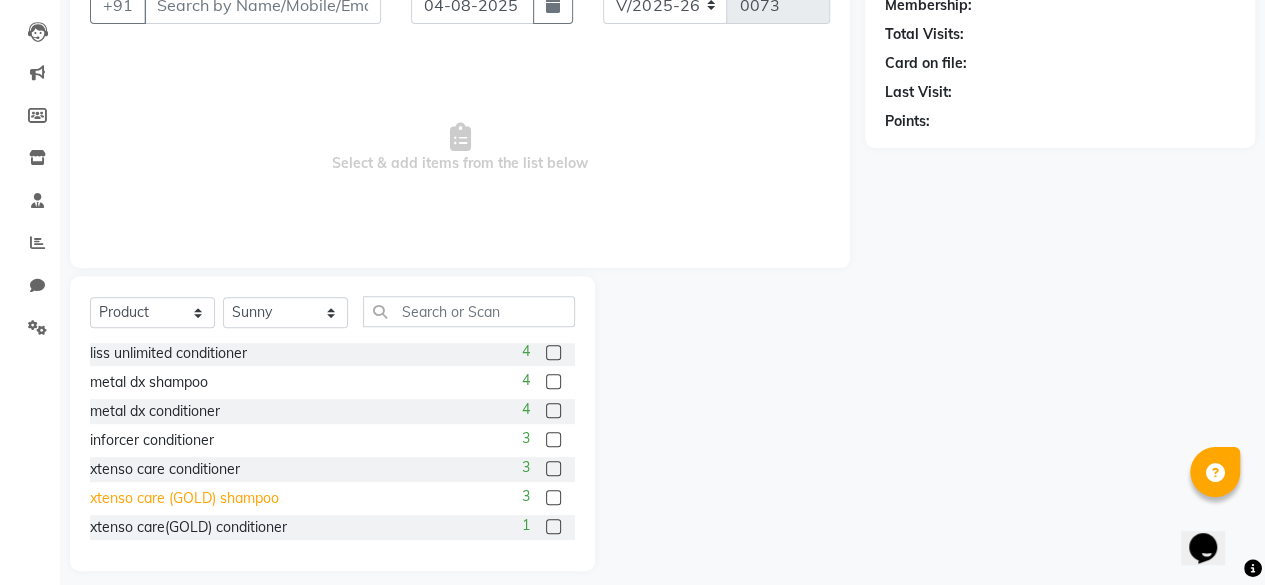 click on "xtenso care (GOLD) shampoo" 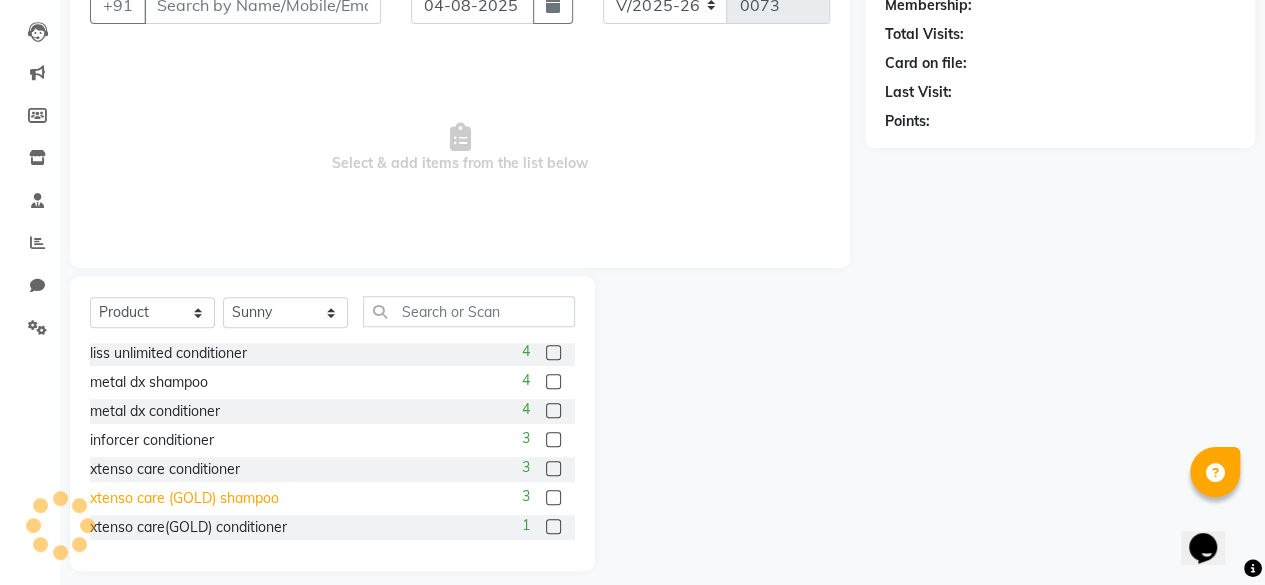 click on "xtenso care (GOLD) shampoo" 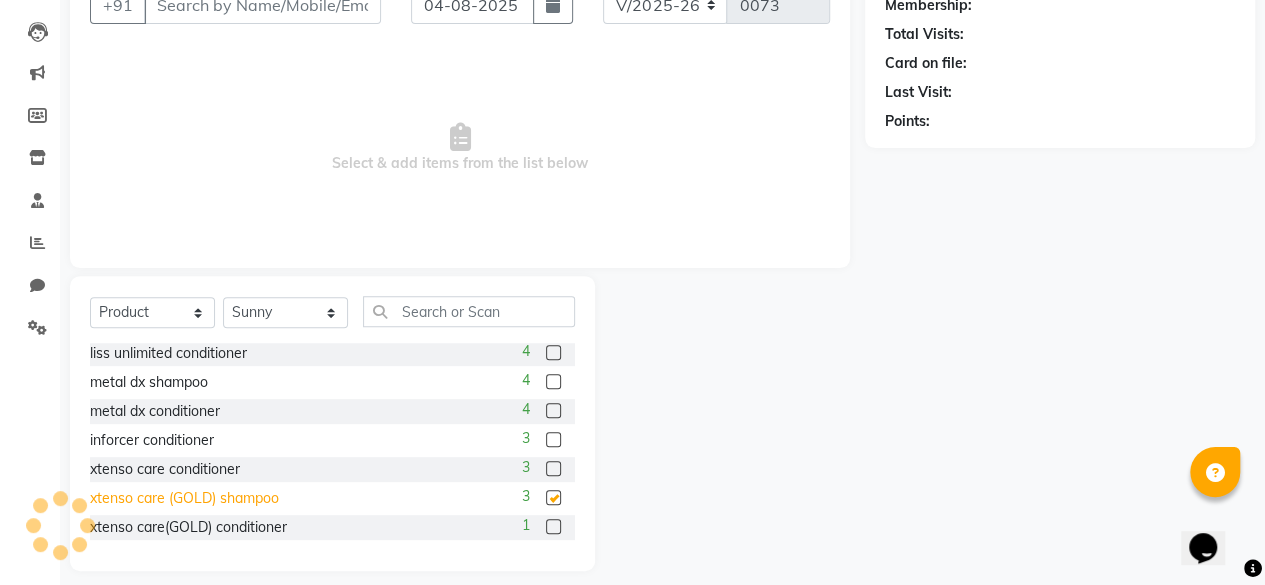 checkbox on "false" 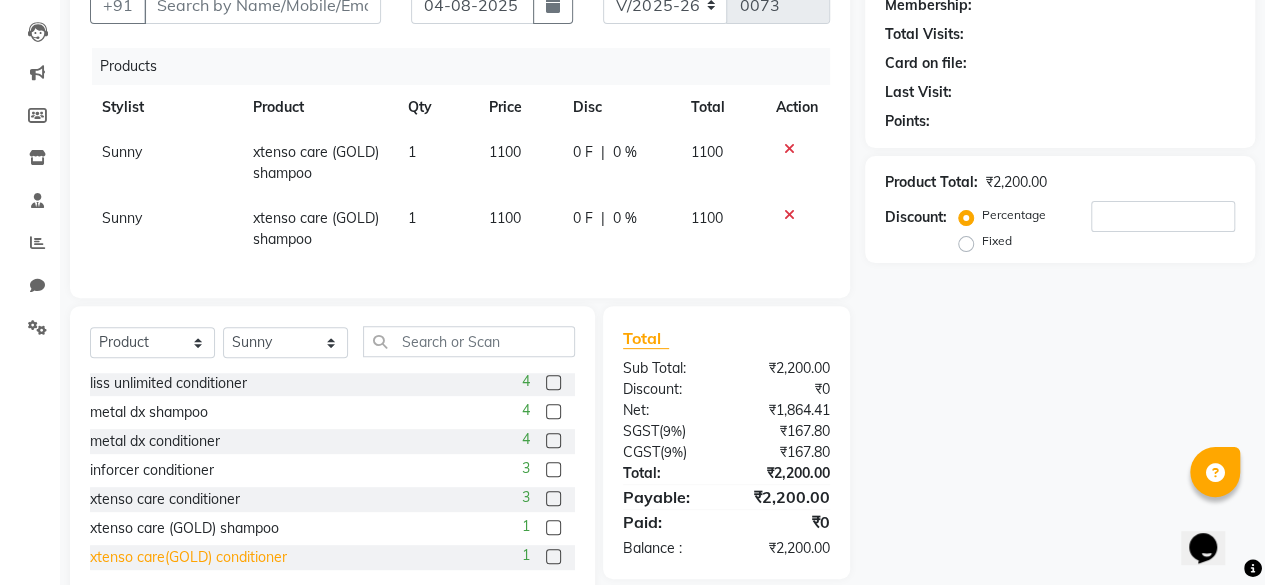 click on "xtenso care(GOLD) conditioner" 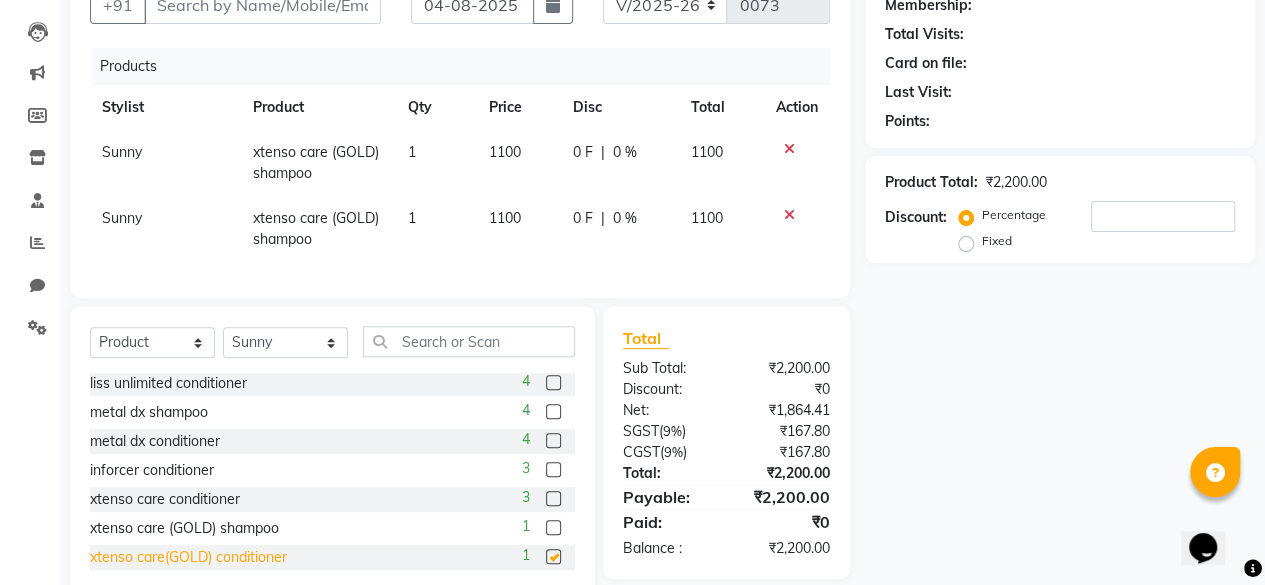 checkbox on "false" 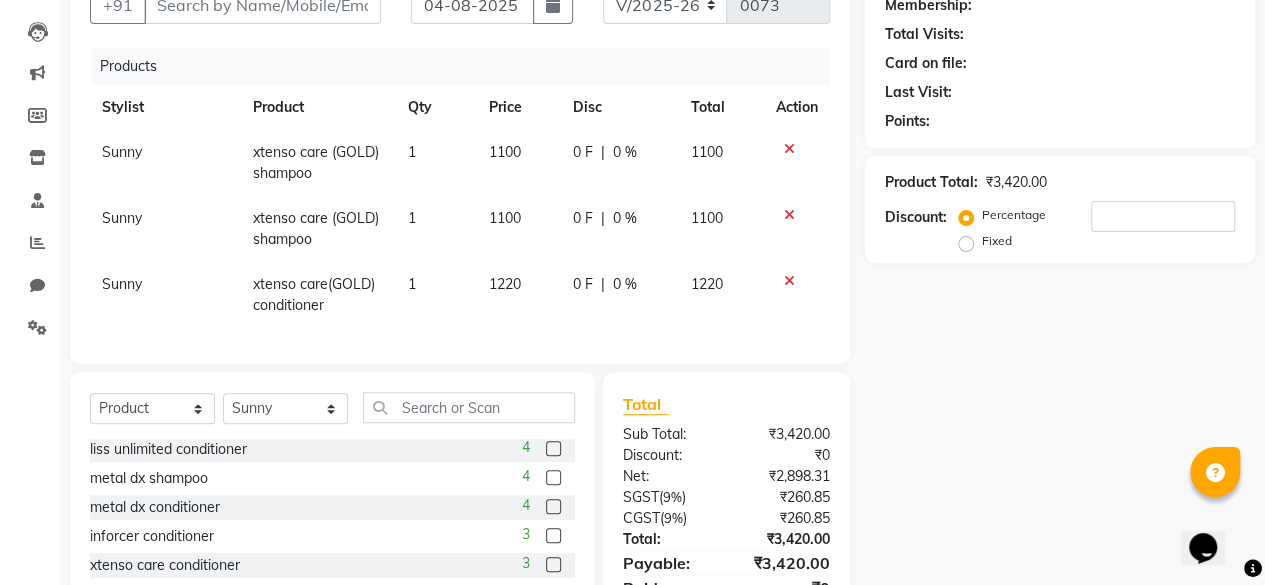 click 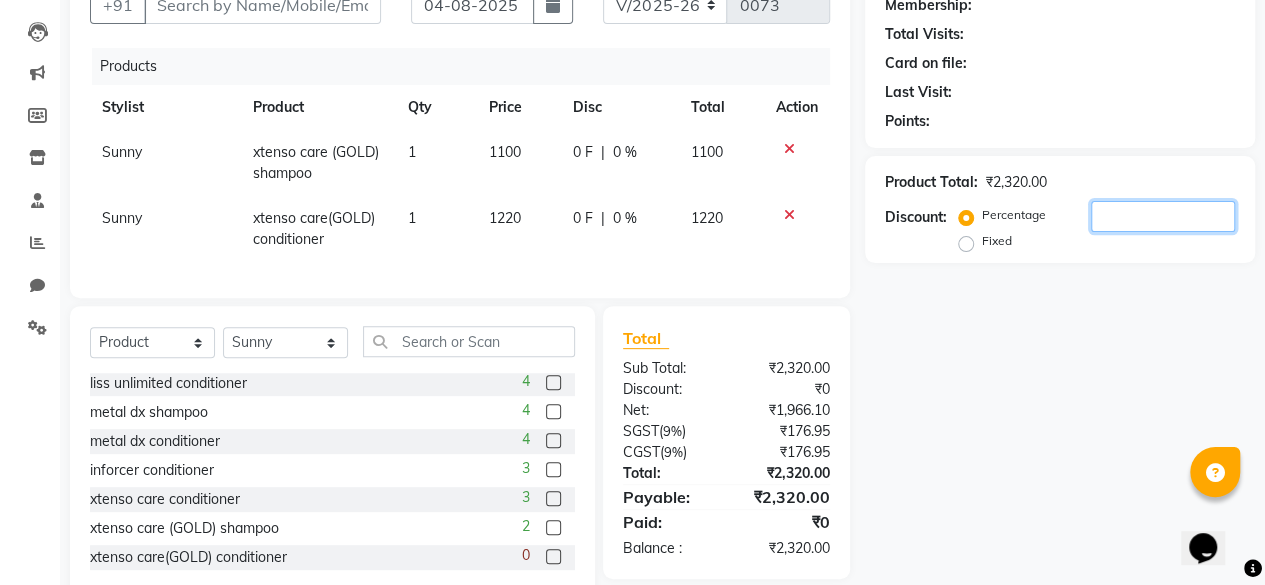 click 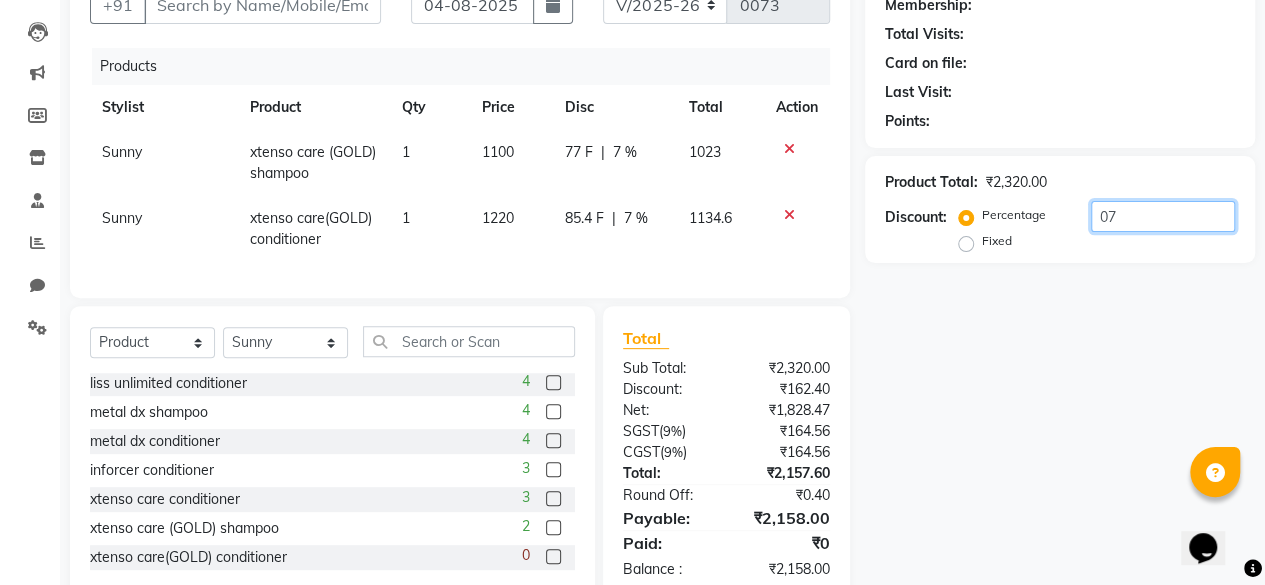 type on "07" 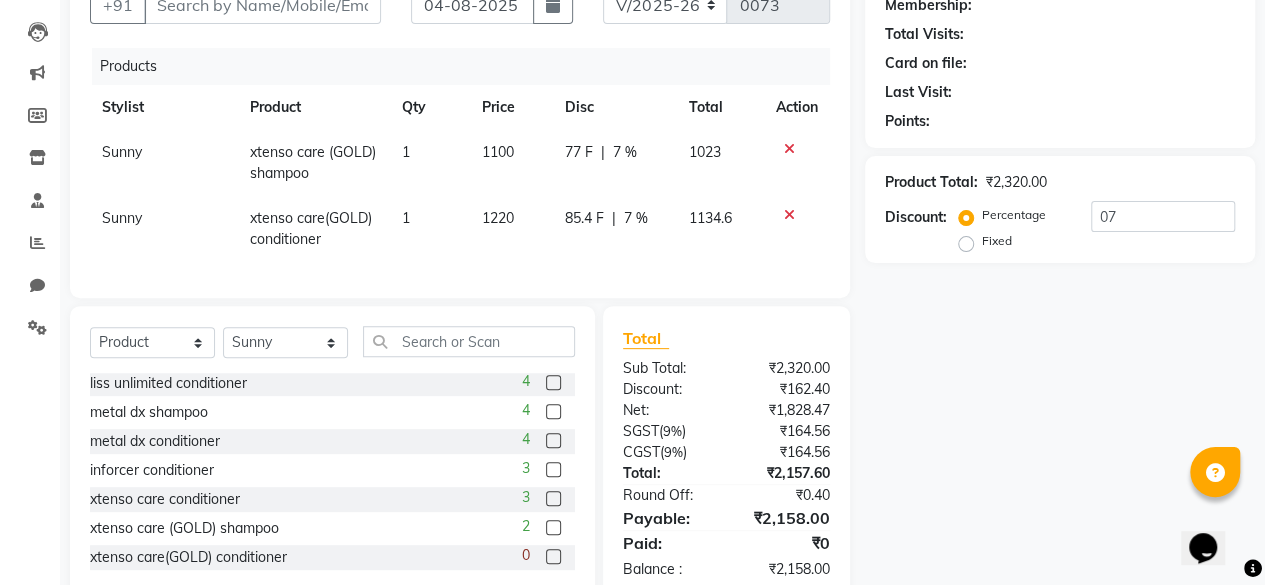 click on "Name: Membership: Total Visits: Card on file: Last Visit: Points: Product Total:  ₹2,320.00  Discount:  Percentage   Fixed  07" 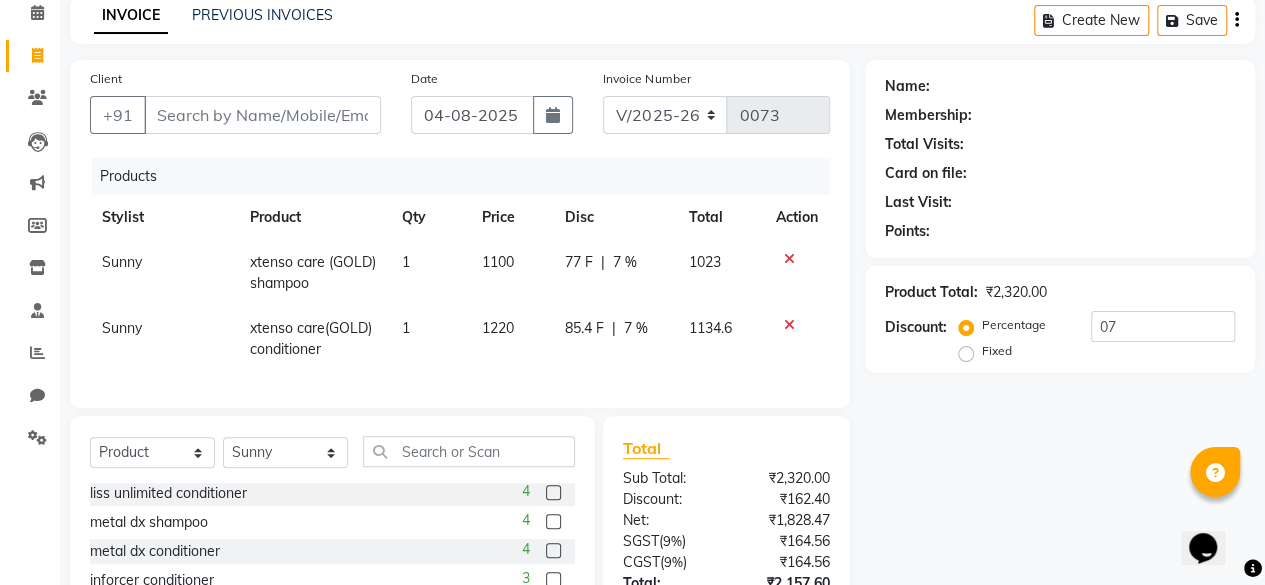 scroll, scrollTop: 0, scrollLeft: 0, axis: both 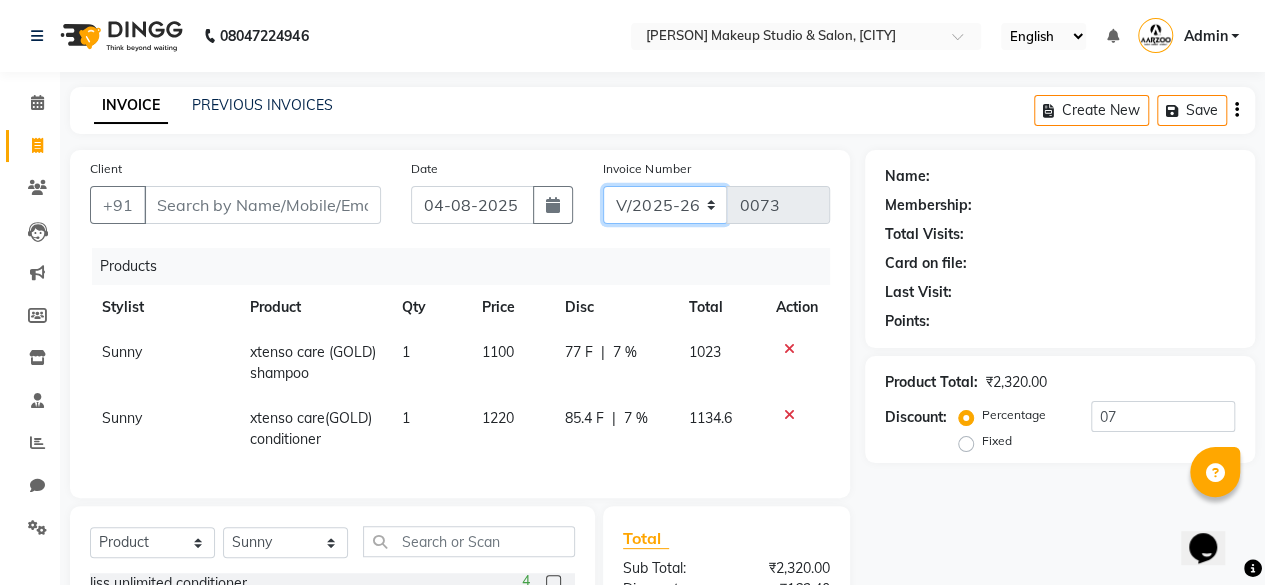 click on "CSH/25 V/2025 V/2025-26" 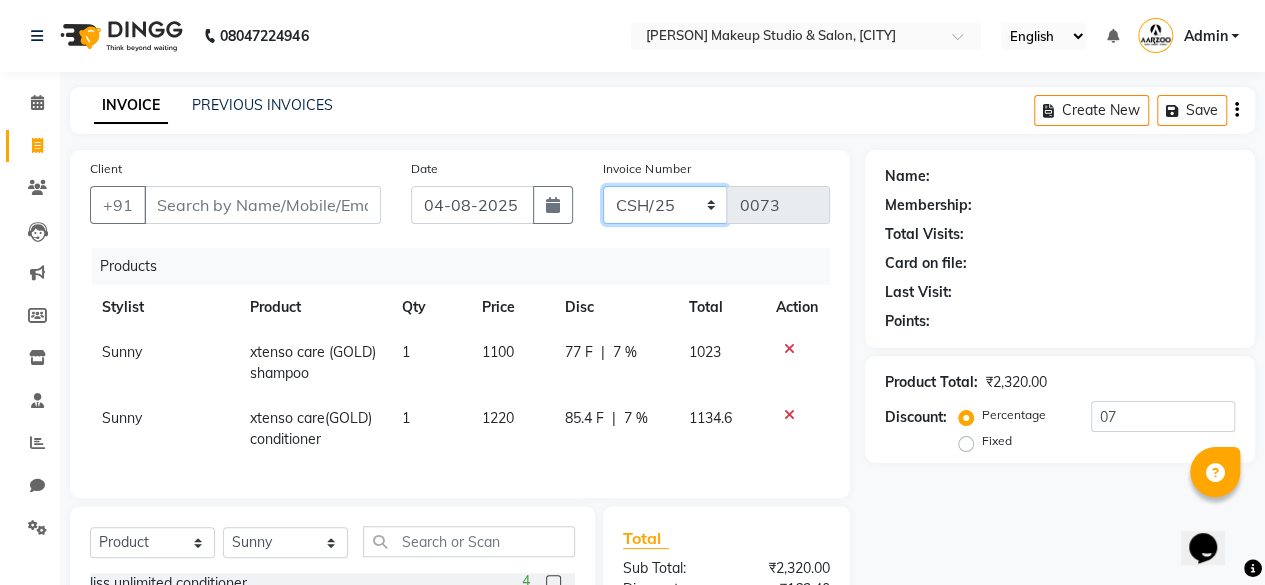 click on "CSH/25 V/2025 V/2025-26" 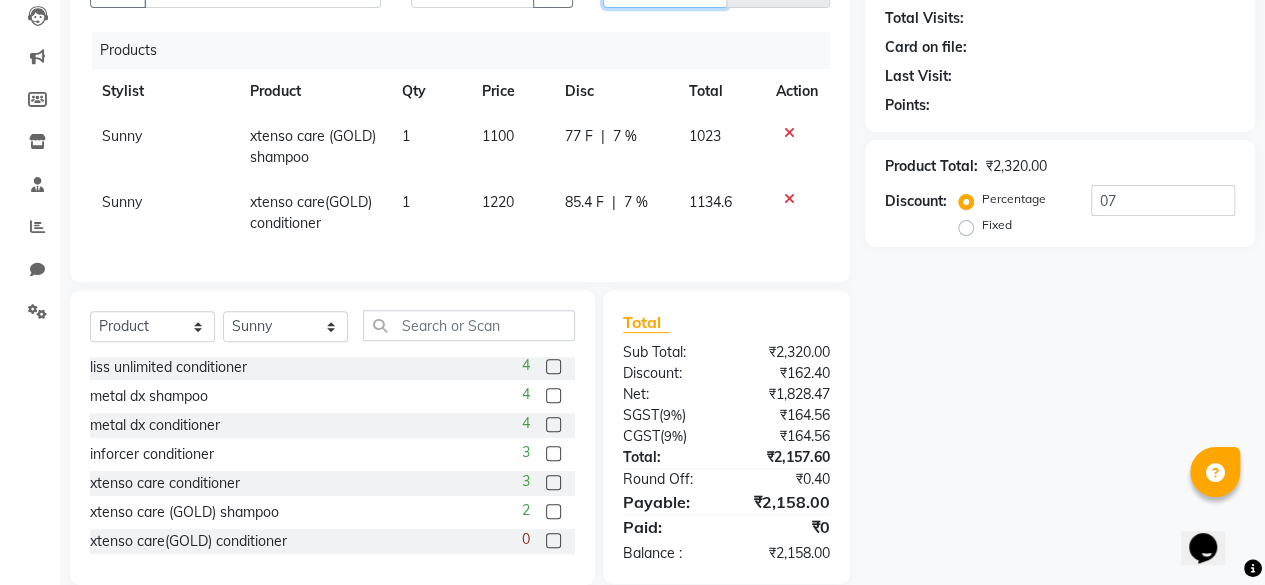 scroll, scrollTop: 260, scrollLeft: 0, axis: vertical 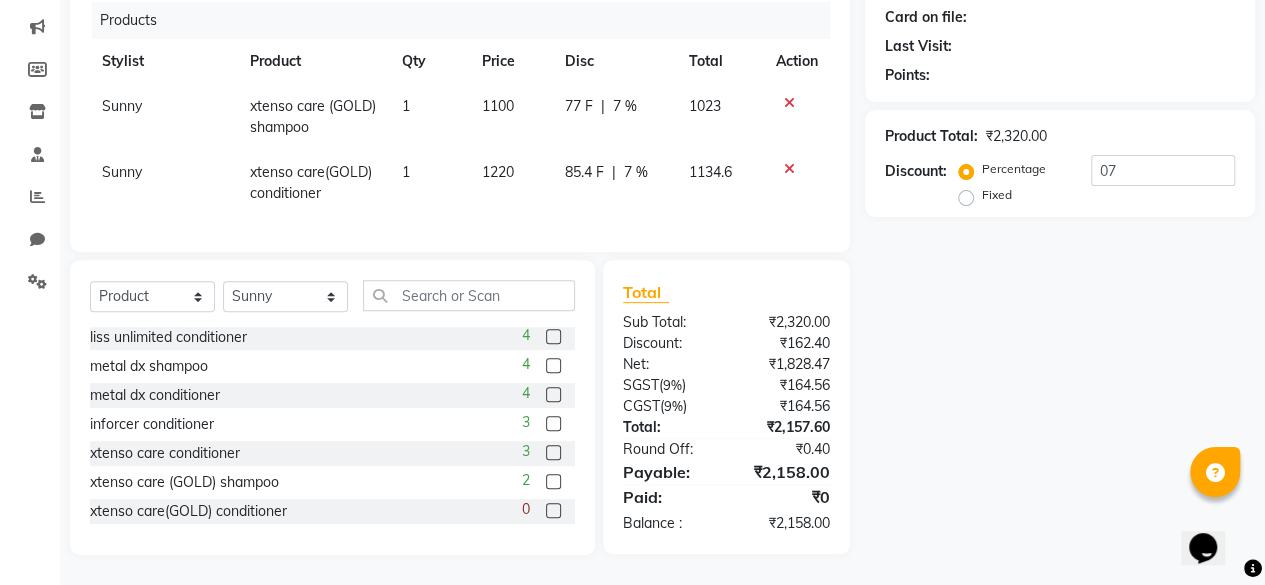 click on "Name: Membership: Total Visits: Card on file: Last Visit: Points: Product Total:  ₹2,320.00  Discount:  Percentage   Fixed  07" 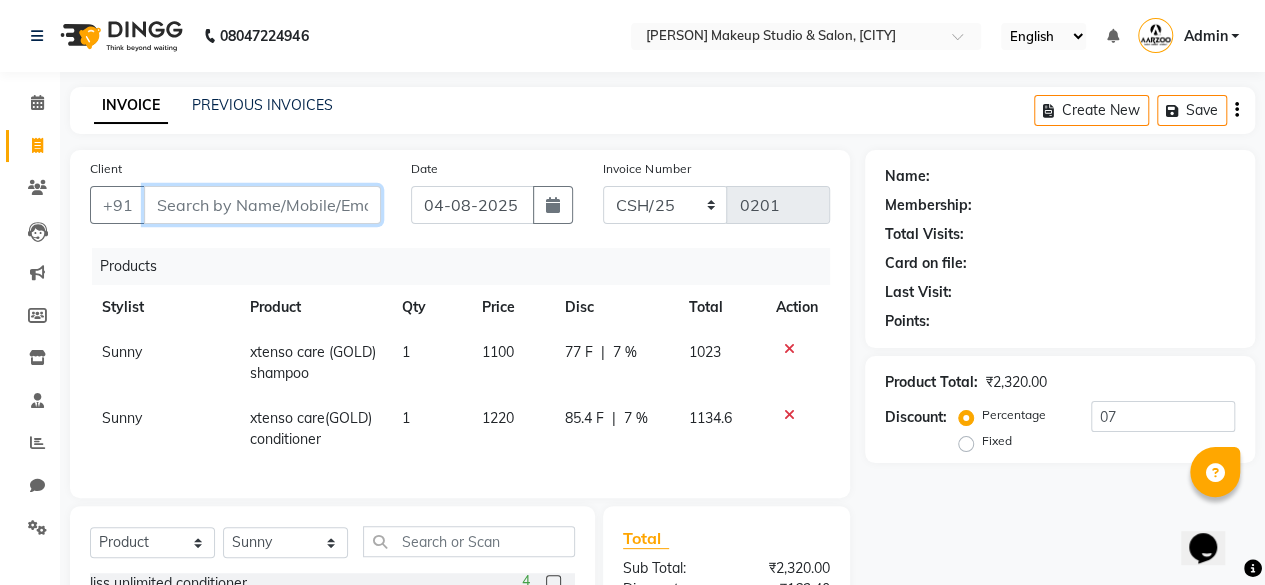 click on "Client" at bounding box center (262, 205) 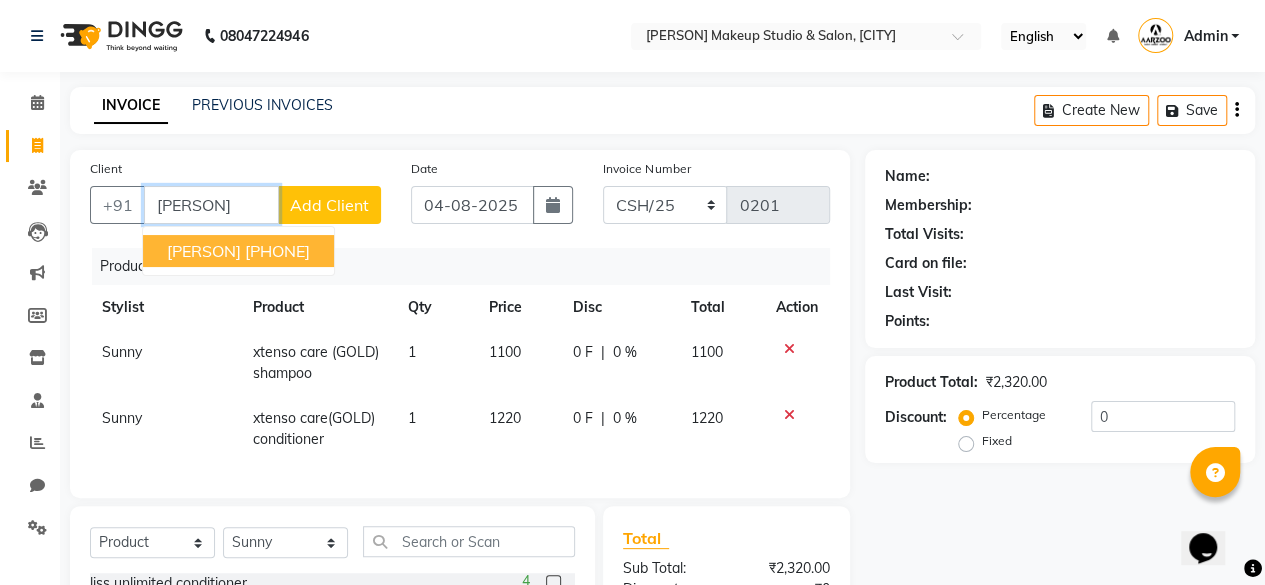 click on "[PERSON] [PHONE]" at bounding box center (238, 251) 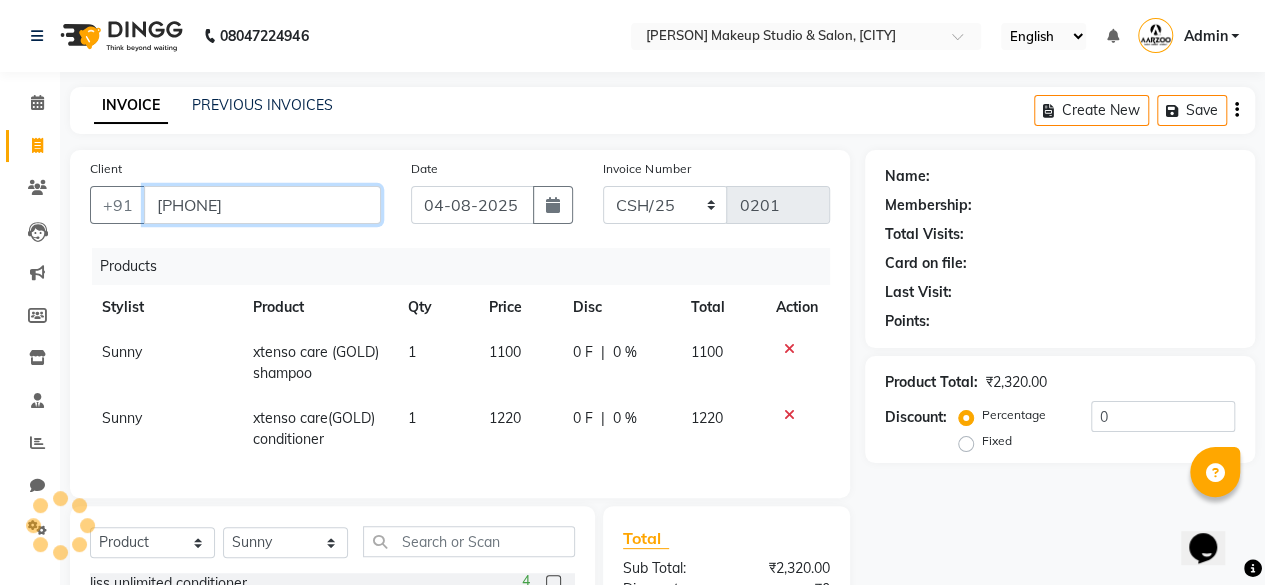 type on "[PHONE]" 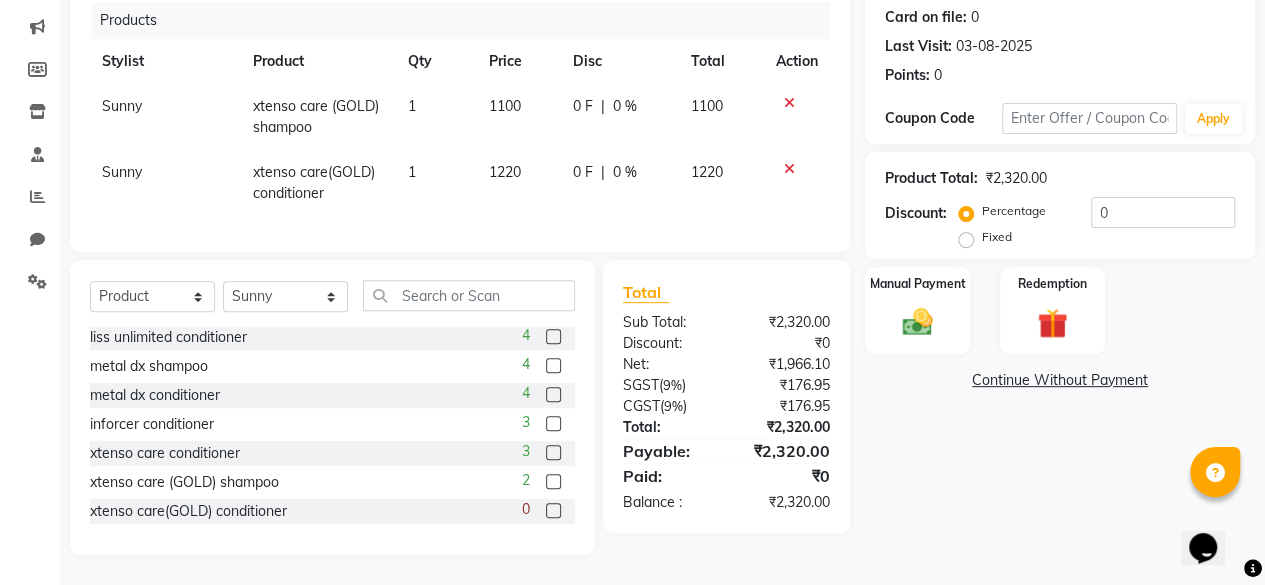 scroll, scrollTop: 160, scrollLeft: 0, axis: vertical 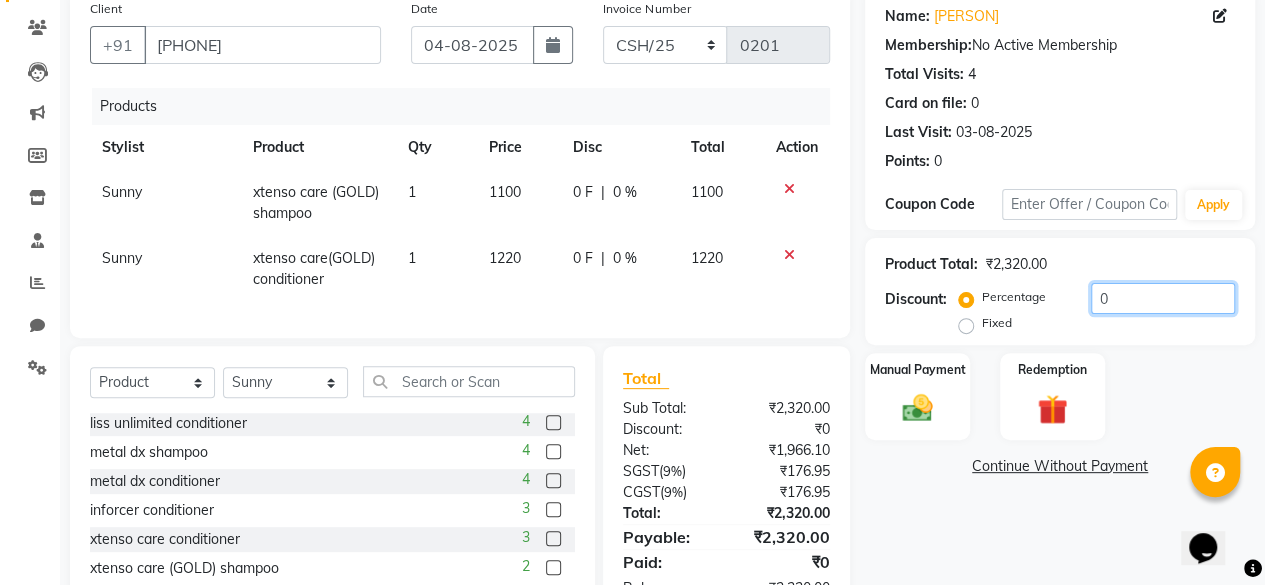 click on "0" 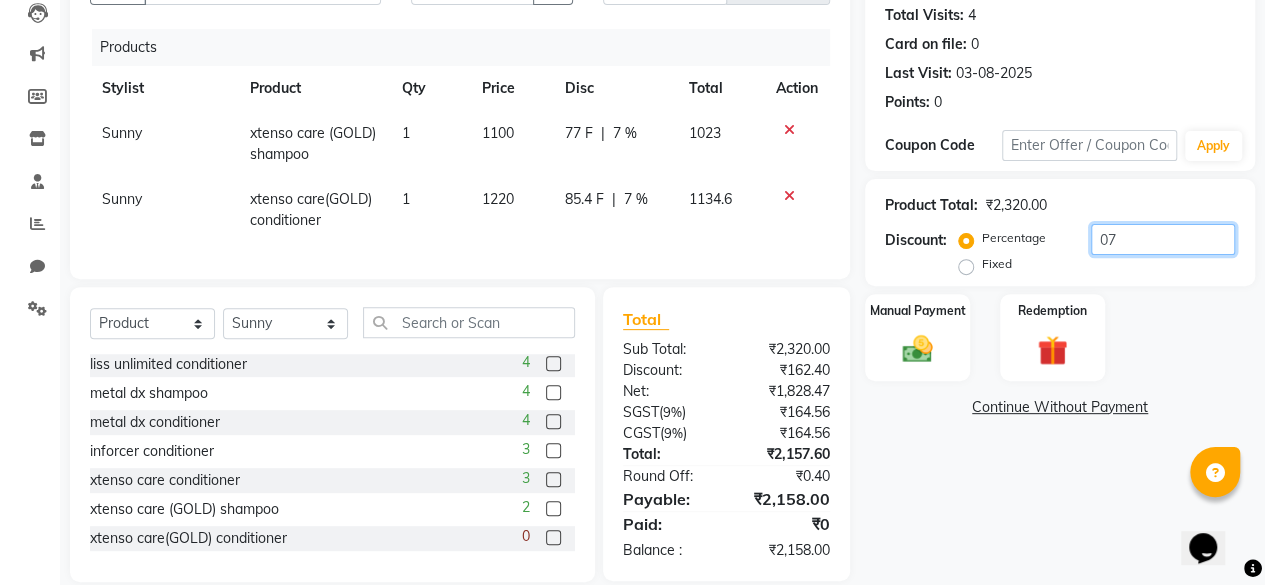 scroll, scrollTop: 260, scrollLeft: 0, axis: vertical 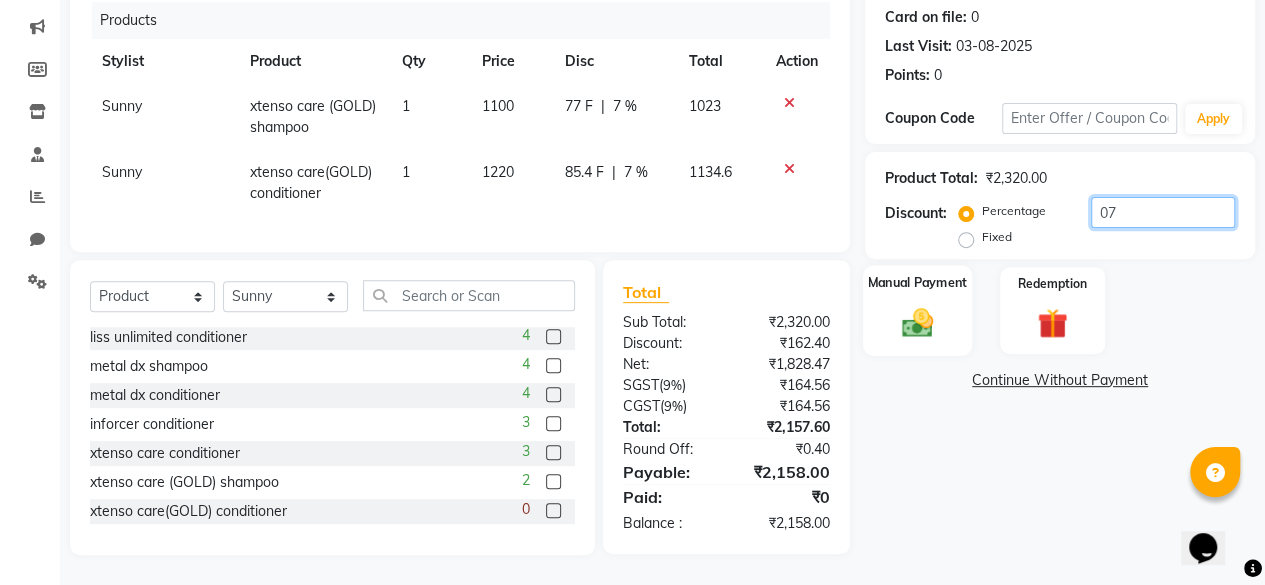 type on "07" 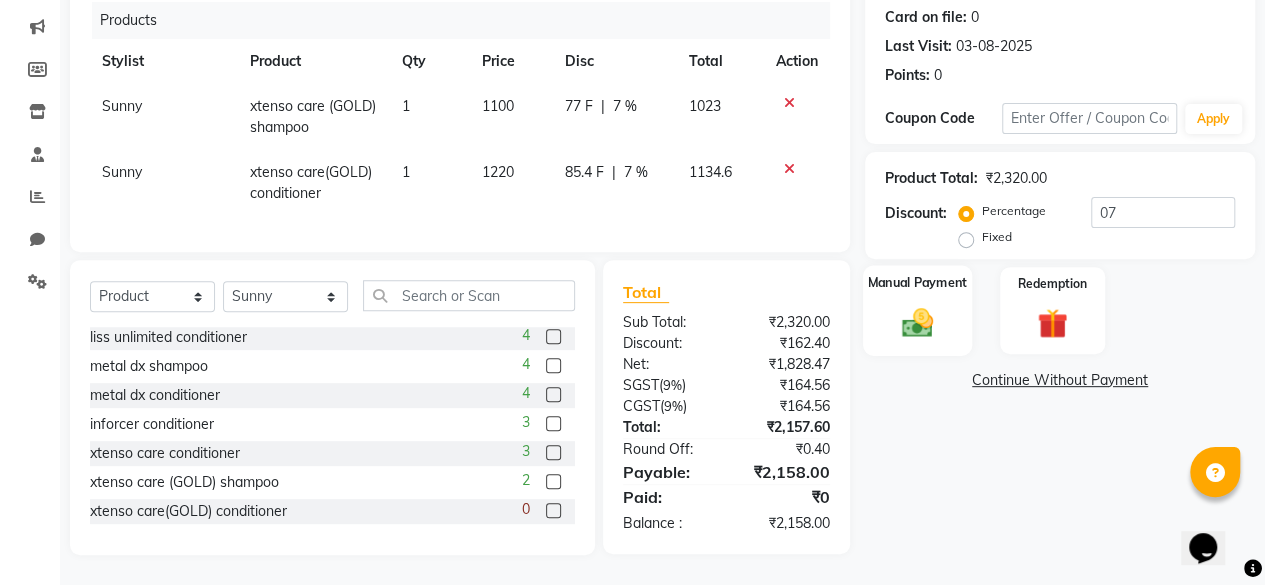 click 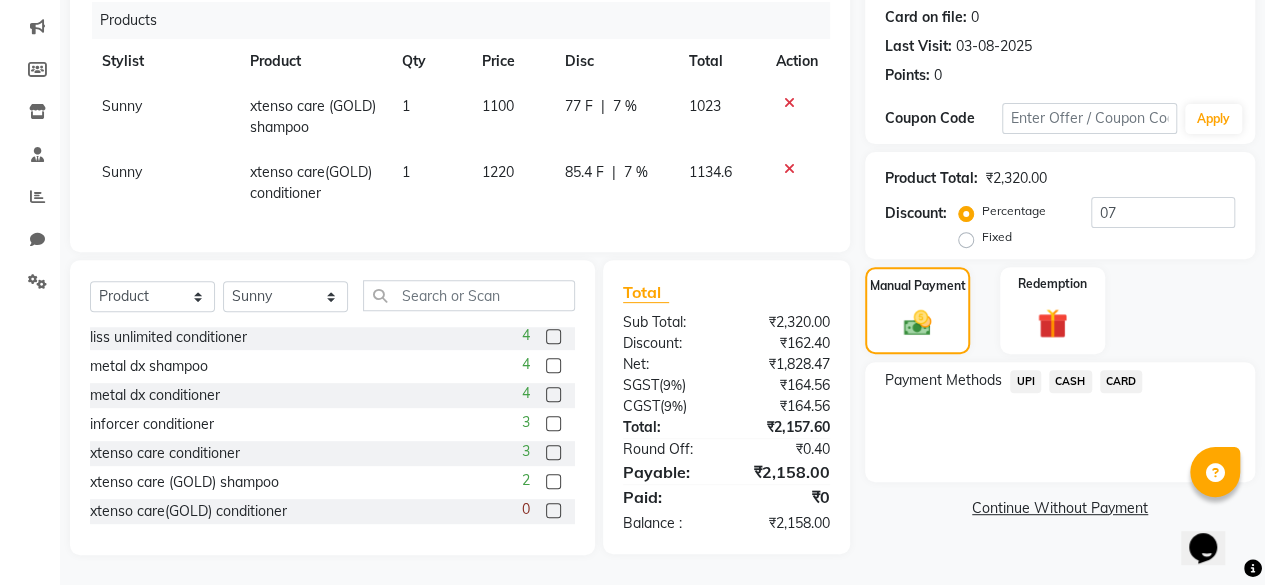 click on "CASH" 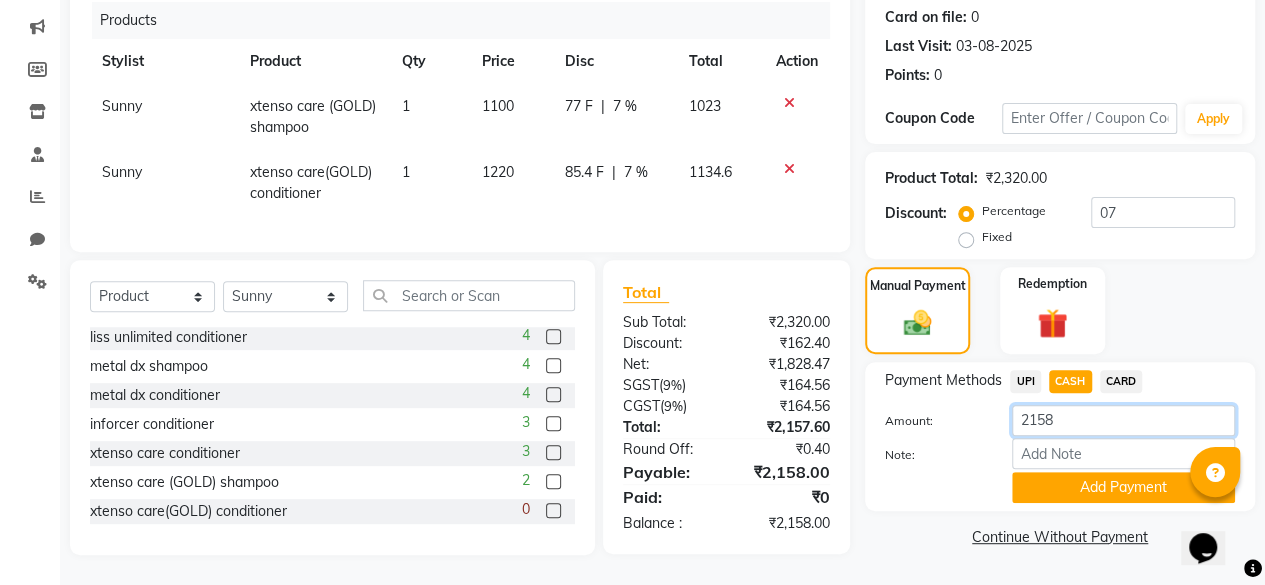 click on "2158" 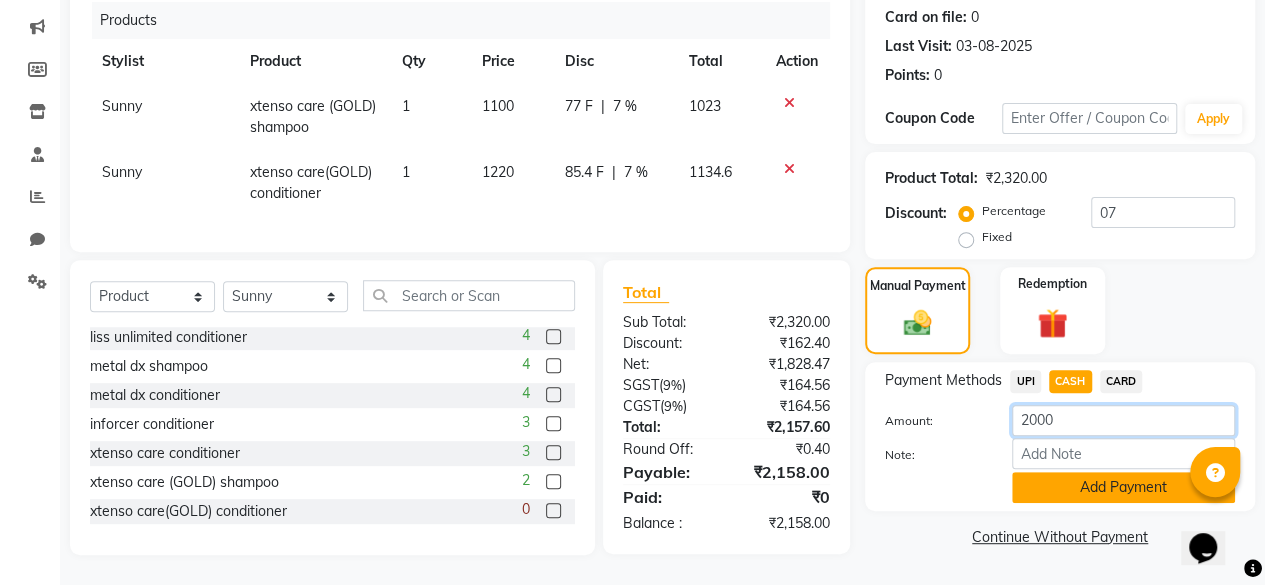 type on "2000" 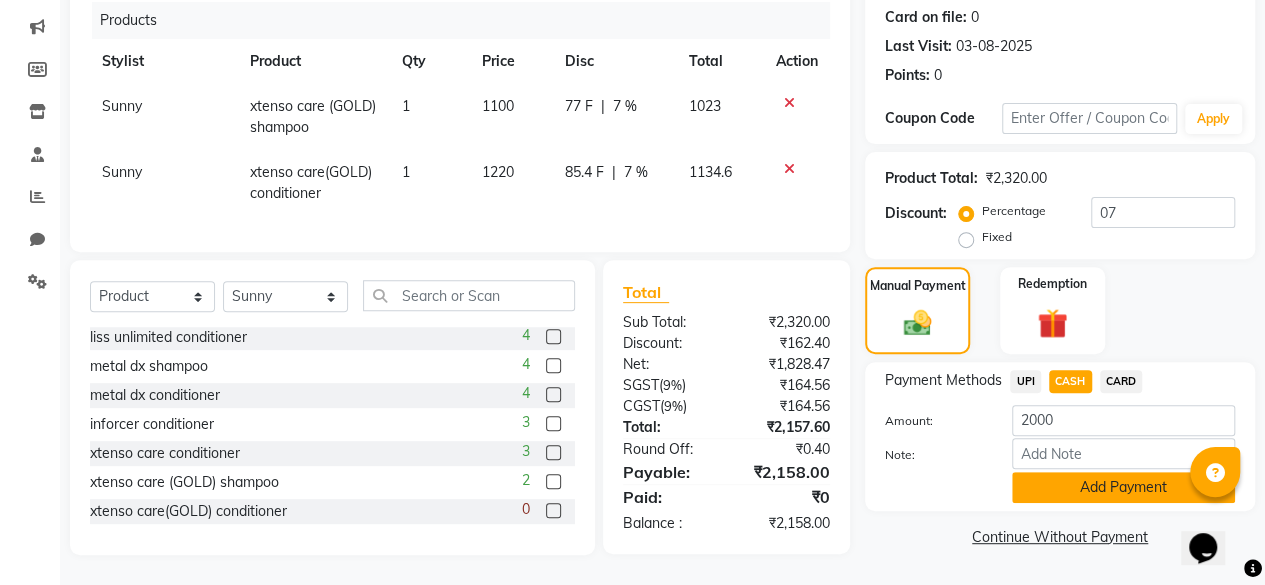 click on "Add Payment" 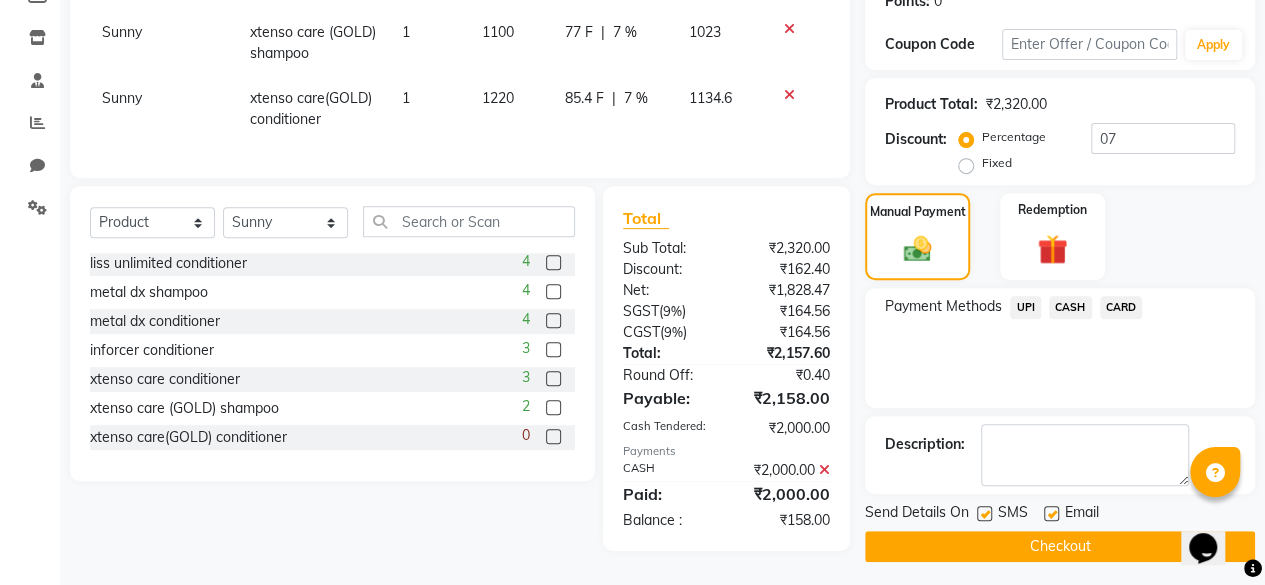 scroll, scrollTop: 329, scrollLeft: 0, axis: vertical 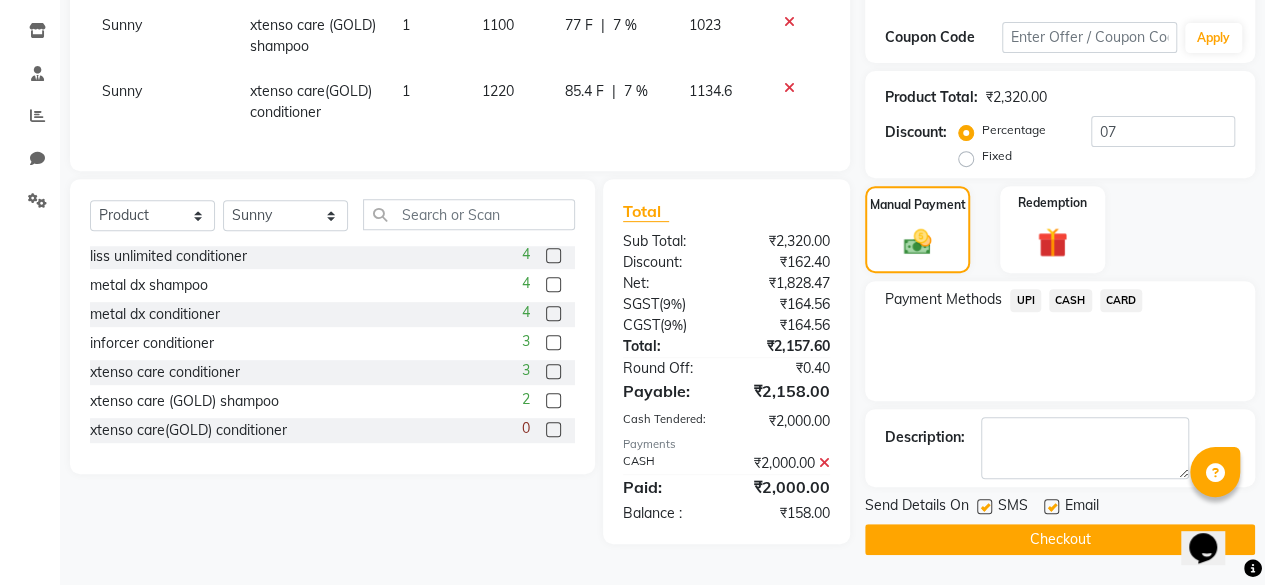 click on "UPI" 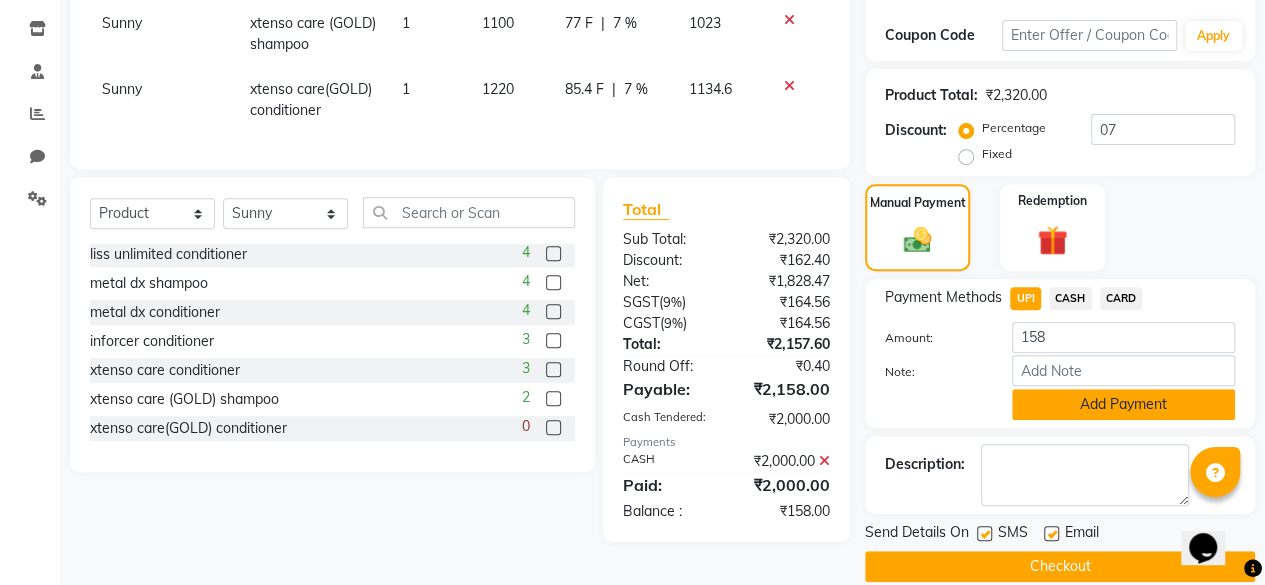 click on "Add Payment" 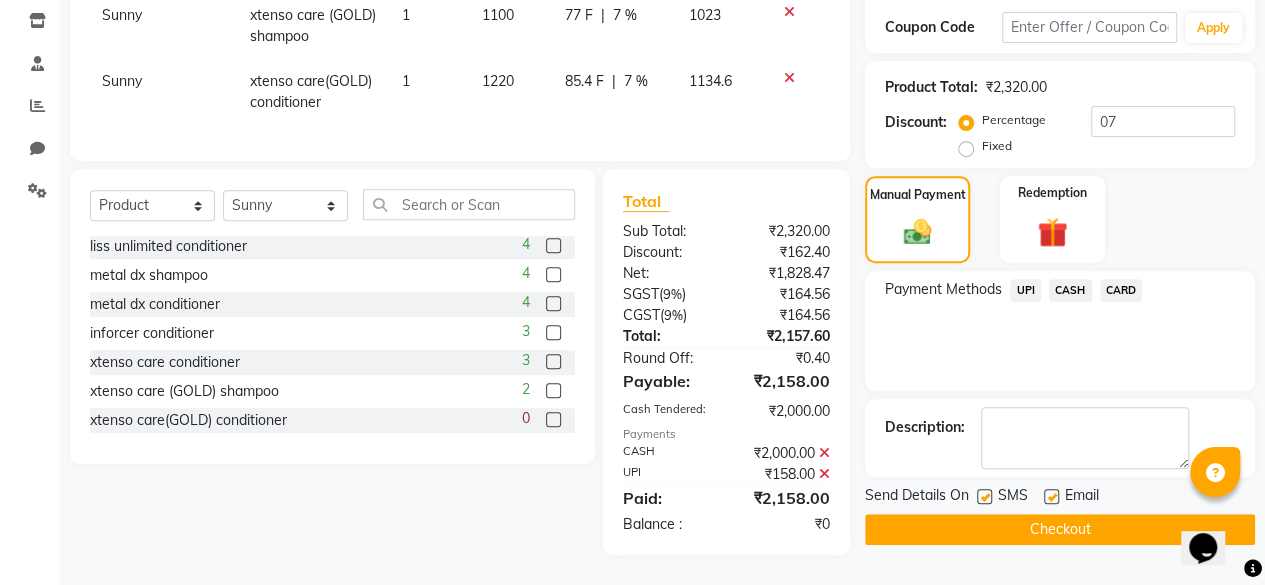 scroll, scrollTop: 350, scrollLeft: 0, axis: vertical 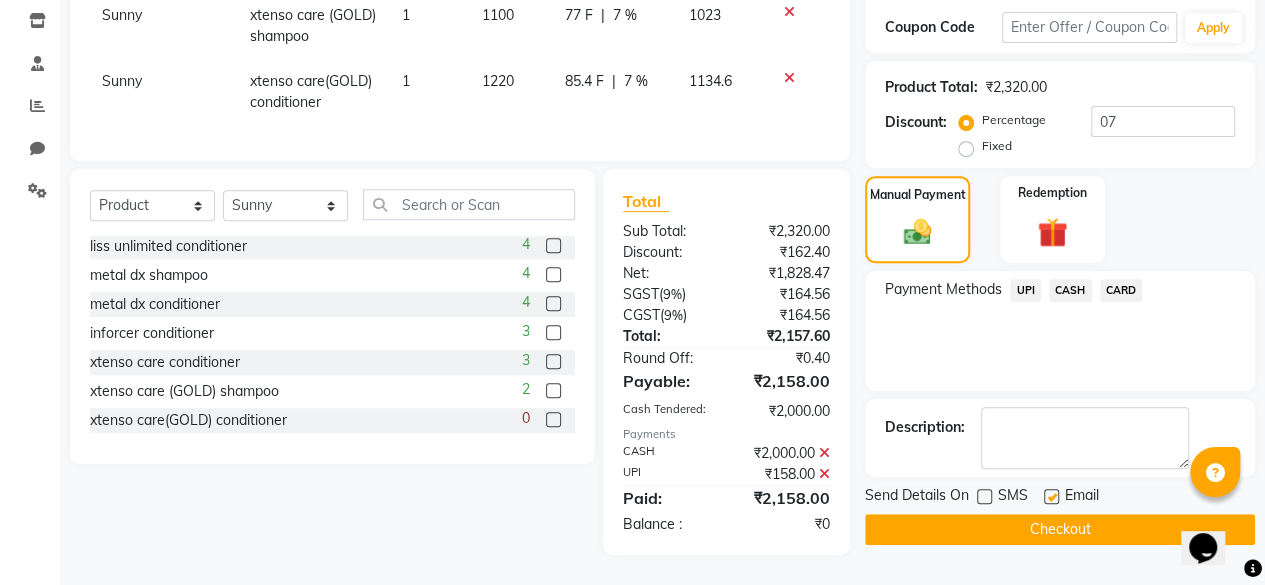 click 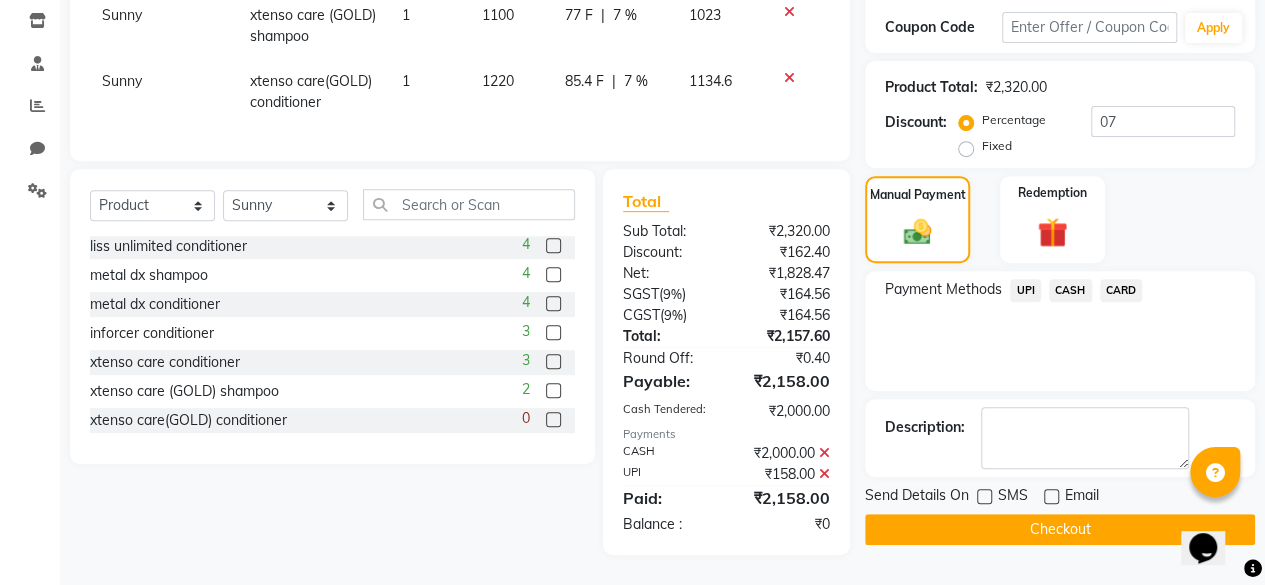 click on "Checkout" 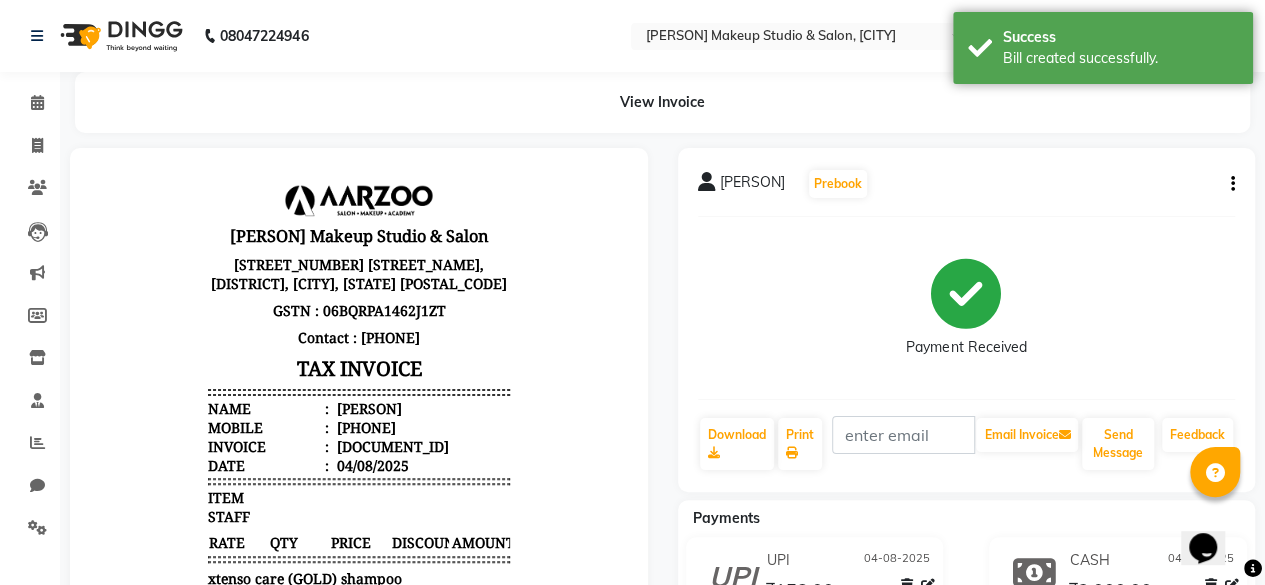 scroll, scrollTop: 0, scrollLeft: 0, axis: both 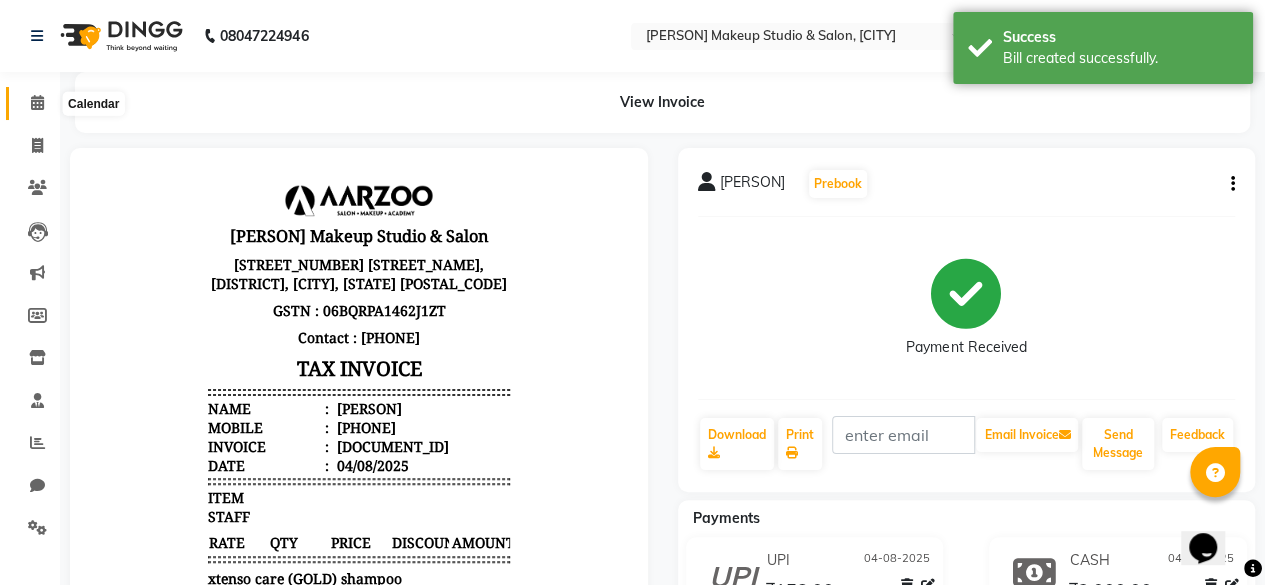 click 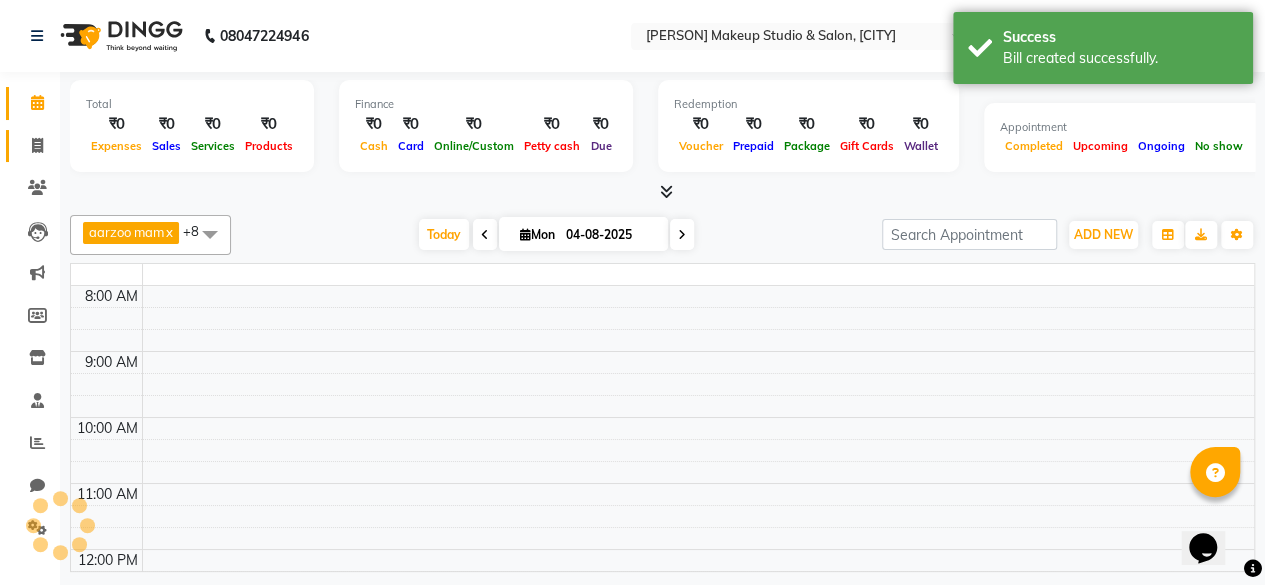 scroll, scrollTop: 0, scrollLeft: 0, axis: both 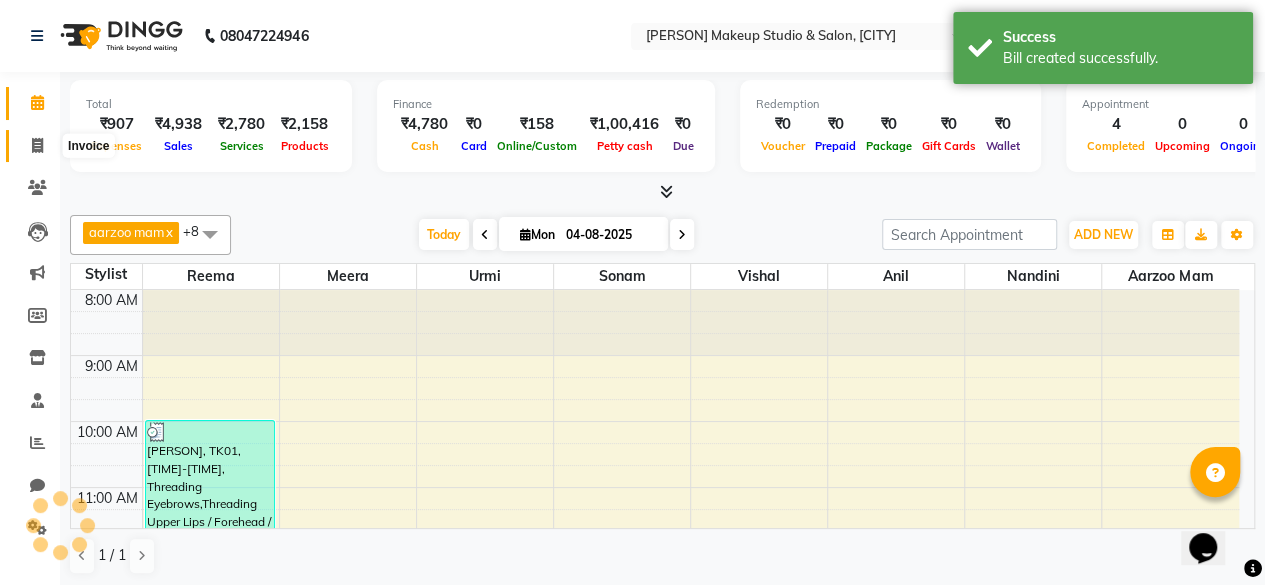 click 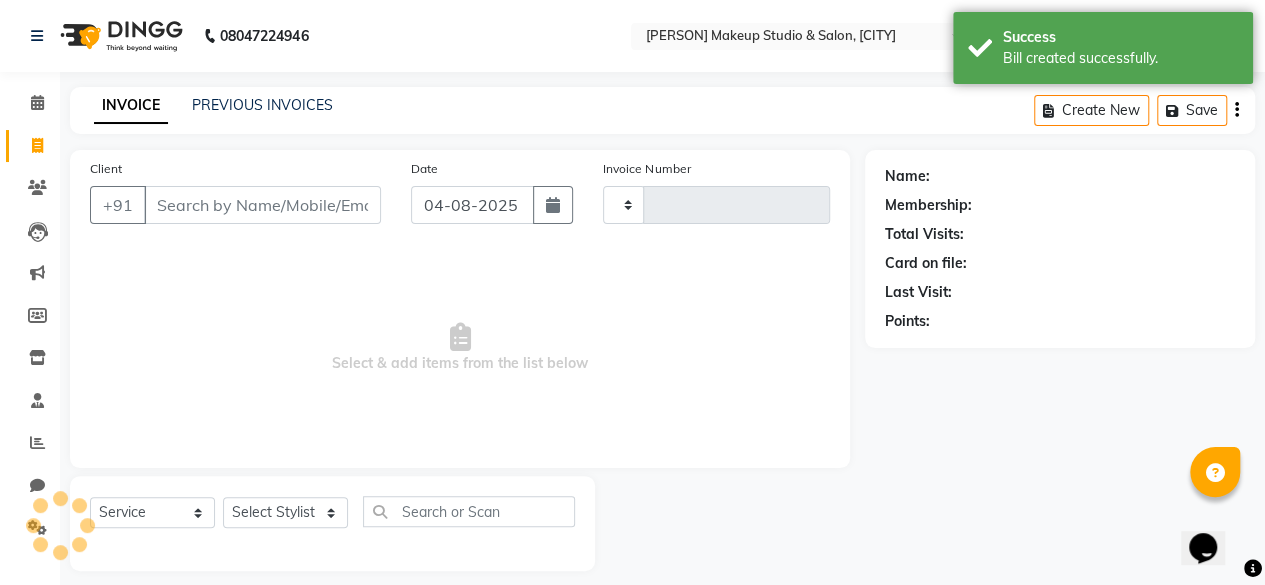 type on "0073" 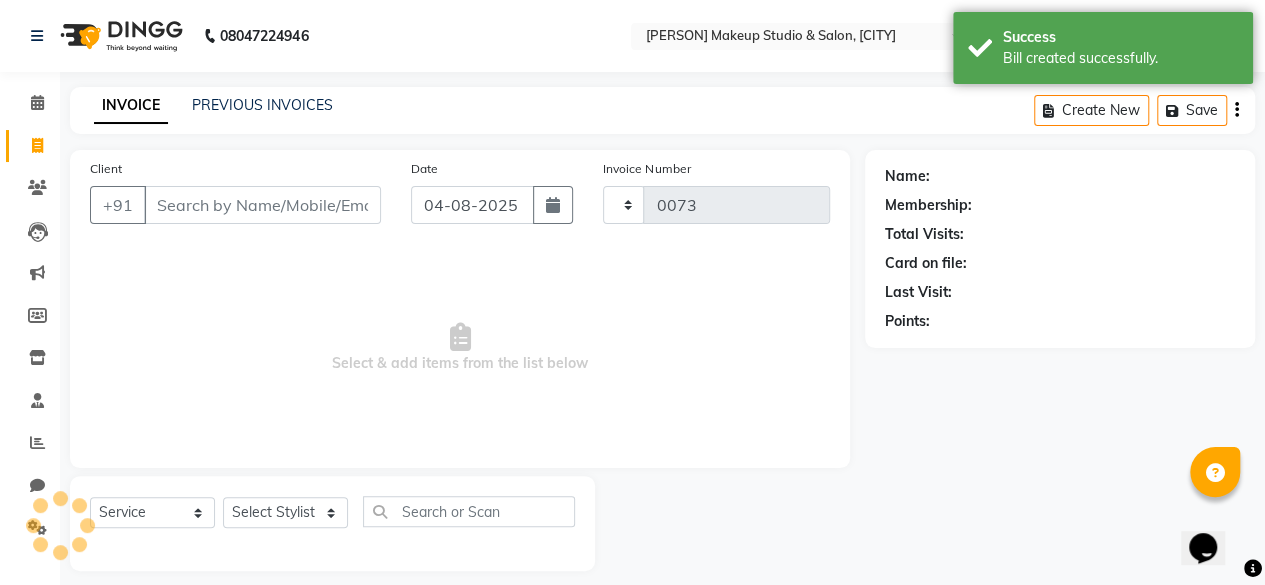 select on "6943" 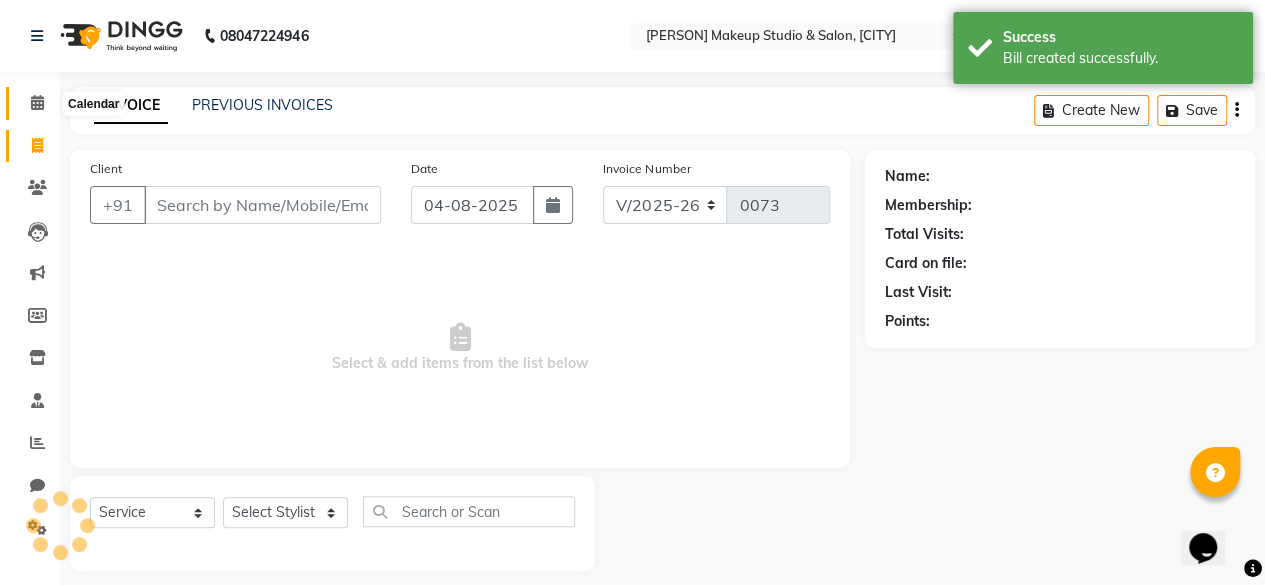 click 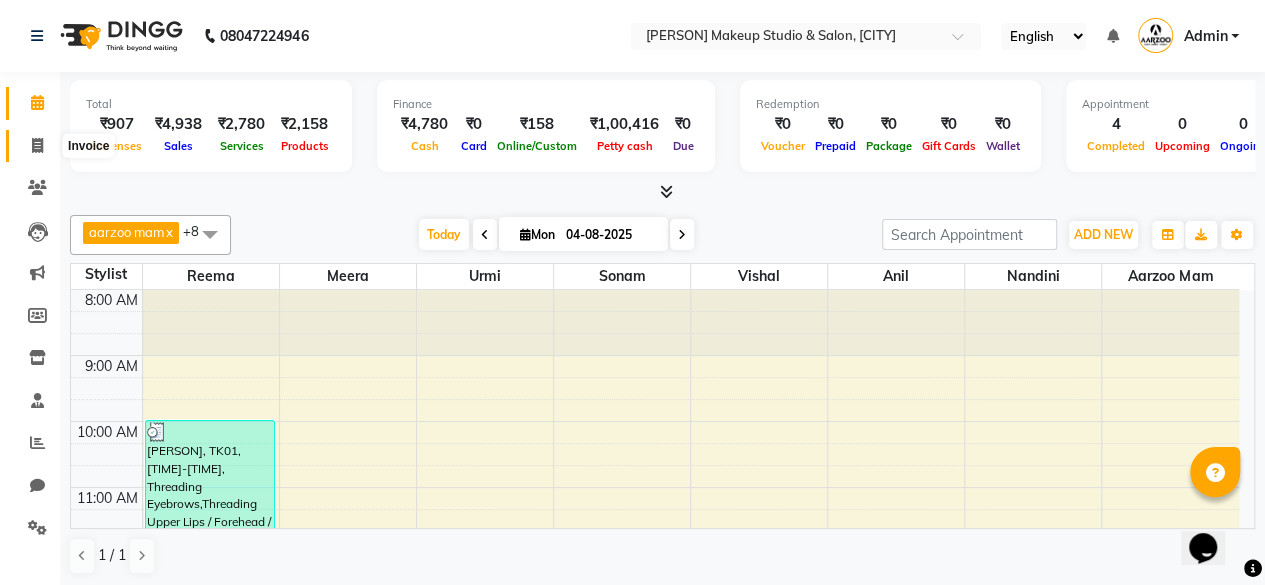 click 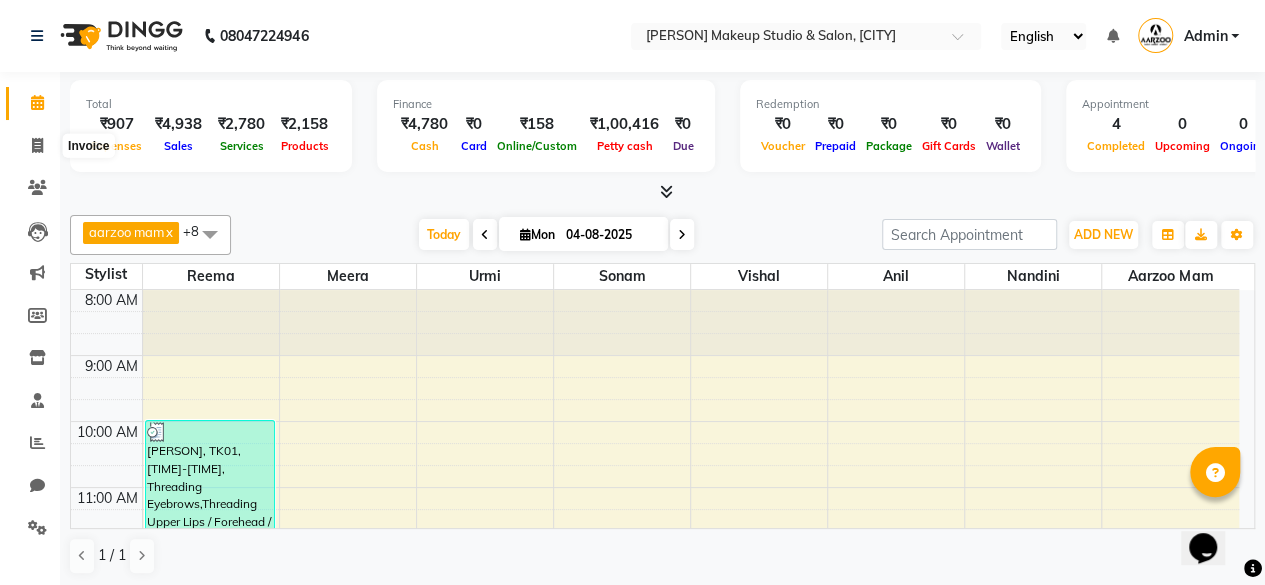 select on "6943" 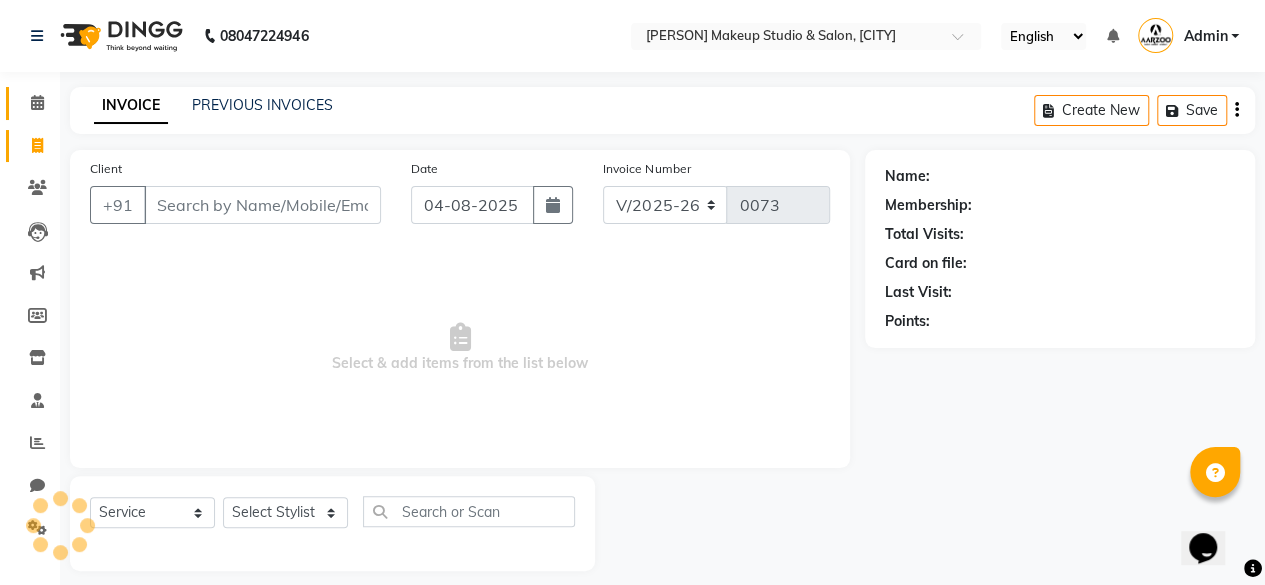 click on "Calendar" 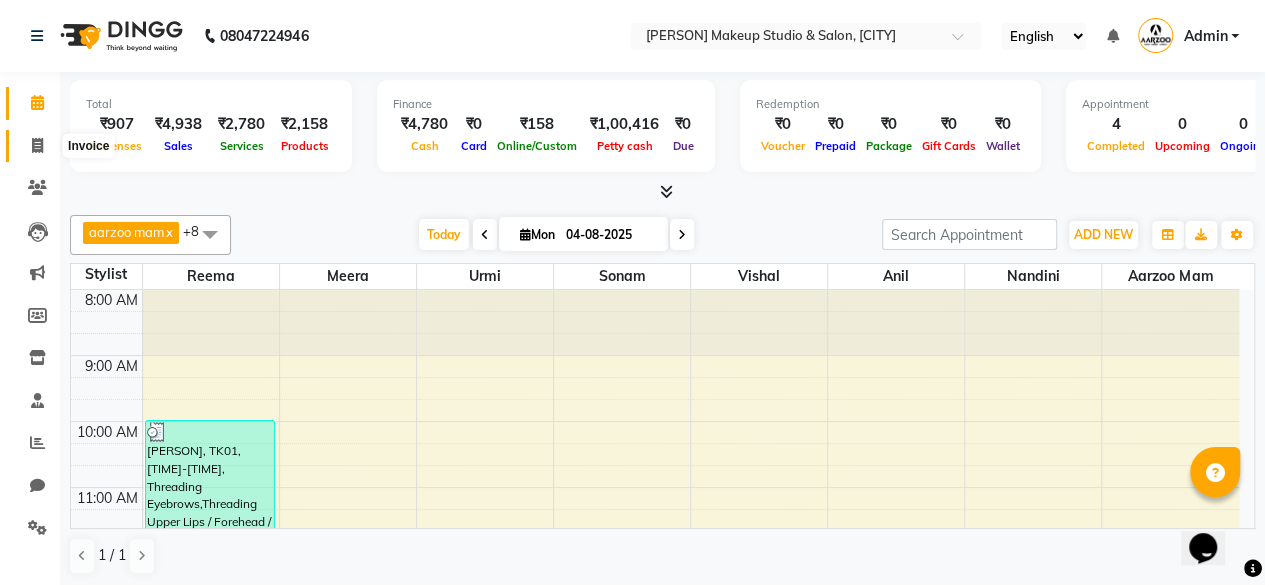 click 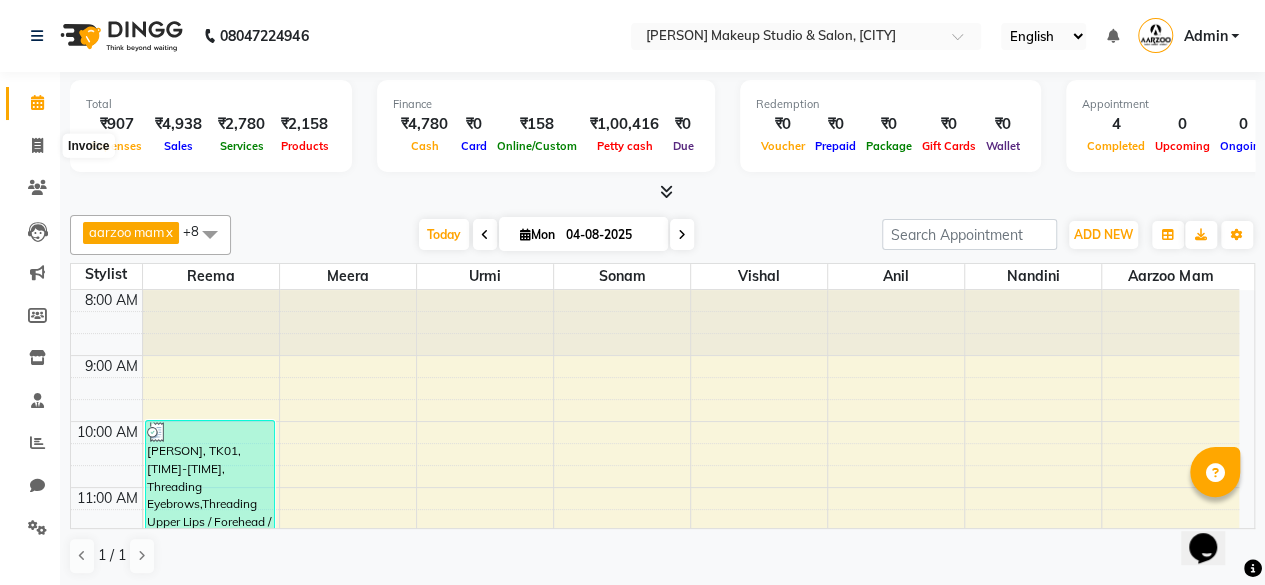 select on "service" 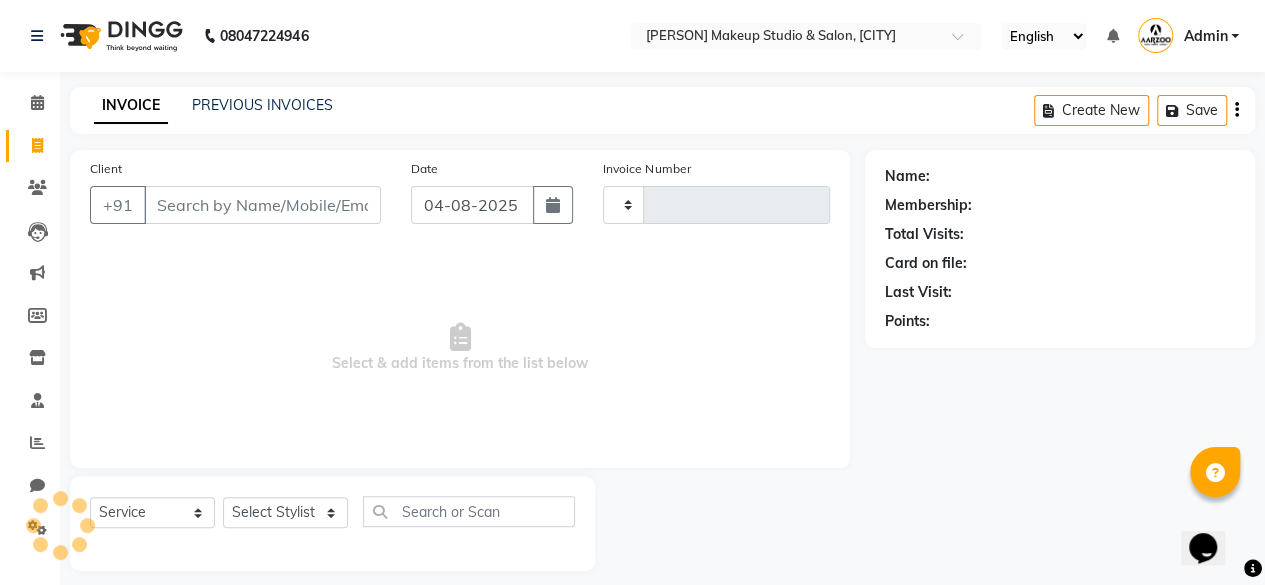 type on "0073" 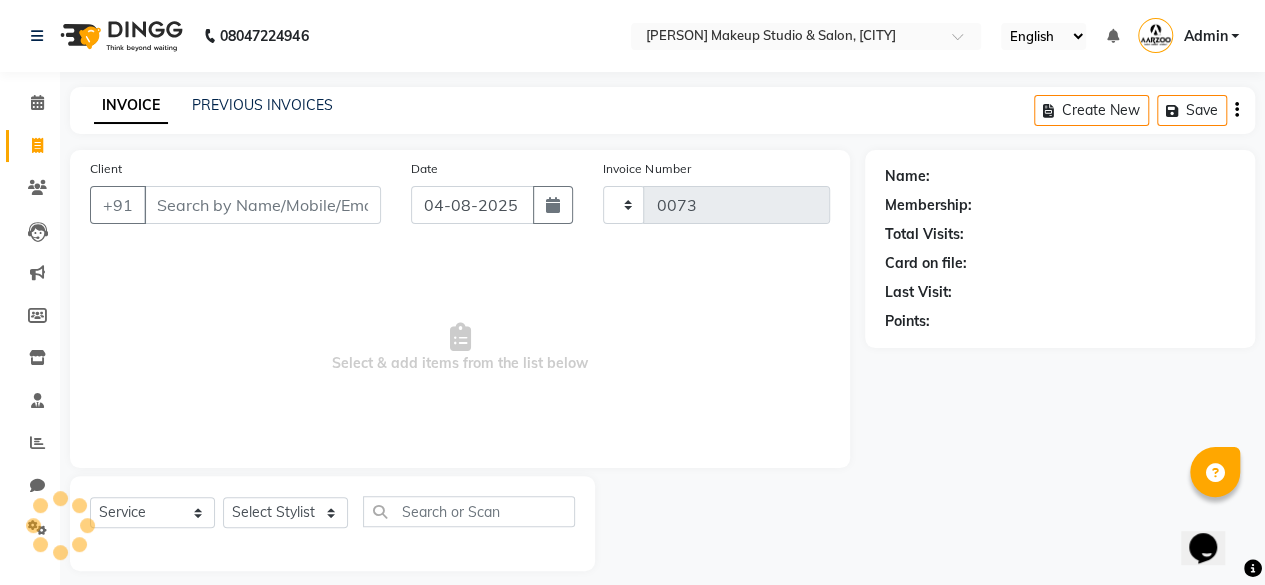 select on "6943" 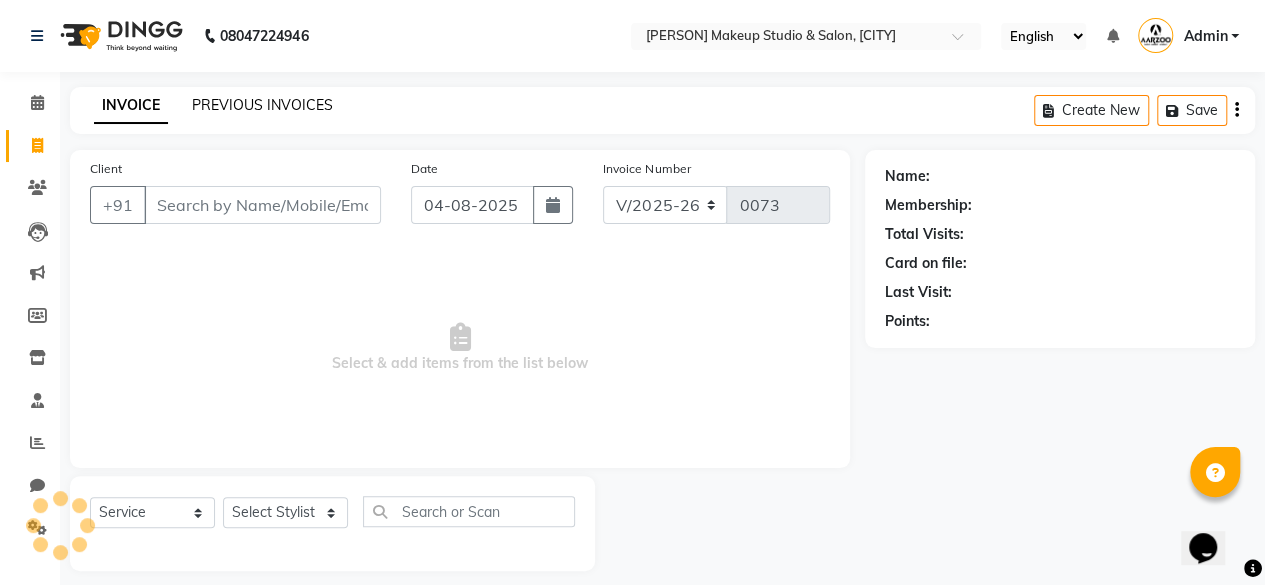 click on "PREVIOUS INVOICES" 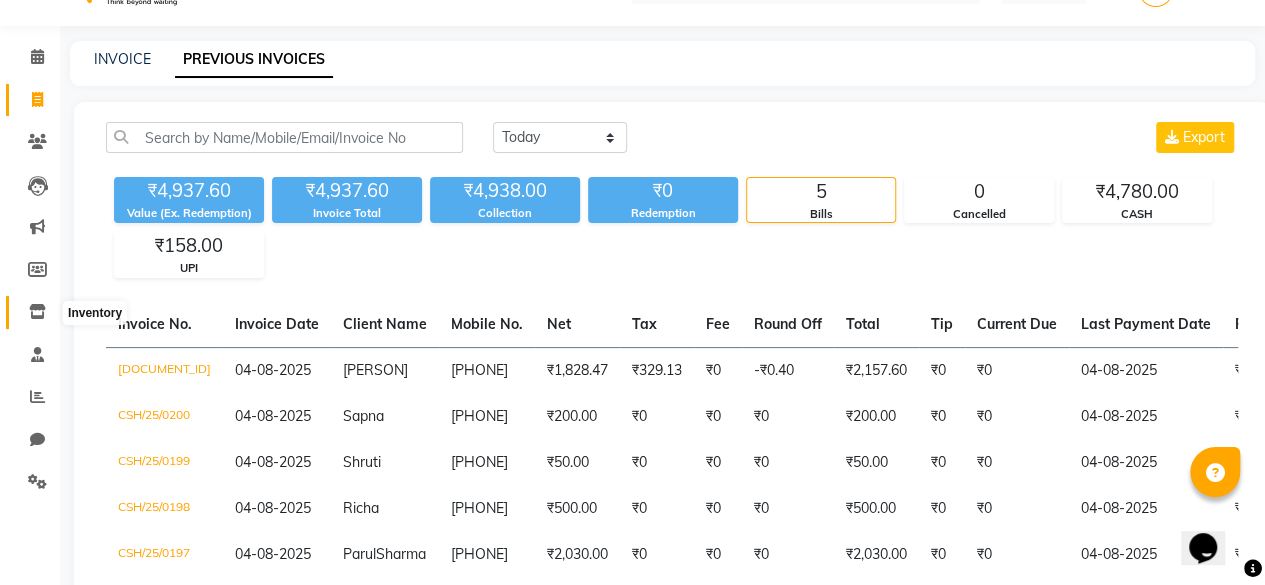 scroll, scrollTop: 0, scrollLeft: 0, axis: both 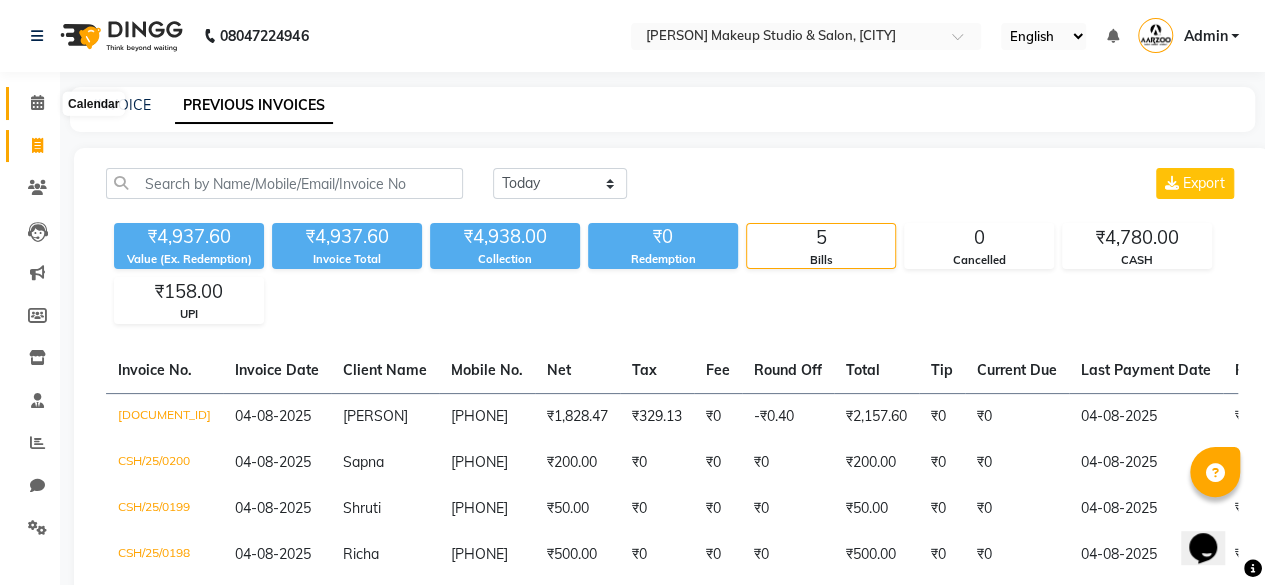 click 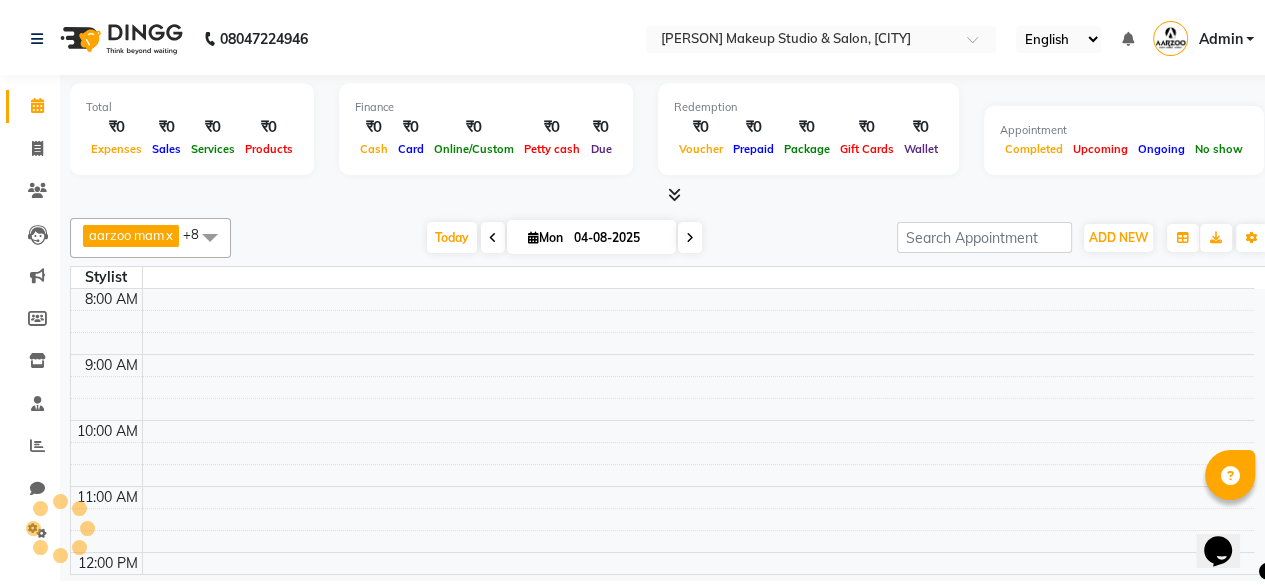 scroll, scrollTop: 0, scrollLeft: 0, axis: both 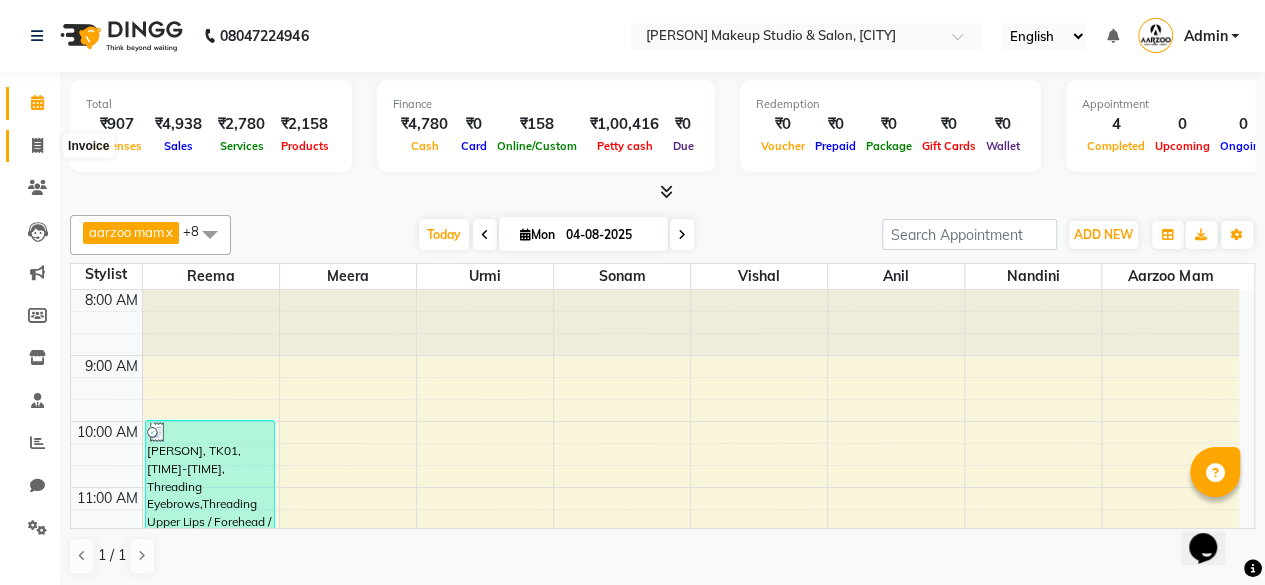 click 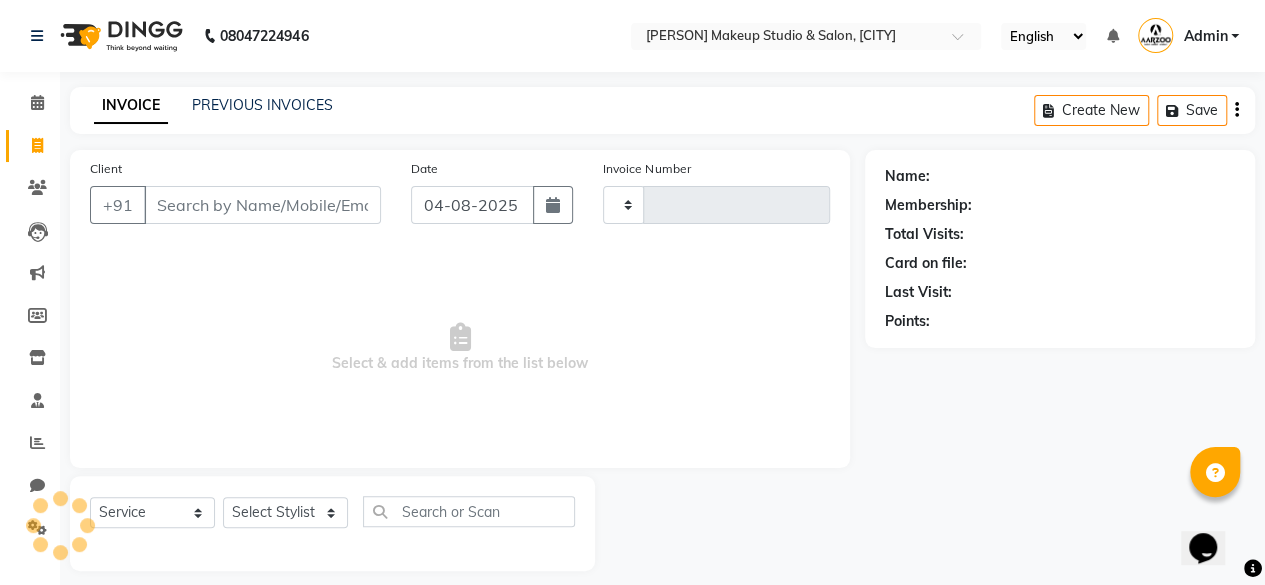 type on "0073" 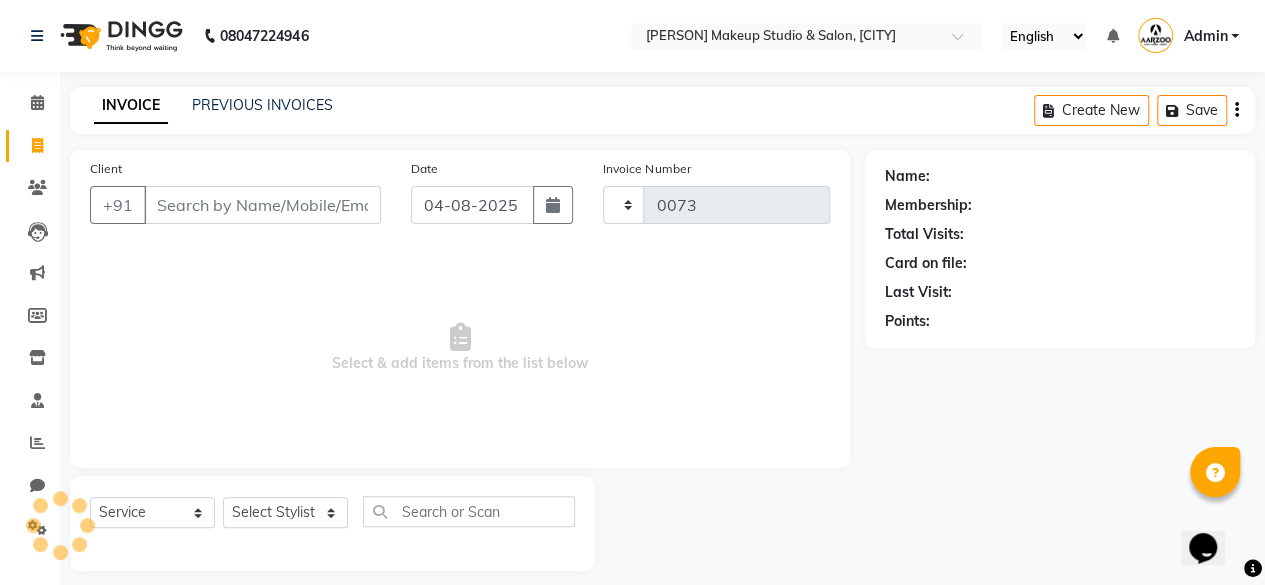 select on "6943" 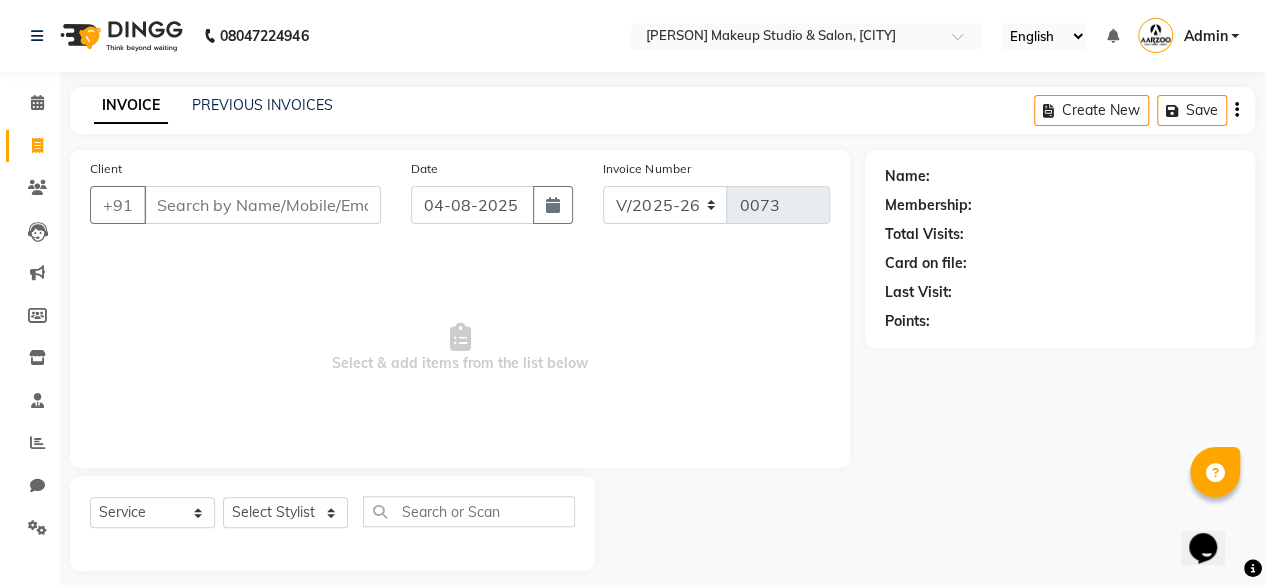 click on "INVOICE PREVIOUS INVOICES Create New   Save" 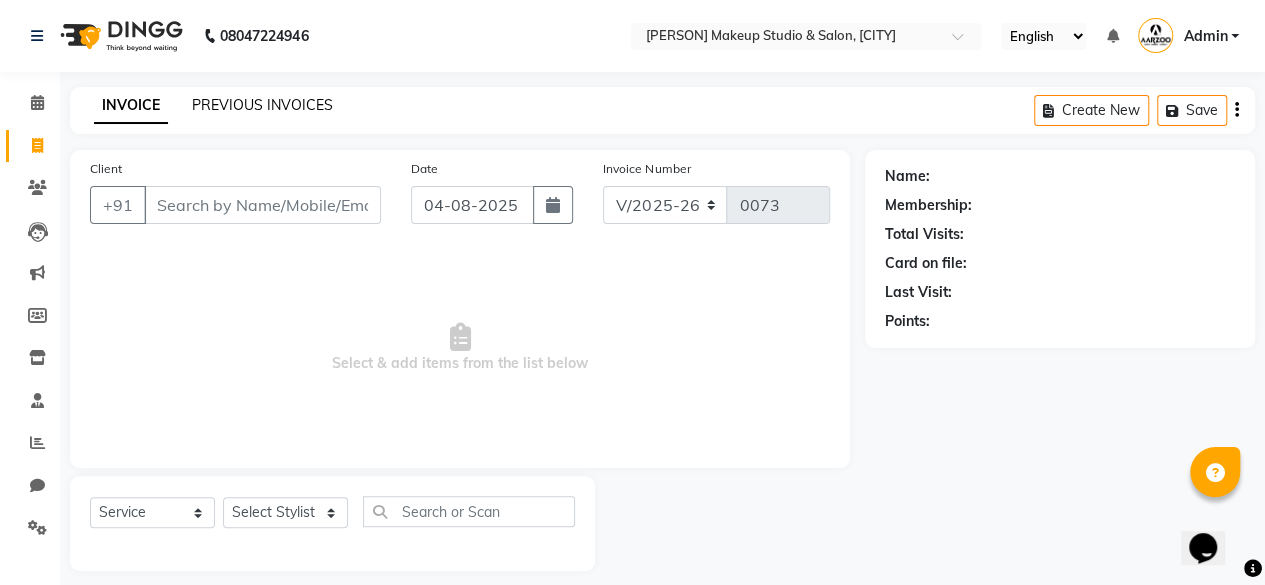 click on "PREVIOUS INVOICES" 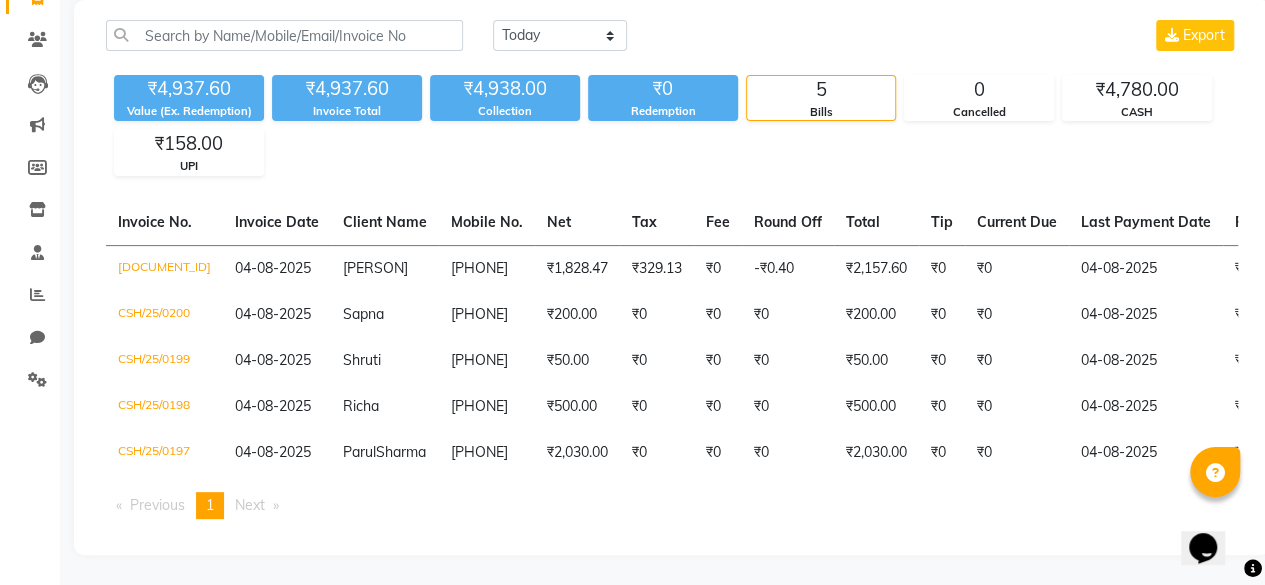 scroll, scrollTop: 0, scrollLeft: 0, axis: both 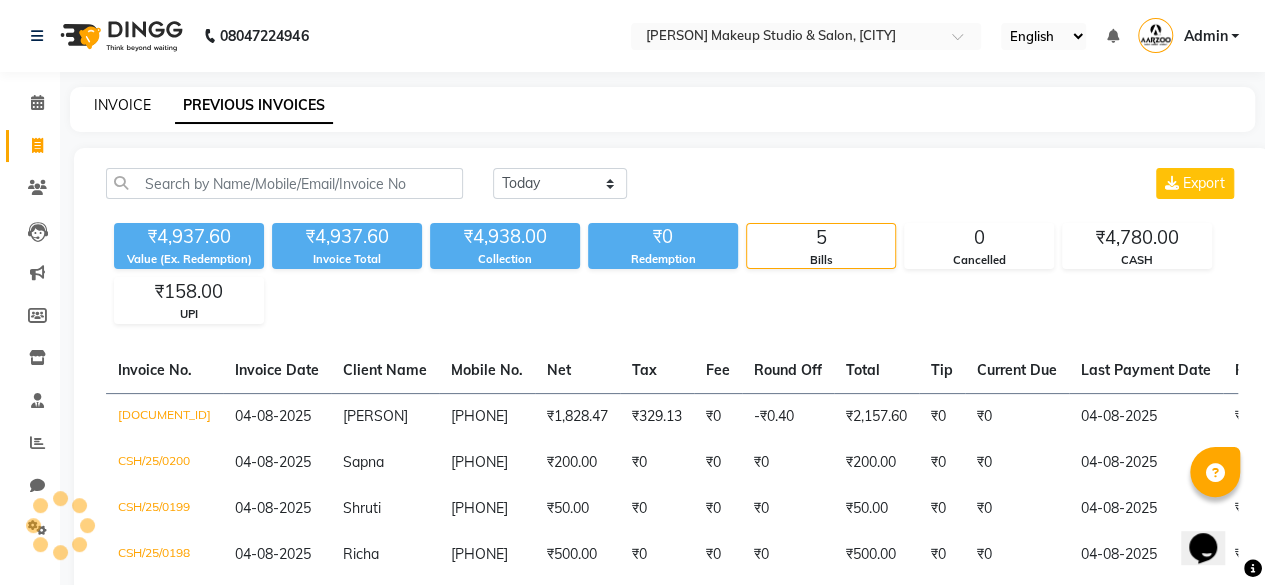 click on "INVOICE" 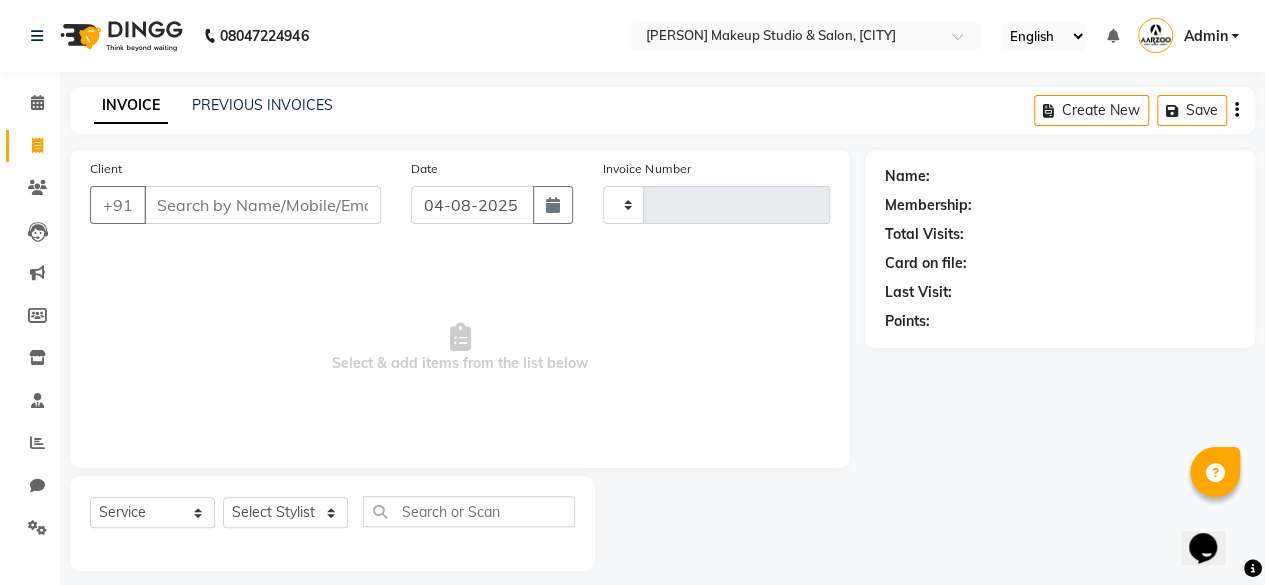 scroll, scrollTop: 15, scrollLeft: 0, axis: vertical 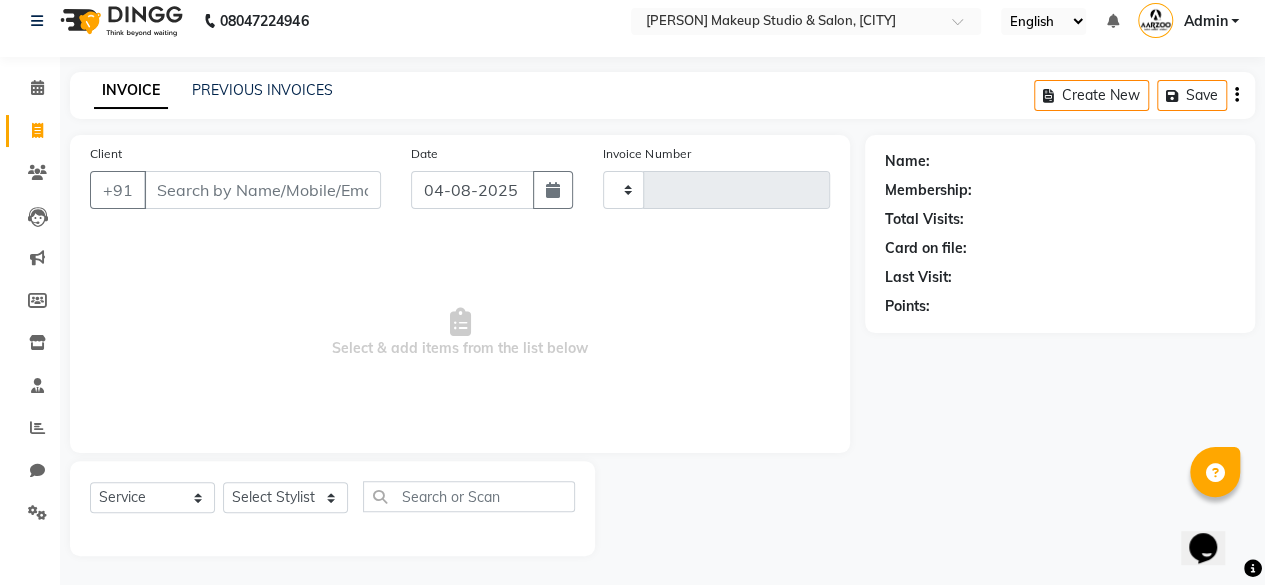 type on "0073" 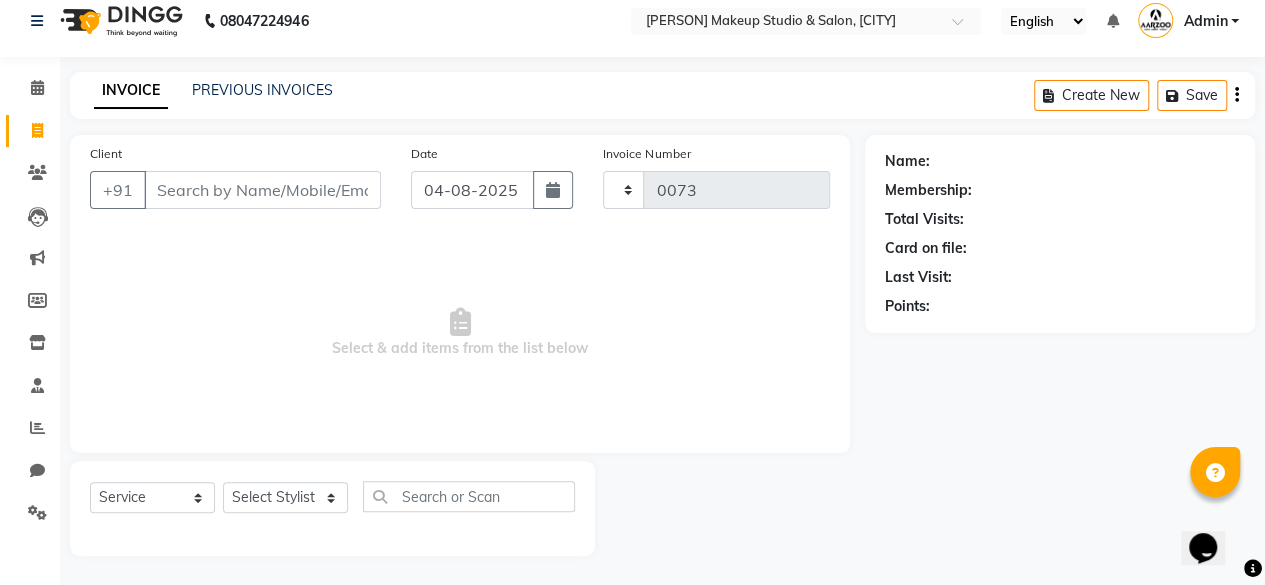 select on "6943" 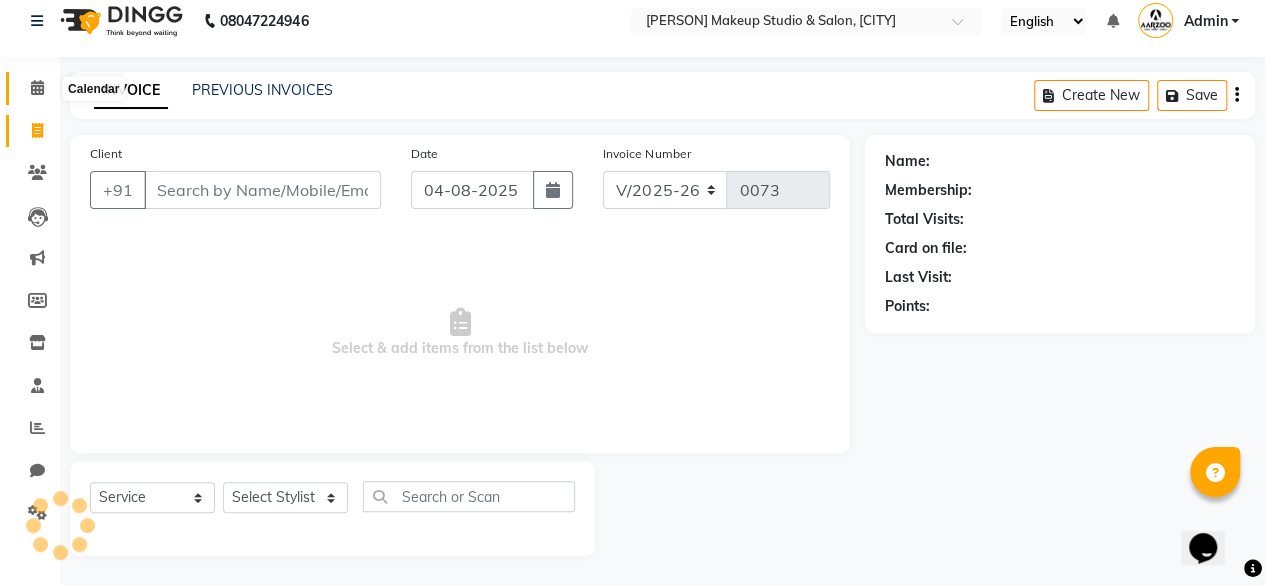 click 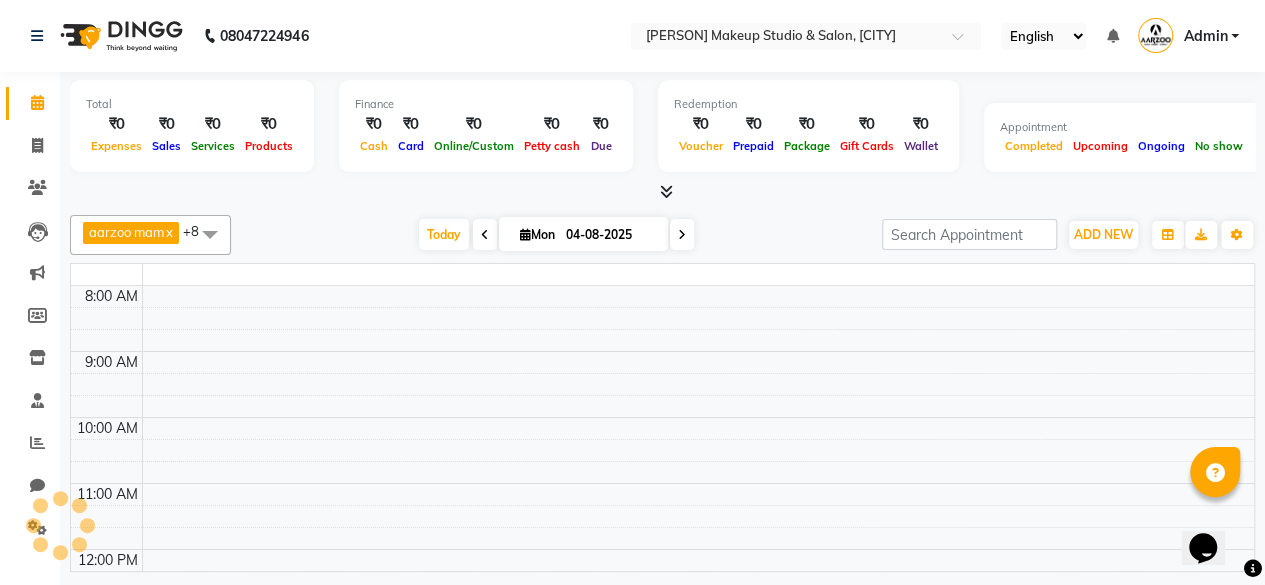 scroll, scrollTop: 0, scrollLeft: 0, axis: both 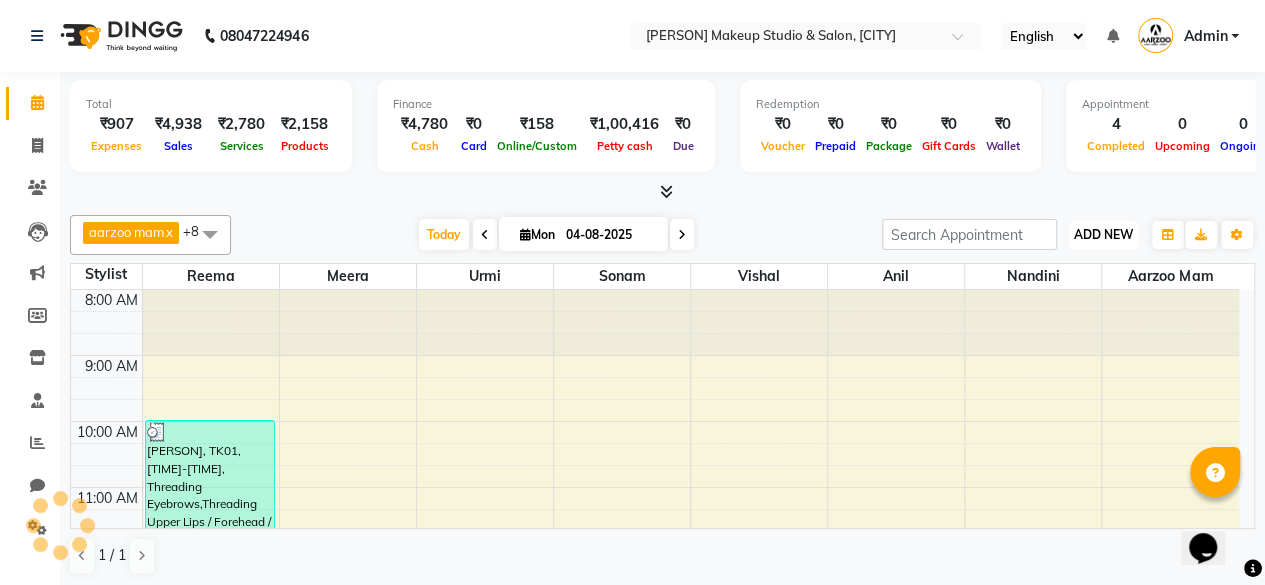 click on "ADD NEW" at bounding box center (1103, 234) 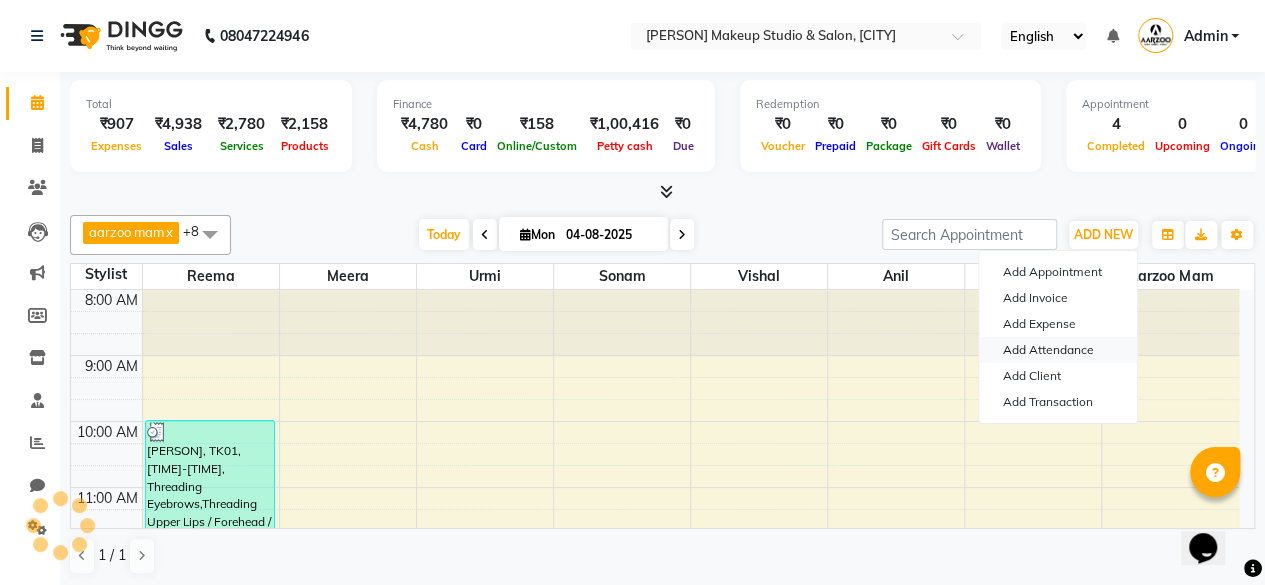 click on "Add Attendance" at bounding box center (1058, 350) 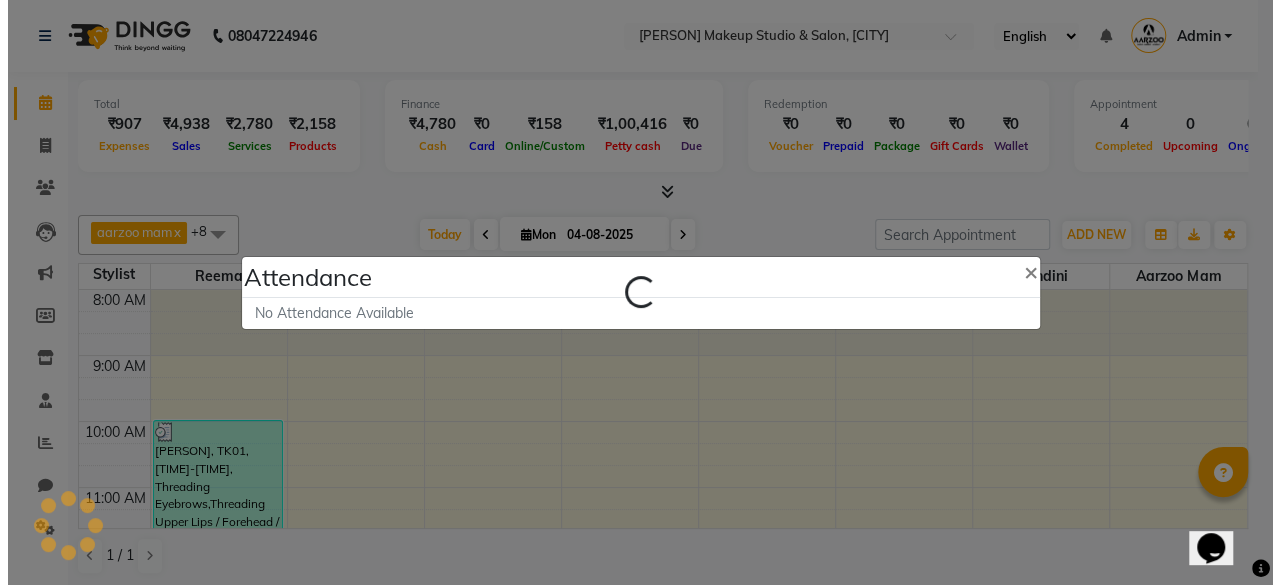 scroll, scrollTop: 606, scrollLeft: 0, axis: vertical 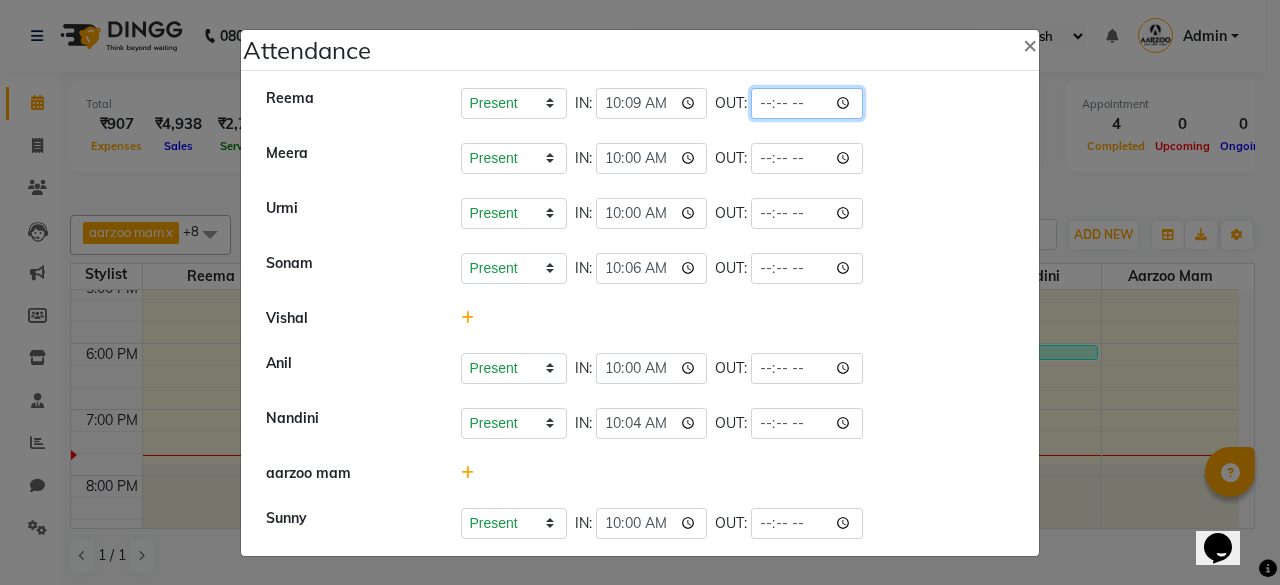drag, startPoint x: 792, startPoint y: 105, endPoint x: 782, endPoint y: 118, distance: 16.40122 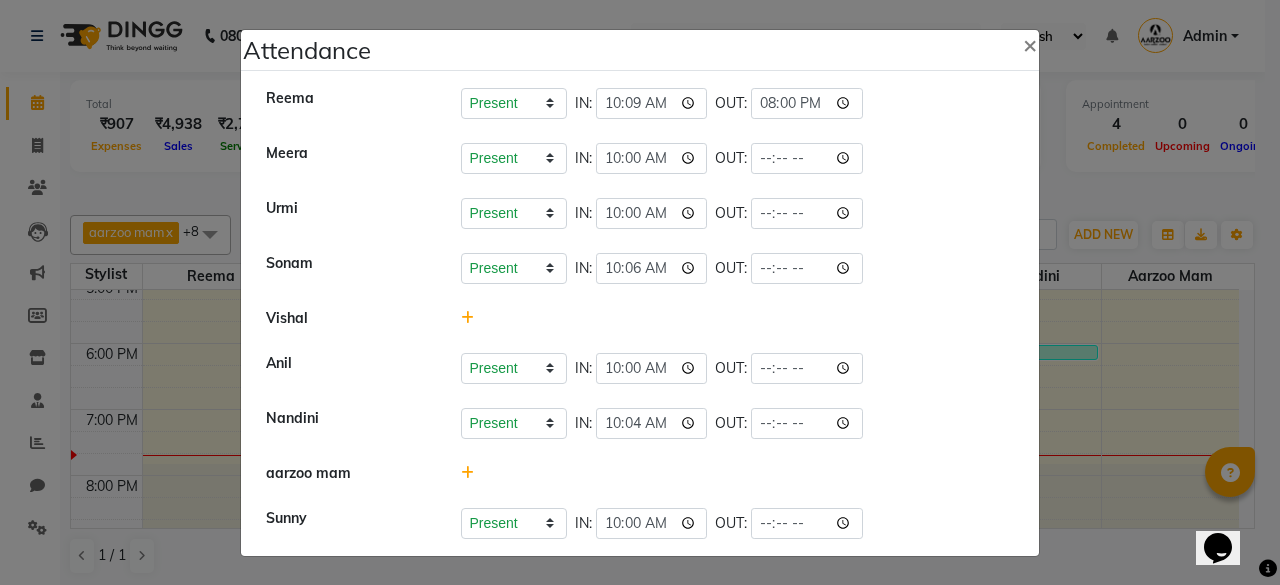 type on "20:00" 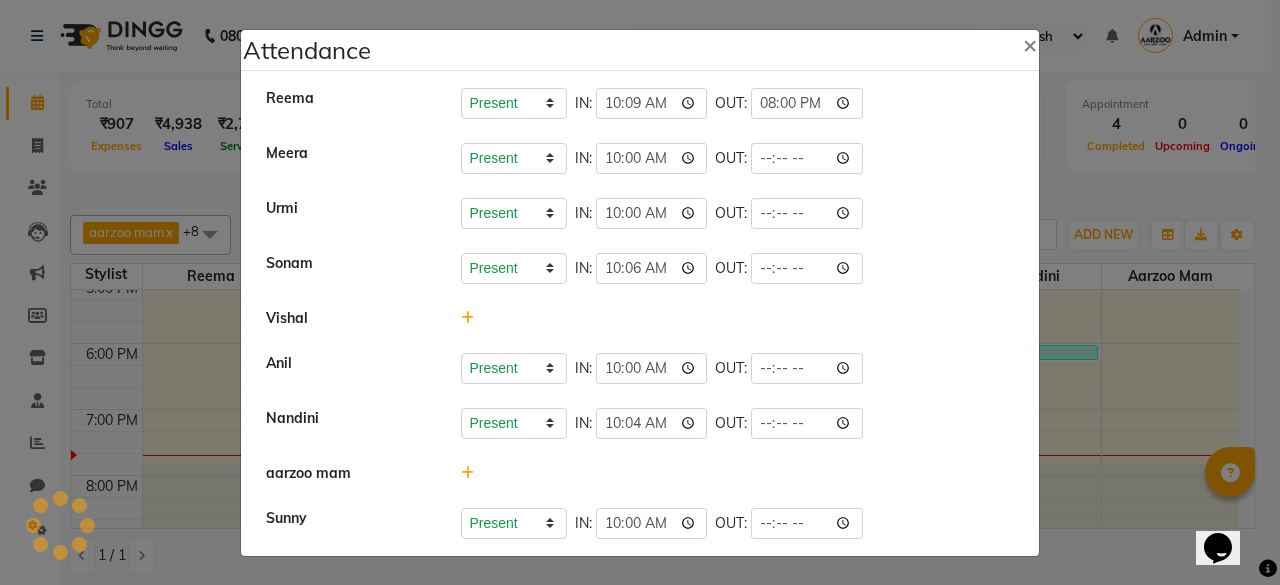 click on "[PERSON]   Present   Absent   Late   Half Day   Weekly Off  IN:  10:06 OUT:" 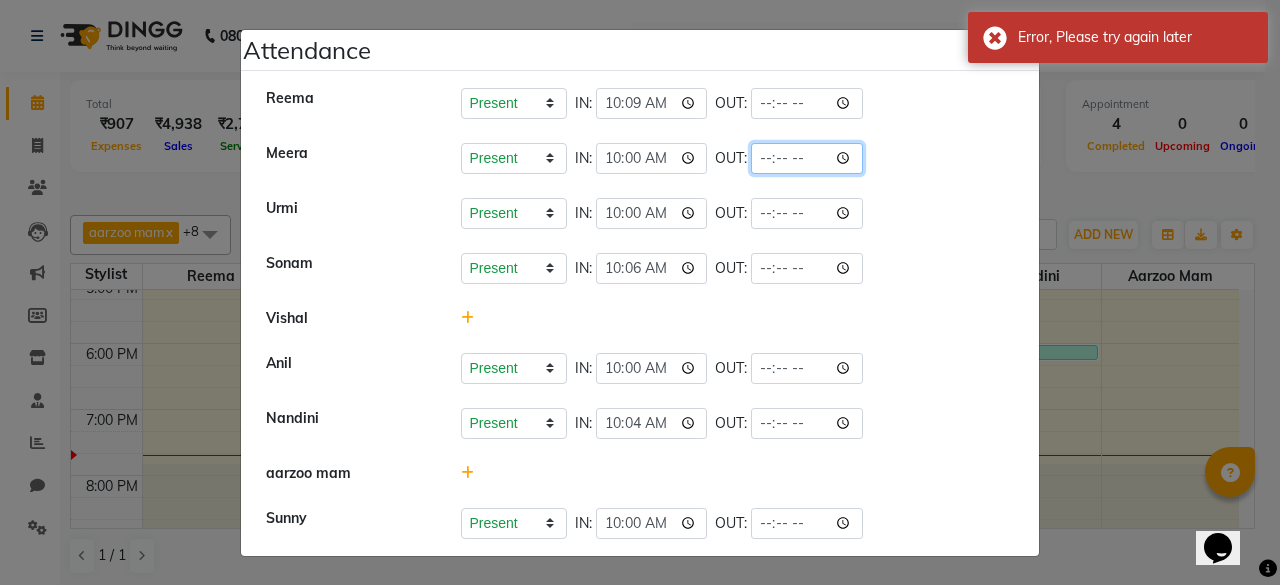 click 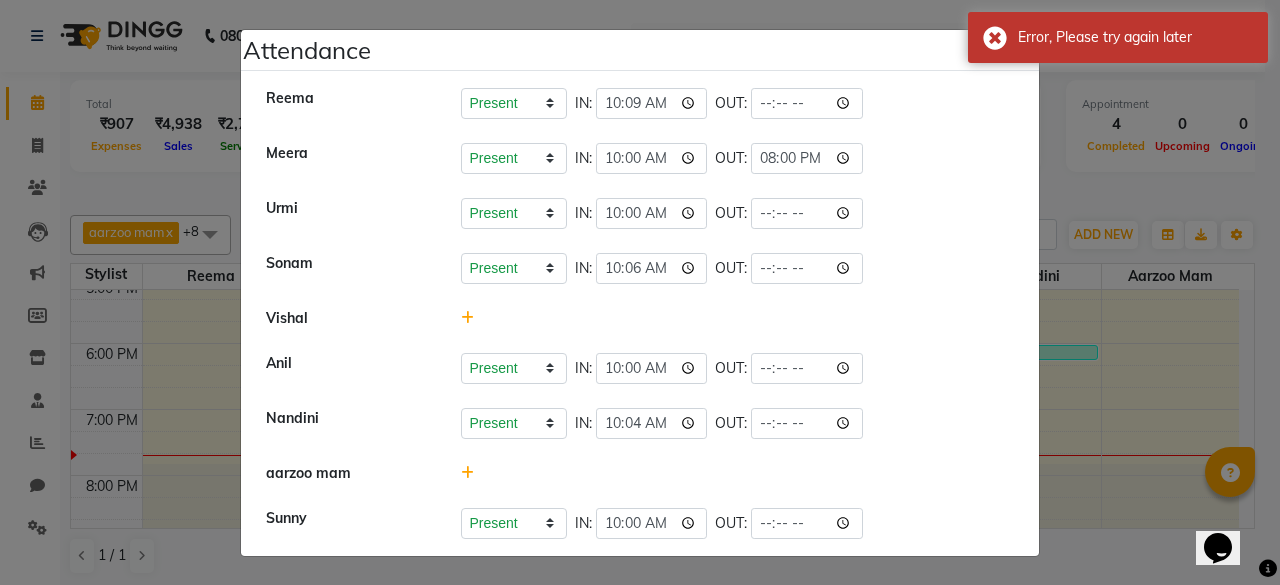 type on "20:00" 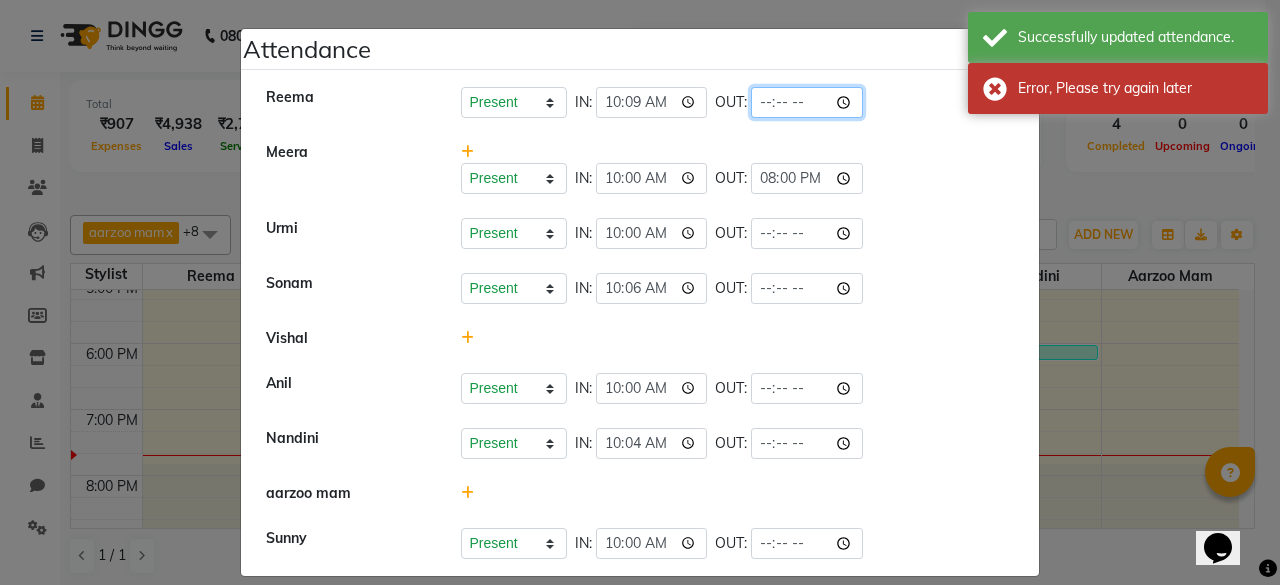 click 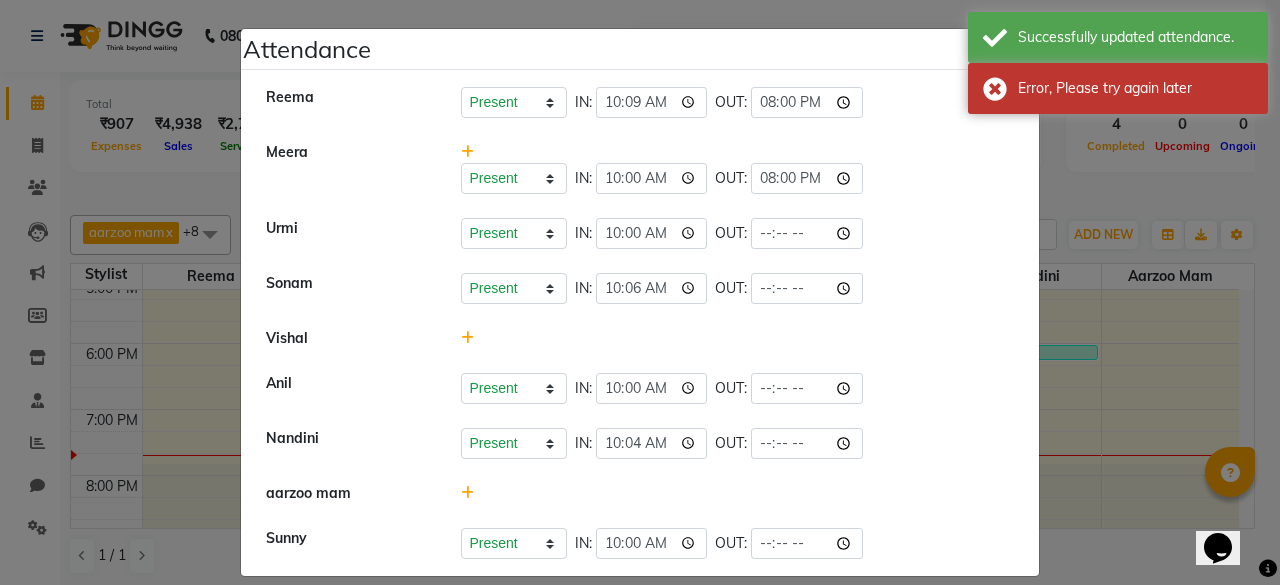 type on "20:00" 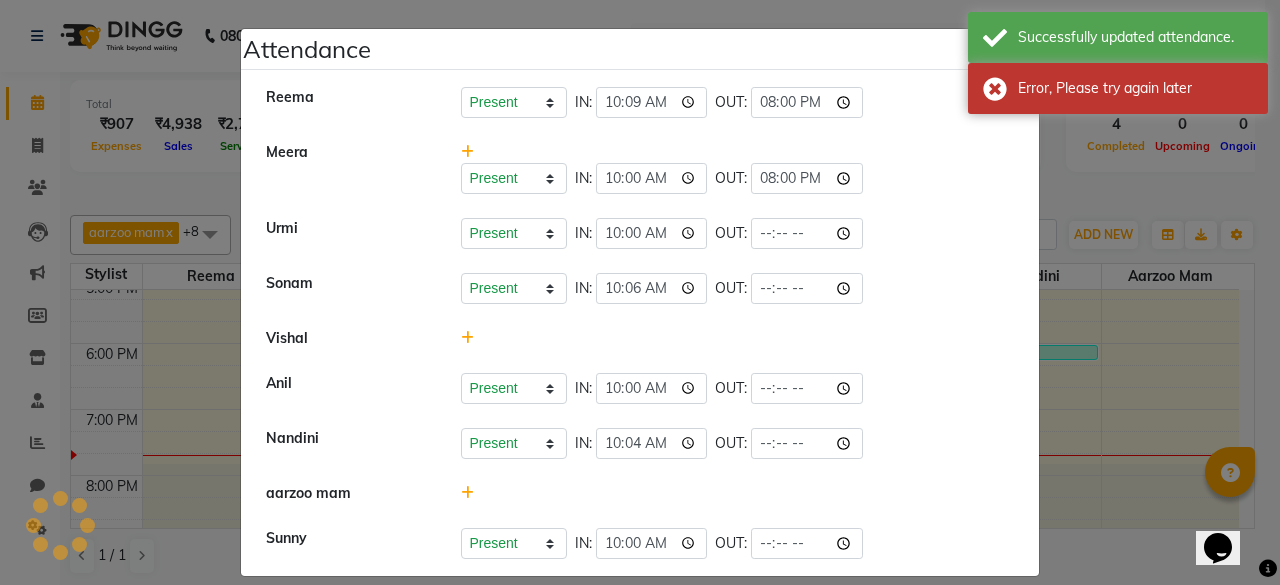 click on "Present   Absent   Late   Half Day   Weekly Off  IN:  10:00 OUT:" 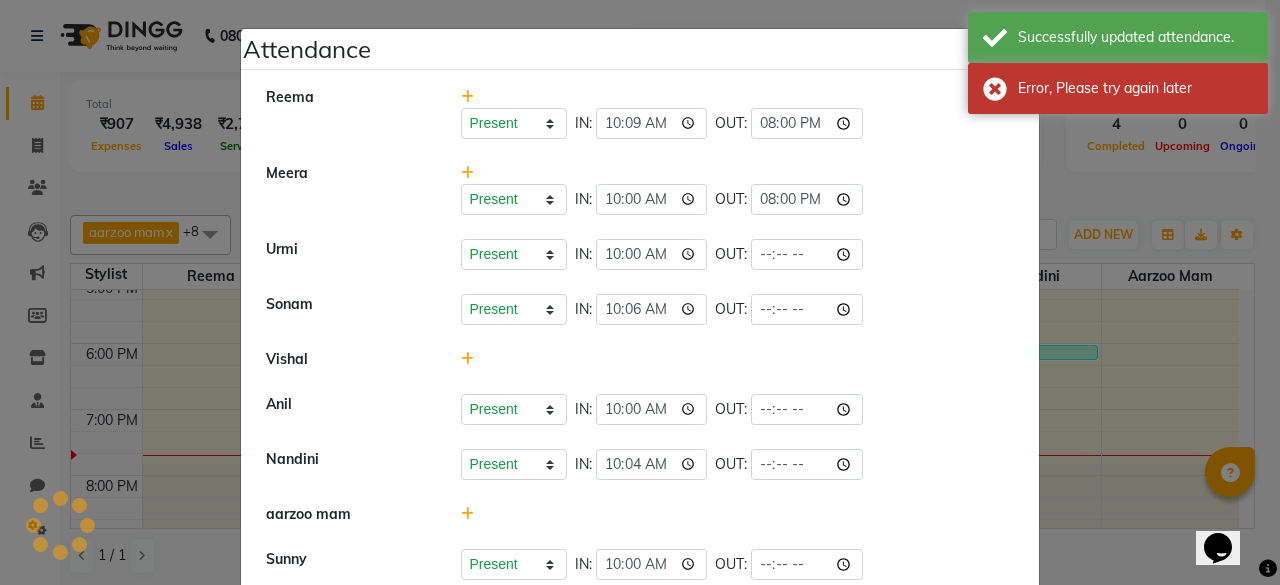click on "[PERSON]   Present   Absent   Late   Half Day   Weekly Off  IN:  10:00 OUT:" 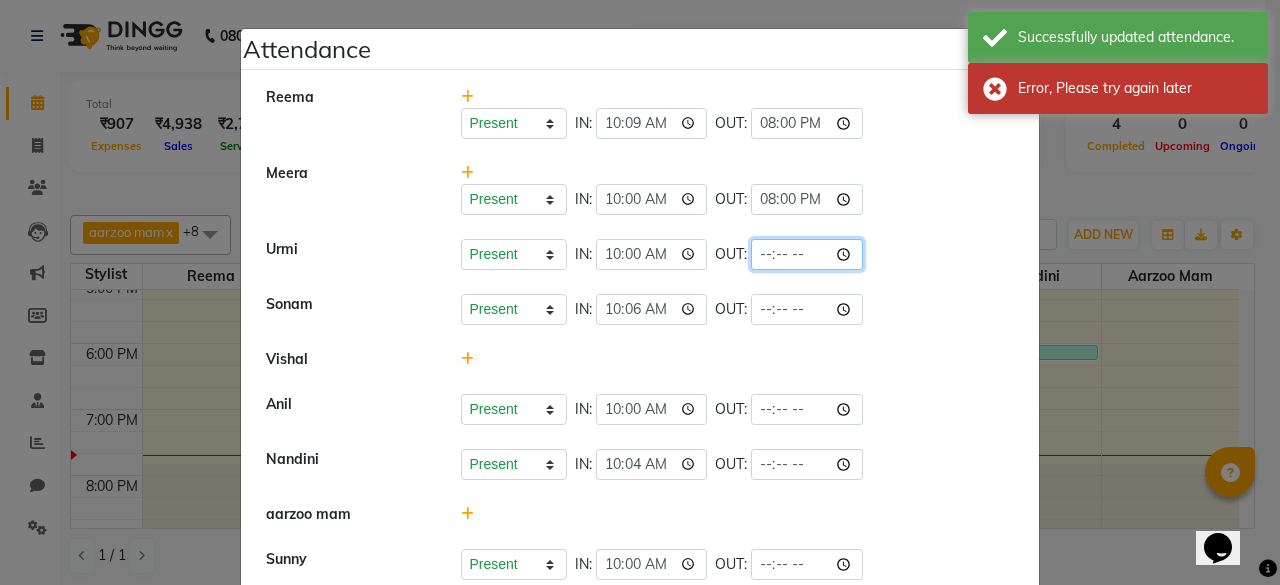 click 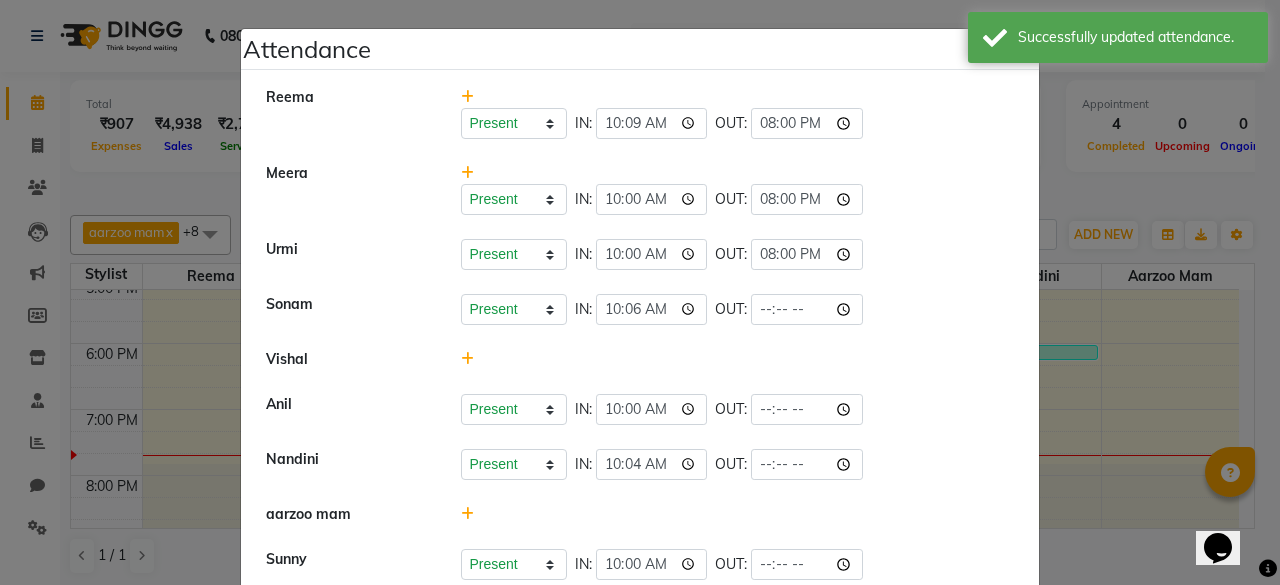 type on "20:00" 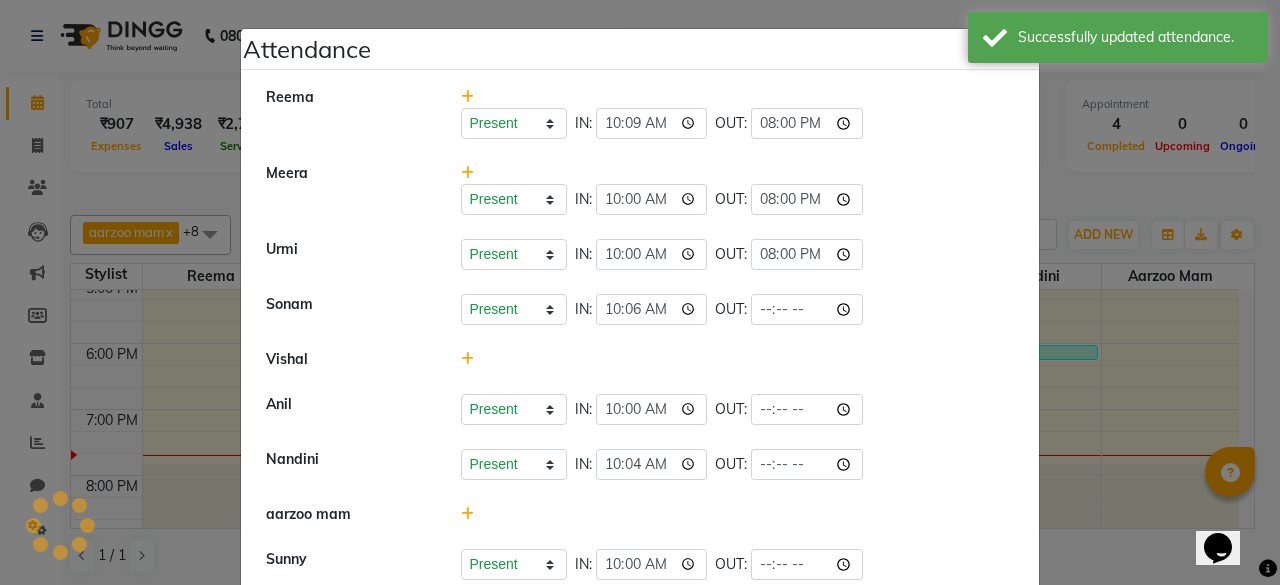click on "Present   Absent   Late   Half Day   Weekly Off  IN:  10:00 OUT:" 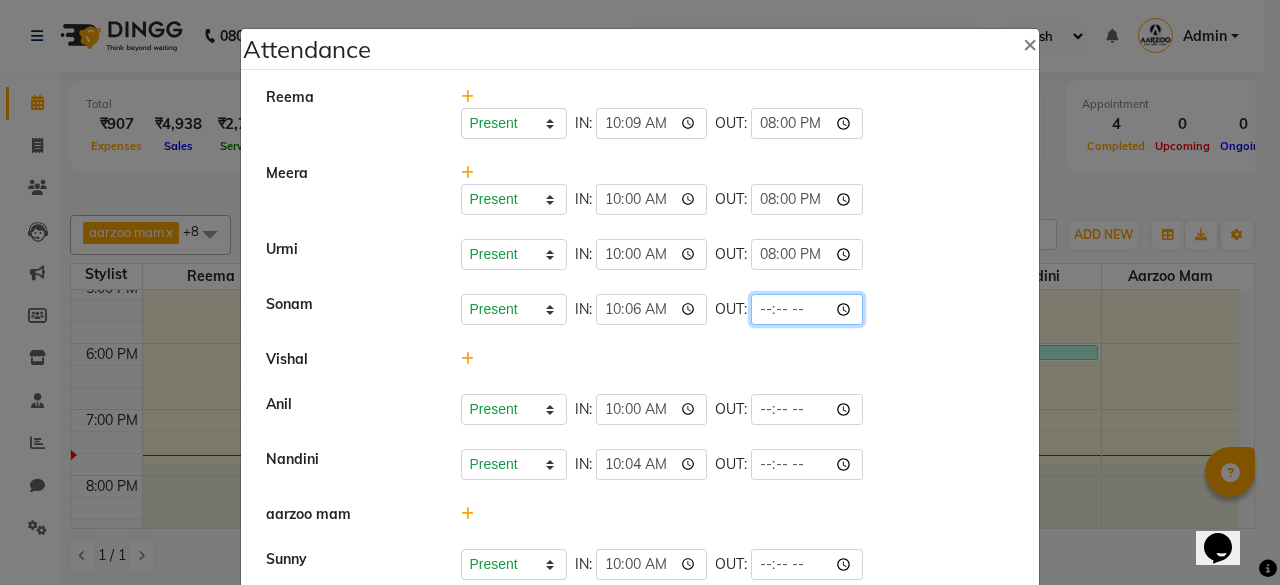 click 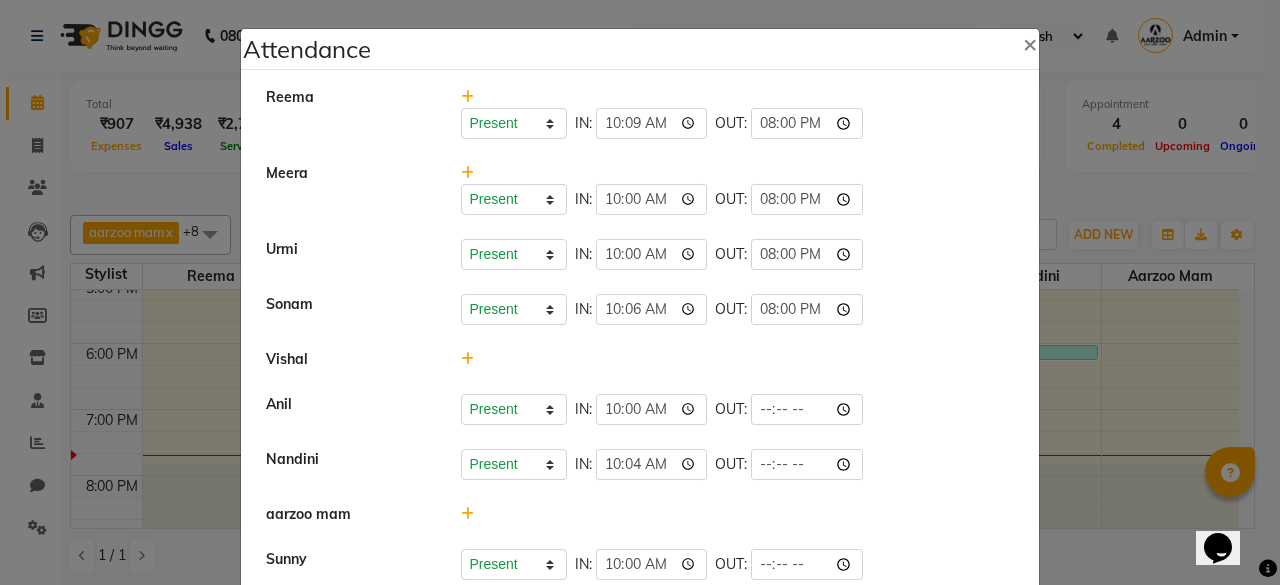type on "20:00" 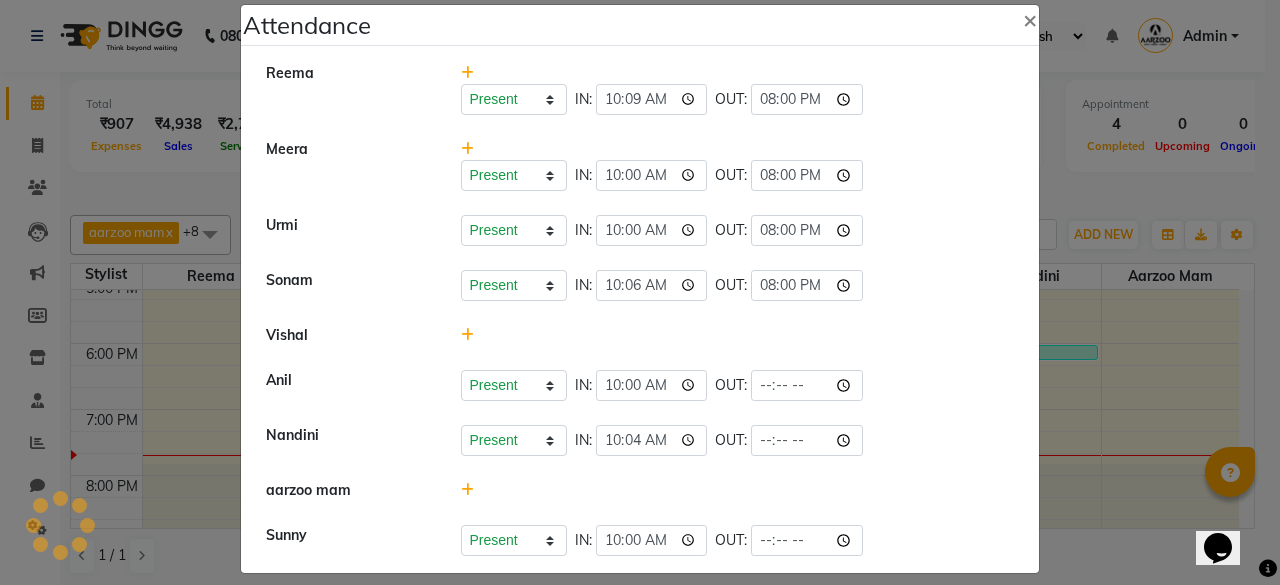 scroll, scrollTop: 37, scrollLeft: 0, axis: vertical 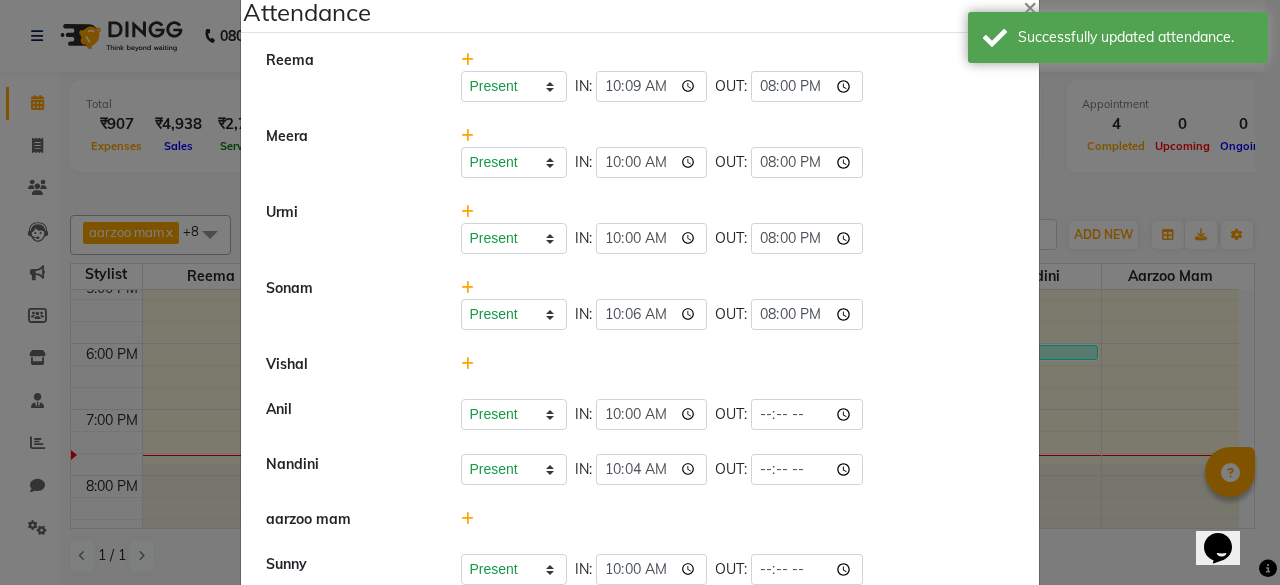 click 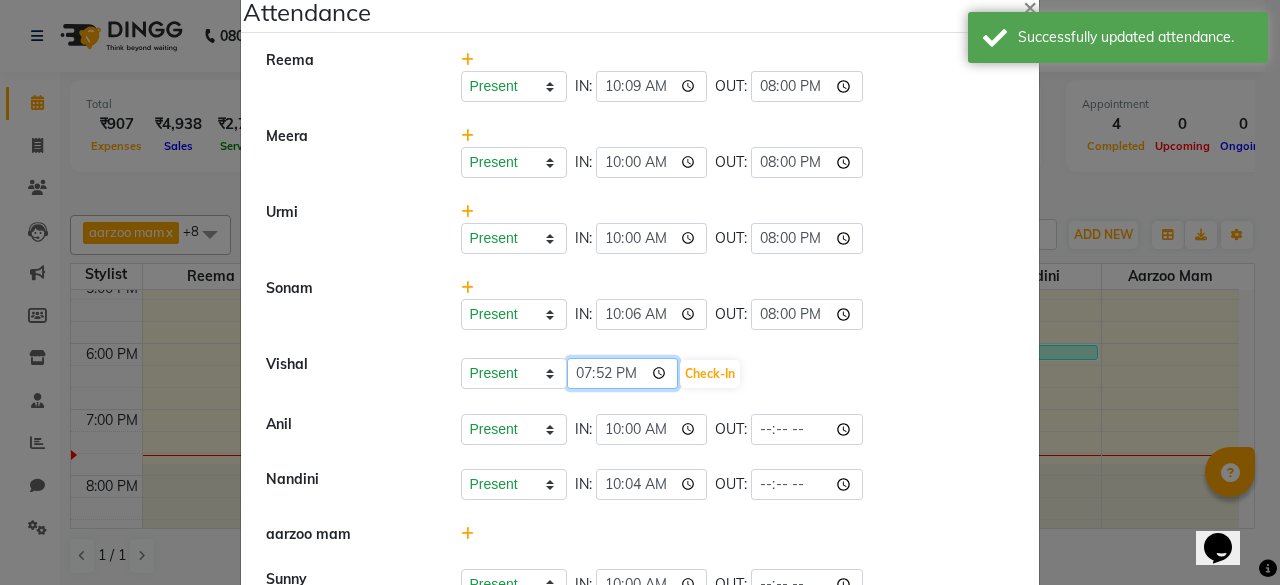click on "19:52" 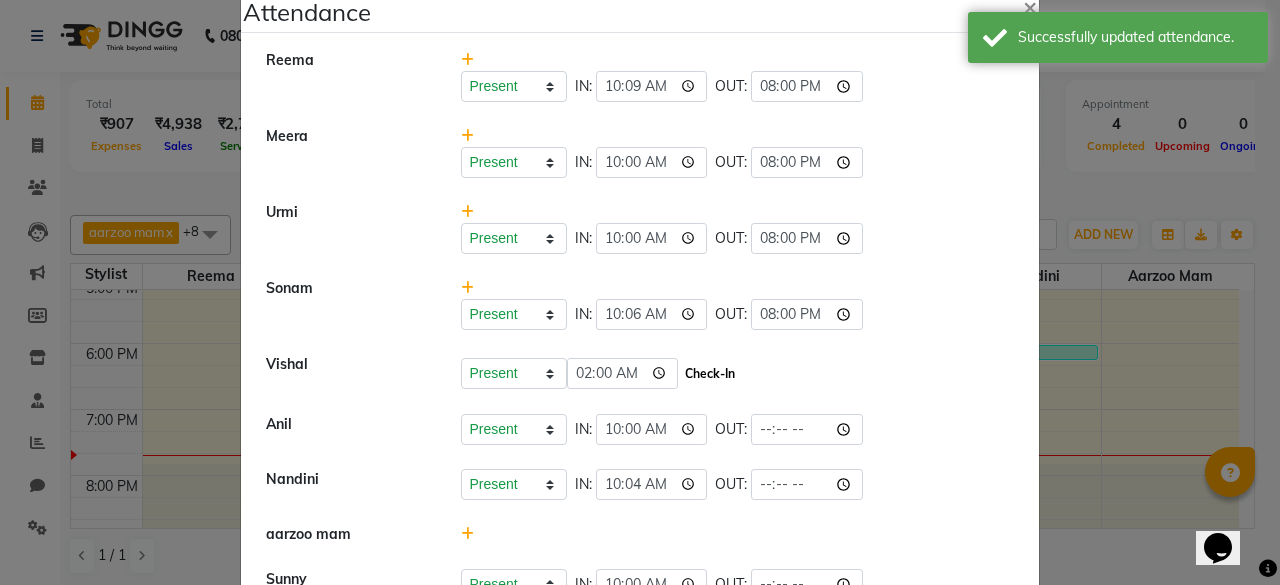 type on "02:00" 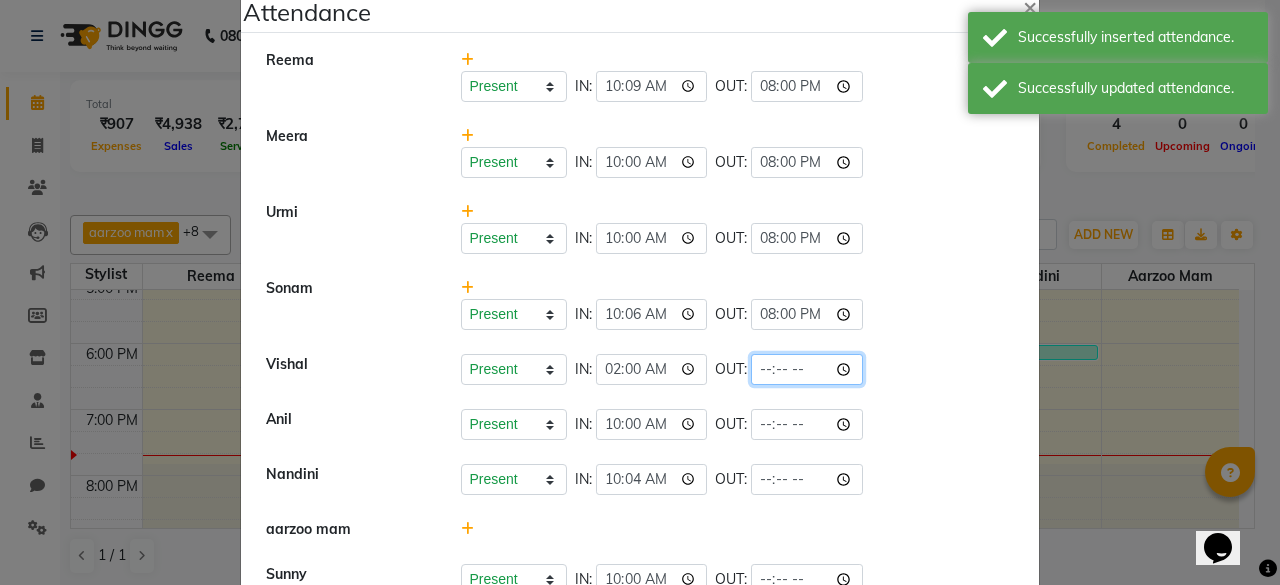 click 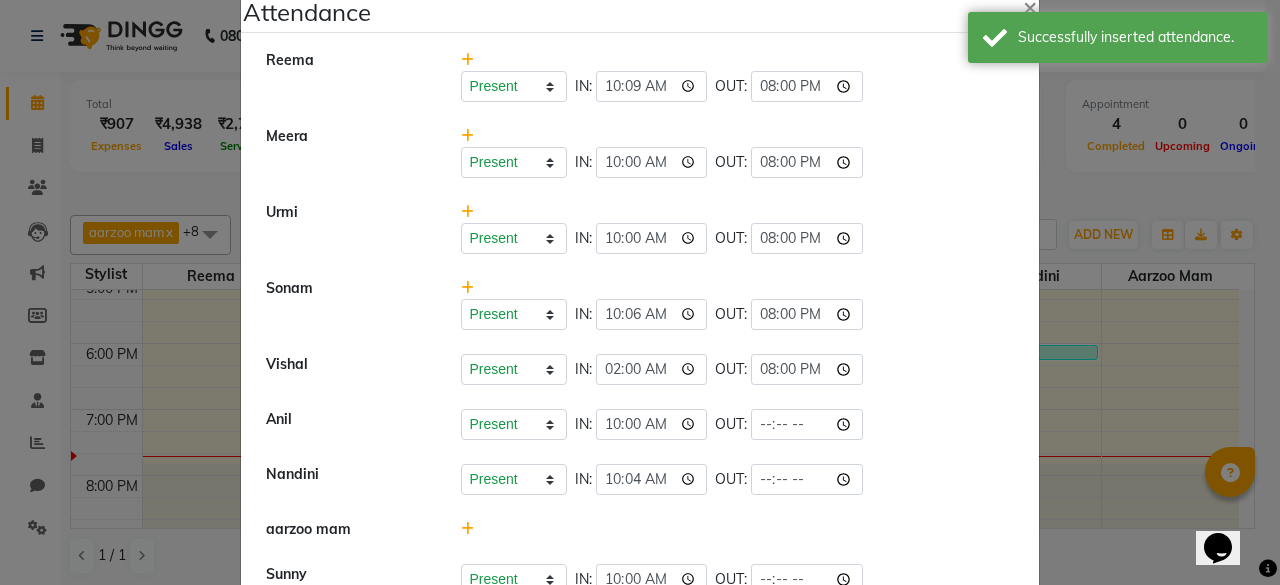 type on "20:00" 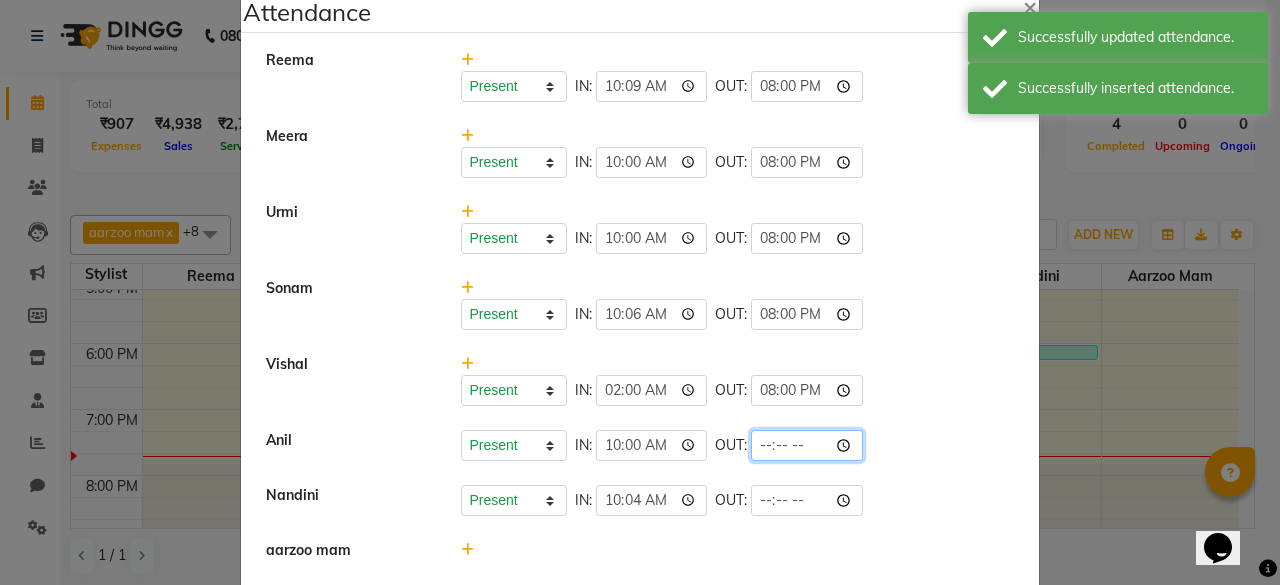 click 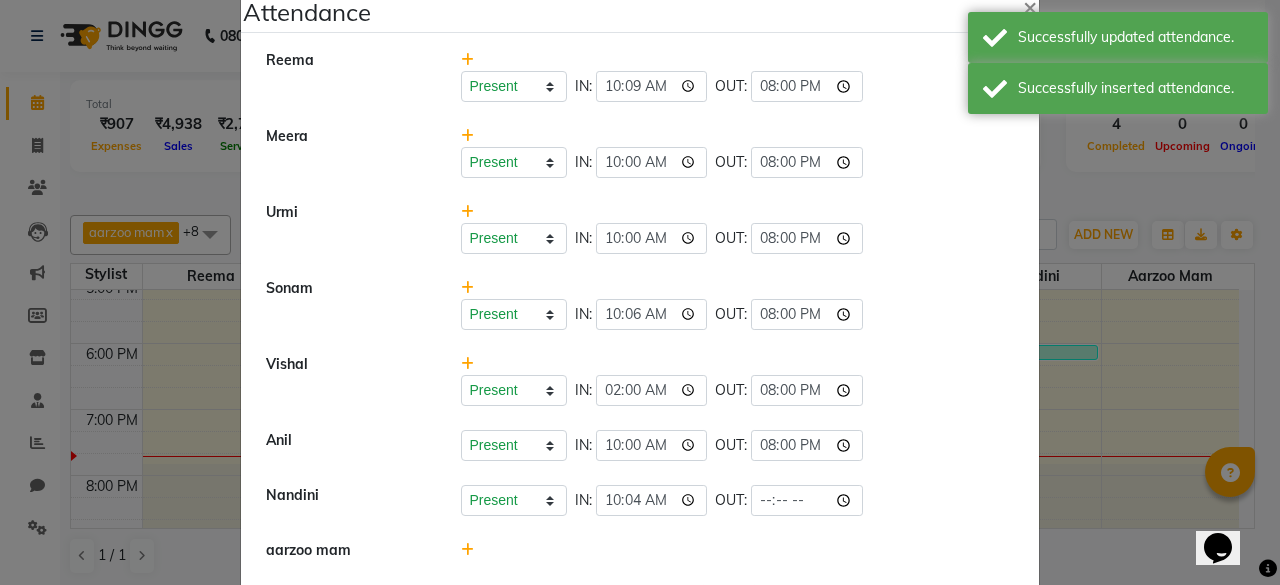 type on "20:00" 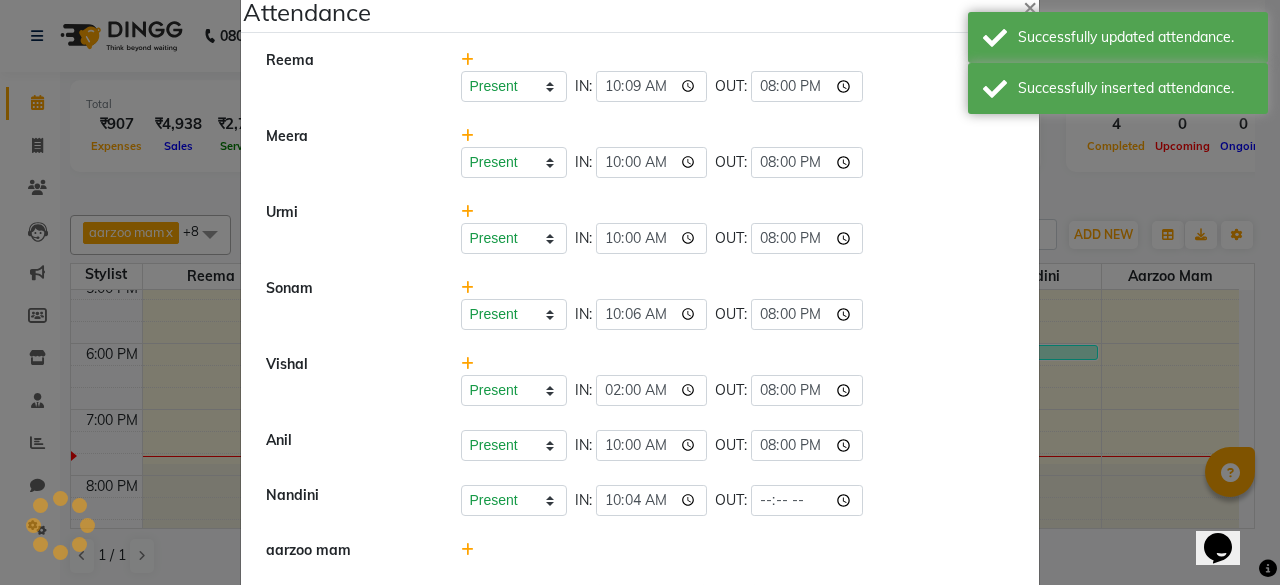 click on "[PERSON]   Present   Absent   Late   Half Day   Weekly Off  IN:  10:00 OUT:  20:00" 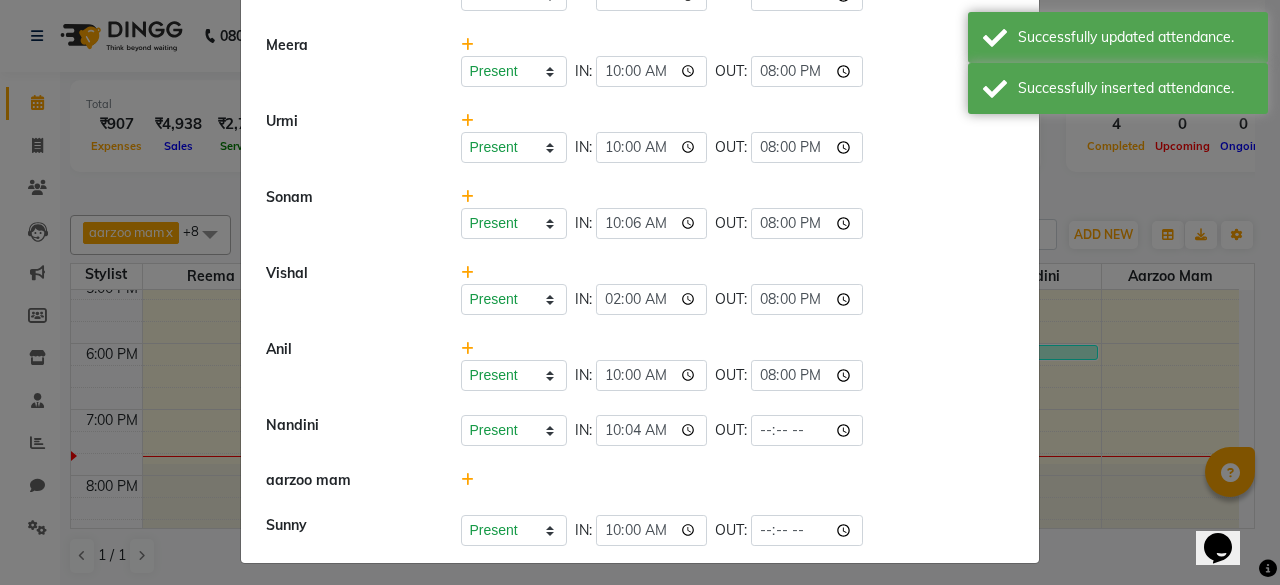 scroll, scrollTop: 131, scrollLeft: 0, axis: vertical 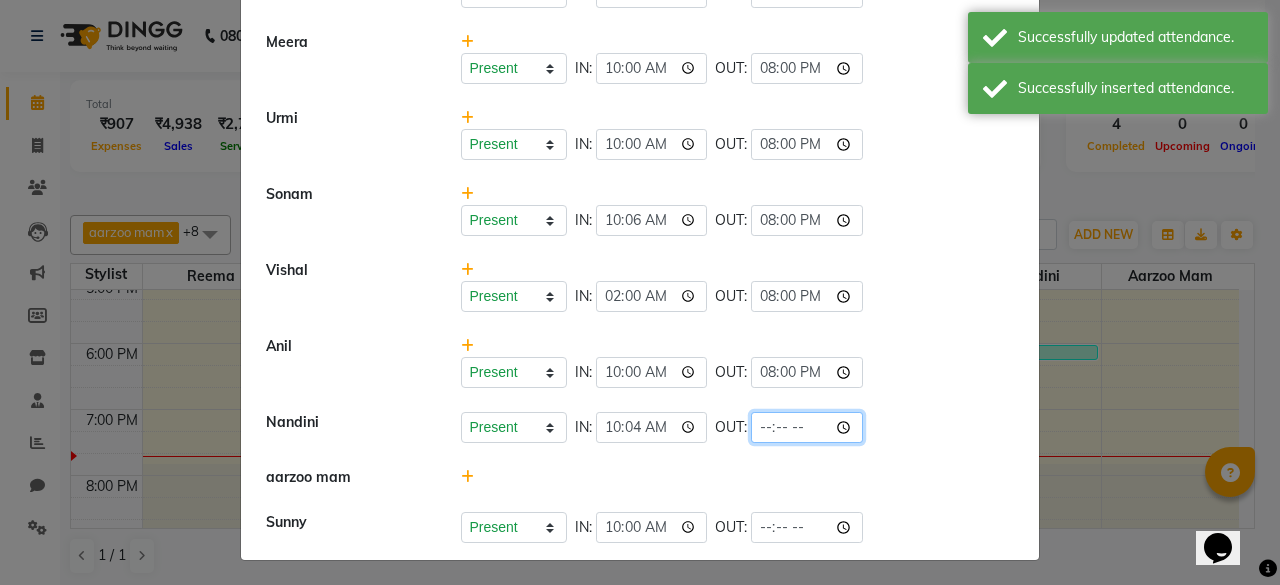 click 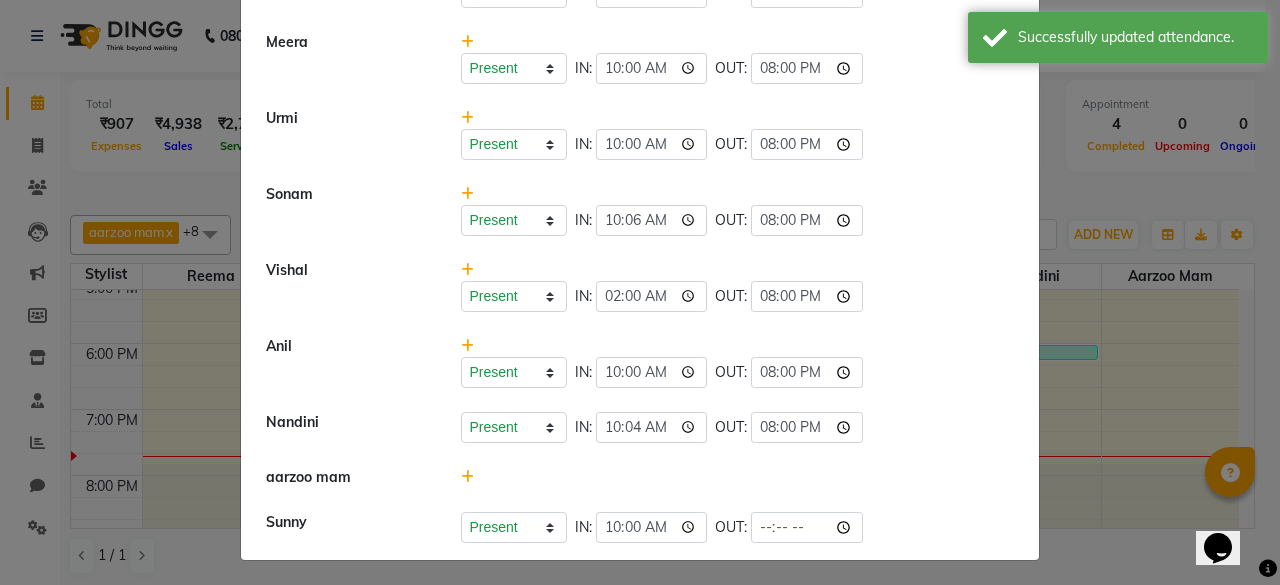 type on "20:00" 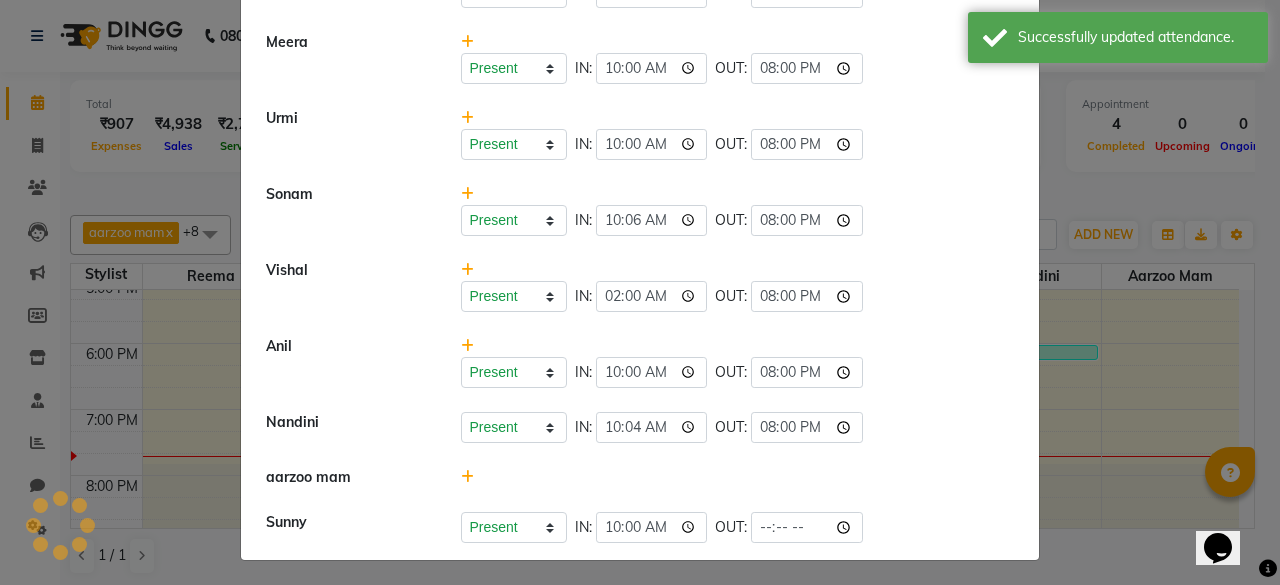 click on "Present   Absent   Late   Half Day   Weekly Off  IN:  10:06 OUT:  20:00" 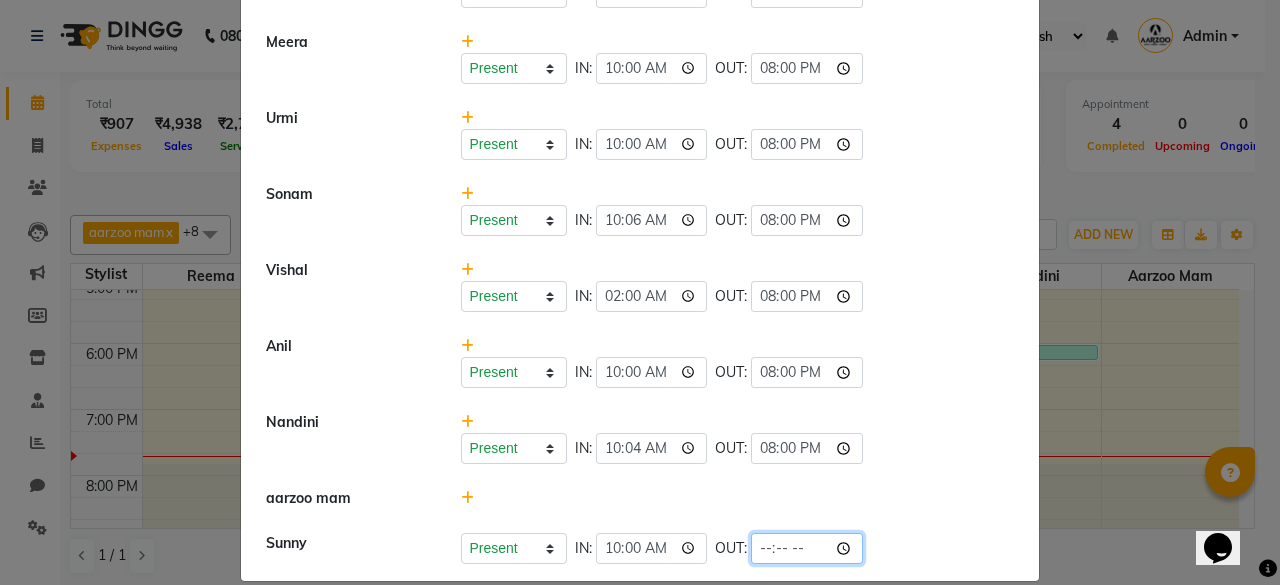click 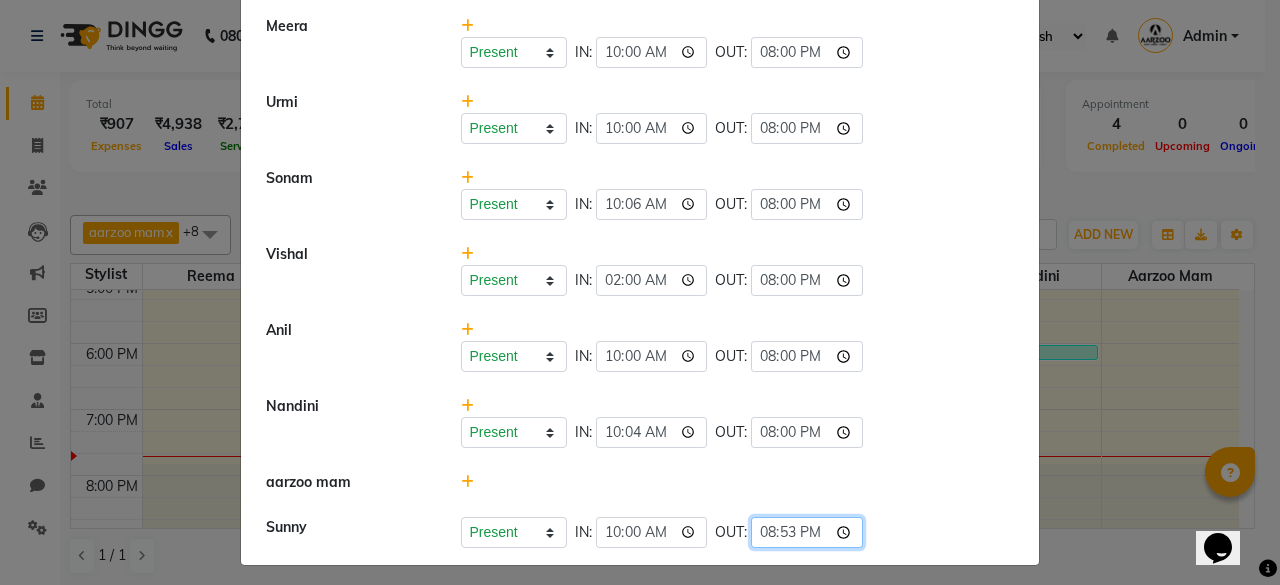 scroll, scrollTop: 152, scrollLeft: 0, axis: vertical 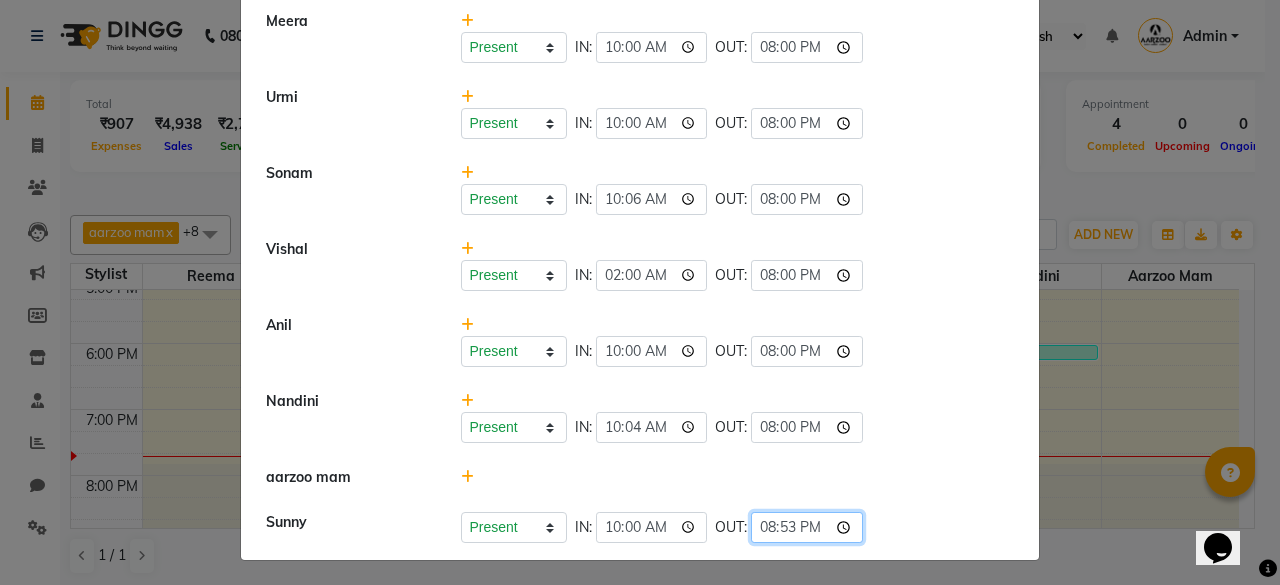 click on "20:53" 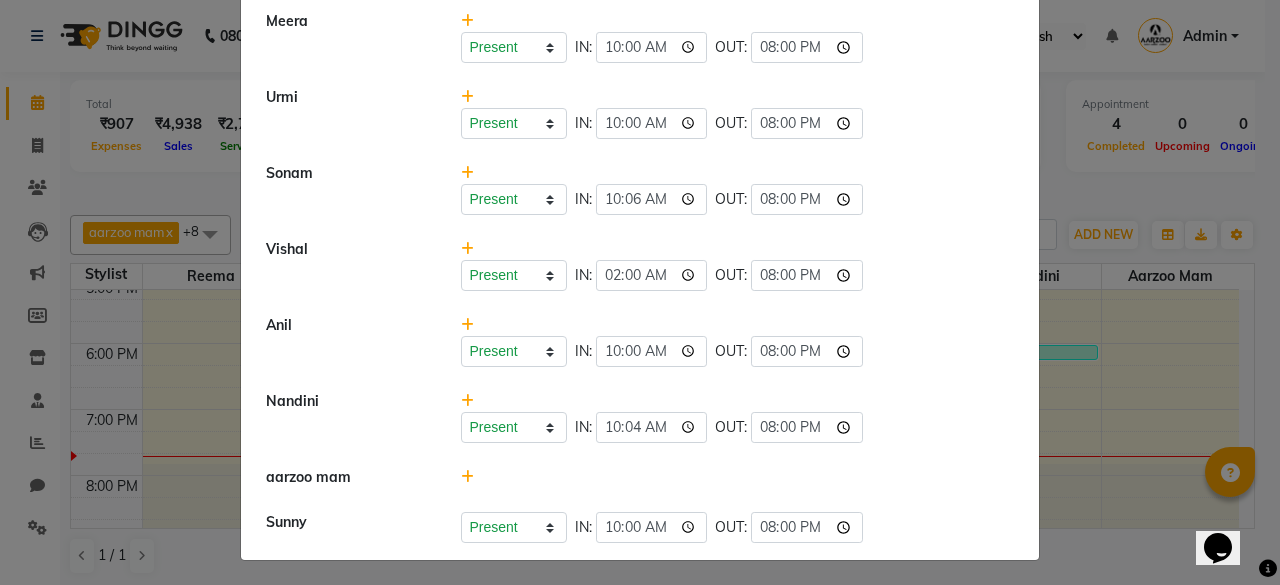 type on "20:00" 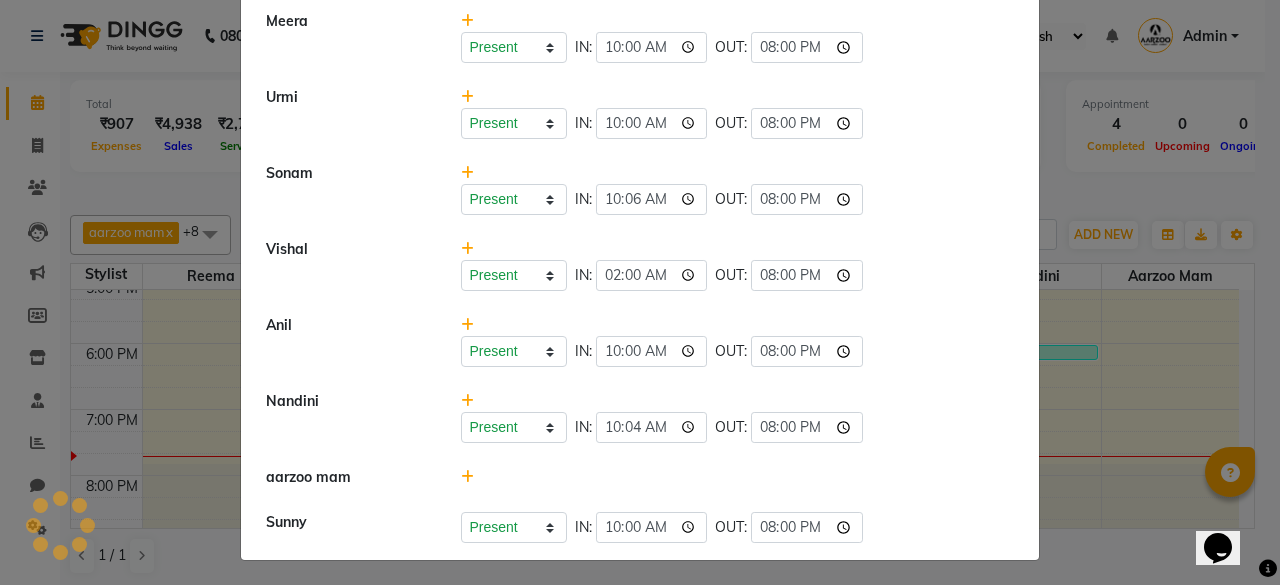 click on "Present   Absent   Late   Half Day   Weekly Off  IN:  10:00 OUT:  20:00" 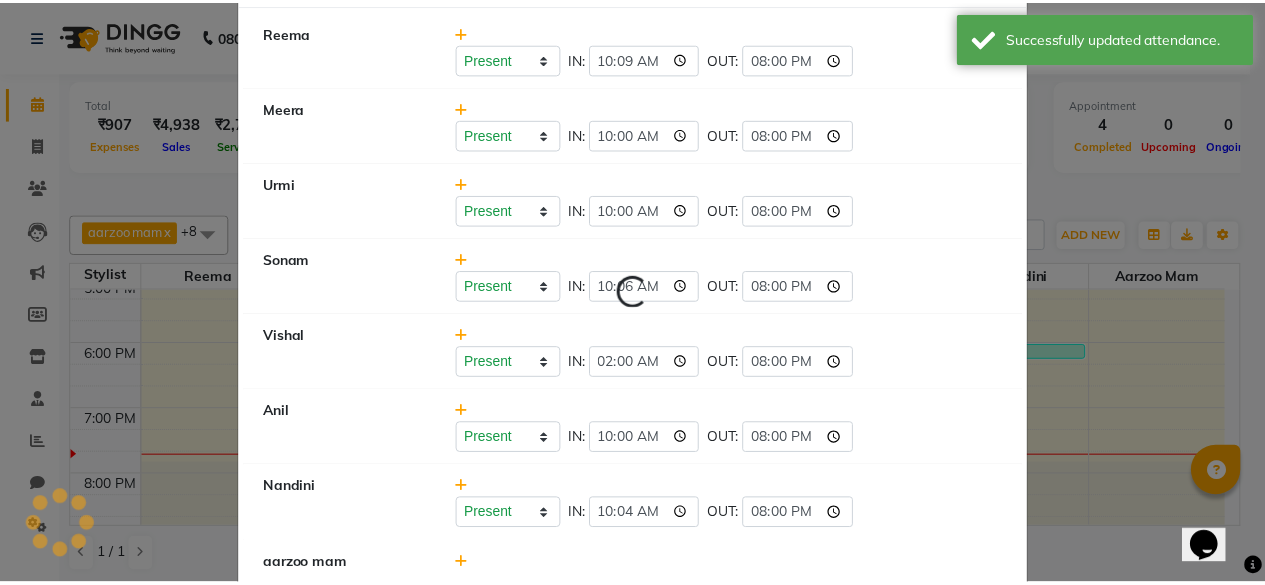 scroll, scrollTop: 0, scrollLeft: 0, axis: both 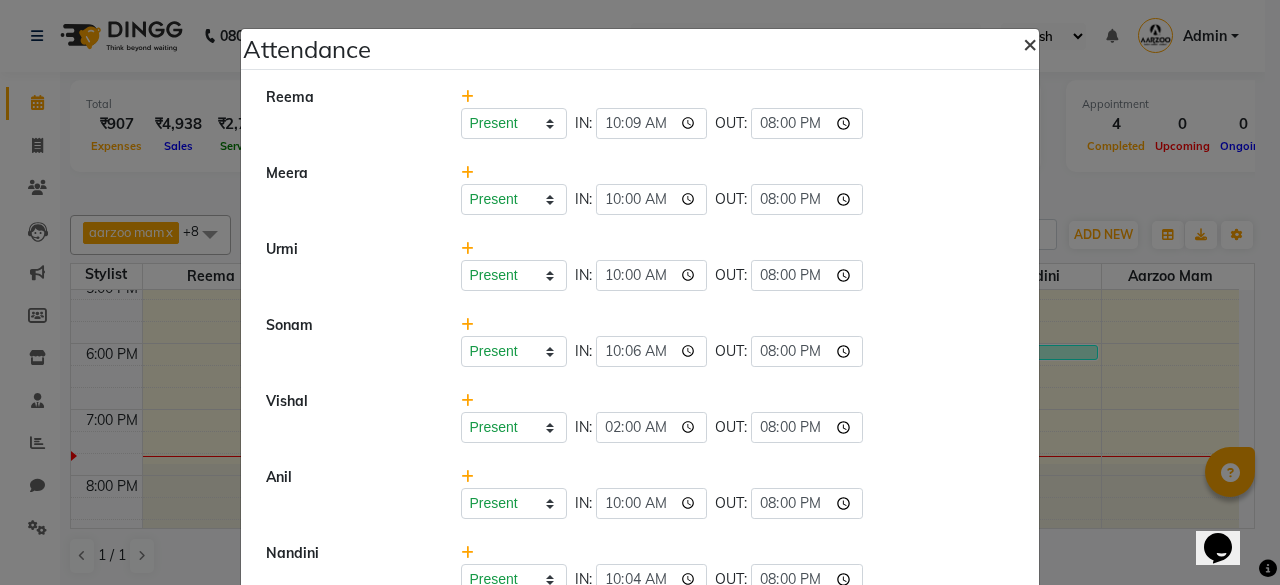 click on "×" 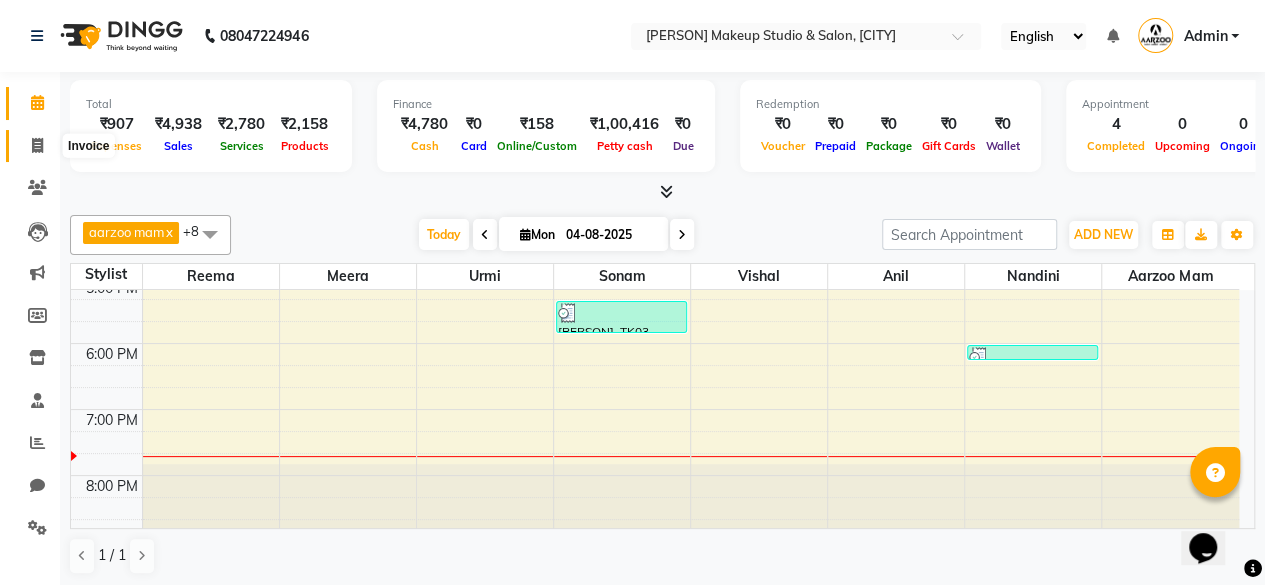 click 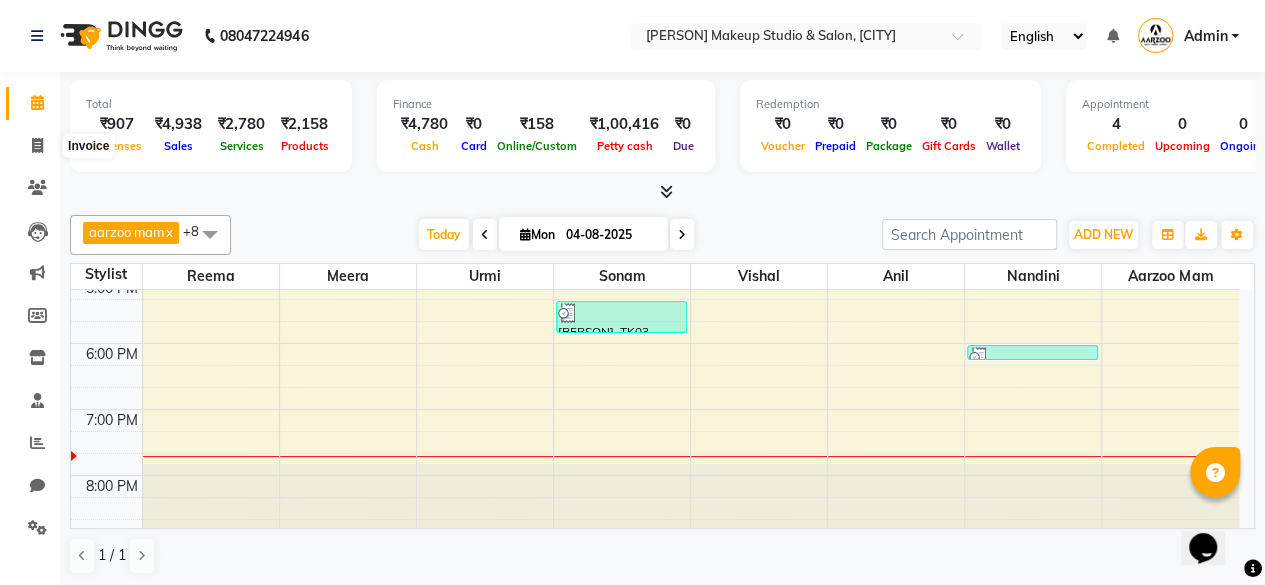 select on "service" 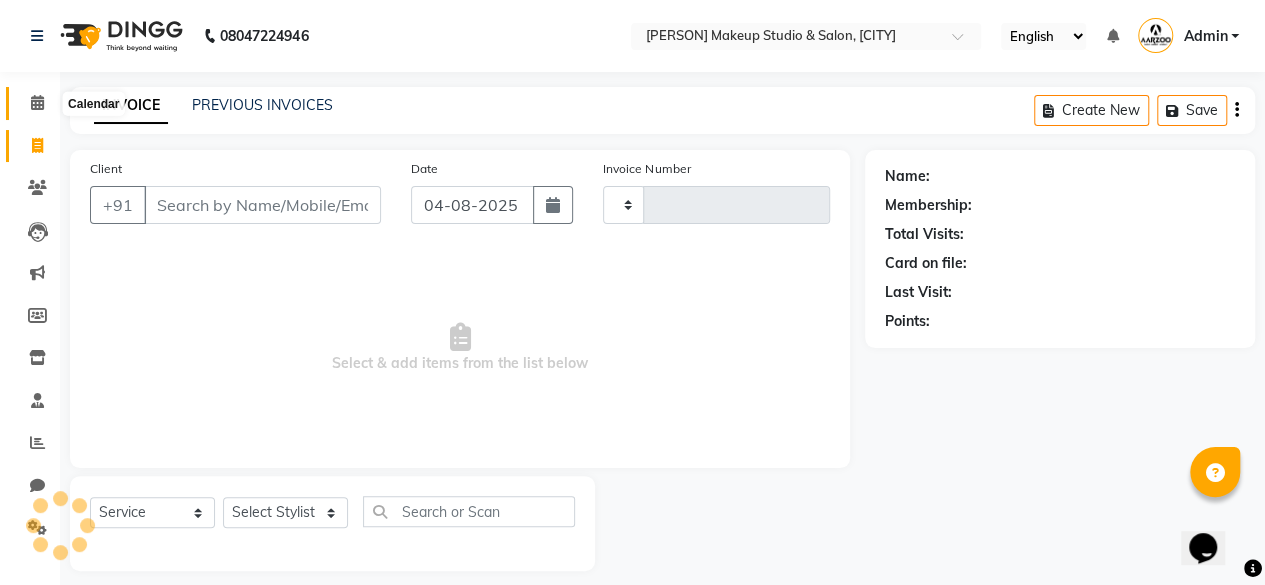 click 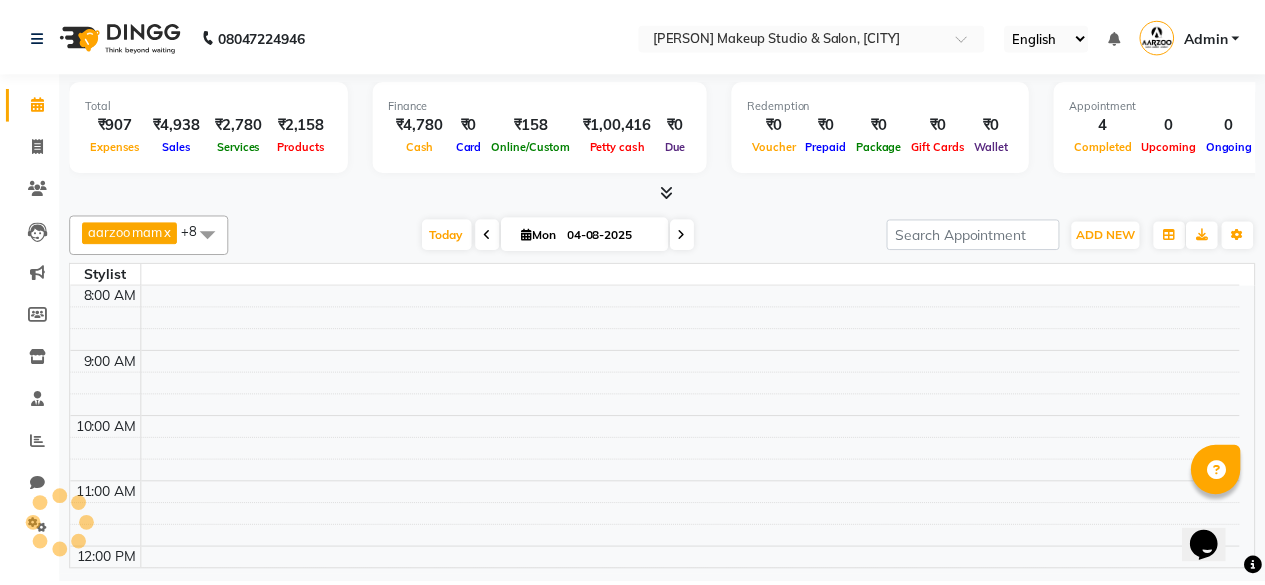 scroll, scrollTop: 0, scrollLeft: 0, axis: both 